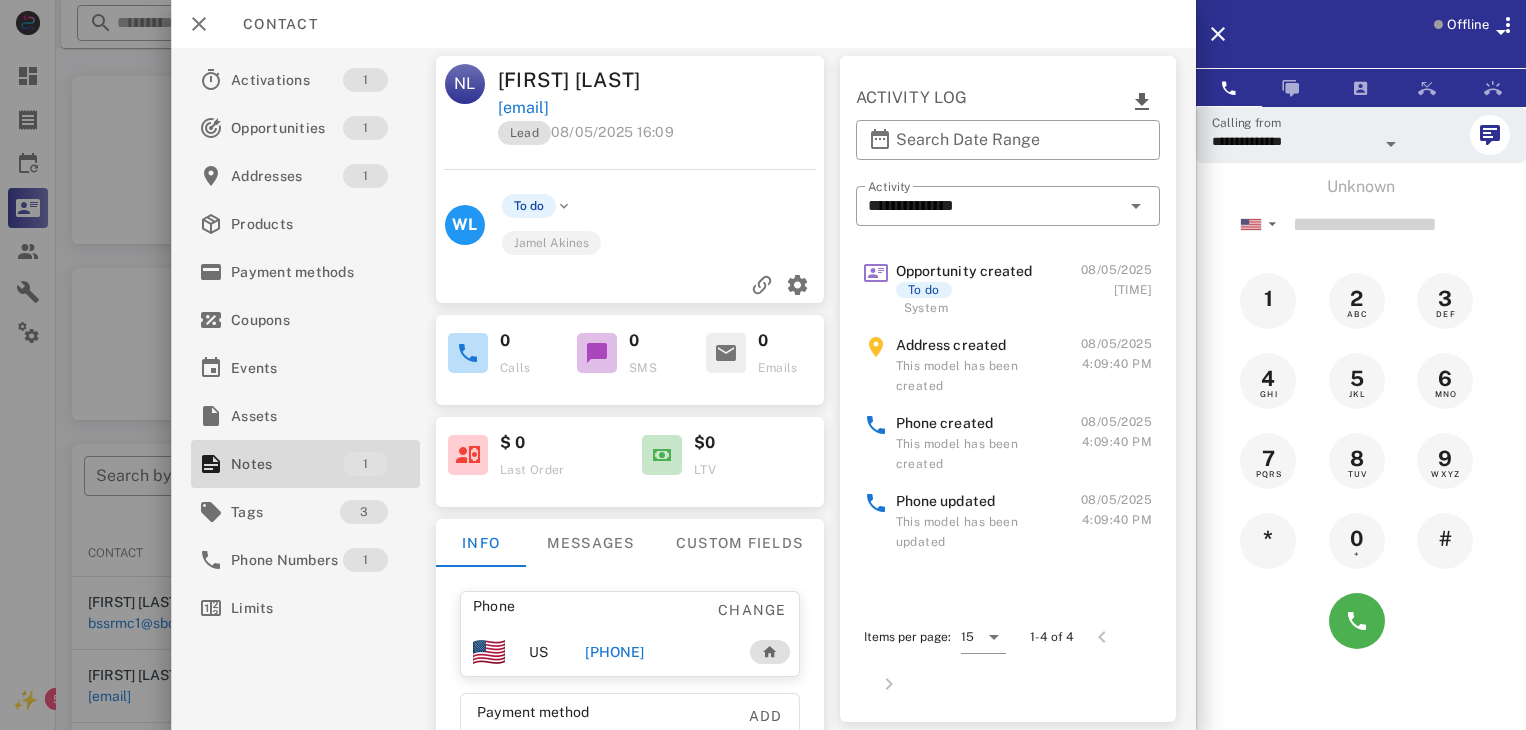 scroll, scrollTop: 380, scrollLeft: 0, axis: vertical 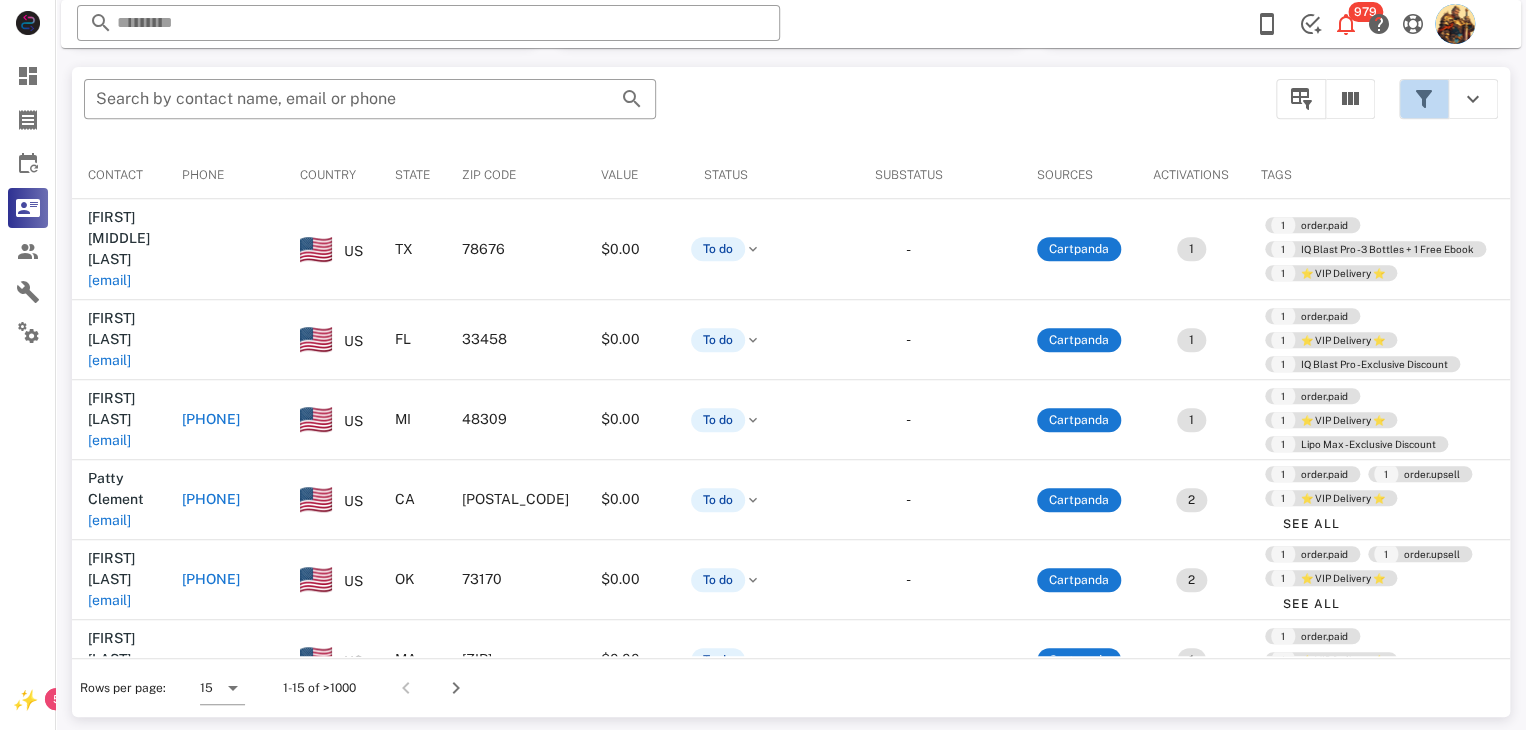 click at bounding box center [1424, 99] 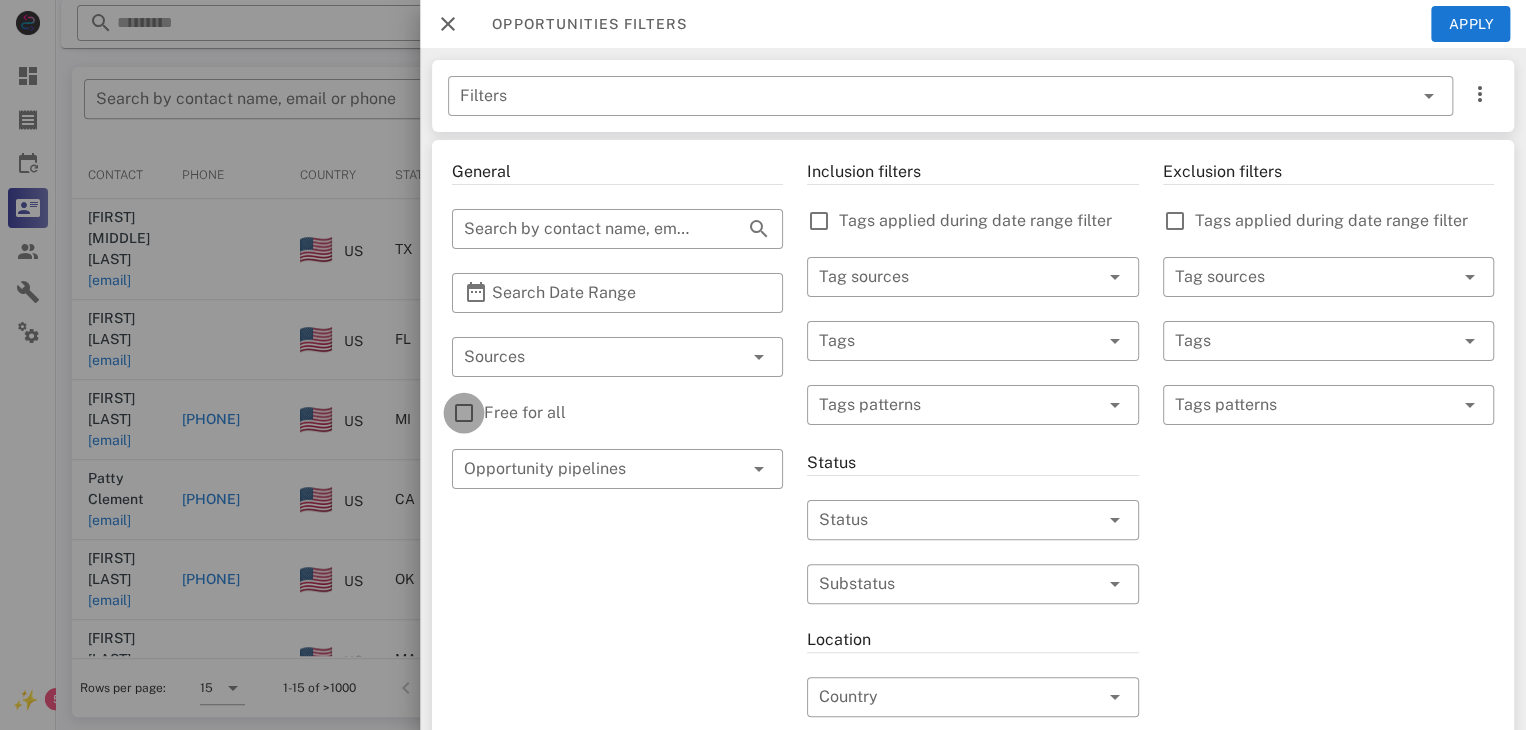 click at bounding box center [464, 413] 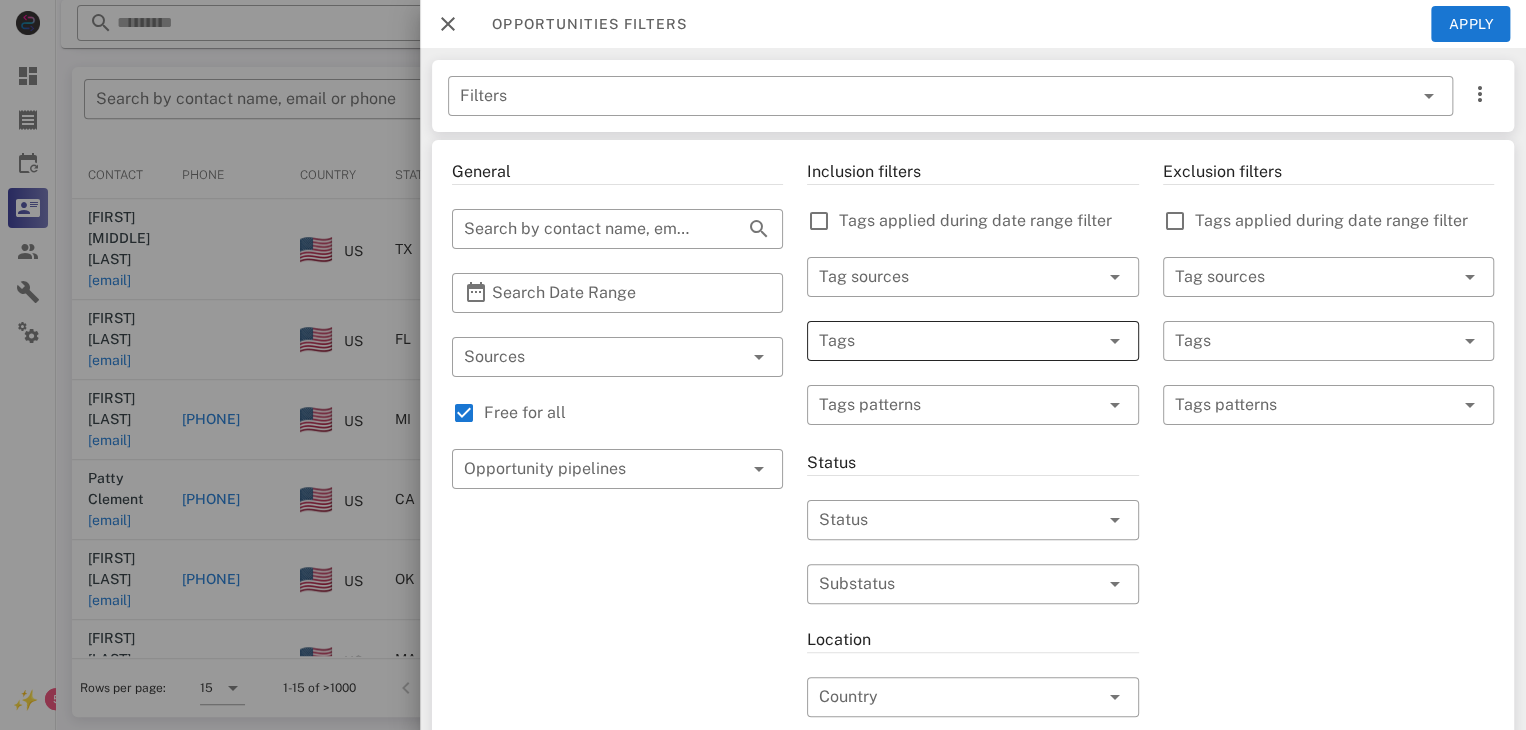 click at bounding box center [944, 341] 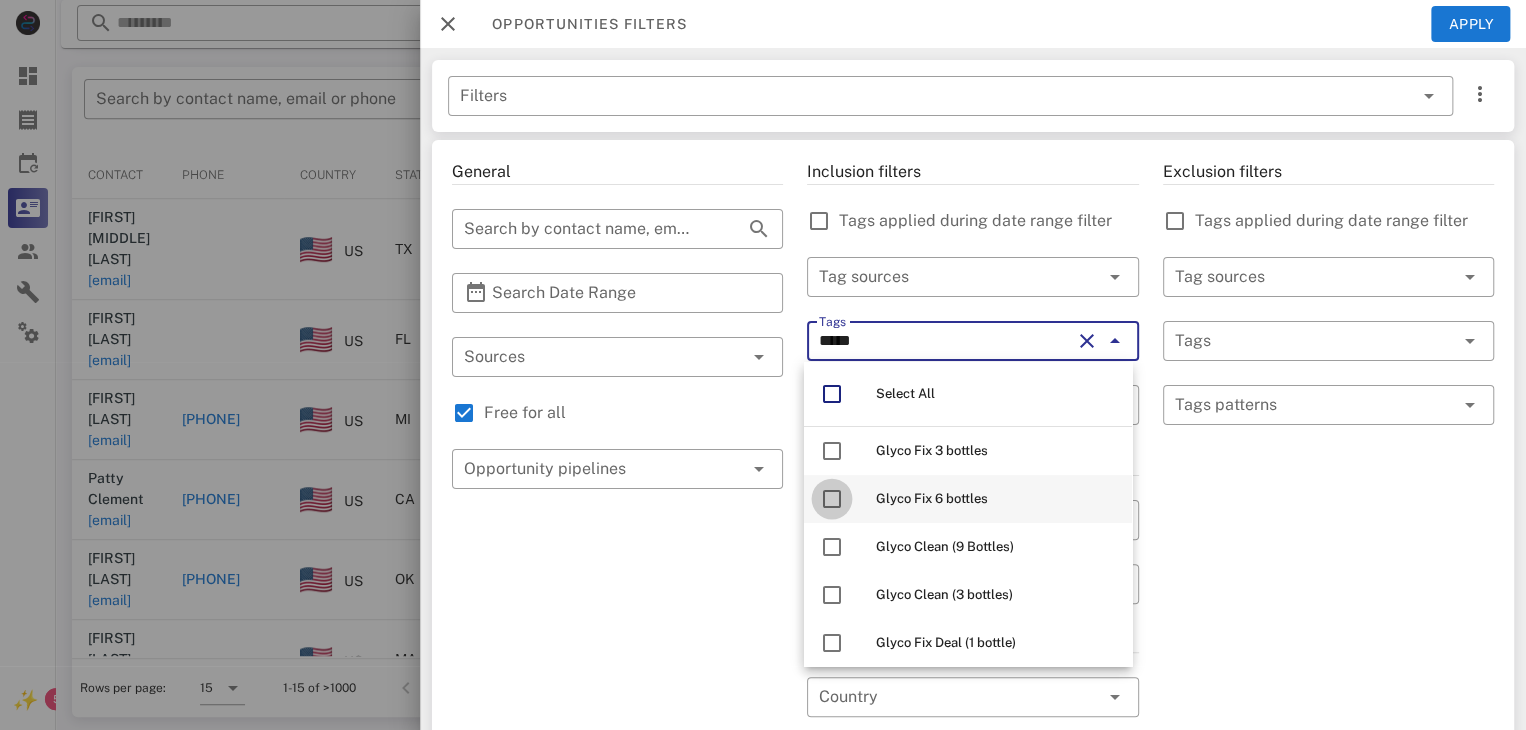 click at bounding box center (832, 499) 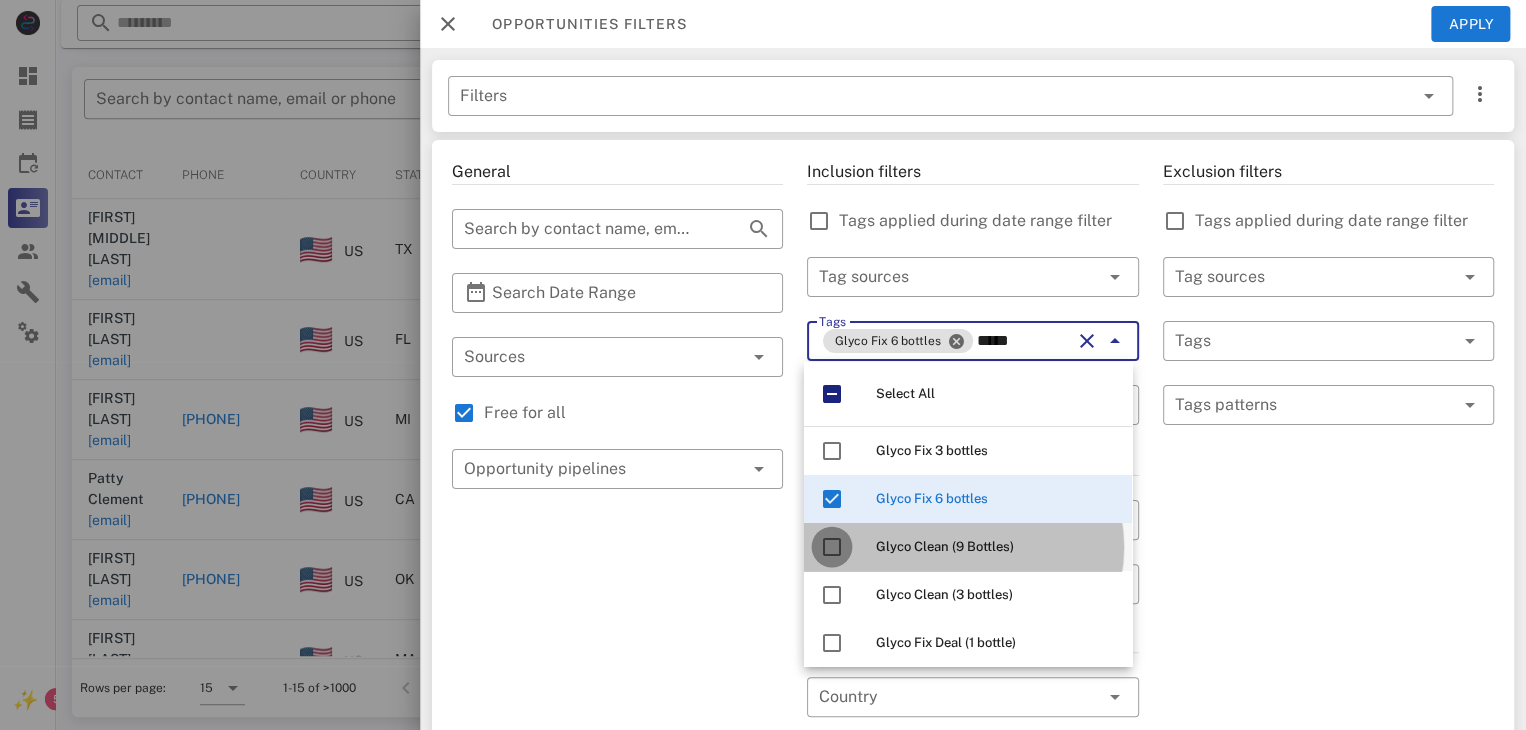 click at bounding box center [832, 547] 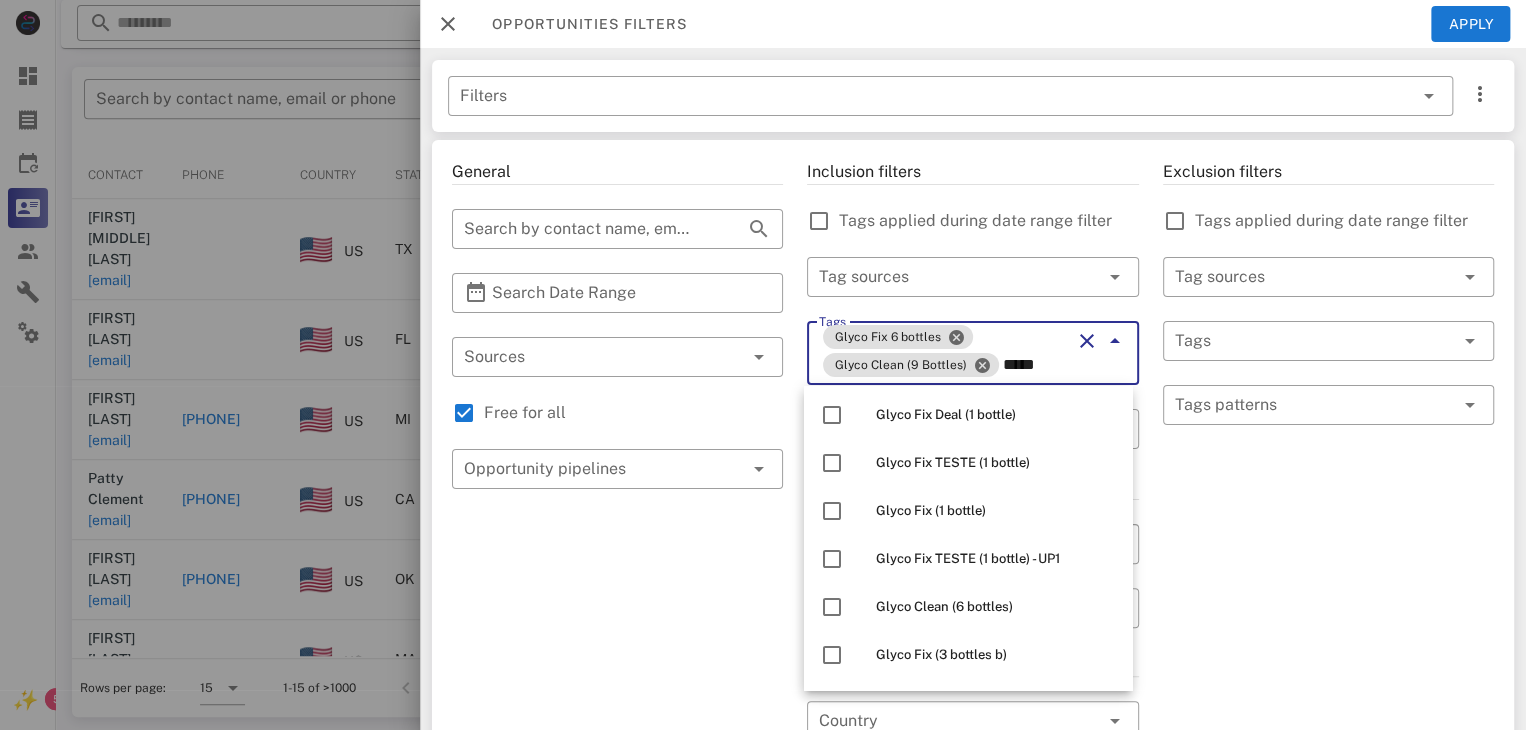 scroll, scrollTop: 259, scrollLeft: 0, axis: vertical 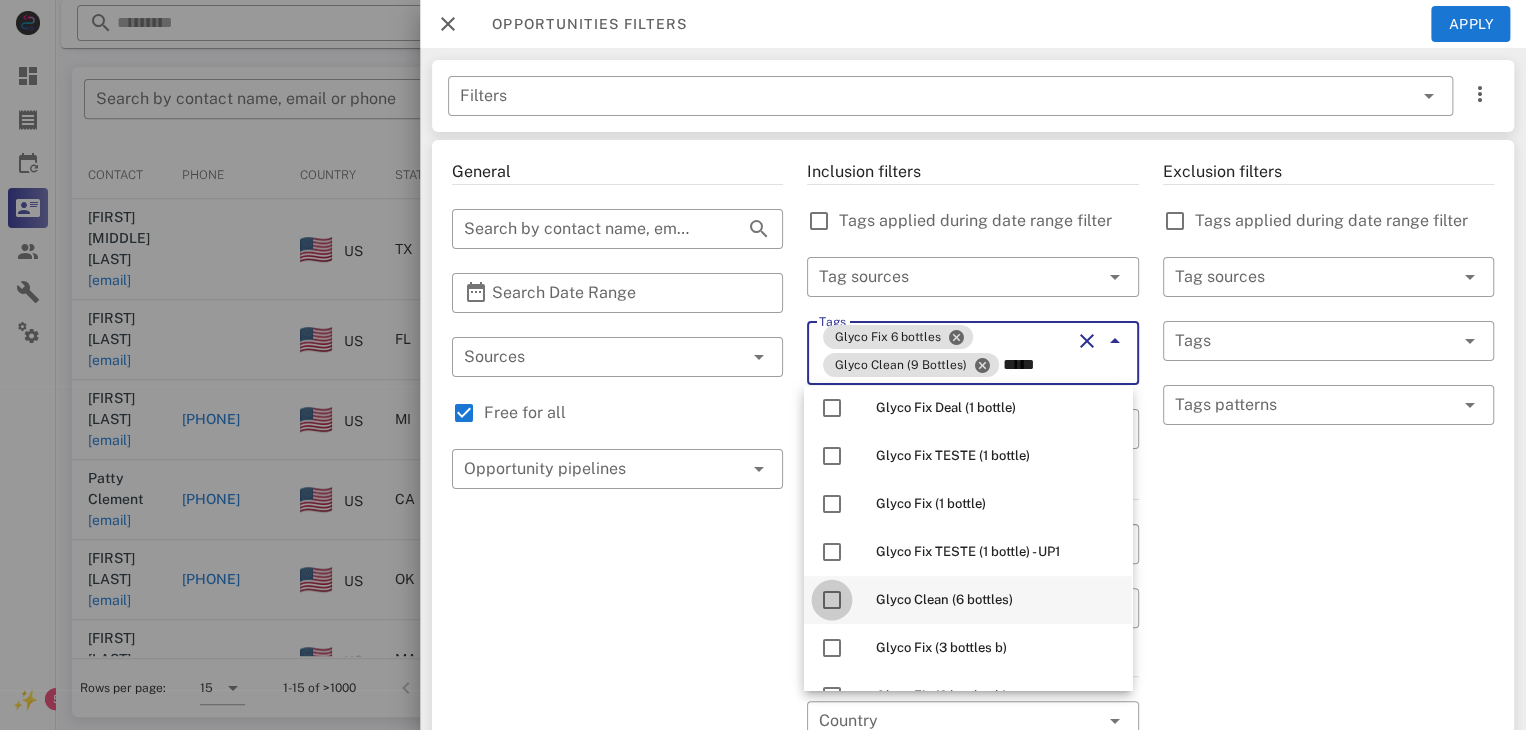 click at bounding box center [832, 600] 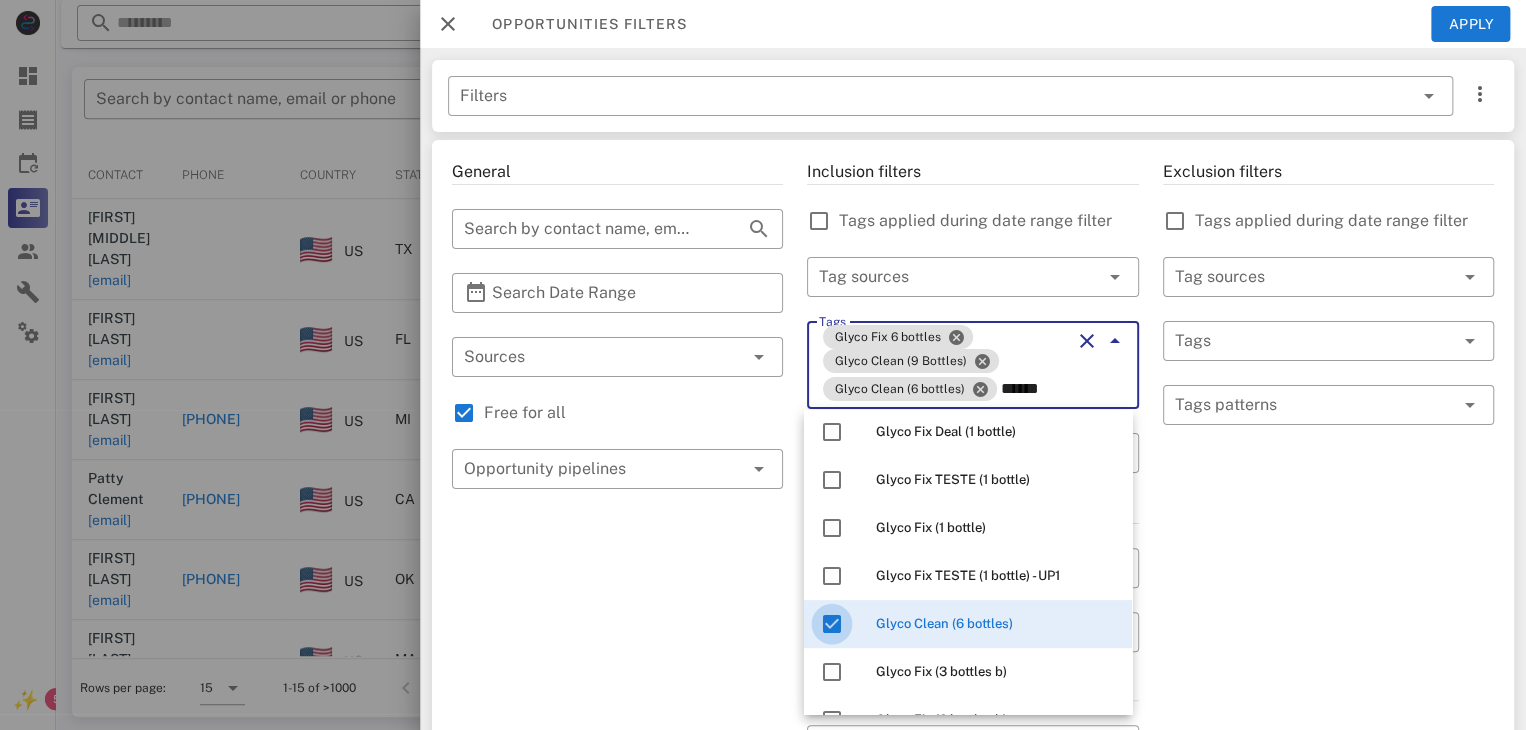 scroll, scrollTop: 0, scrollLeft: 0, axis: both 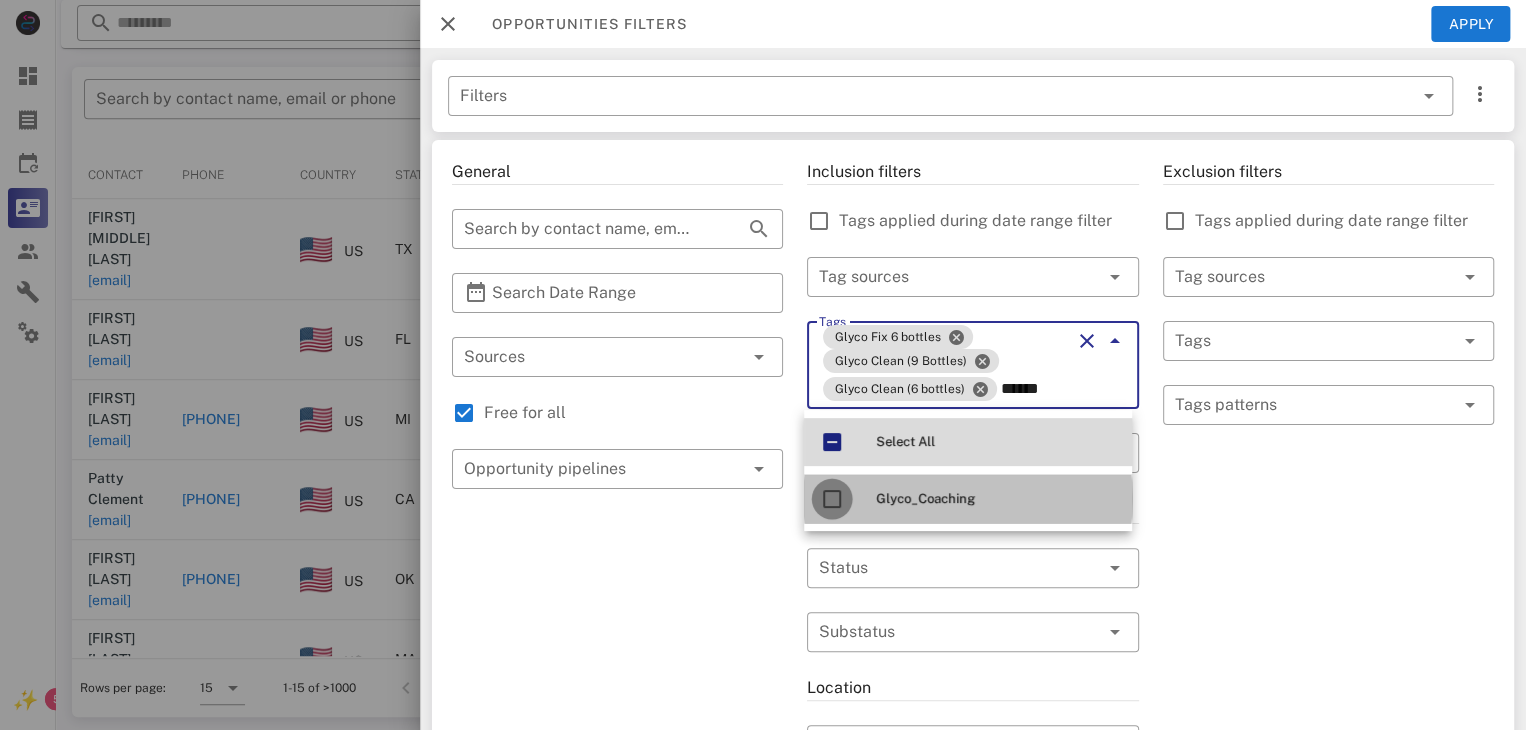 click at bounding box center (832, 499) 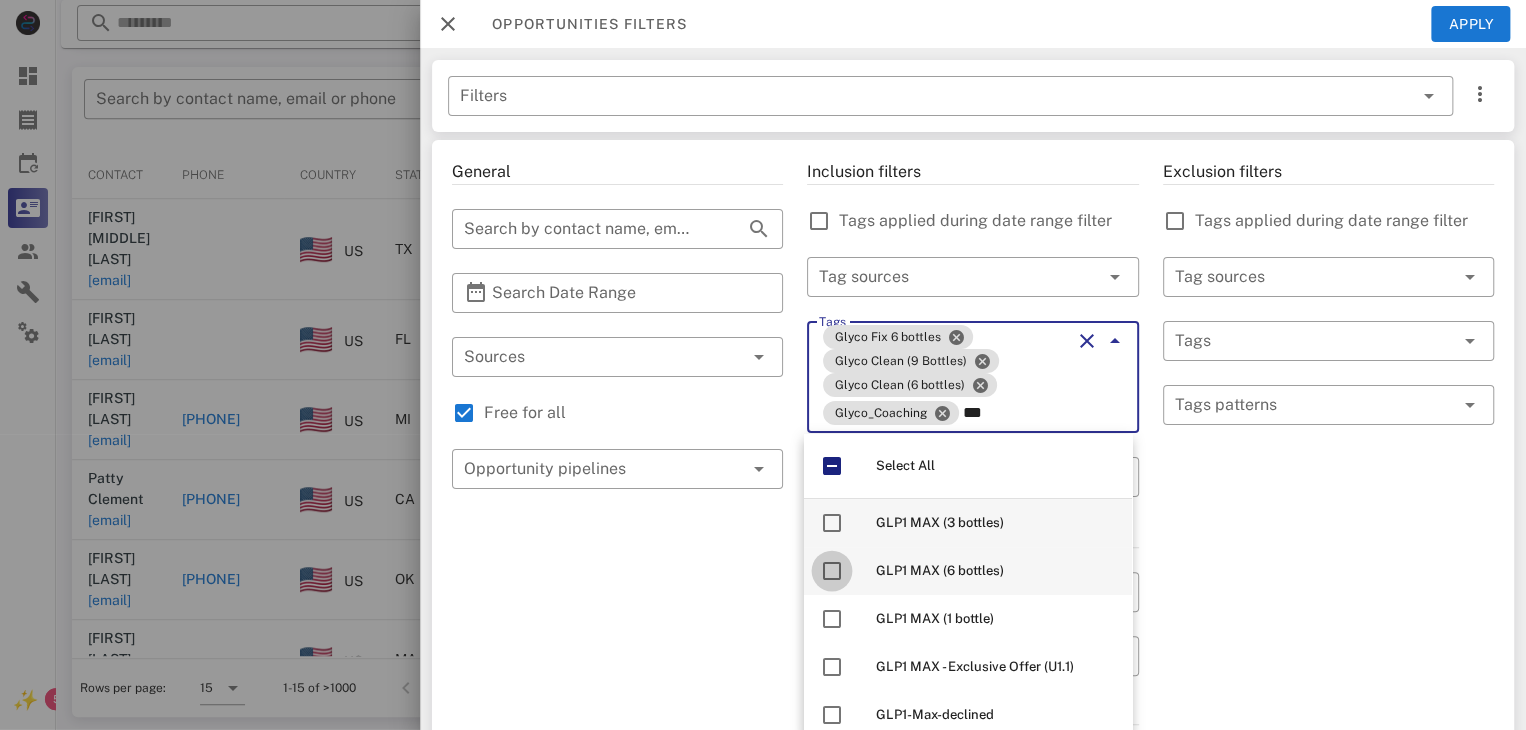 click at bounding box center [832, 571] 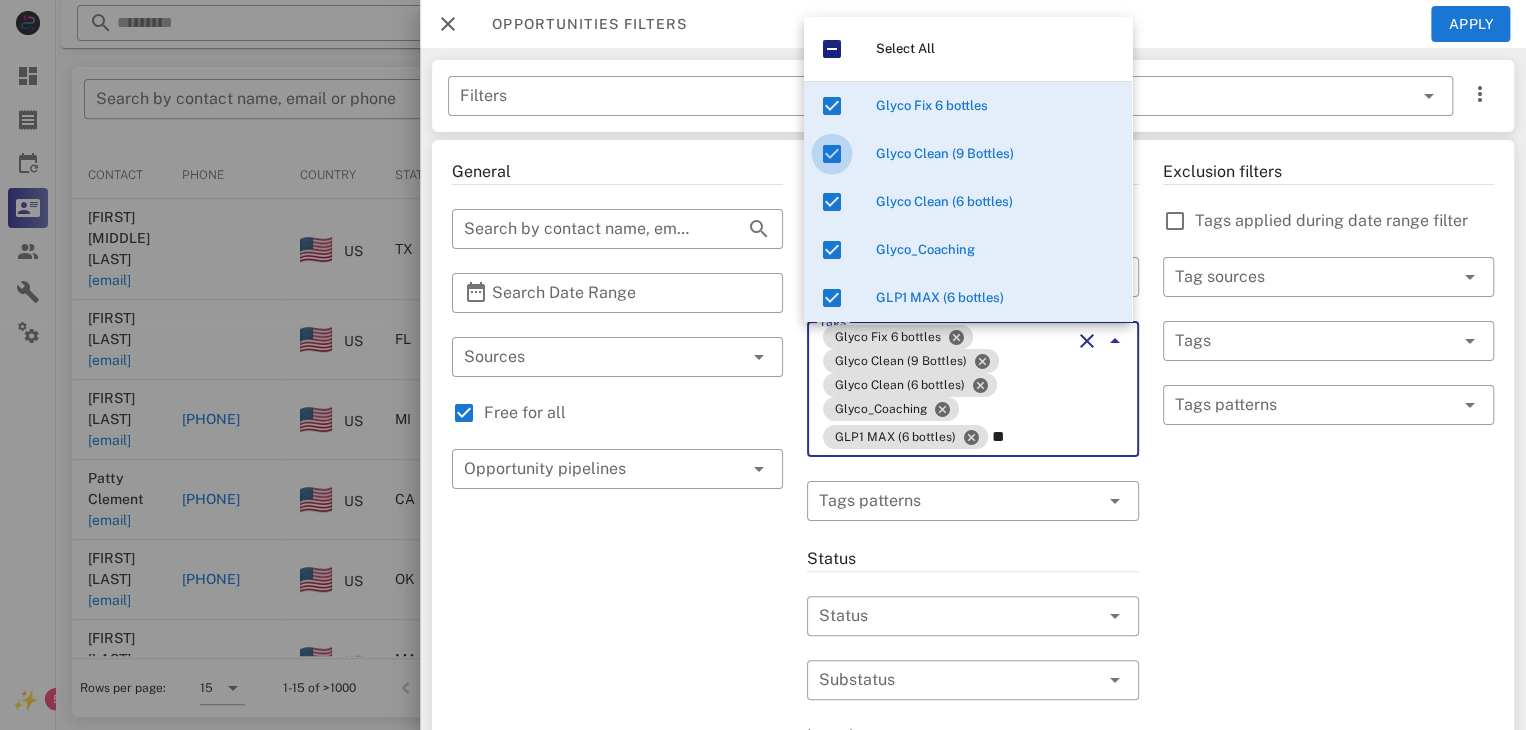 type on "*" 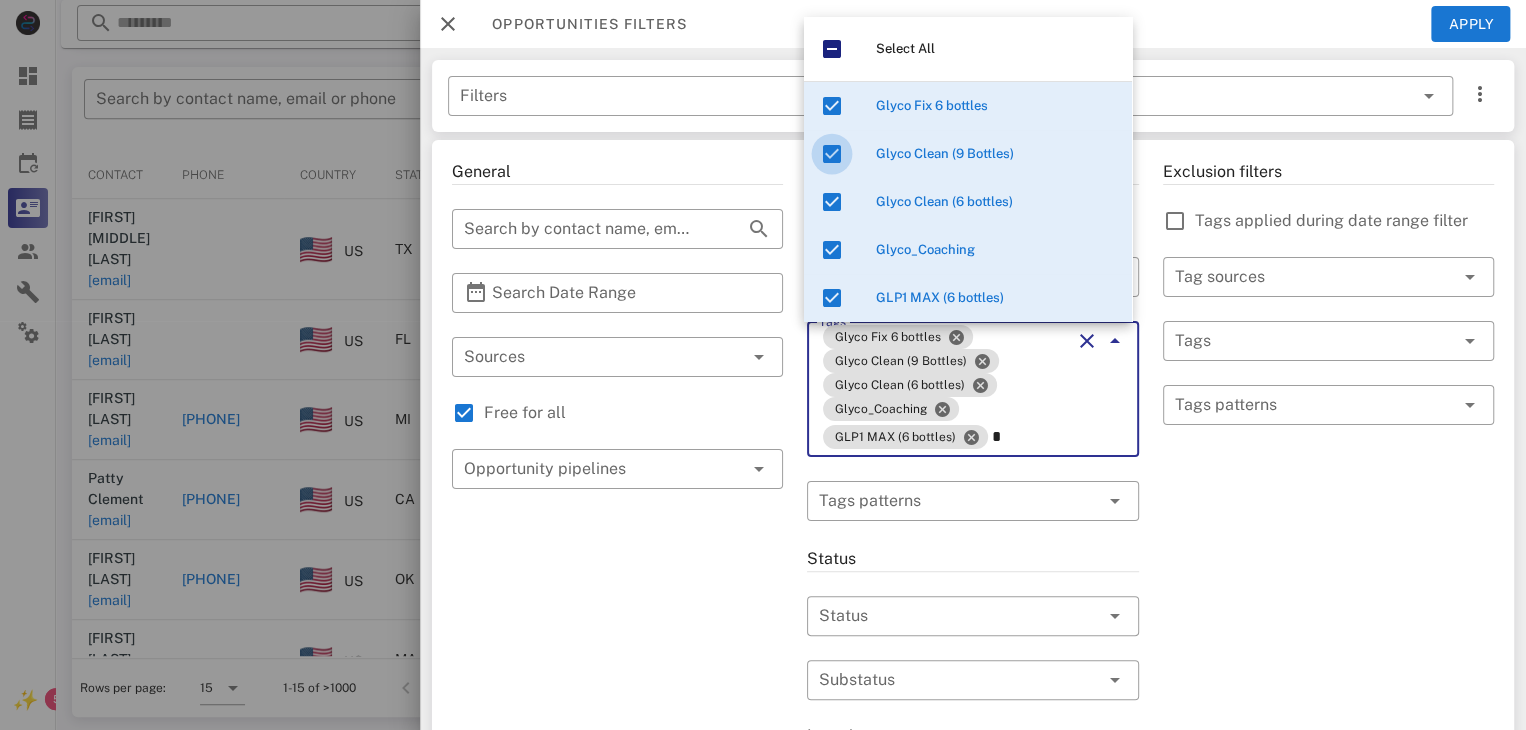 type 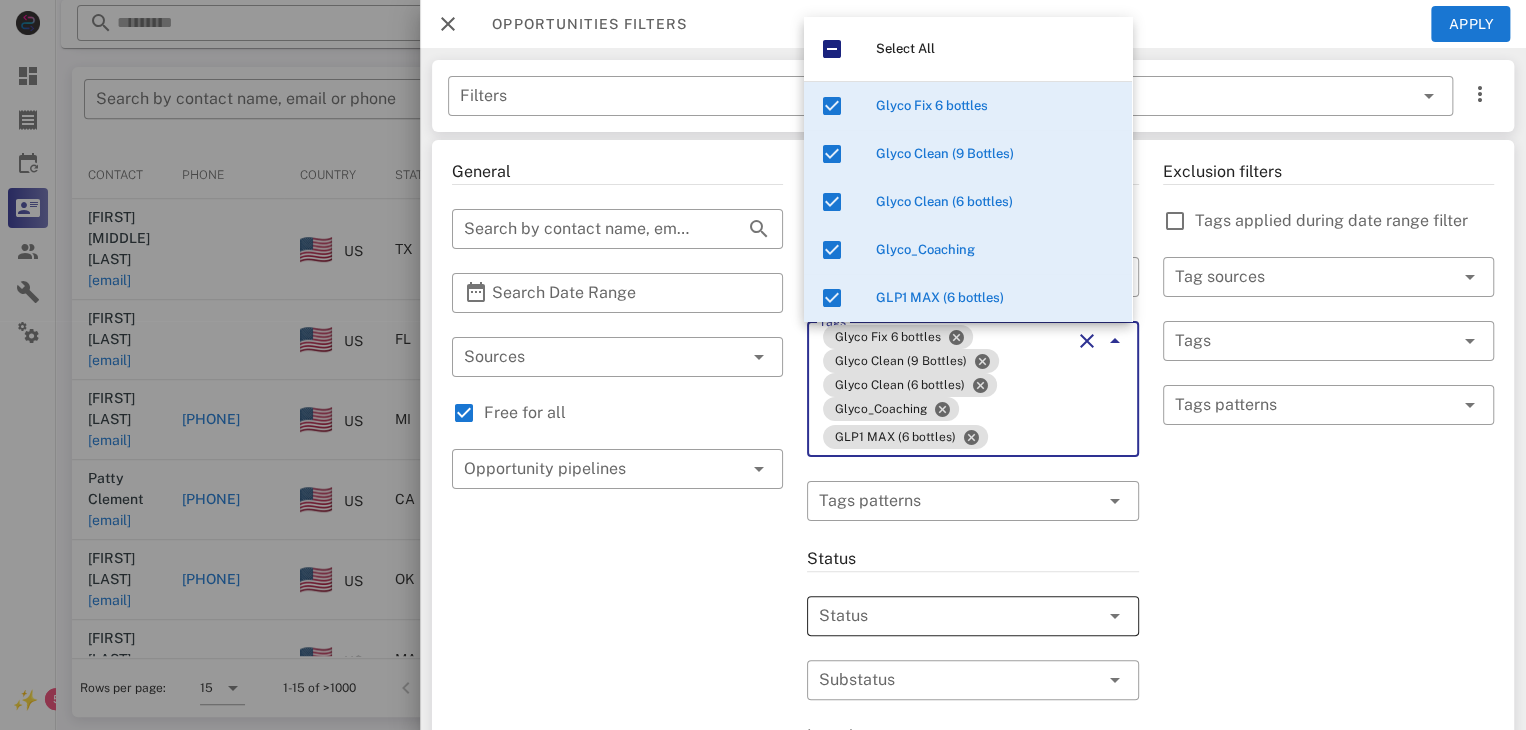 click at bounding box center [944, 616] 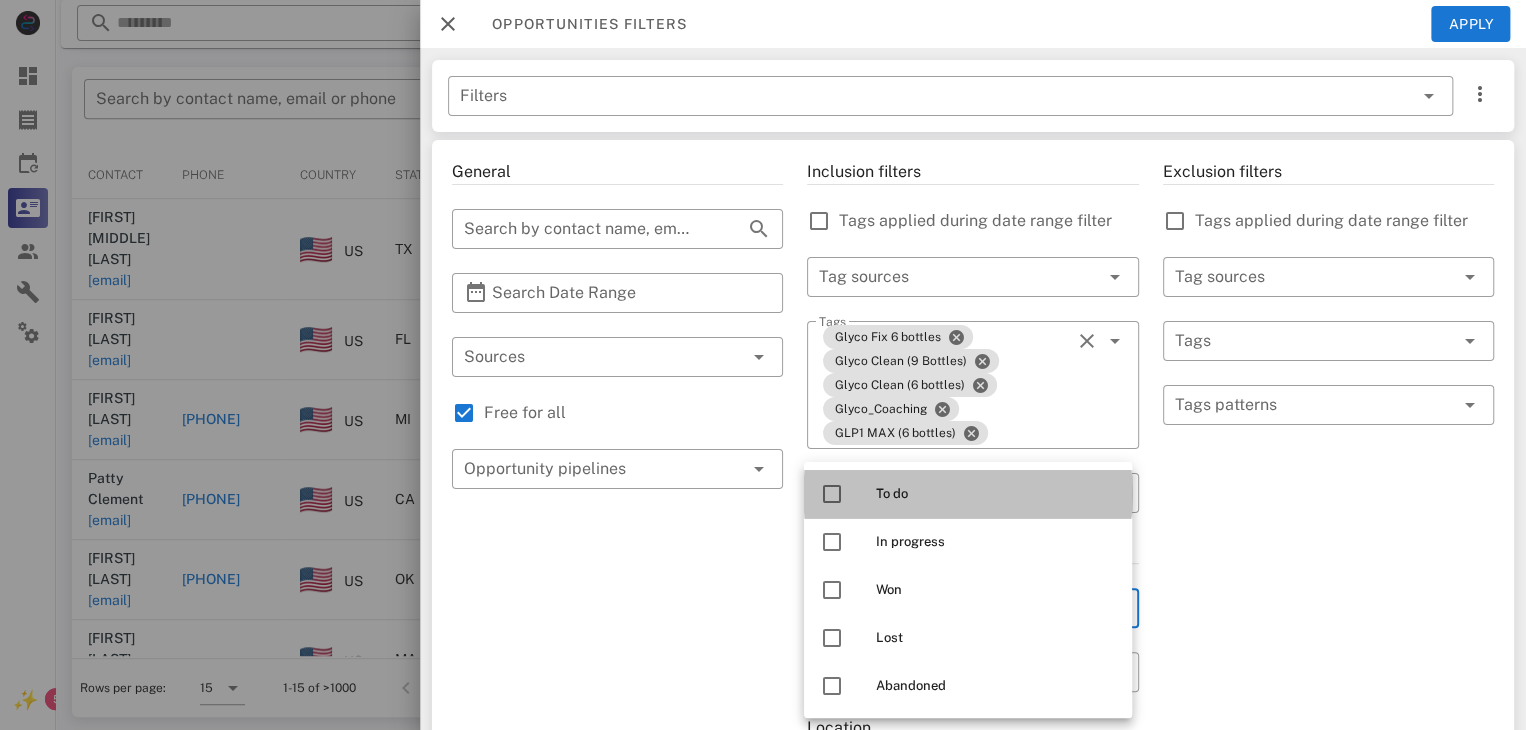 click at bounding box center [832, 494] 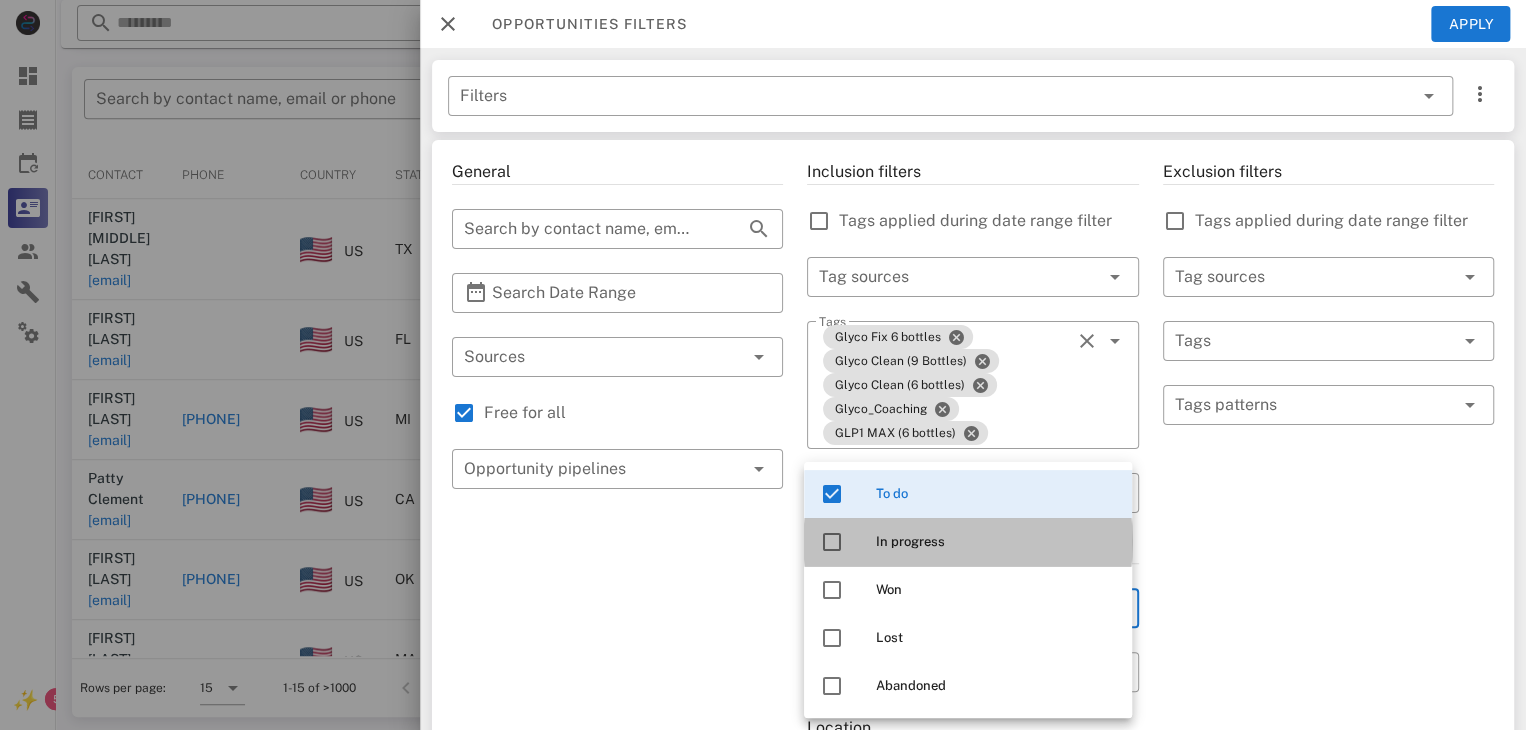 click at bounding box center [832, 542] 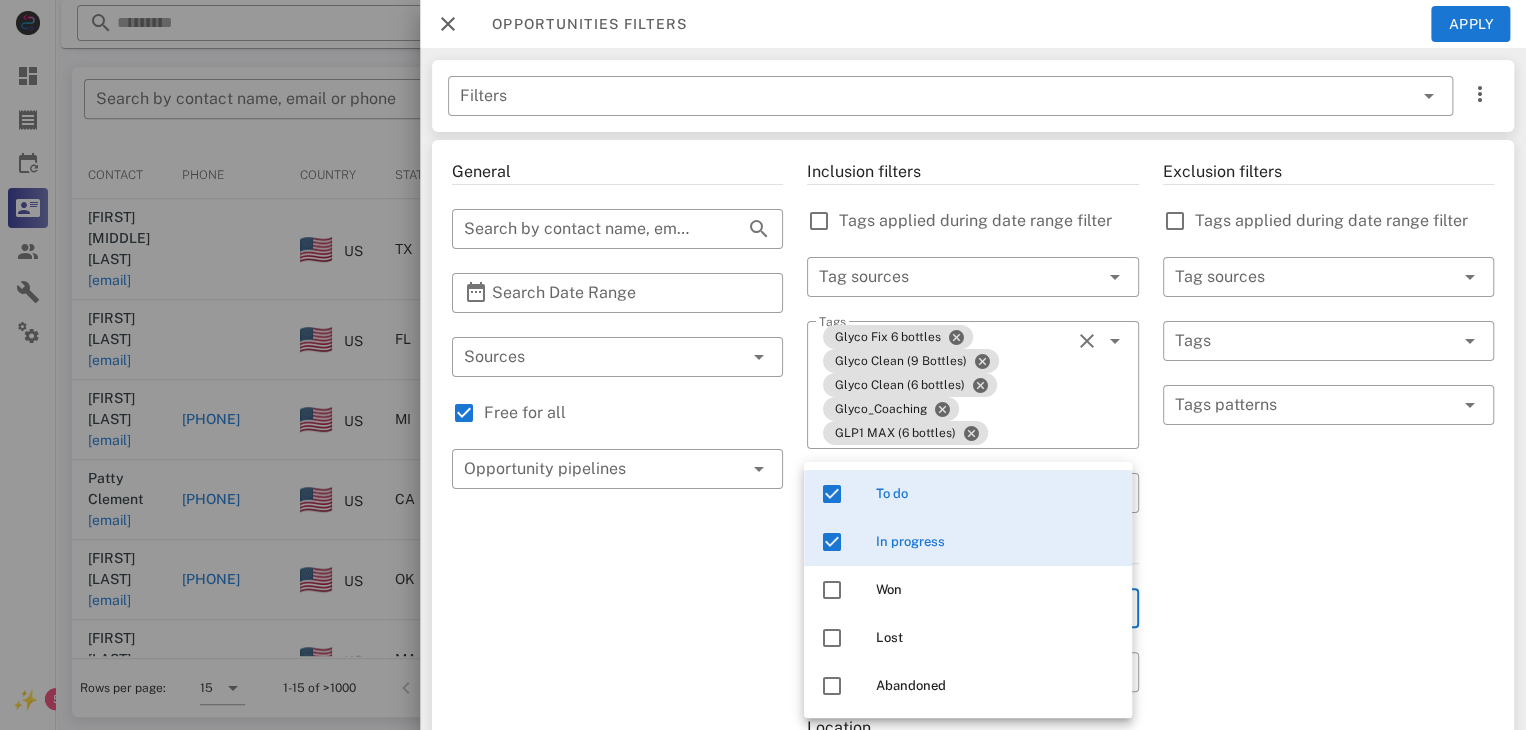 click on "Exclusion filters Tags applied during date range filter ​ Tag sources ​ Tags ​ Tags patterns" at bounding box center (1328, 753) 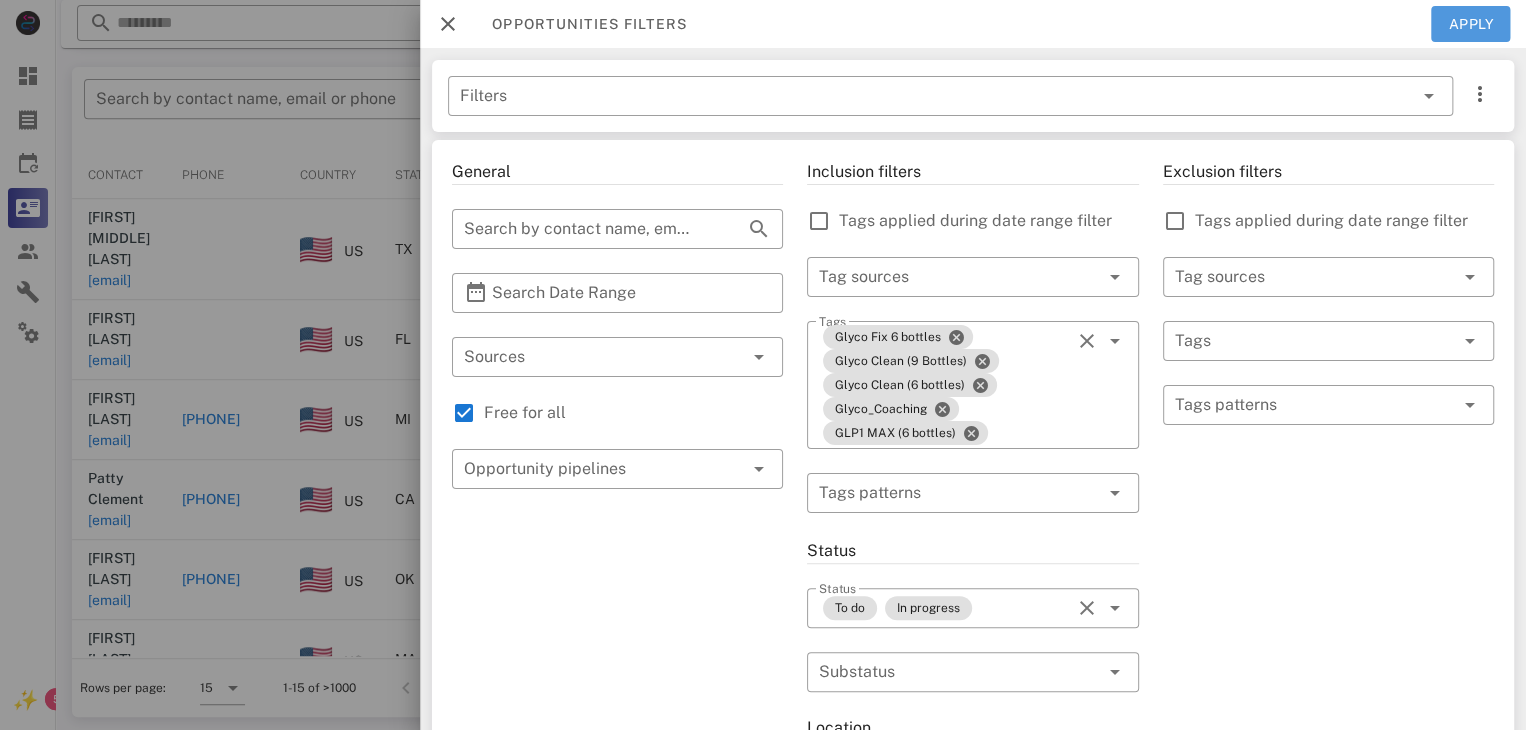 click on "Apply" at bounding box center [1471, 24] 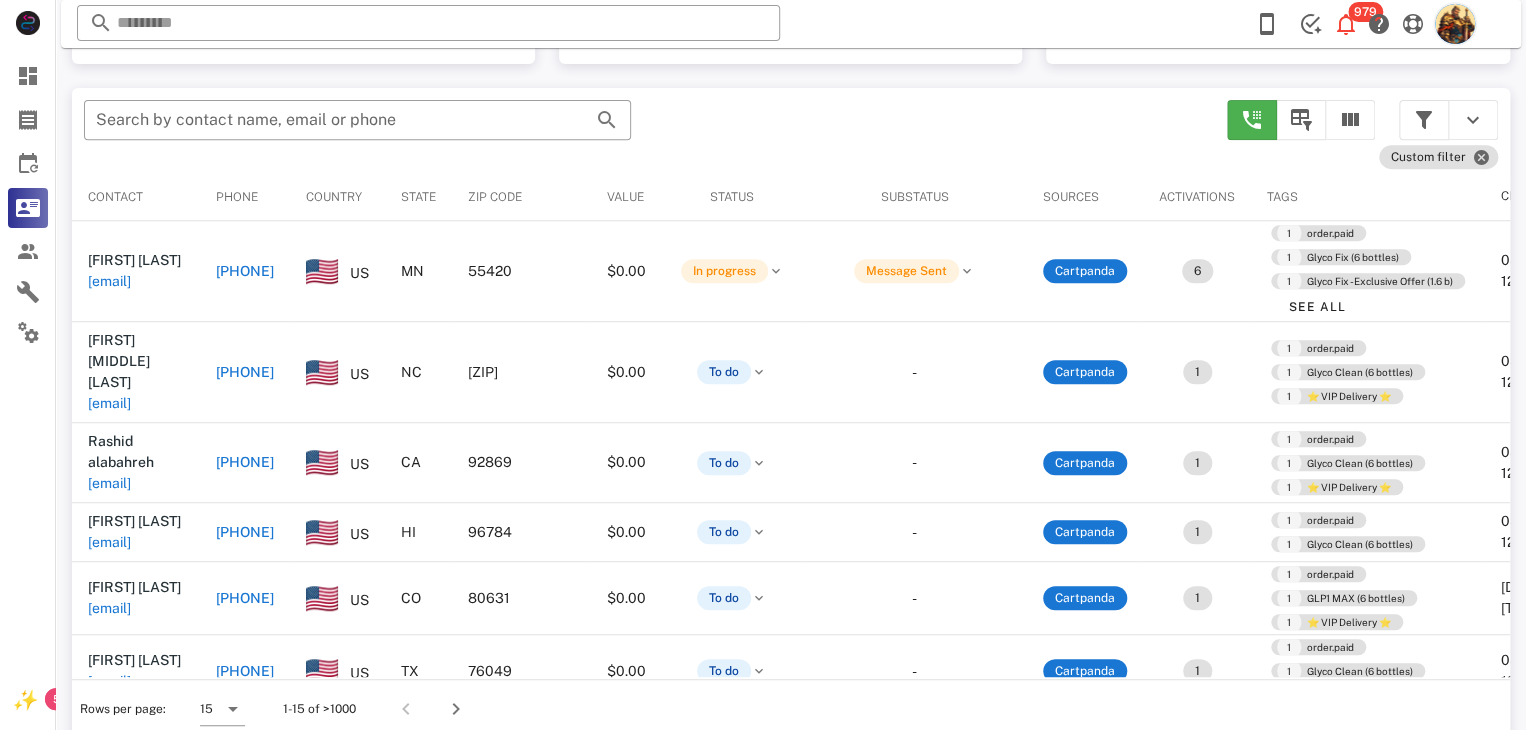 scroll, scrollTop: 377, scrollLeft: 0, axis: vertical 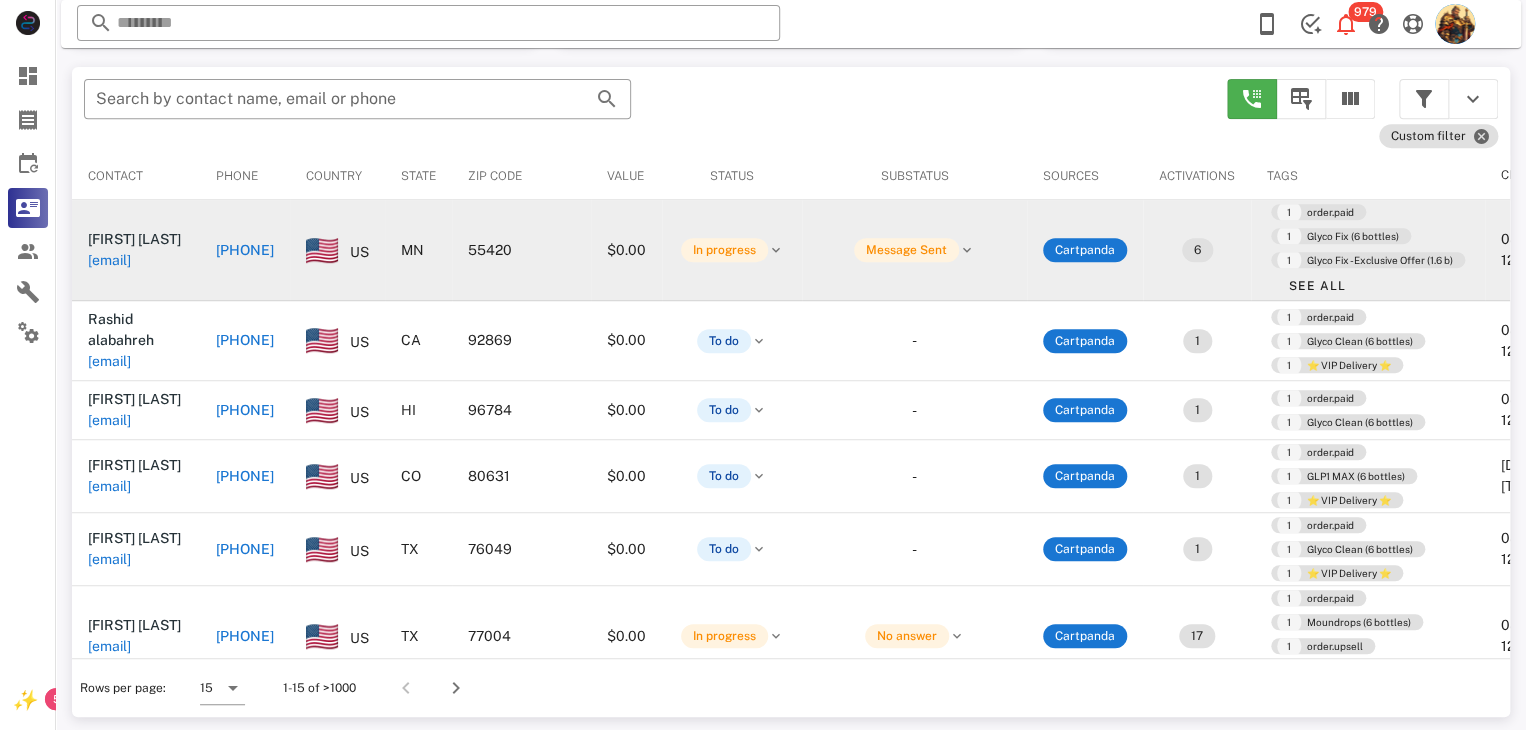 click on "[EMAIL]" at bounding box center (109, 260) 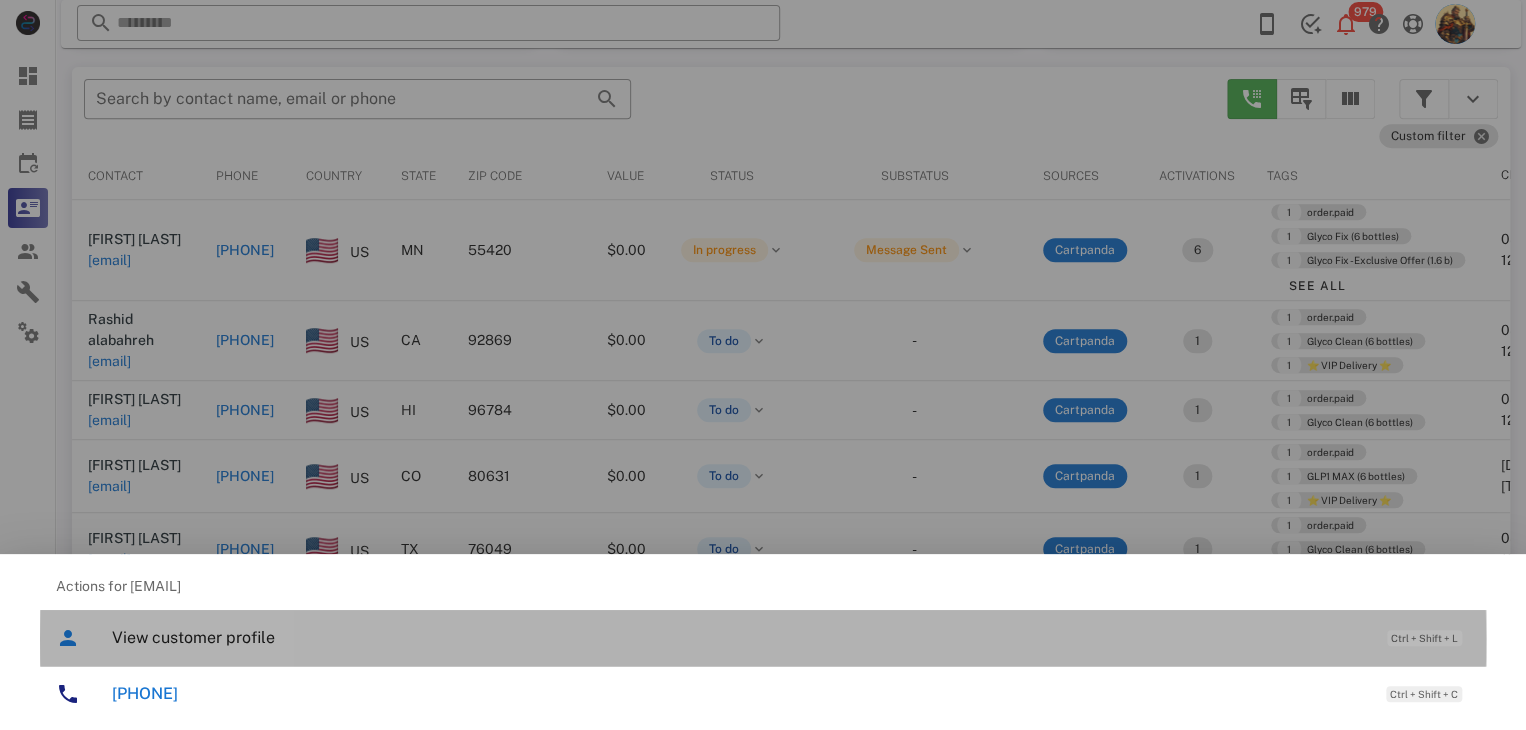 click on "View customer profile" at bounding box center (739, 637) 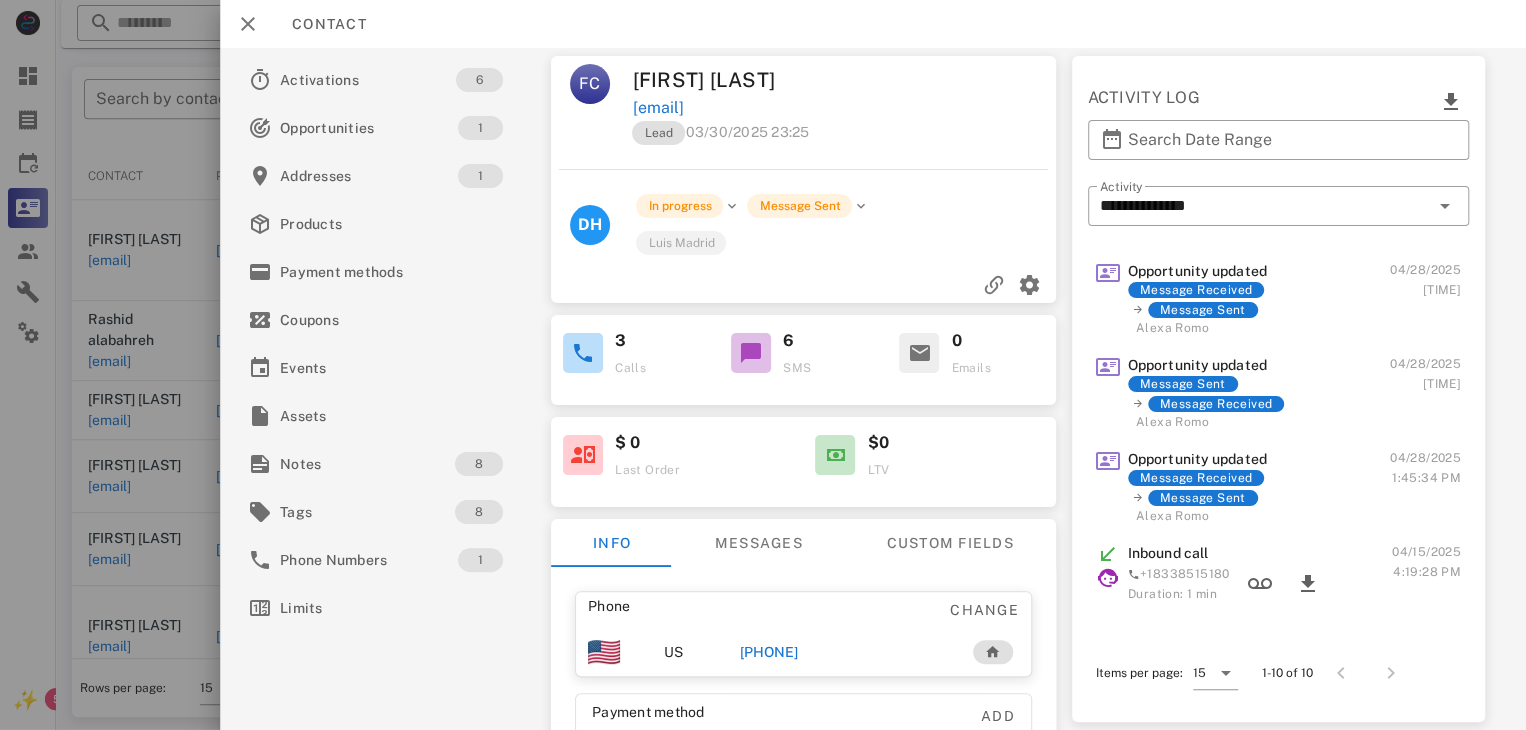 click on "[PHONE]" at bounding box center [769, 652] 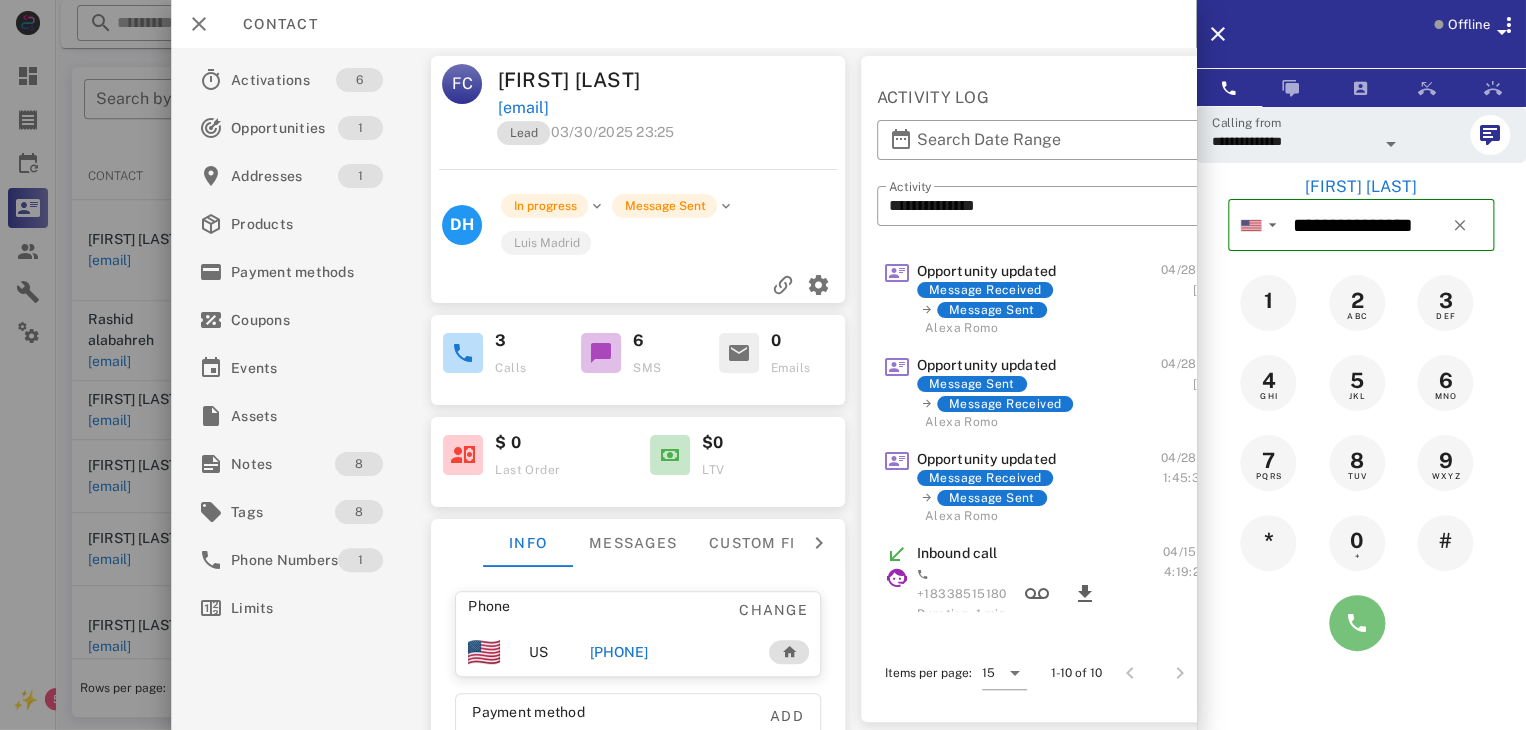 click at bounding box center [1357, 623] 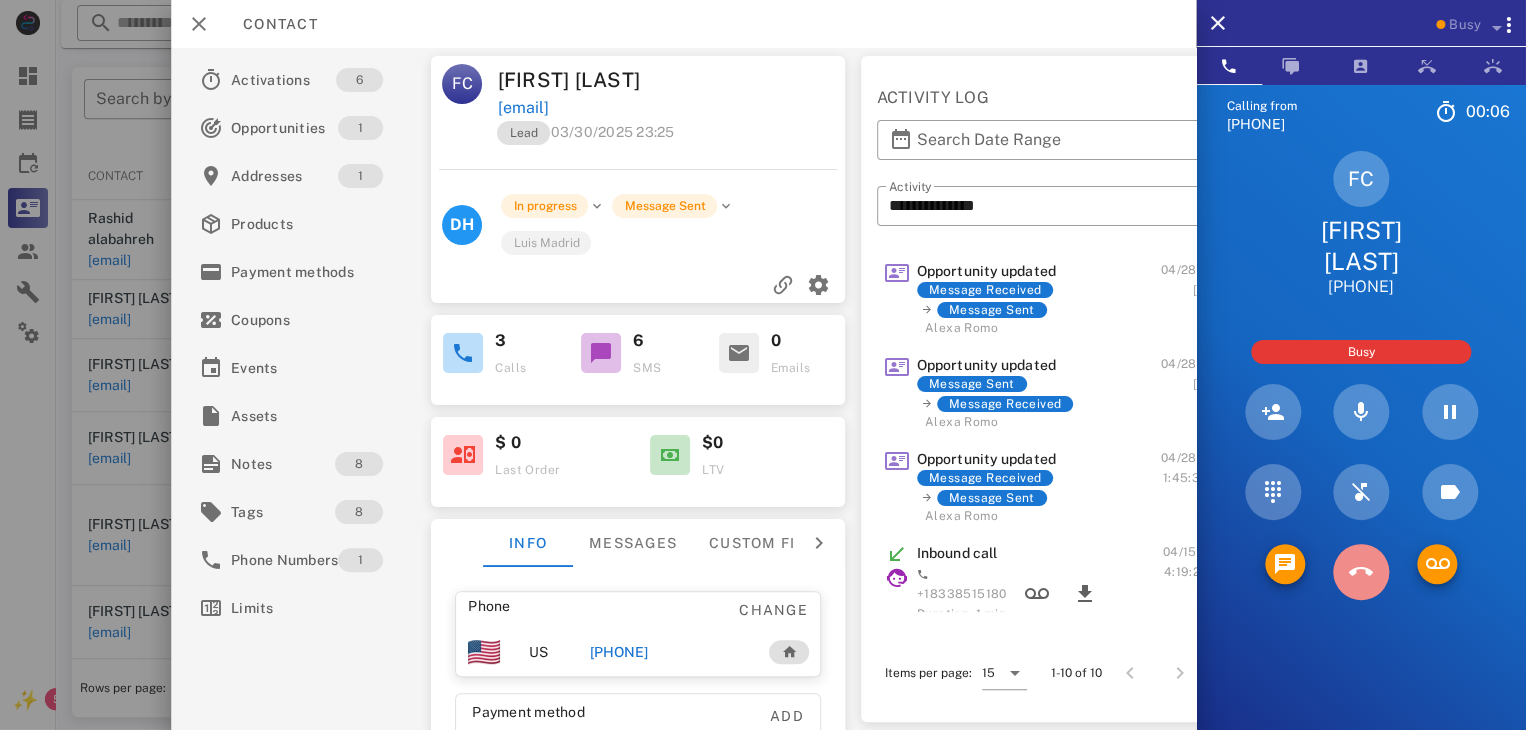 click at bounding box center (1361, 572) 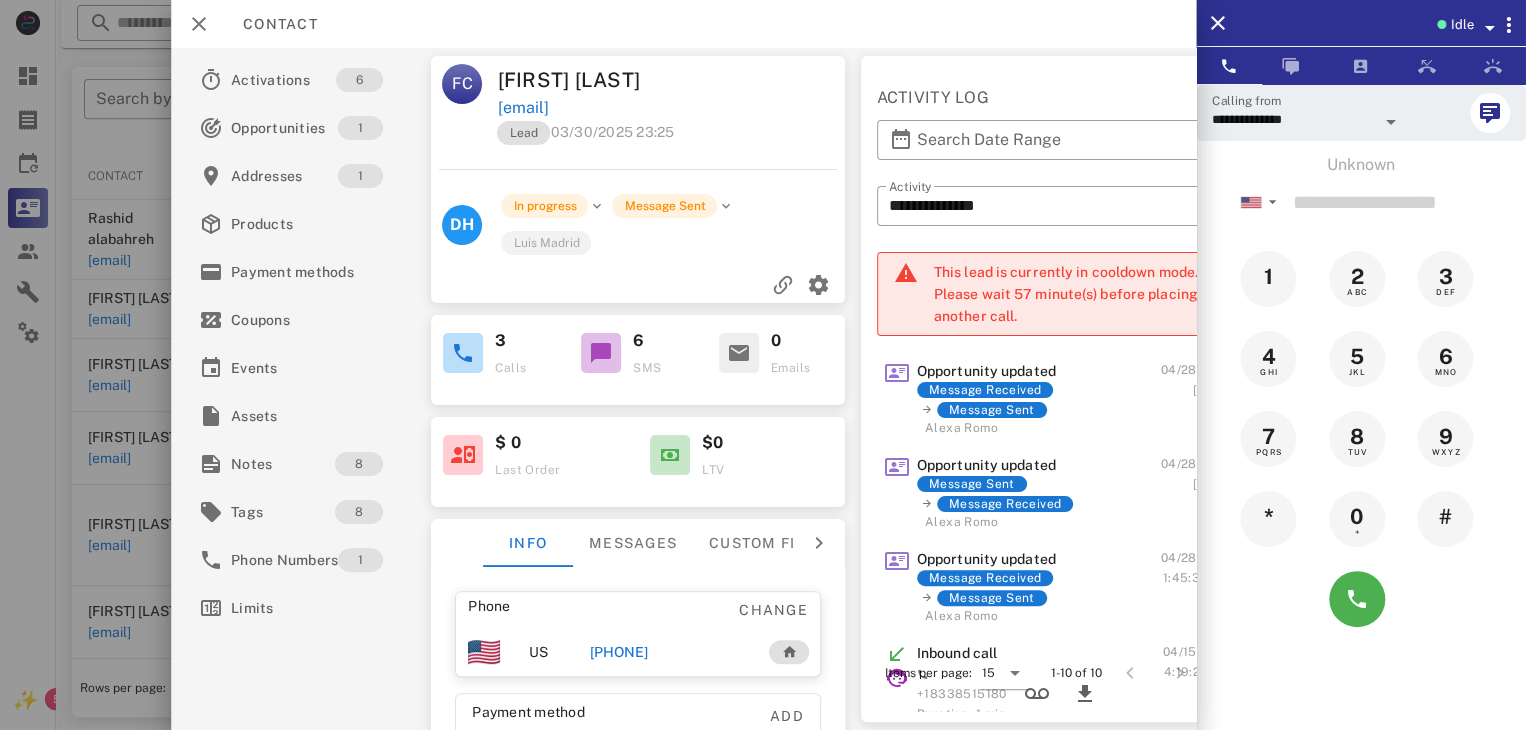 click on "[PHONE]" at bounding box center [618, 652] 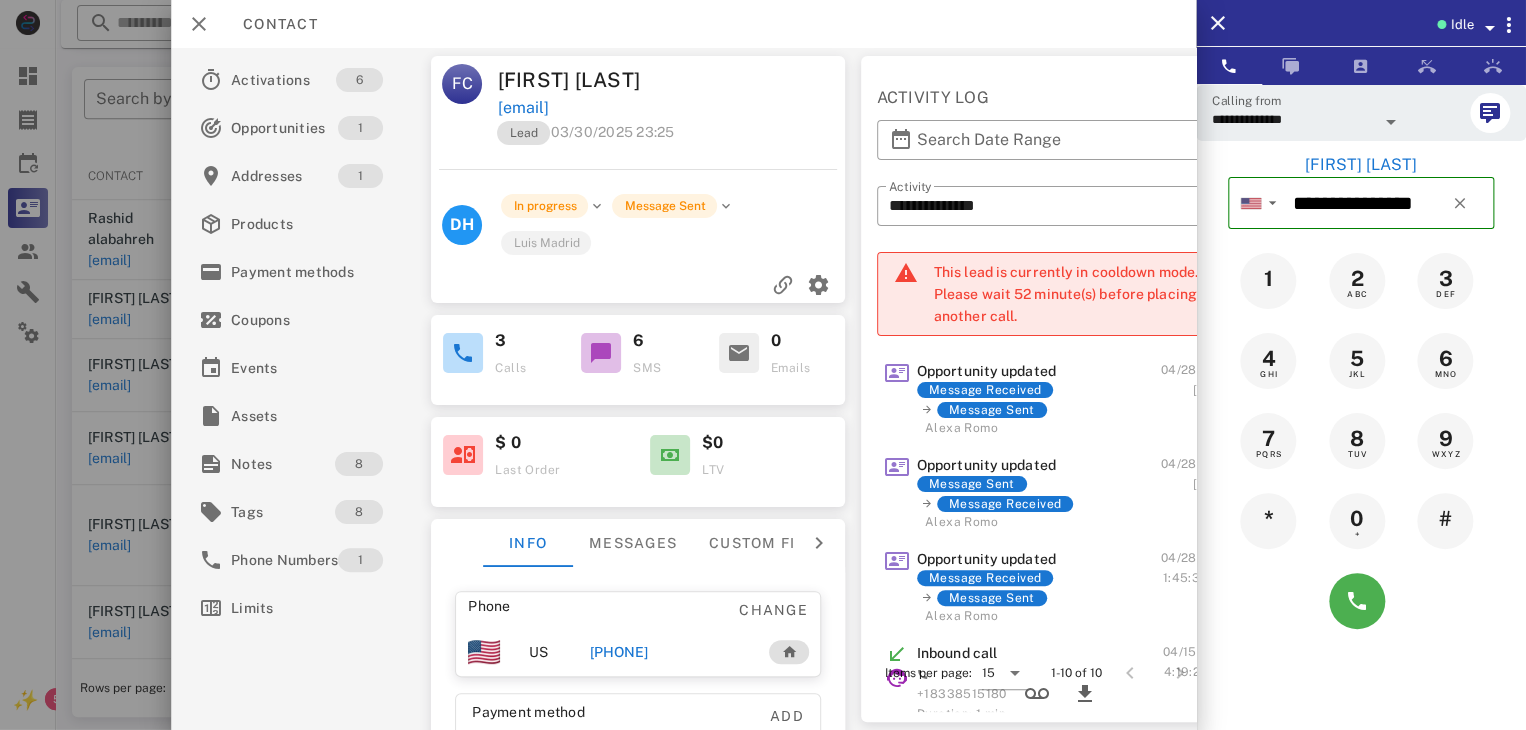 click at bounding box center [763, 365] 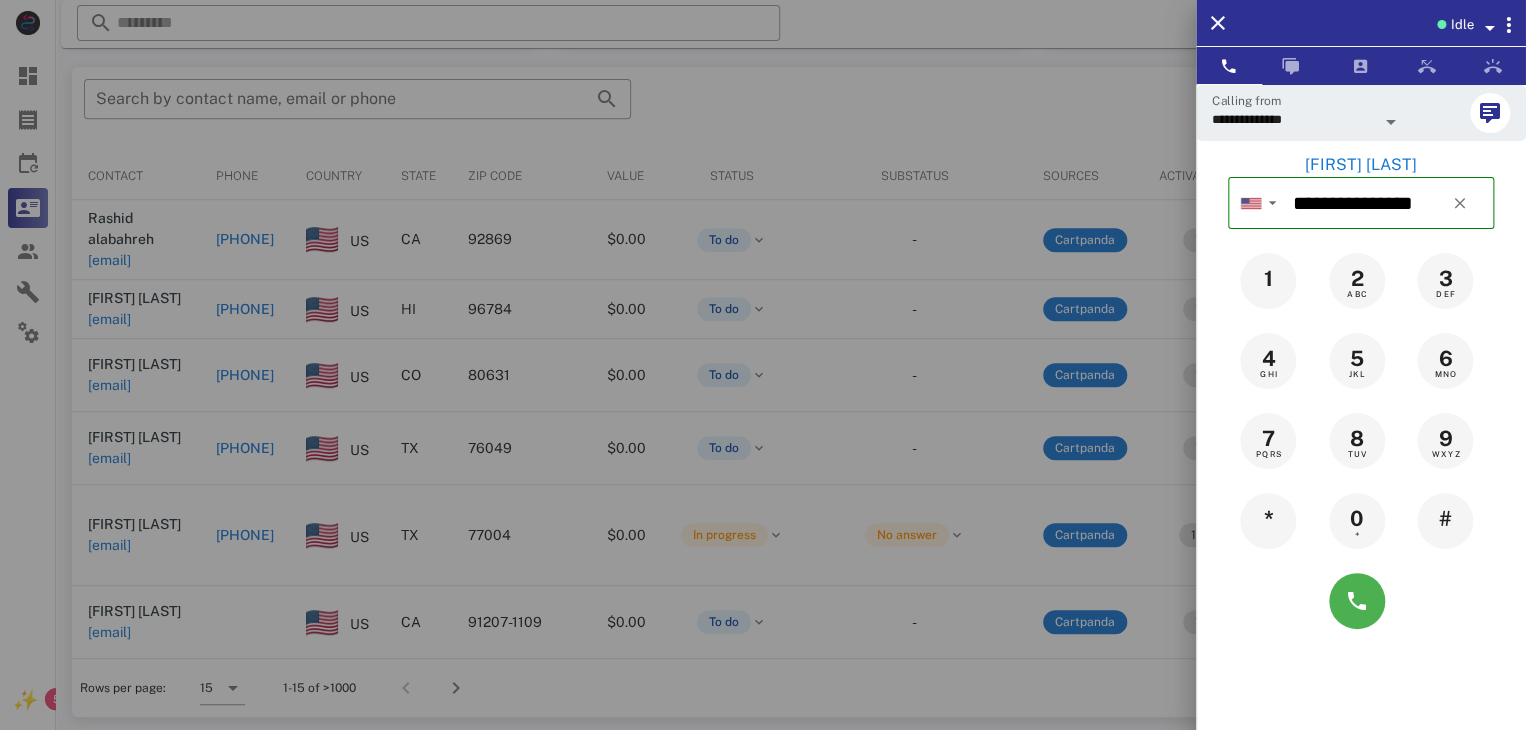 click at bounding box center [763, 365] 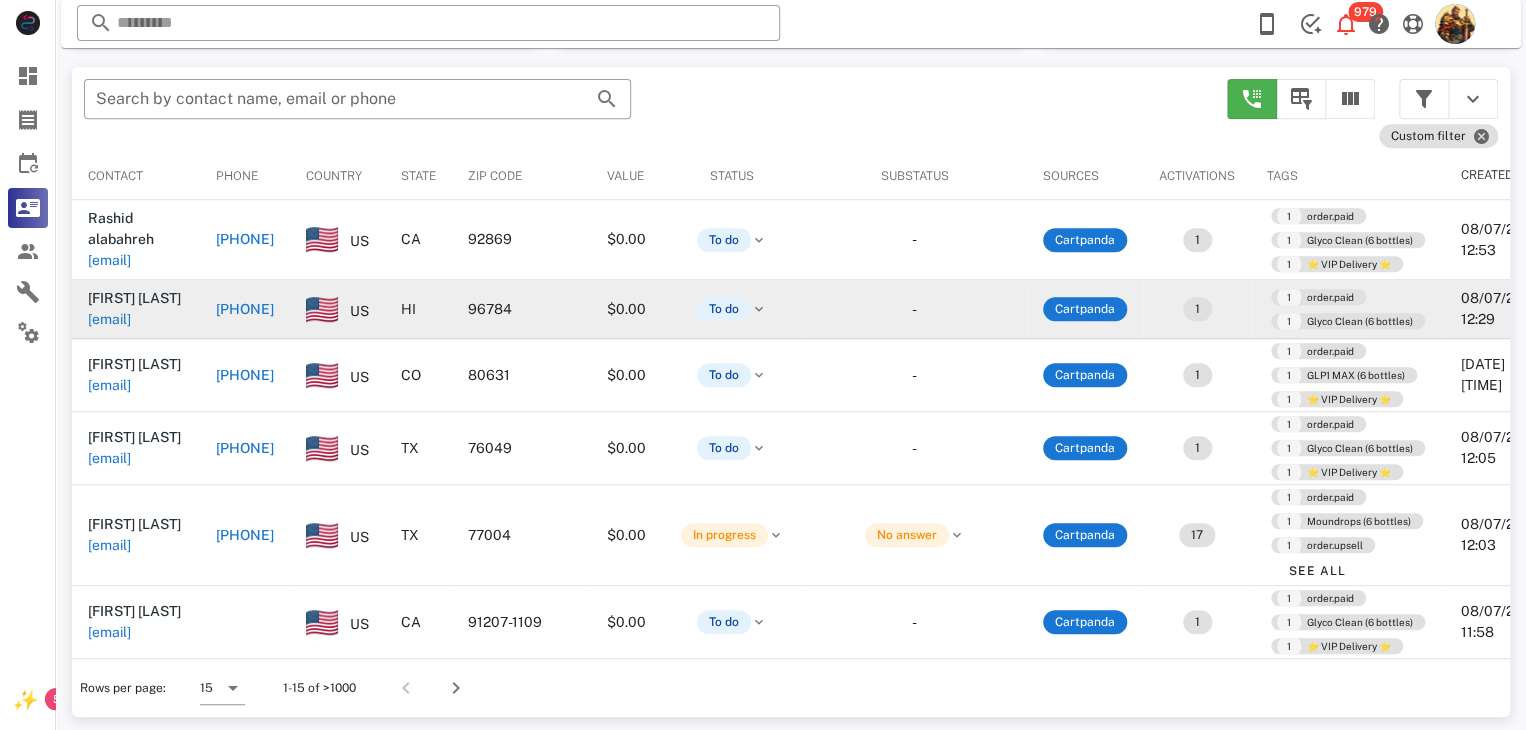 click on "[EMAIL]" at bounding box center [109, 319] 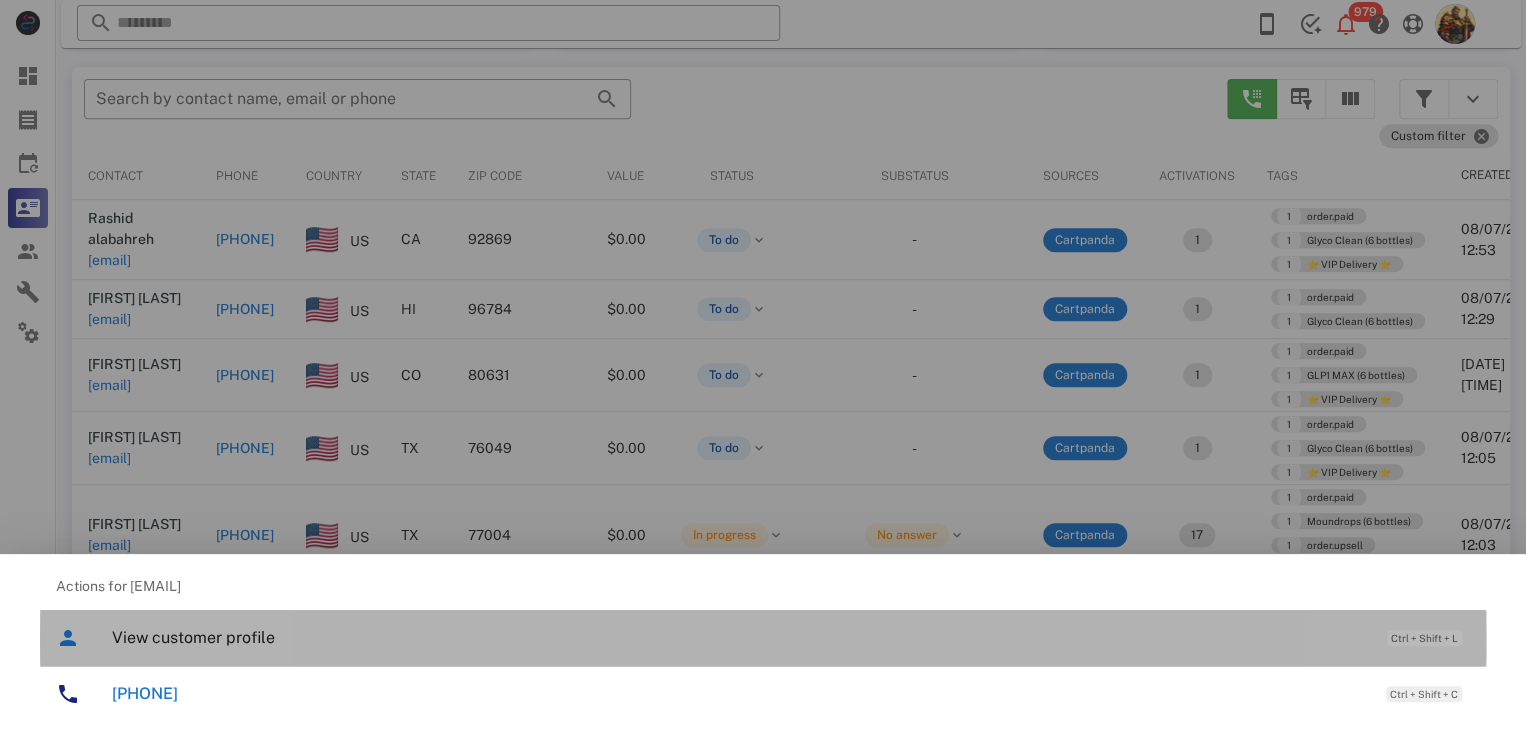 click on "View customer profile" at bounding box center [739, 637] 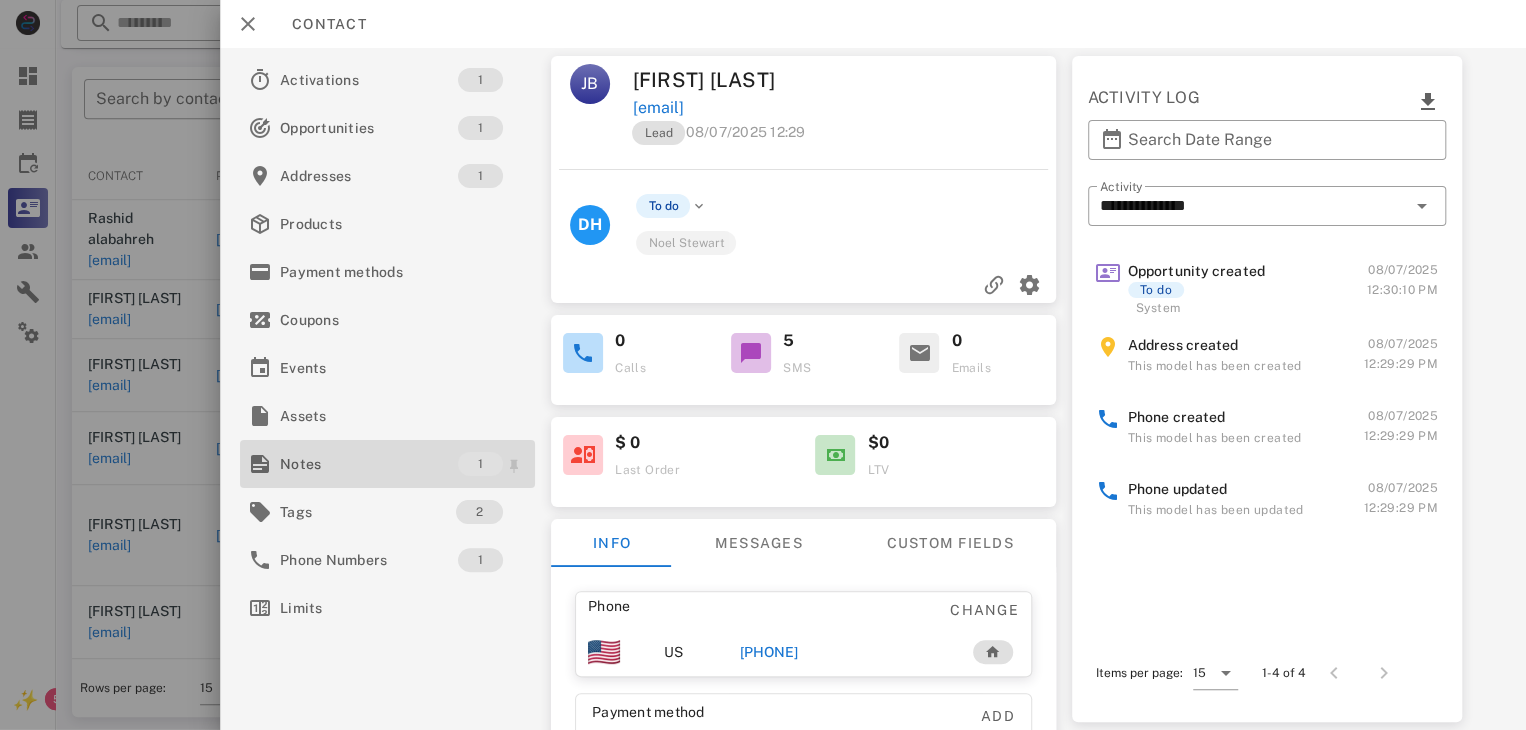 click on "Notes" at bounding box center (369, 464) 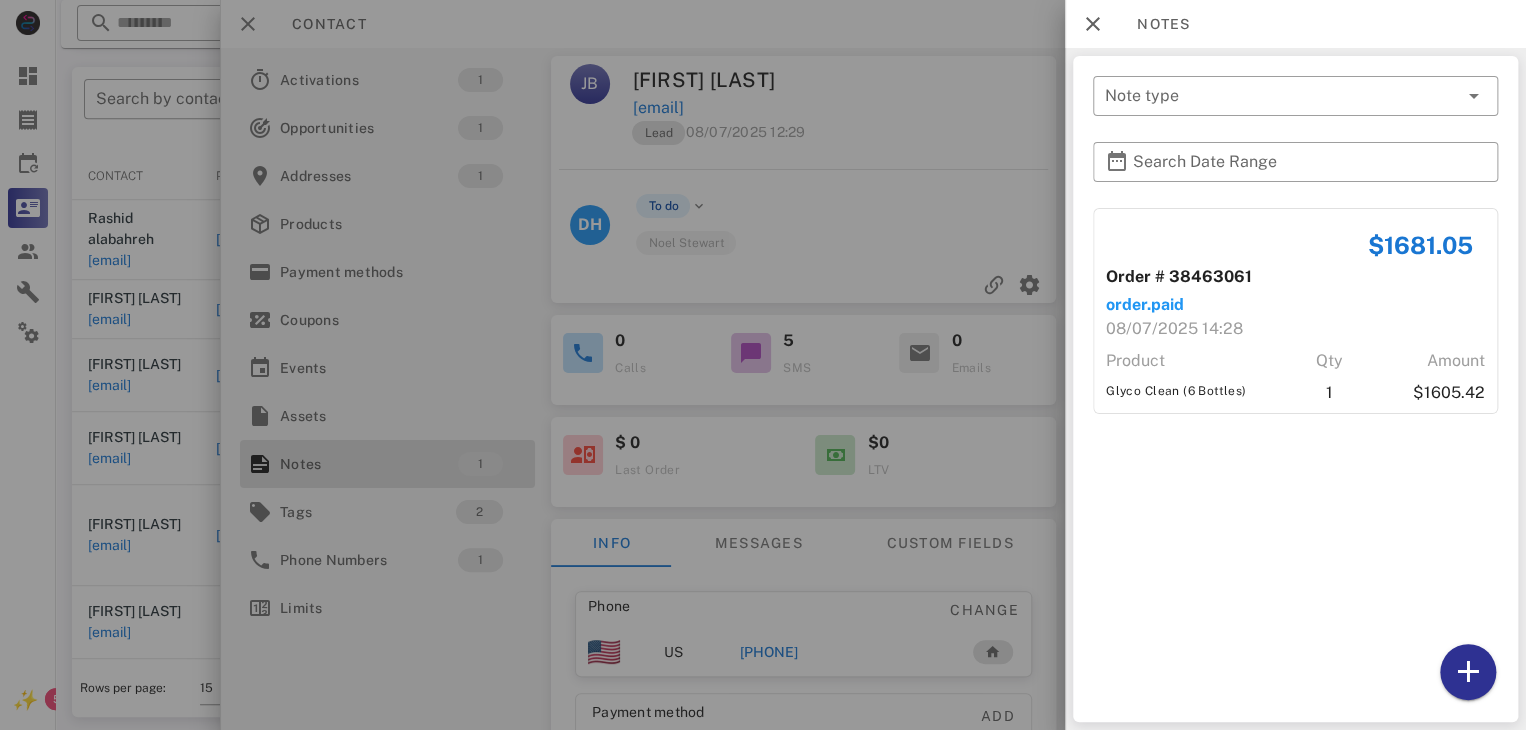 click at bounding box center [763, 365] 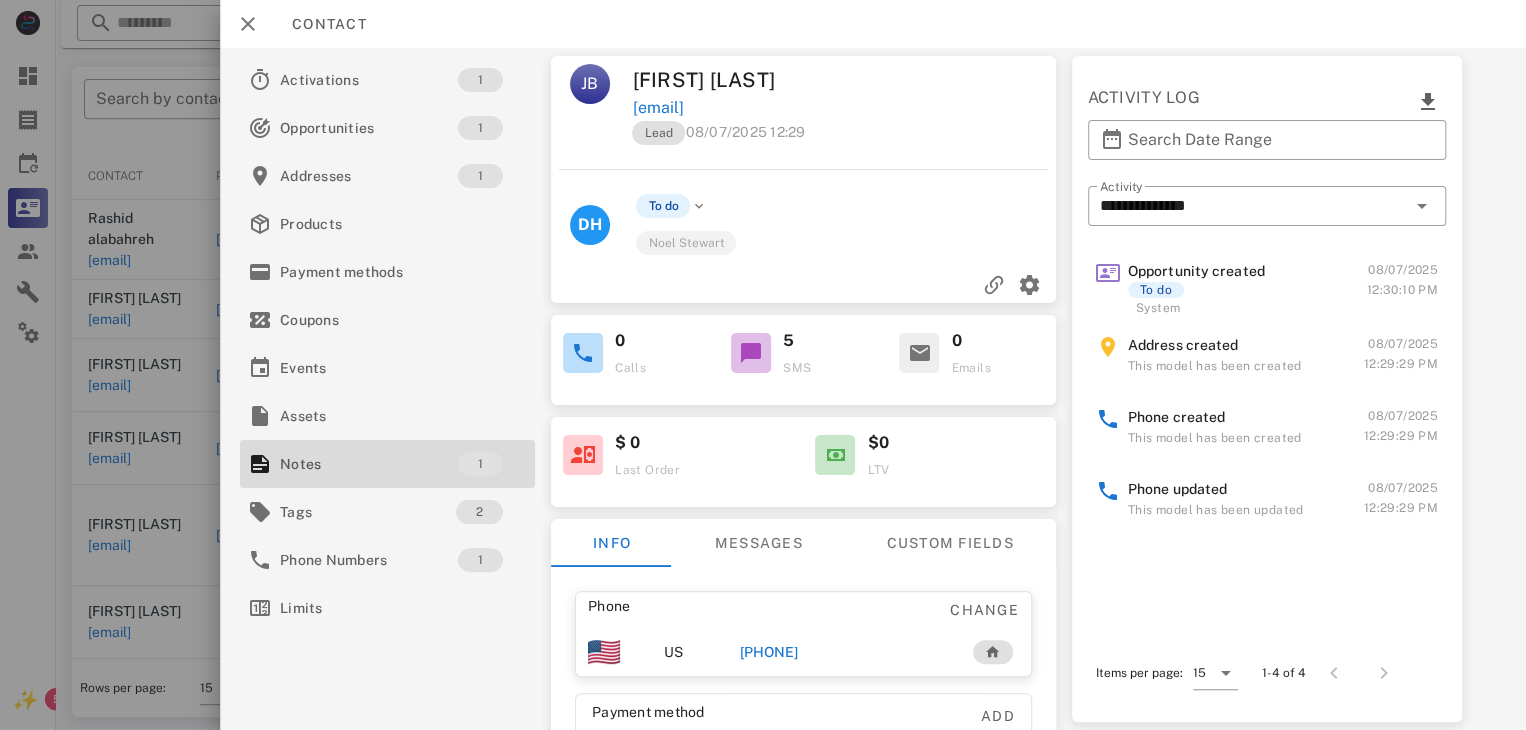 click on "[PHONE]" at bounding box center (769, 652) 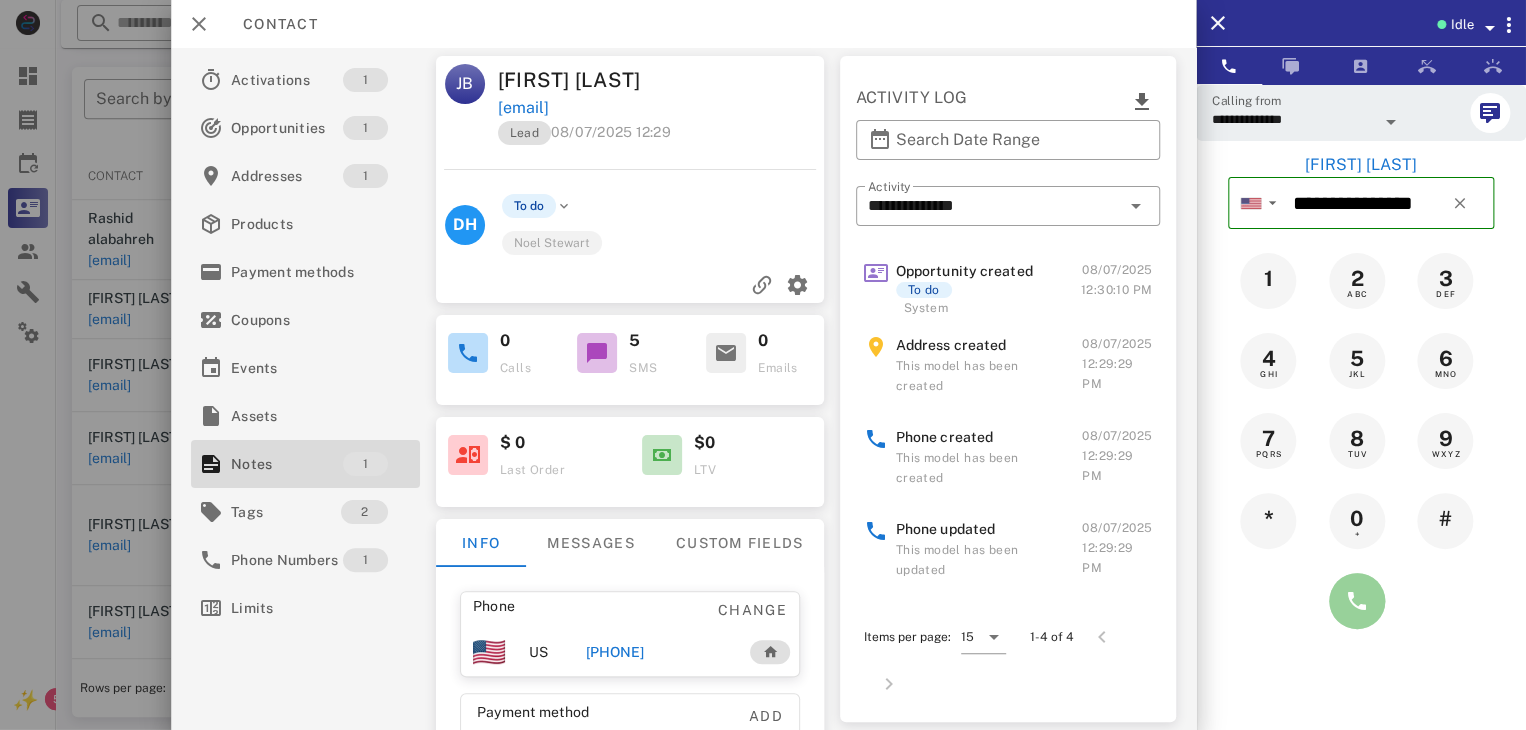 click at bounding box center [1357, 601] 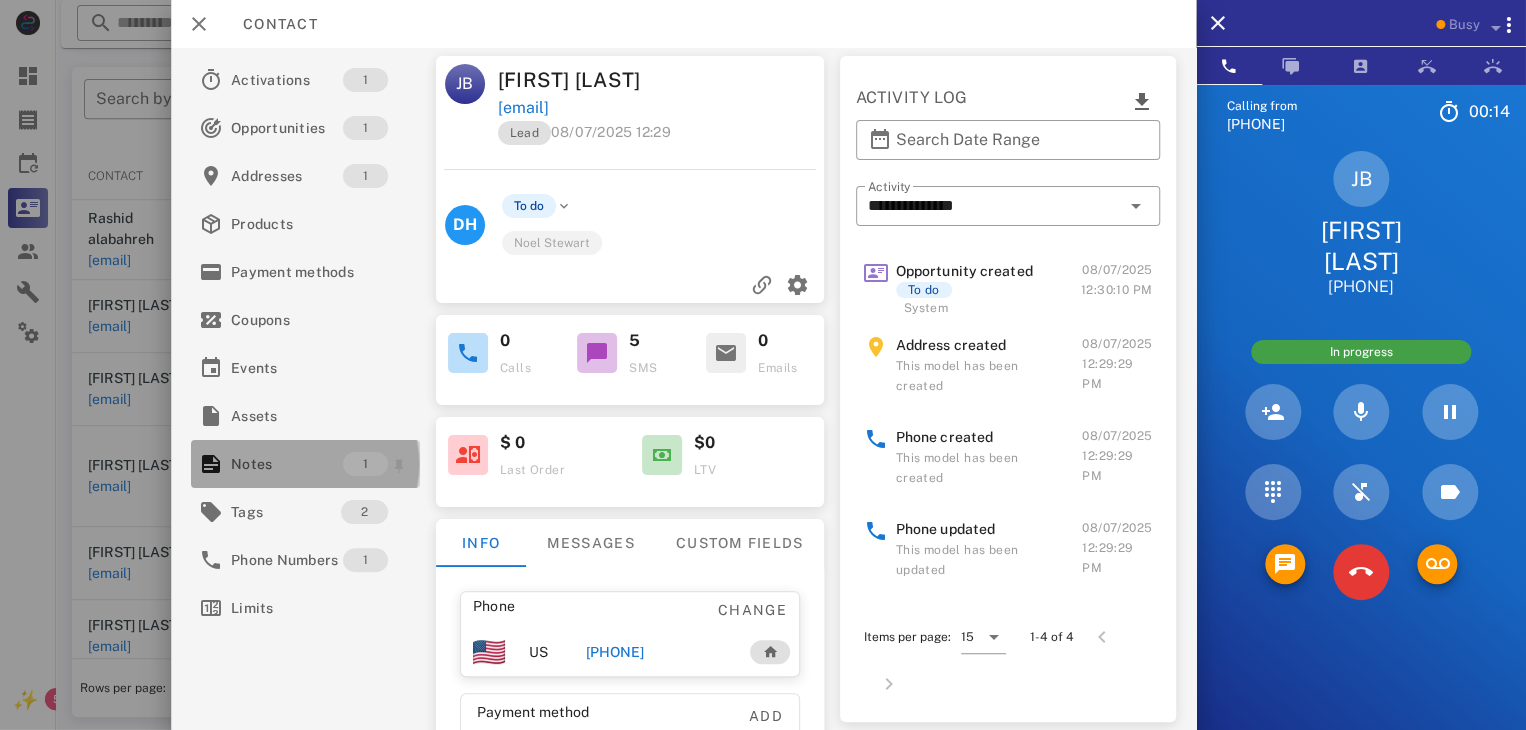 click on "Notes" at bounding box center (287, 464) 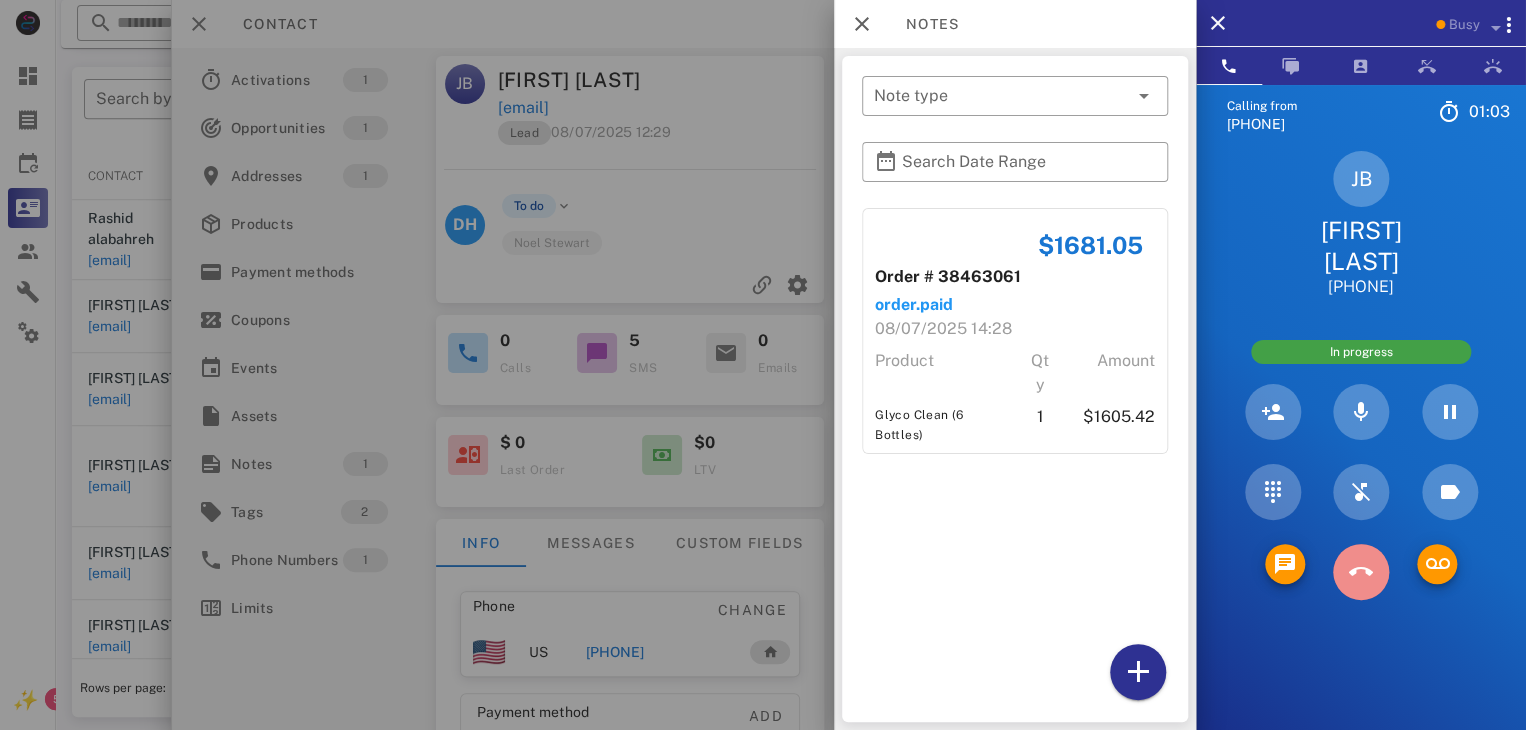 click at bounding box center [1361, 572] 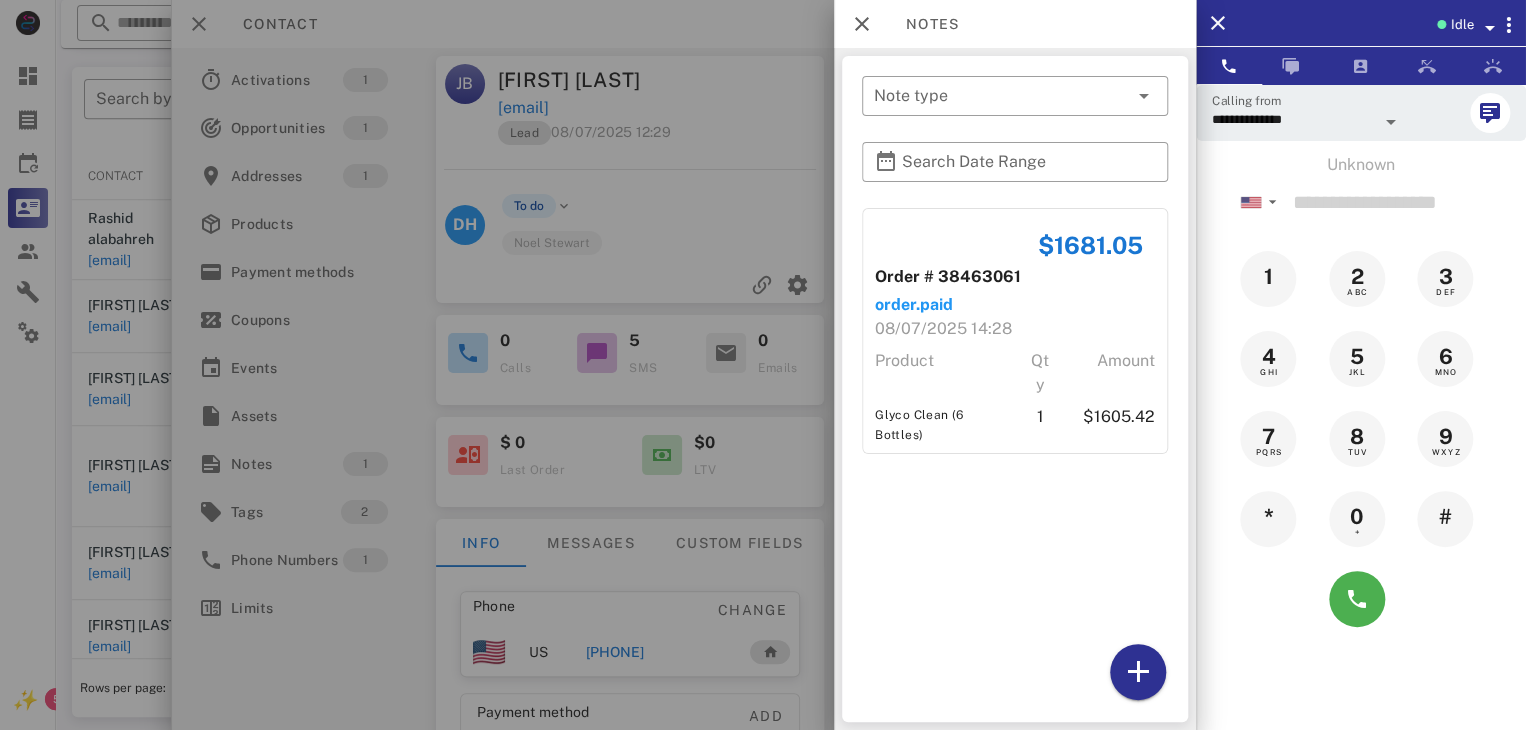 click at bounding box center [763, 365] 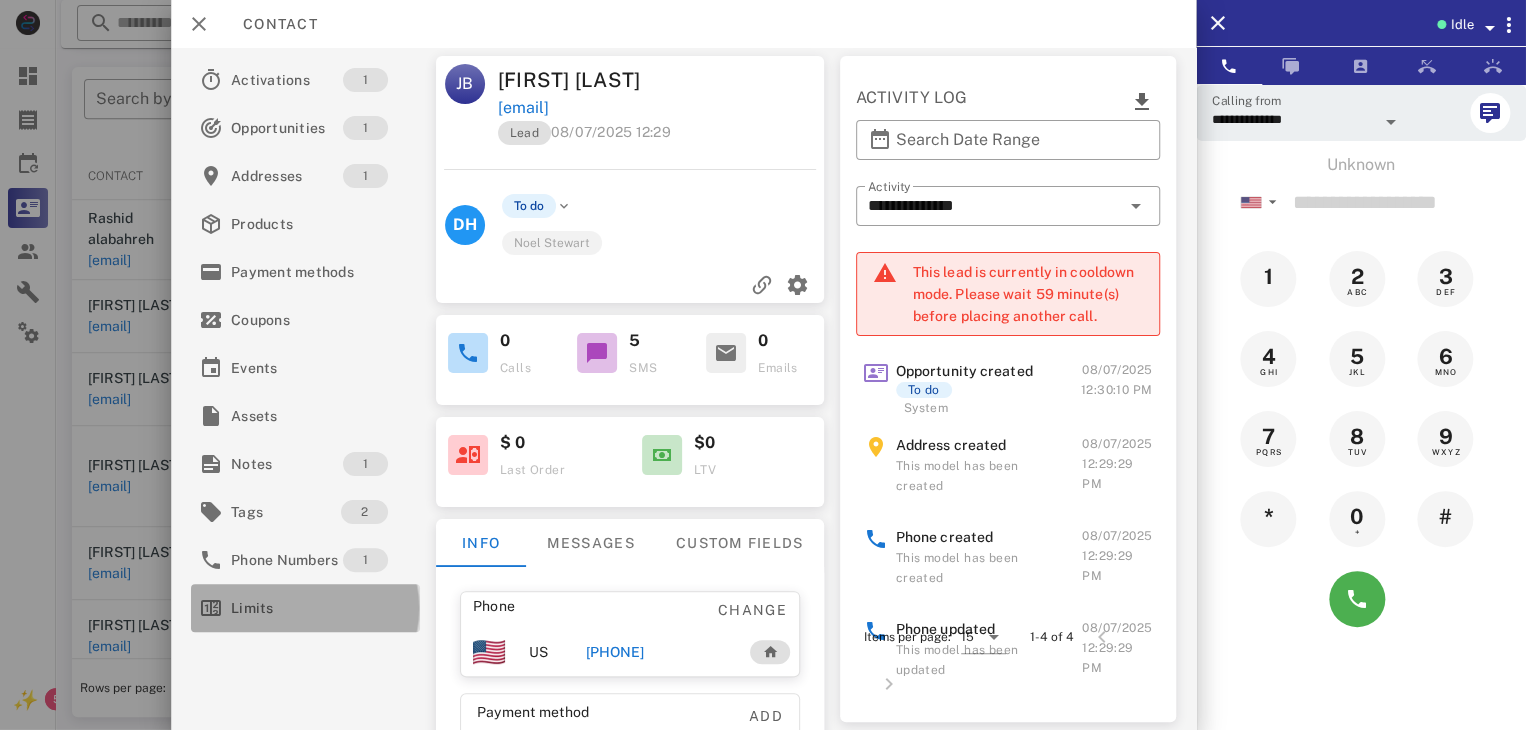 click on "Limits" at bounding box center (301, 608) 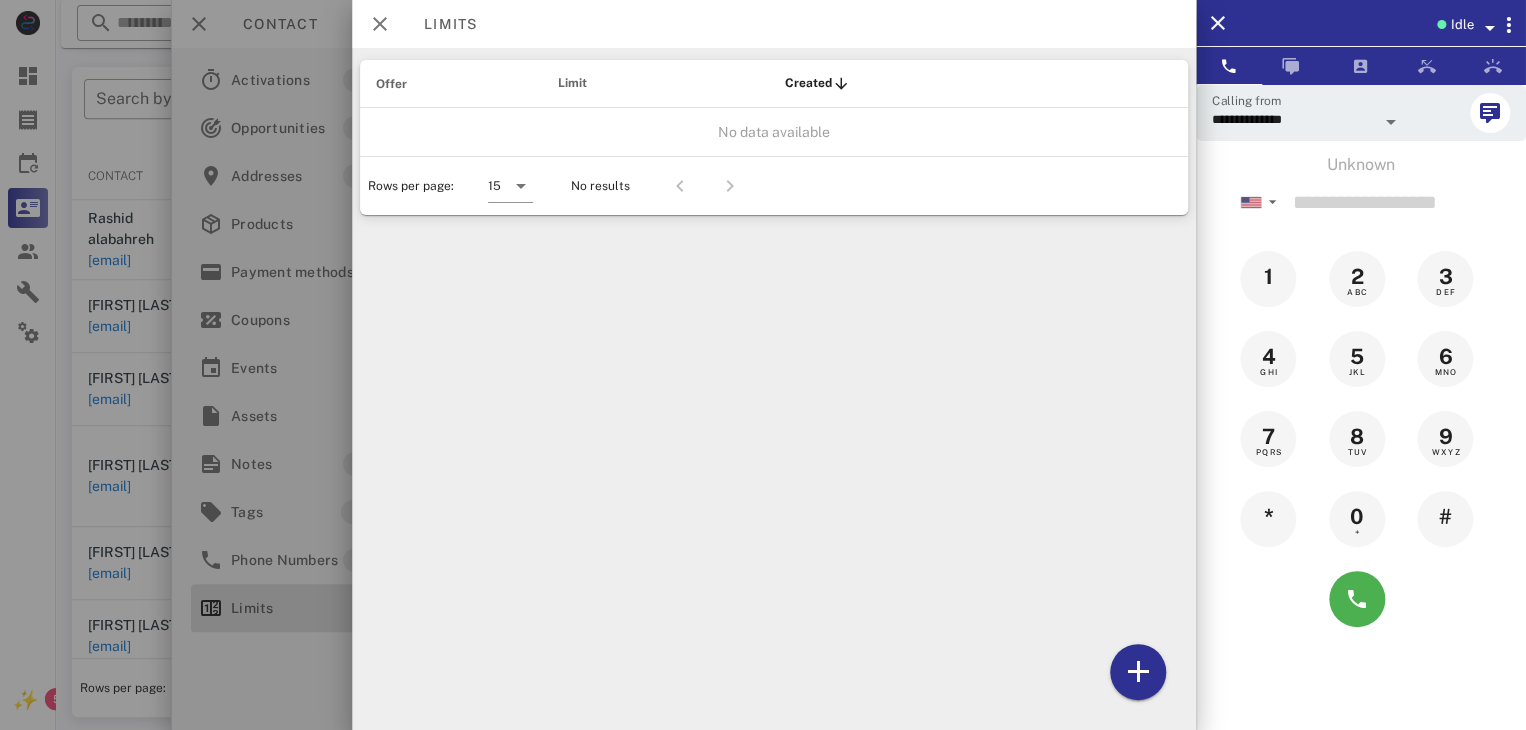 click at bounding box center [763, 365] 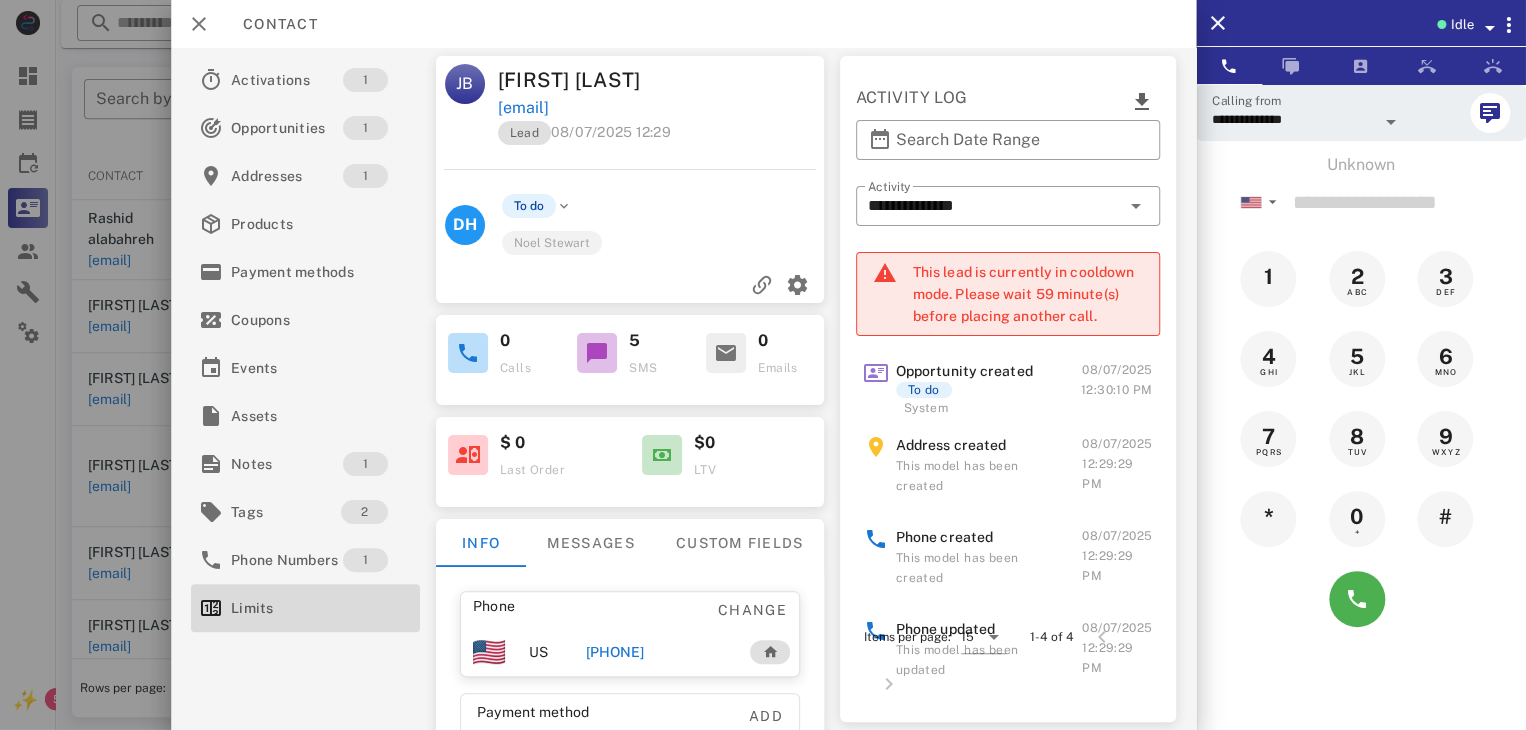 click at bounding box center [763, 365] 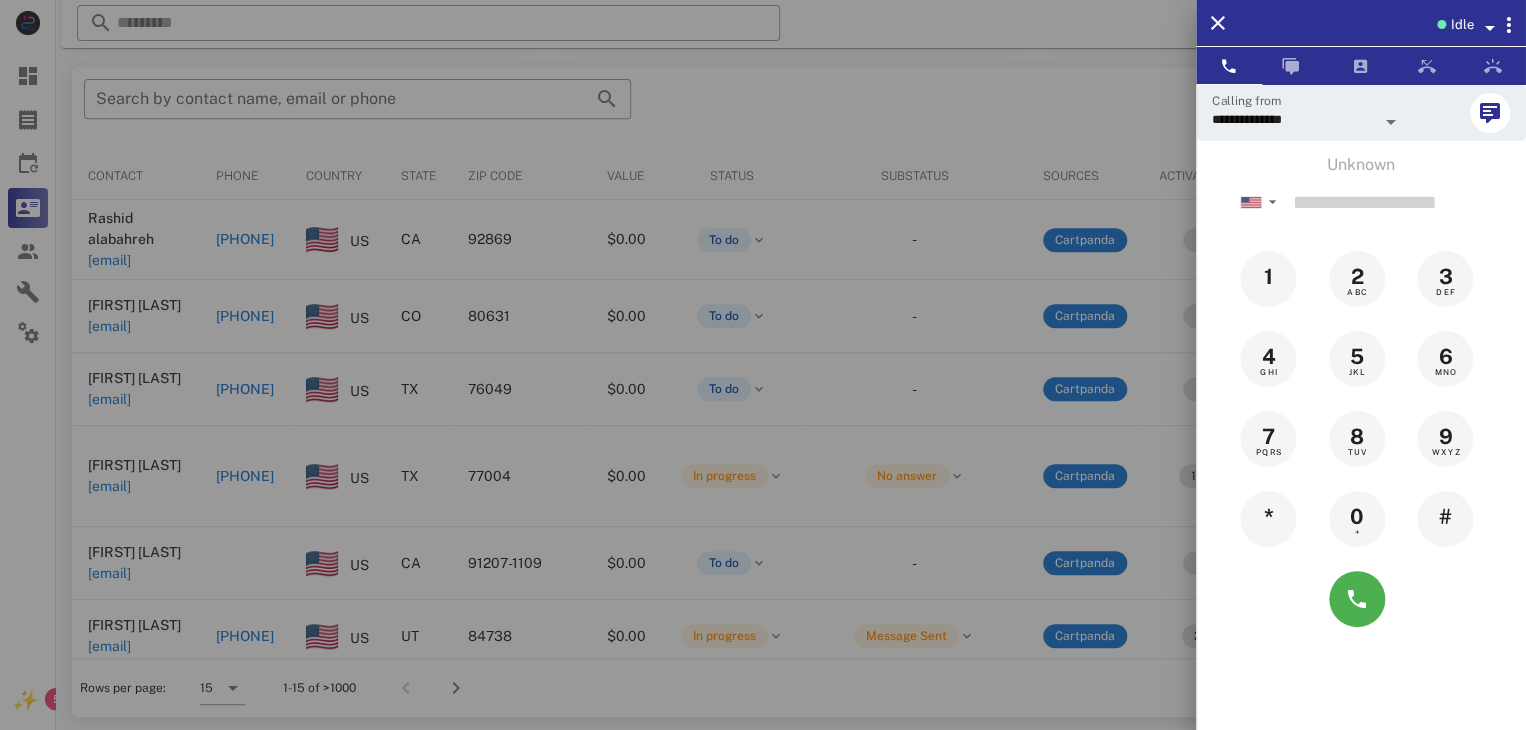 click at bounding box center (763, 365) 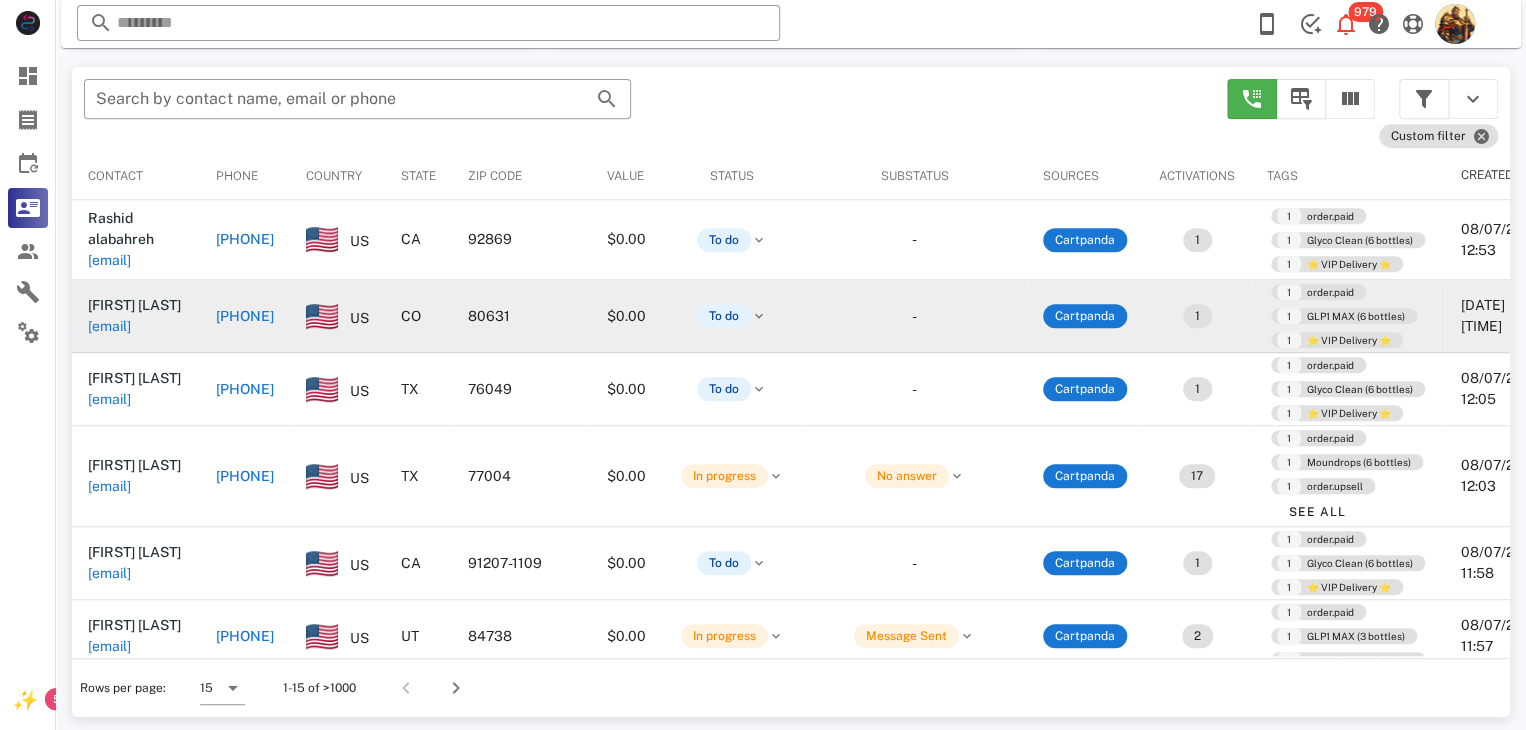 click on "[EMAIL]" at bounding box center (109, 326) 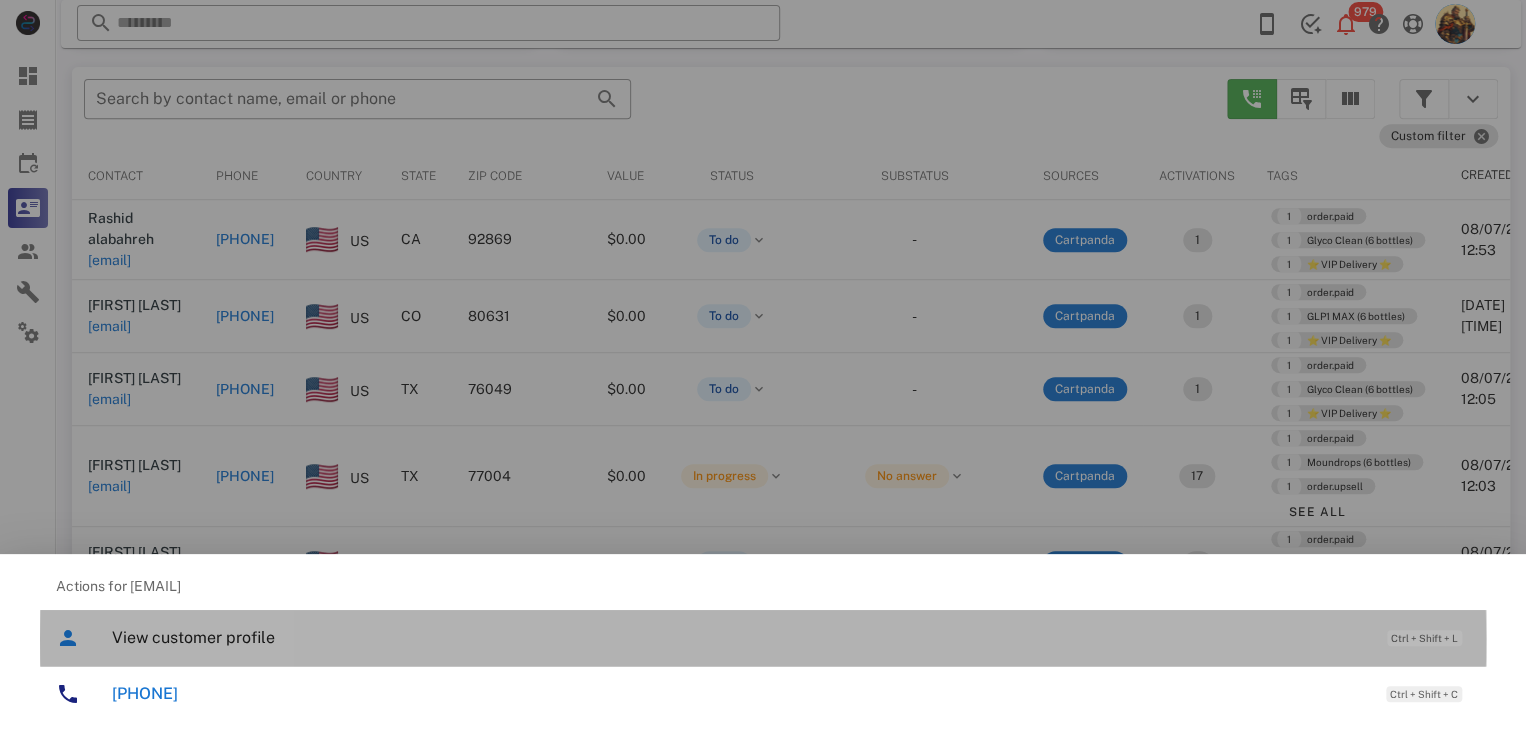 click on "View customer profile" at bounding box center (739, 637) 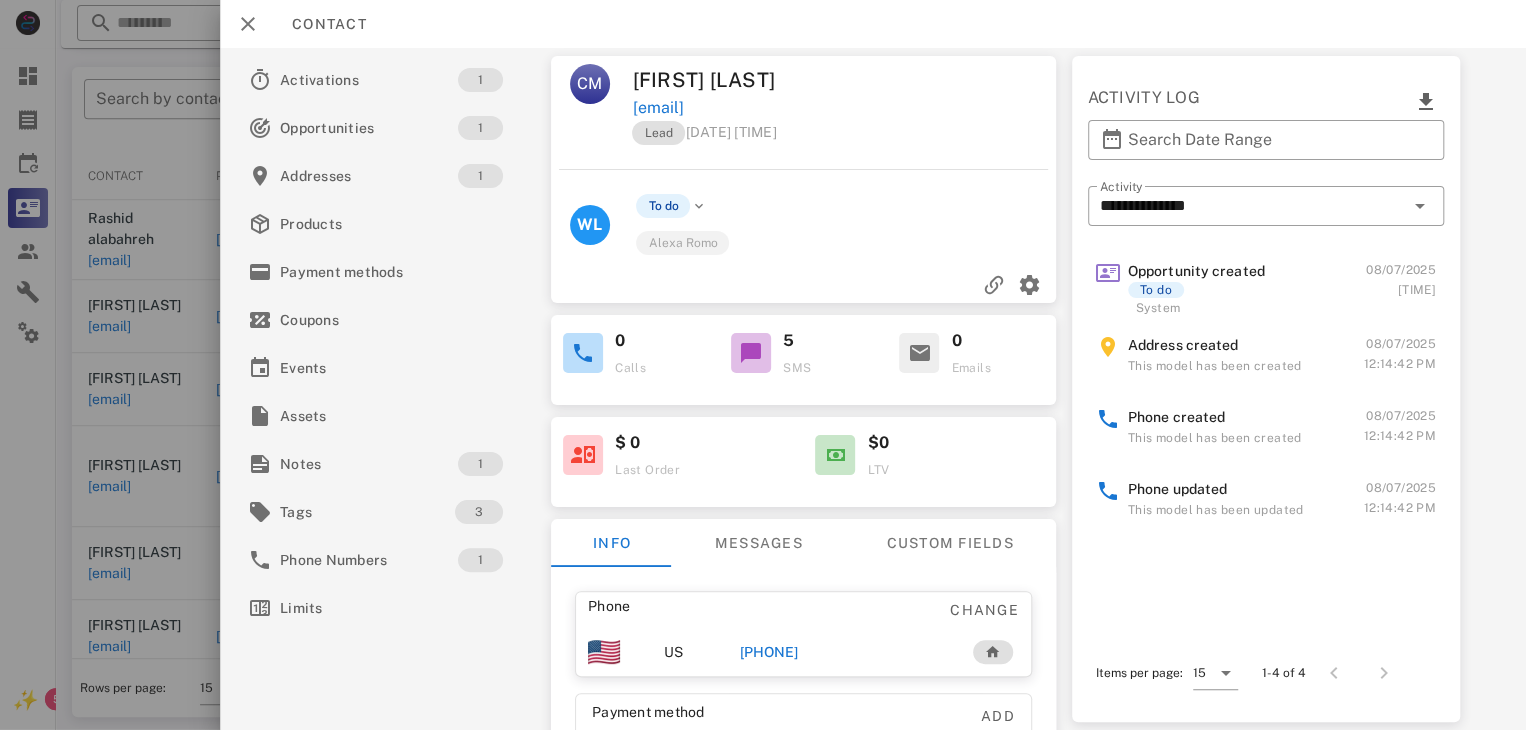 click on "[PHONE]" at bounding box center [769, 652] 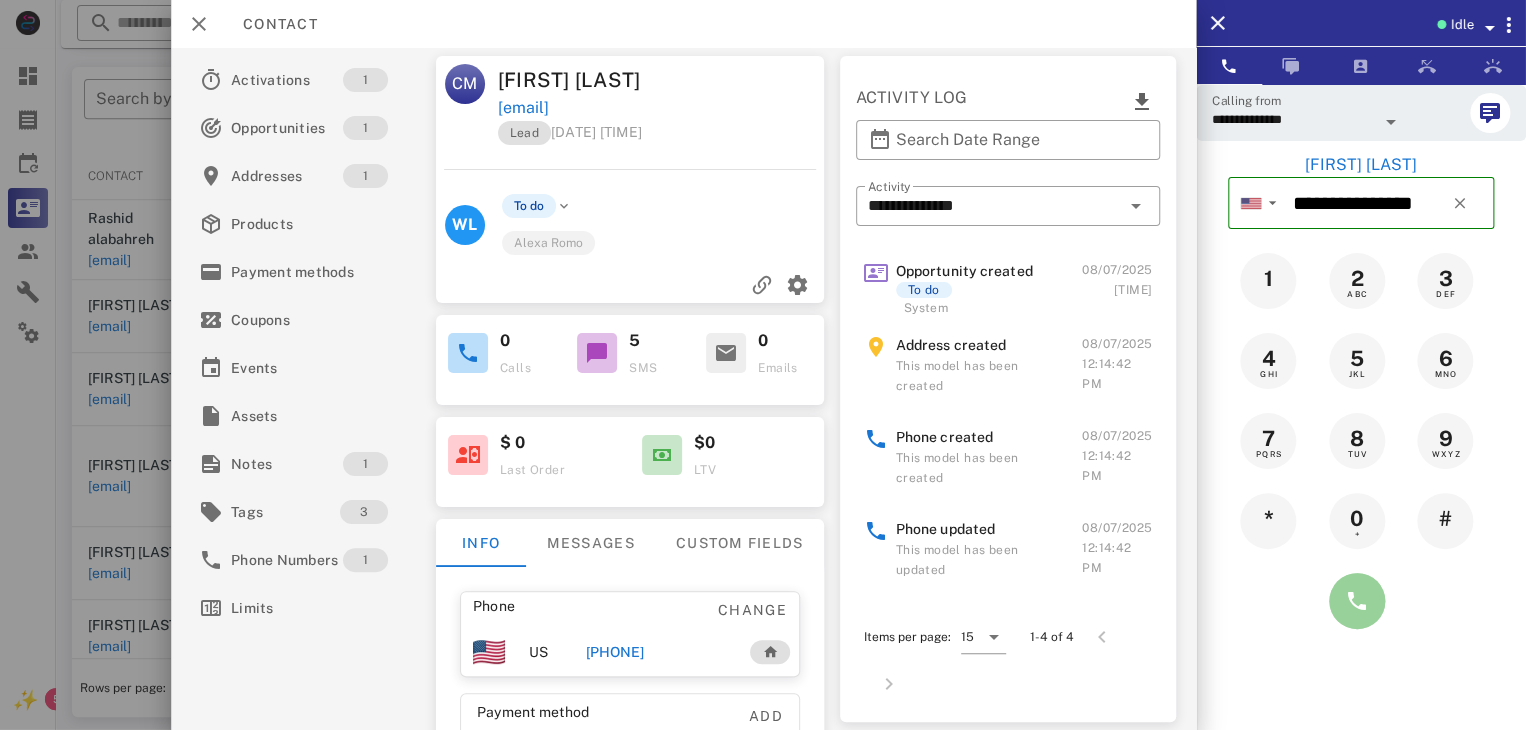 click at bounding box center (1357, 601) 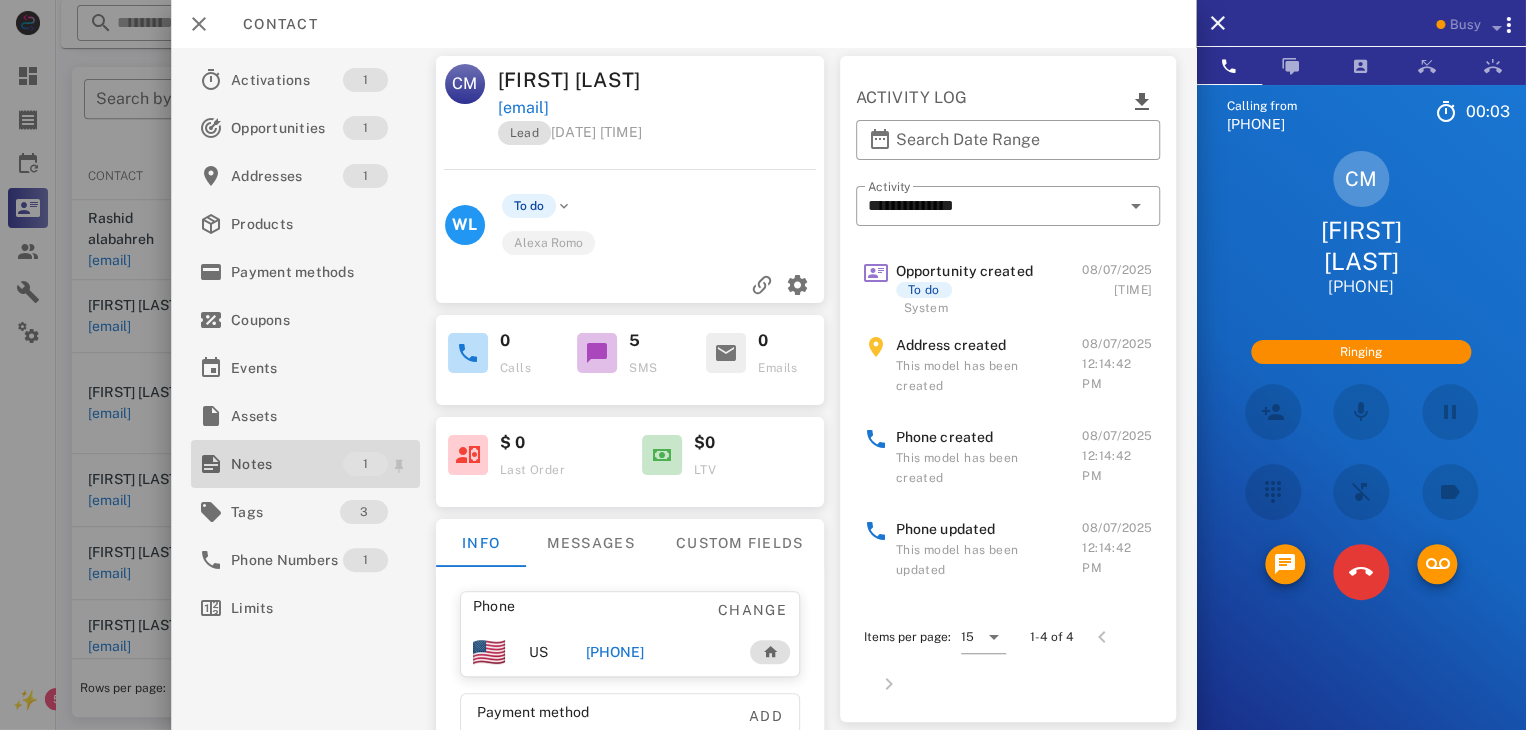 click on "Notes" at bounding box center [287, 464] 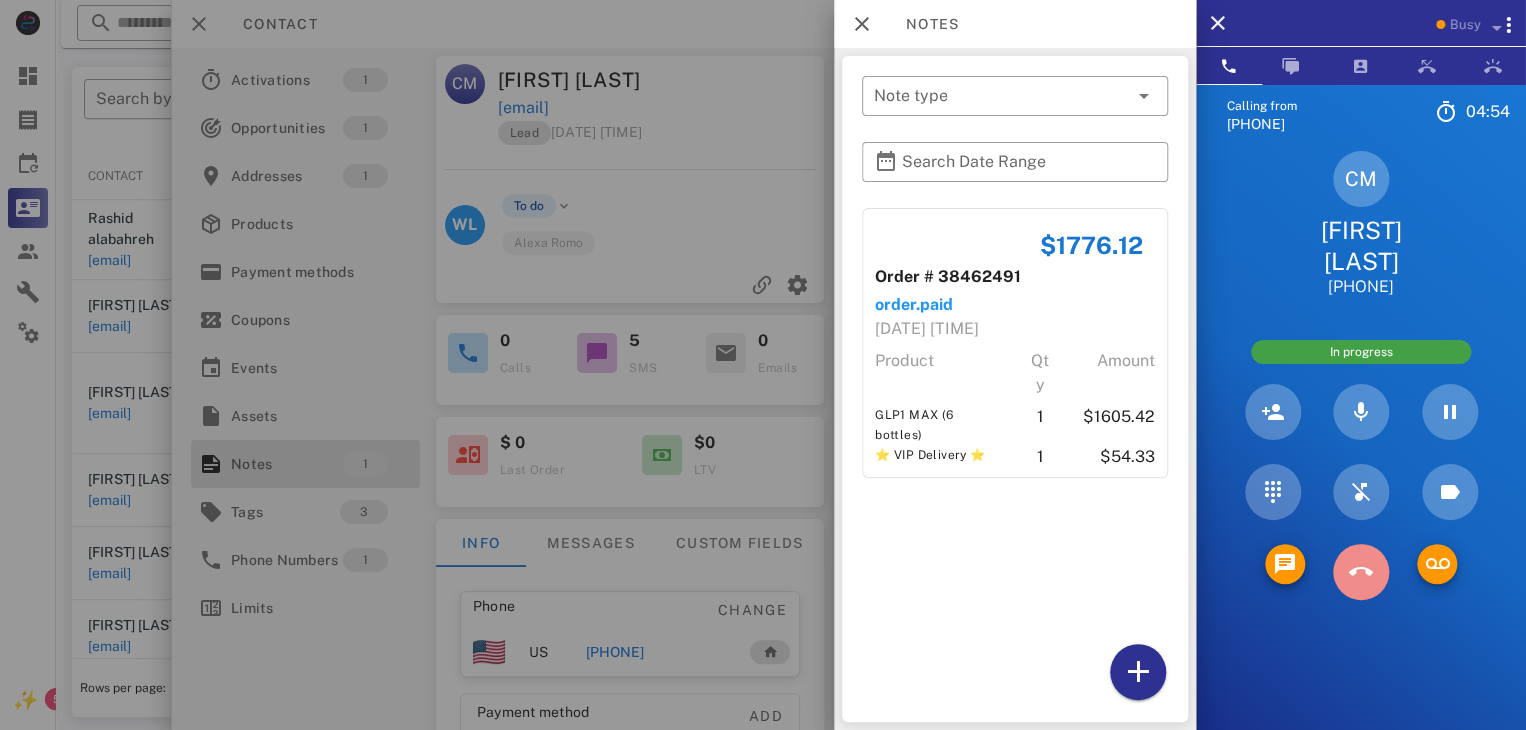 click at bounding box center [1361, 572] 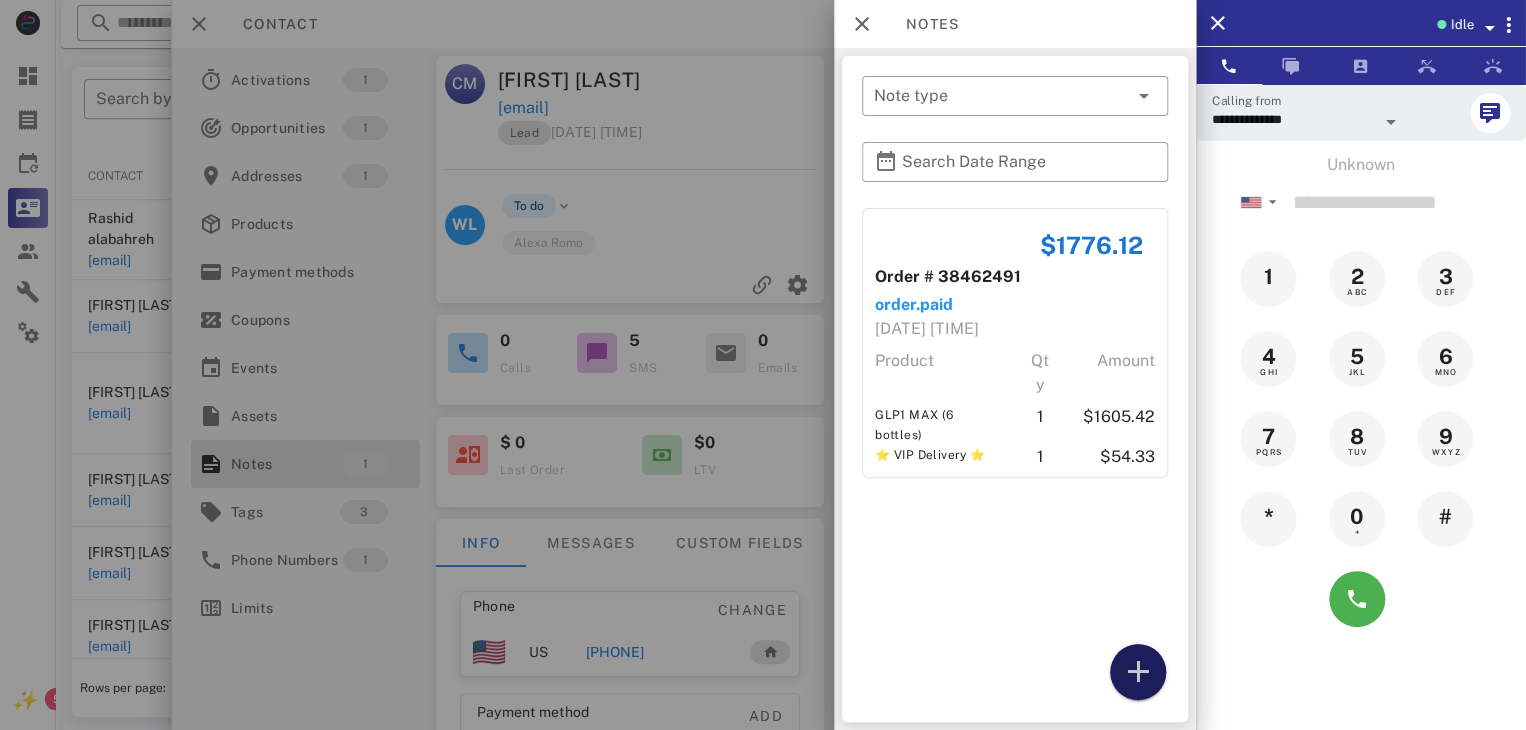 click at bounding box center [1138, 672] 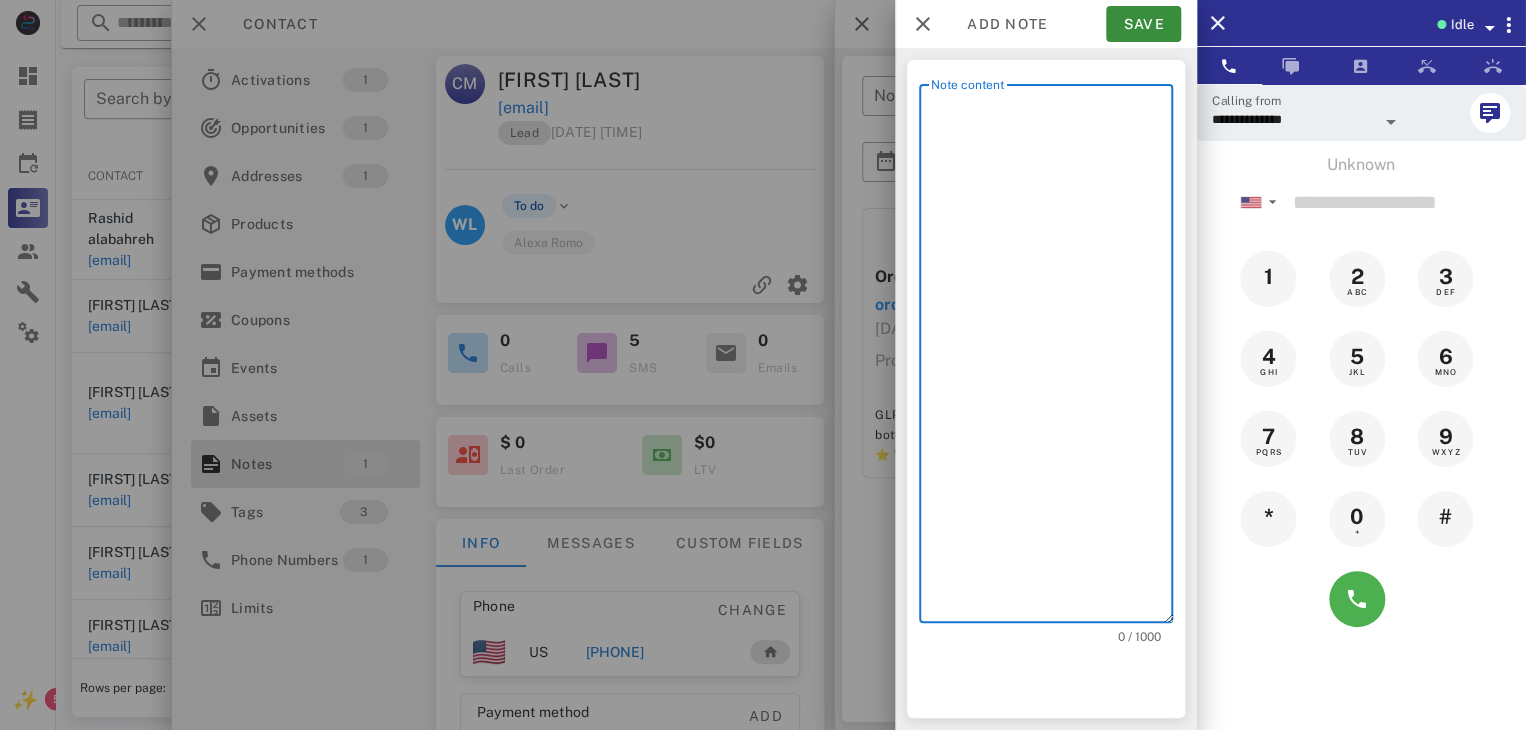 click on "Note content" at bounding box center (1052, 358) 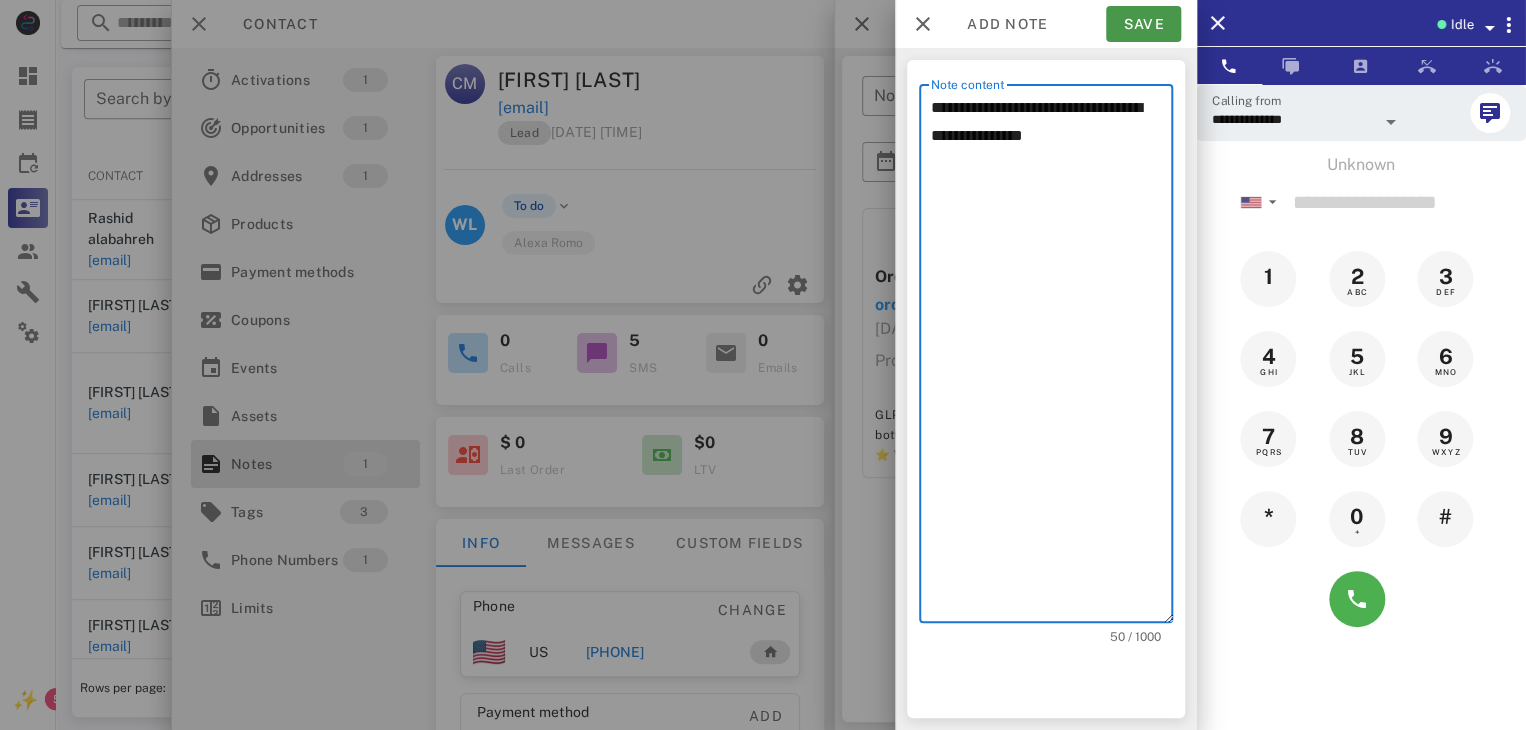 type on "**********" 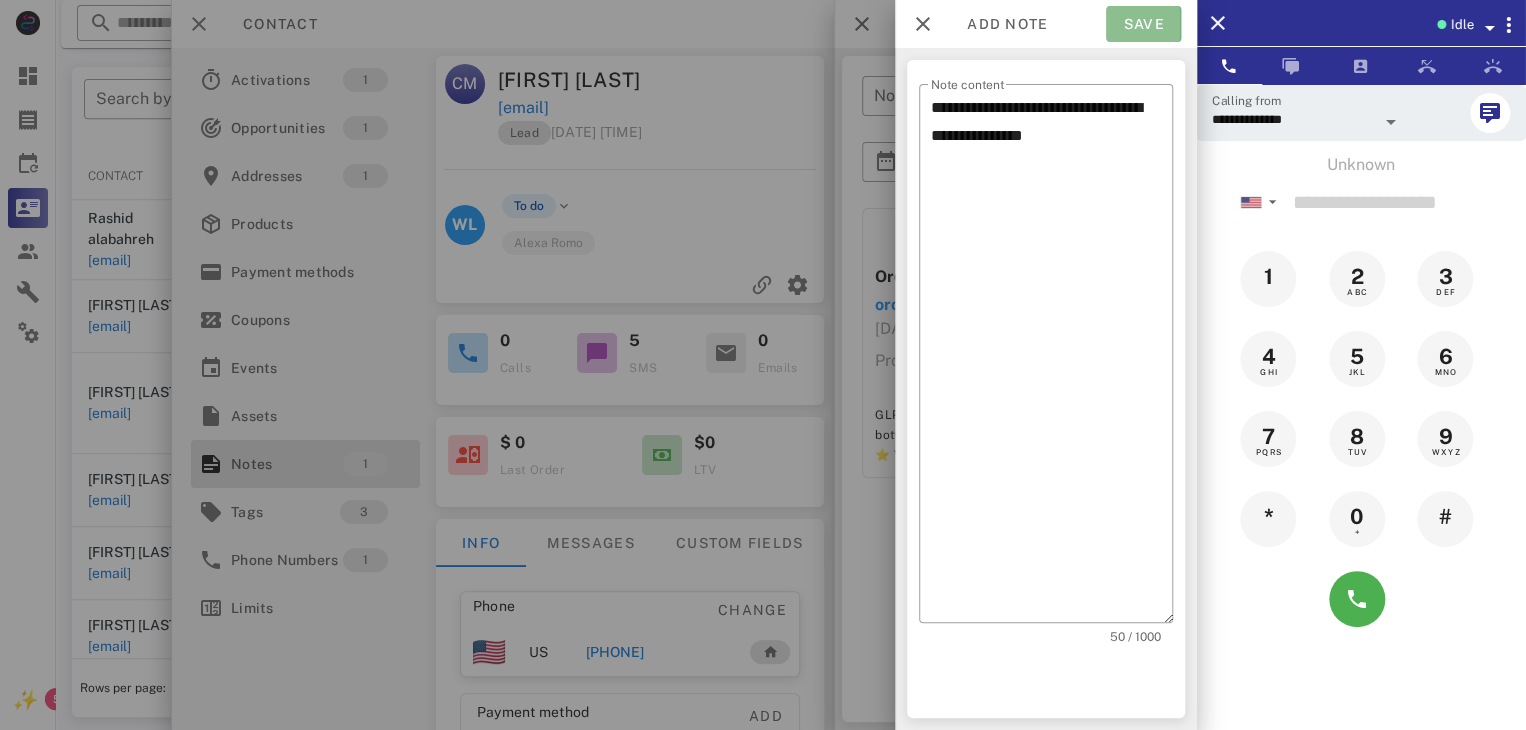 click on "Save" at bounding box center (1143, 24) 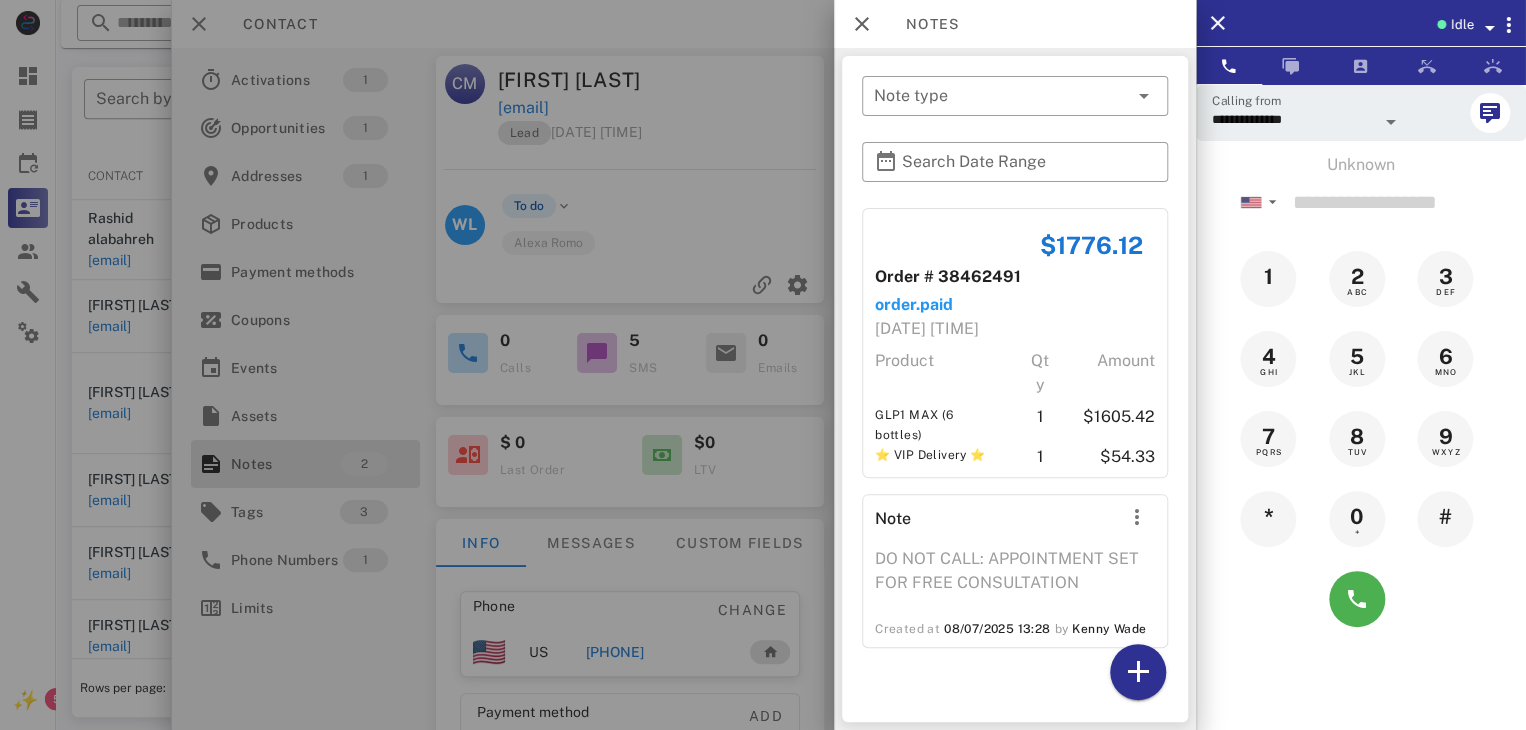 click at bounding box center (763, 365) 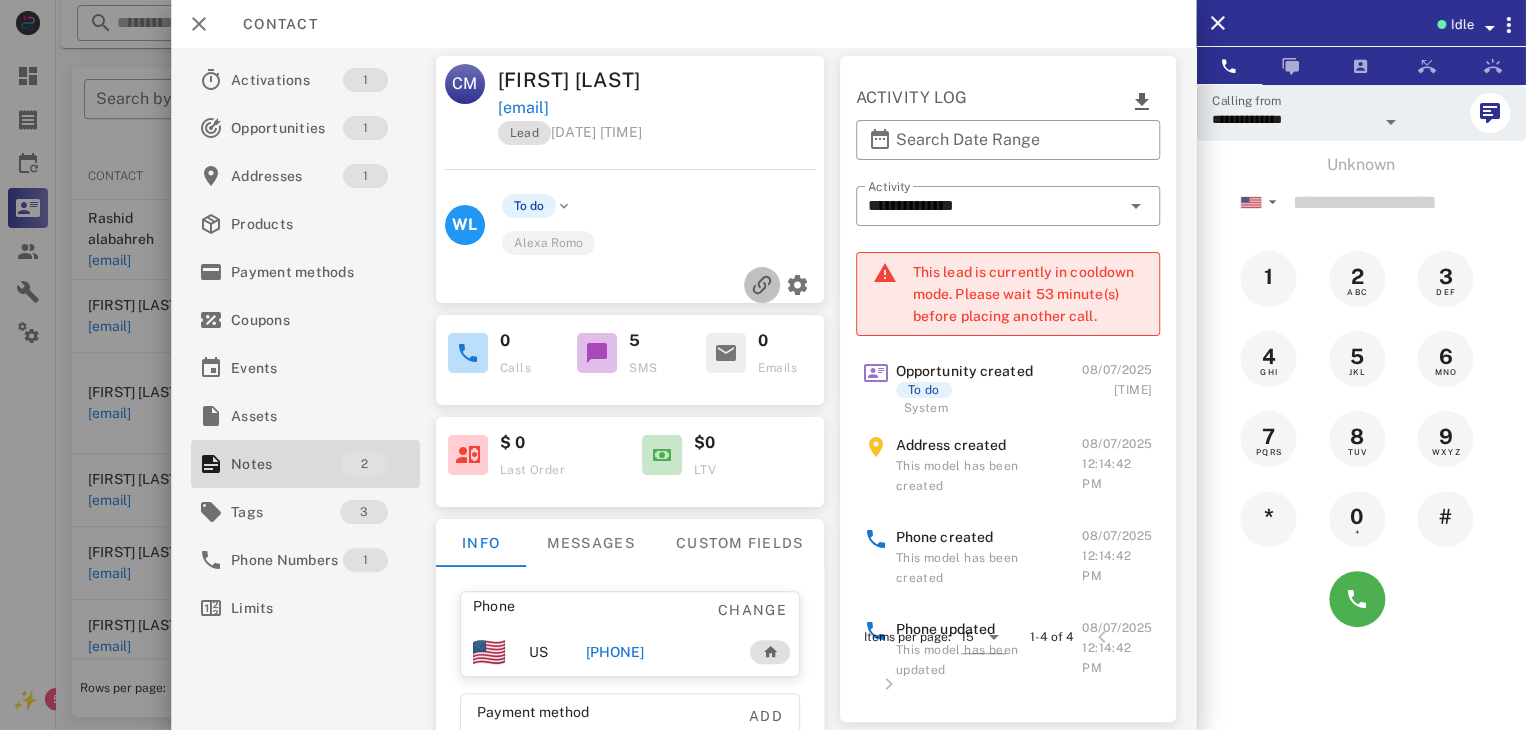 click at bounding box center [762, 285] 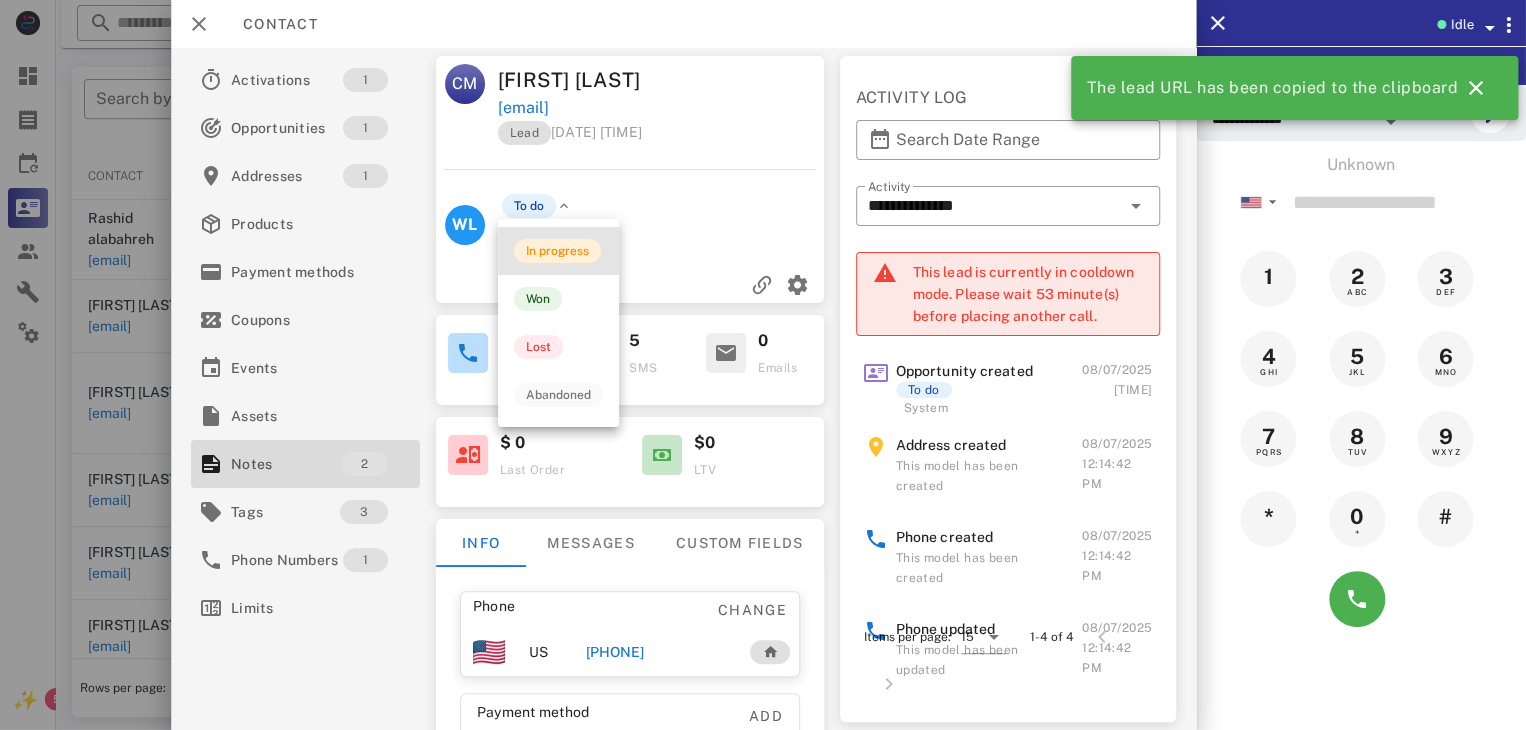 click on "In progress" at bounding box center [557, 251] 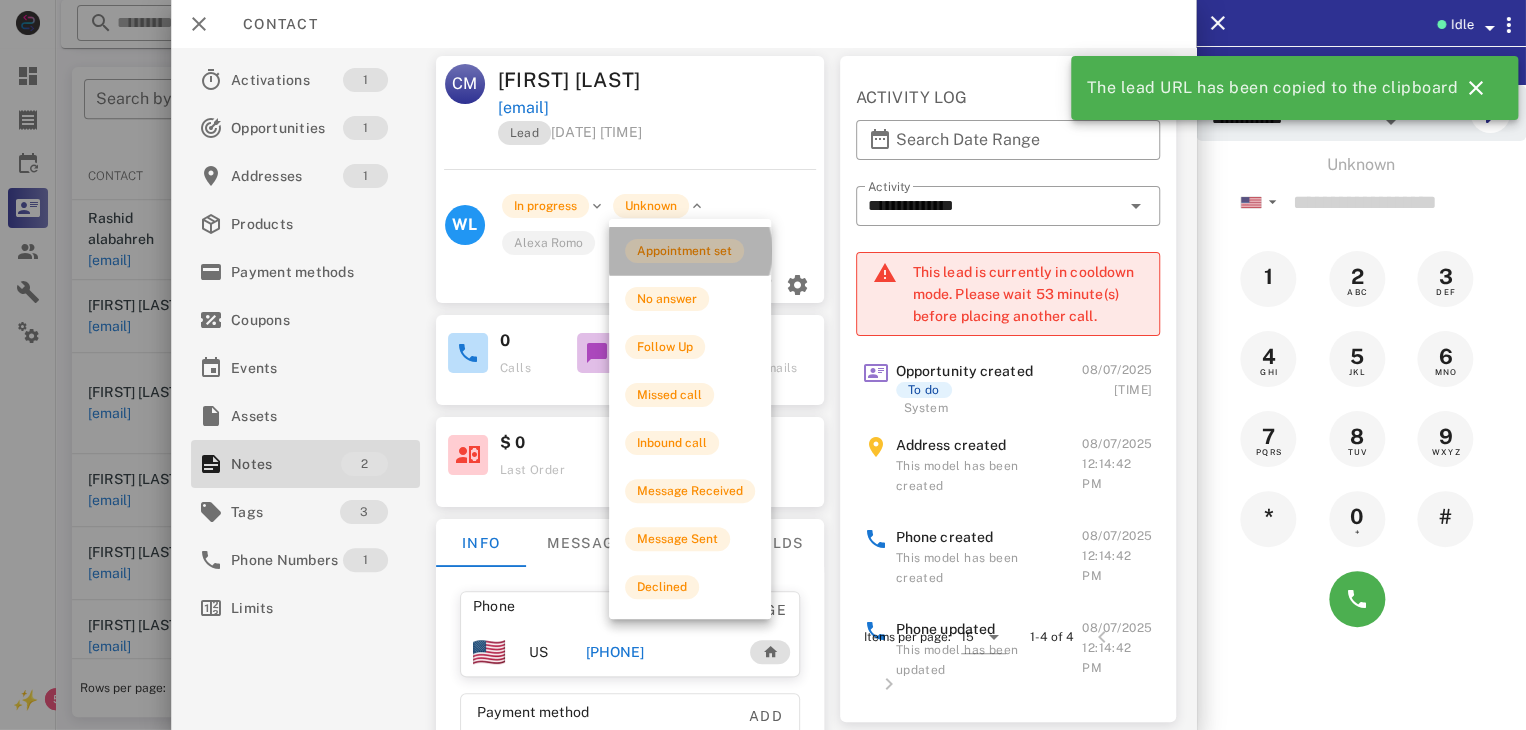 click on "Appointment set" at bounding box center (684, 251) 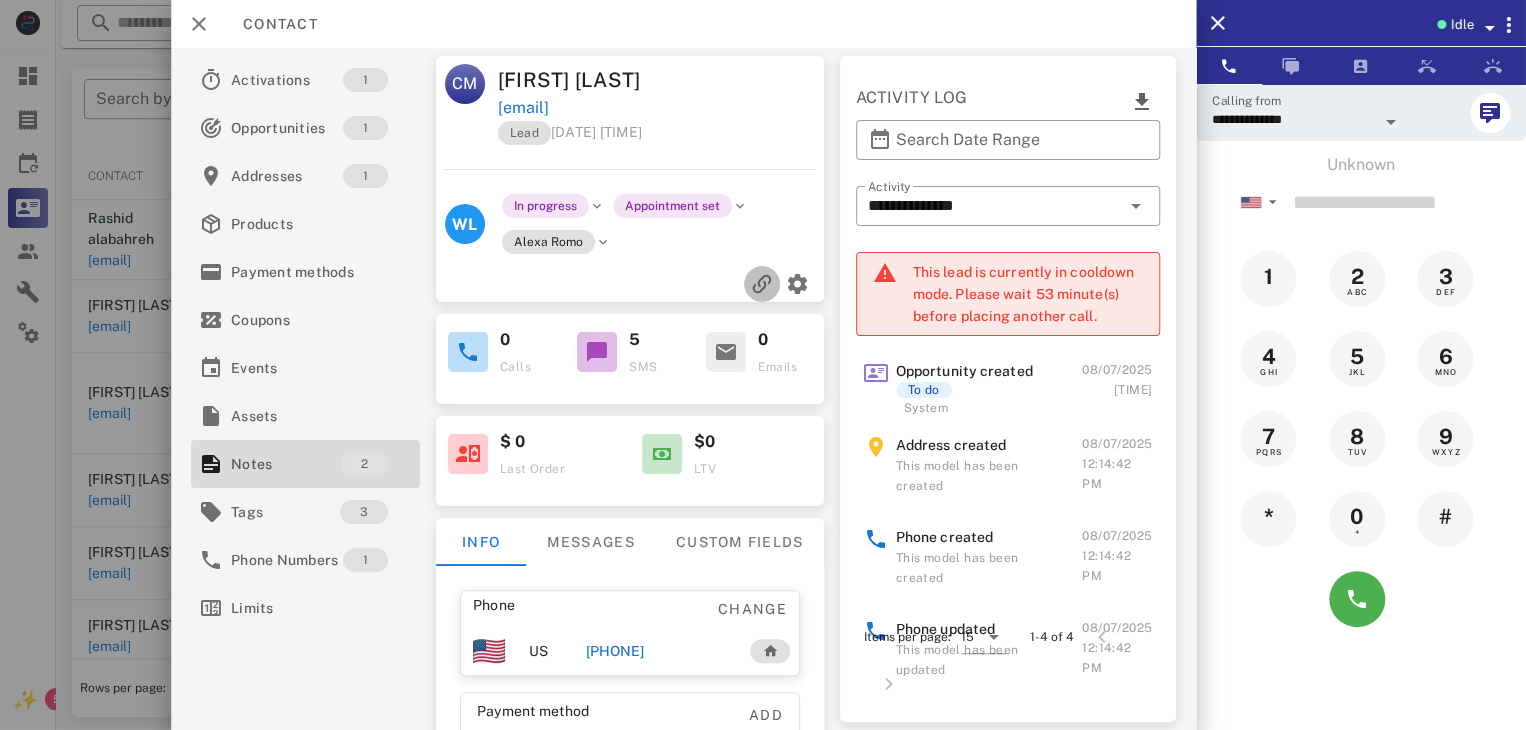 click at bounding box center [762, 284] 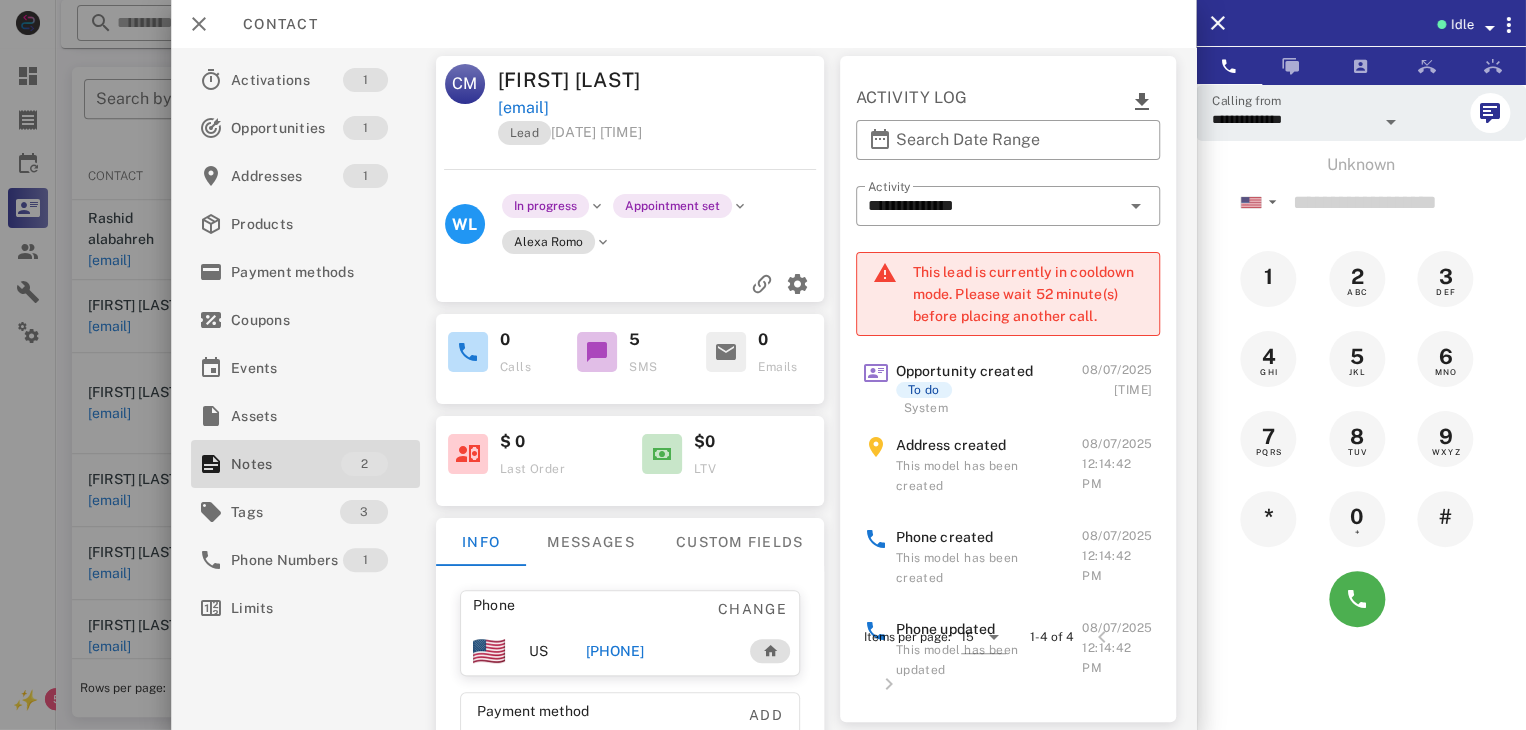 click at bounding box center [763, 365] 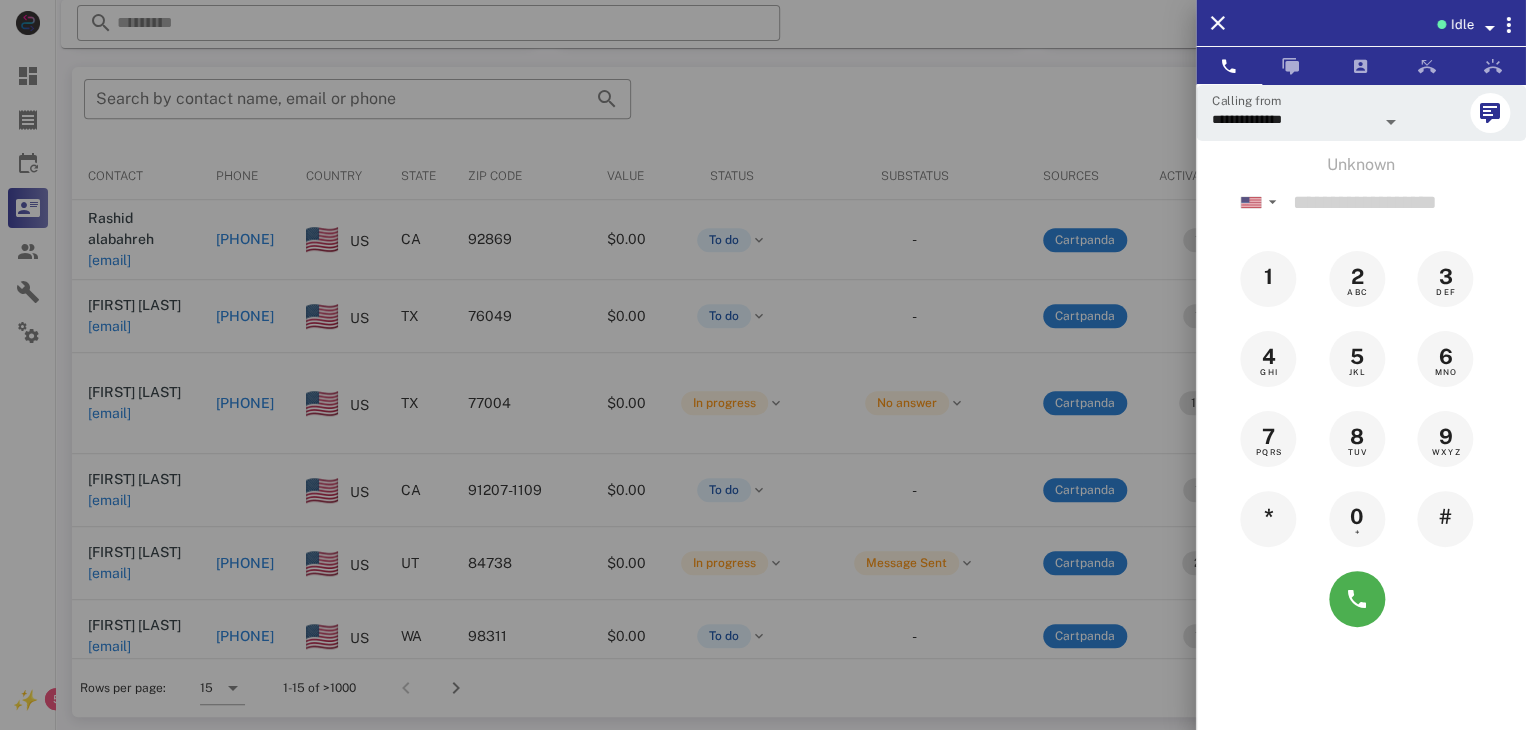 click at bounding box center [763, 365] 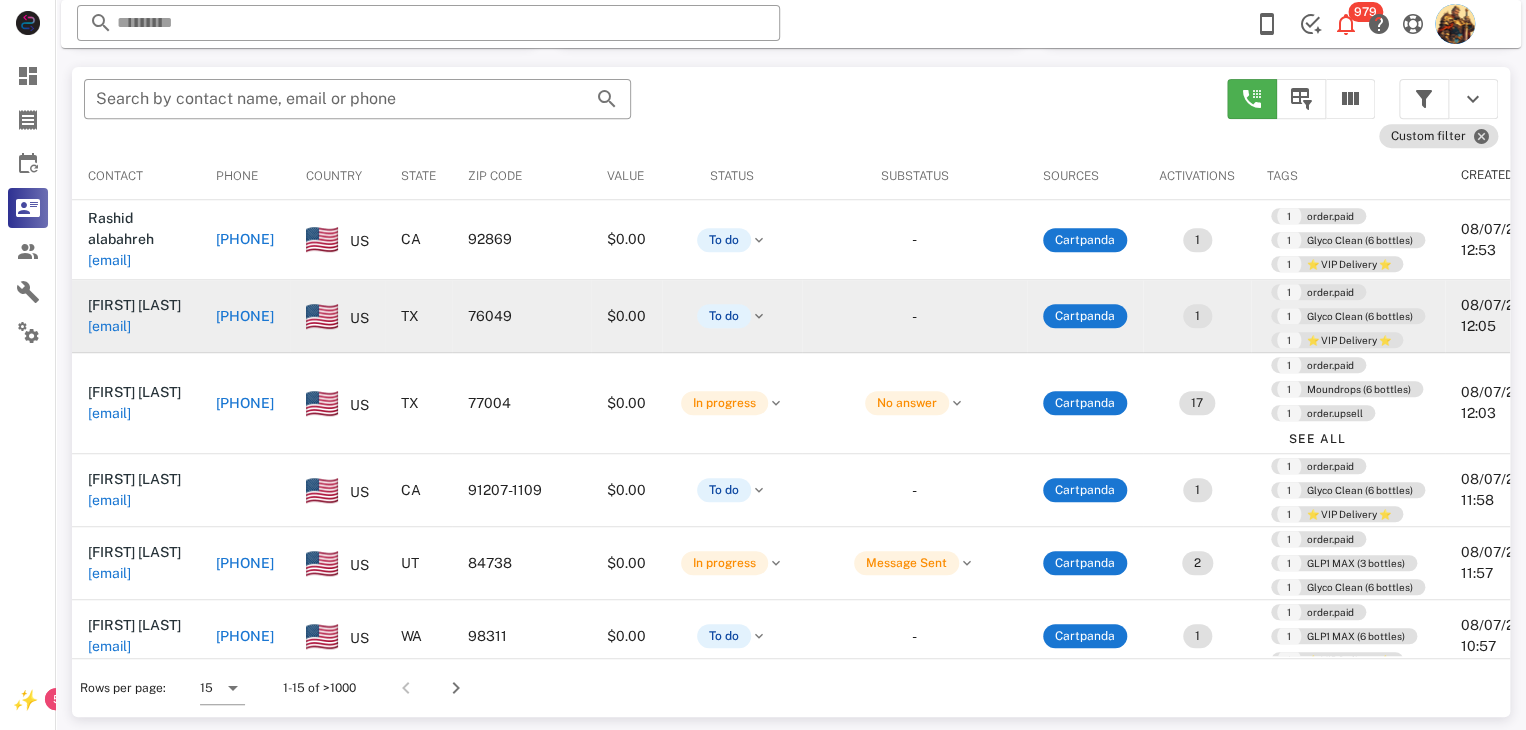 click on "[EMAIL]" at bounding box center [109, 326] 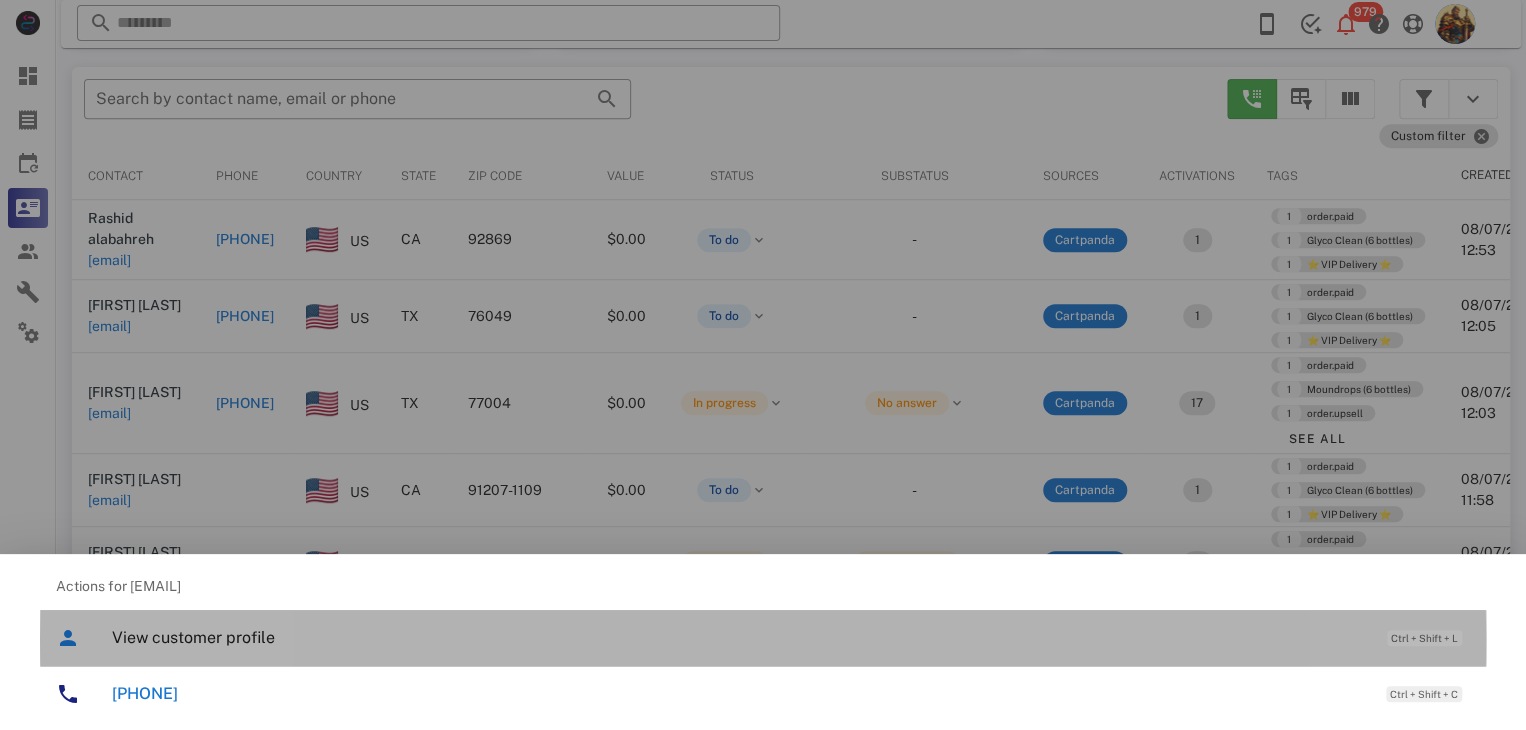 click on "View customer profile" at bounding box center (739, 637) 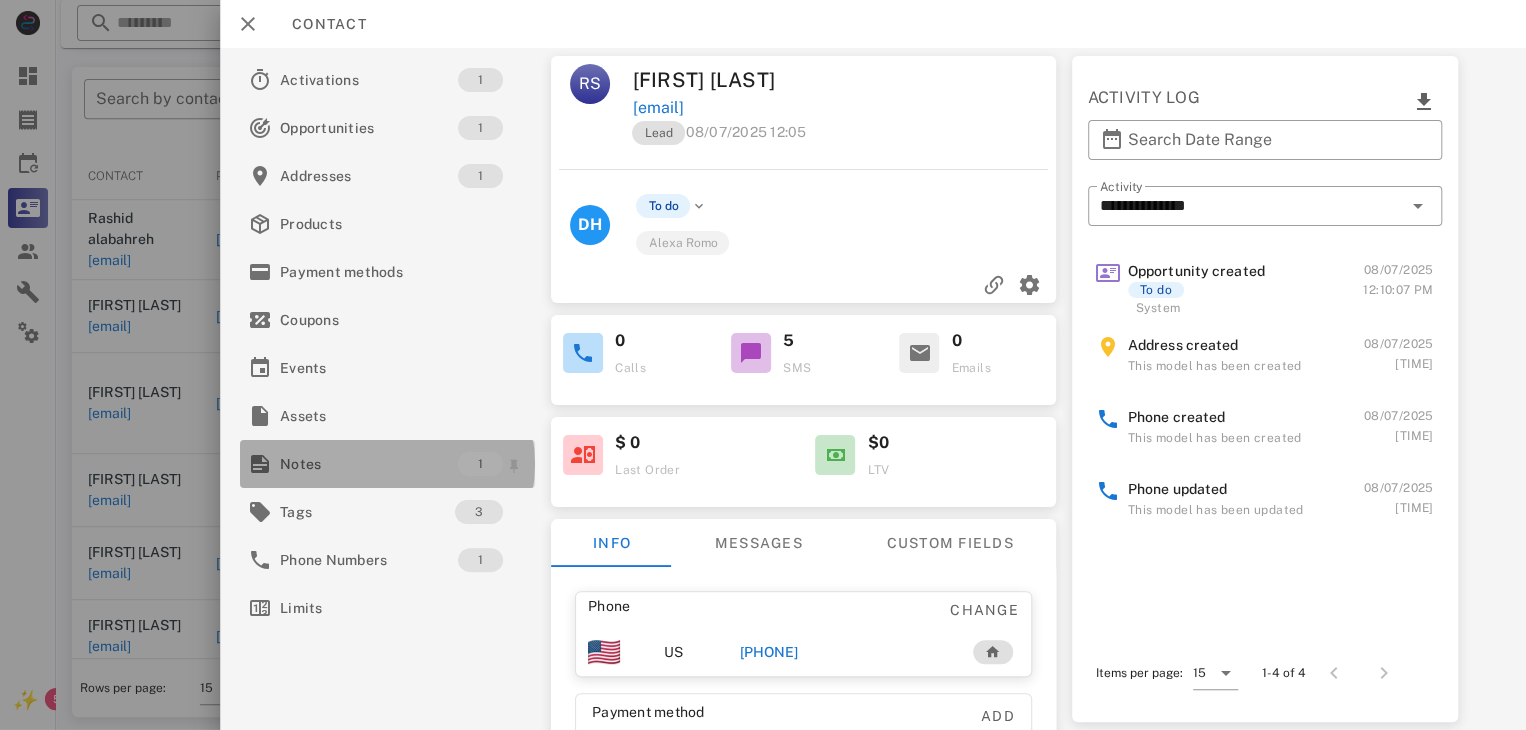 click on "Notes" at bounding box center [369, 464] 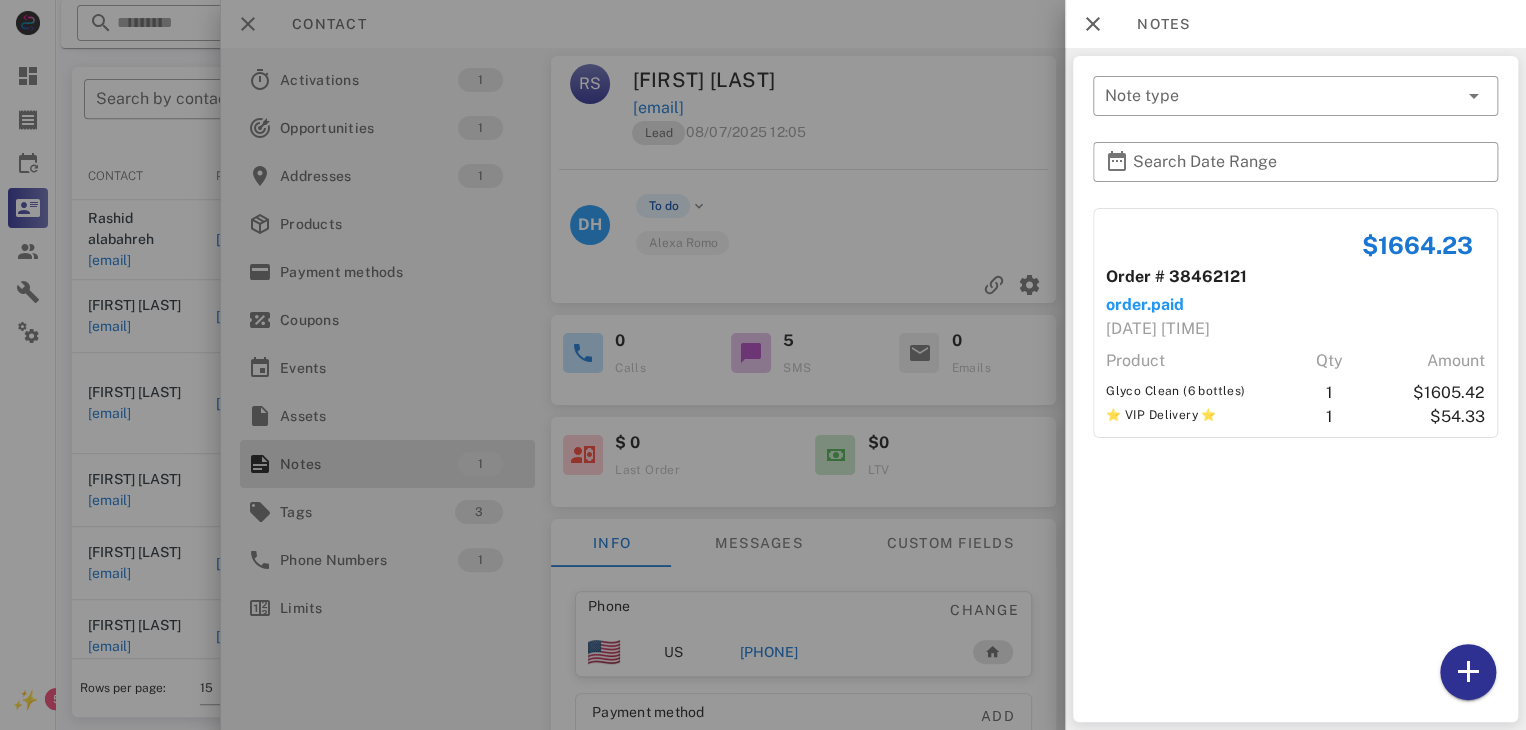 click at bounding box center [763, 365] 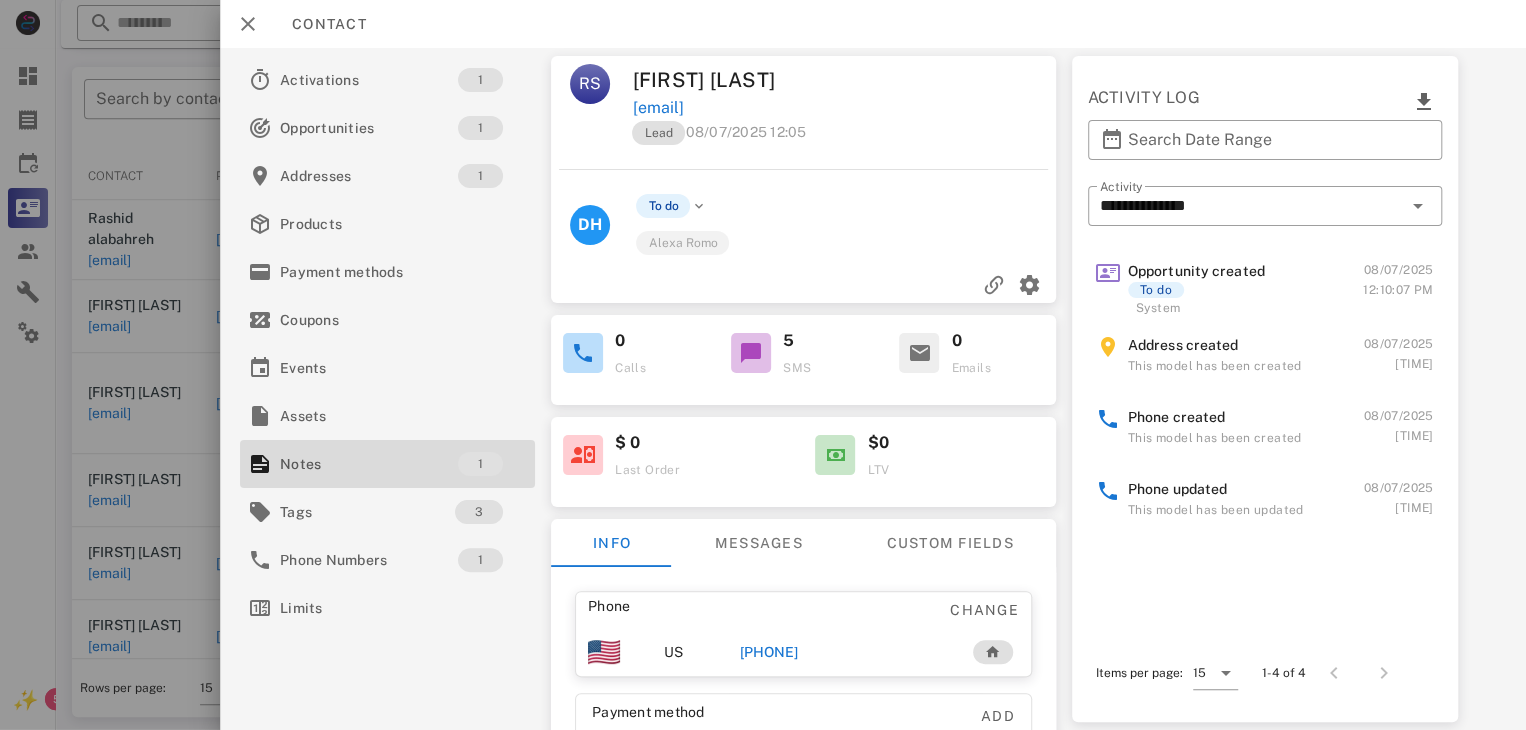 click on "[PHONE]" at bounding box center (769, 652) 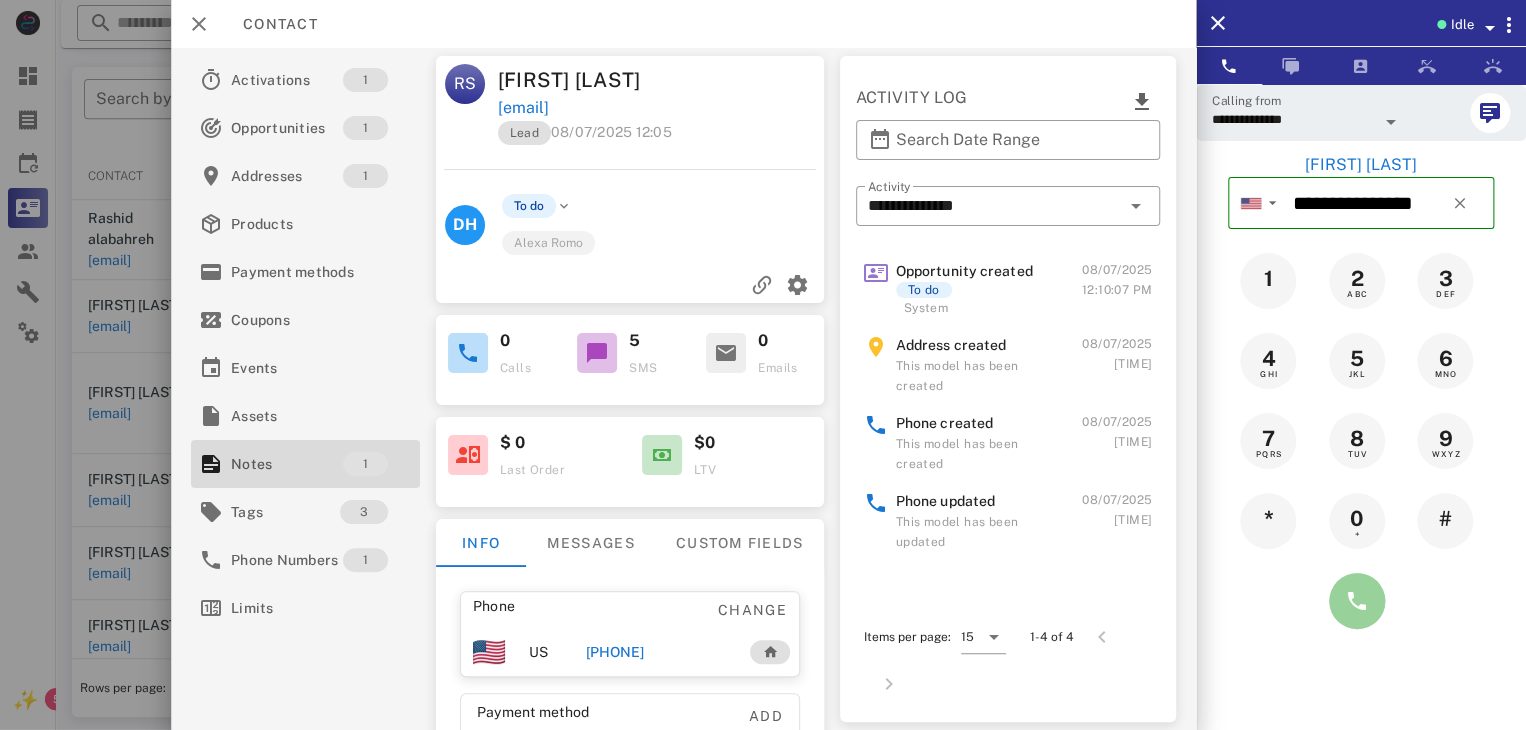 click at bounding box center [1357, 601] 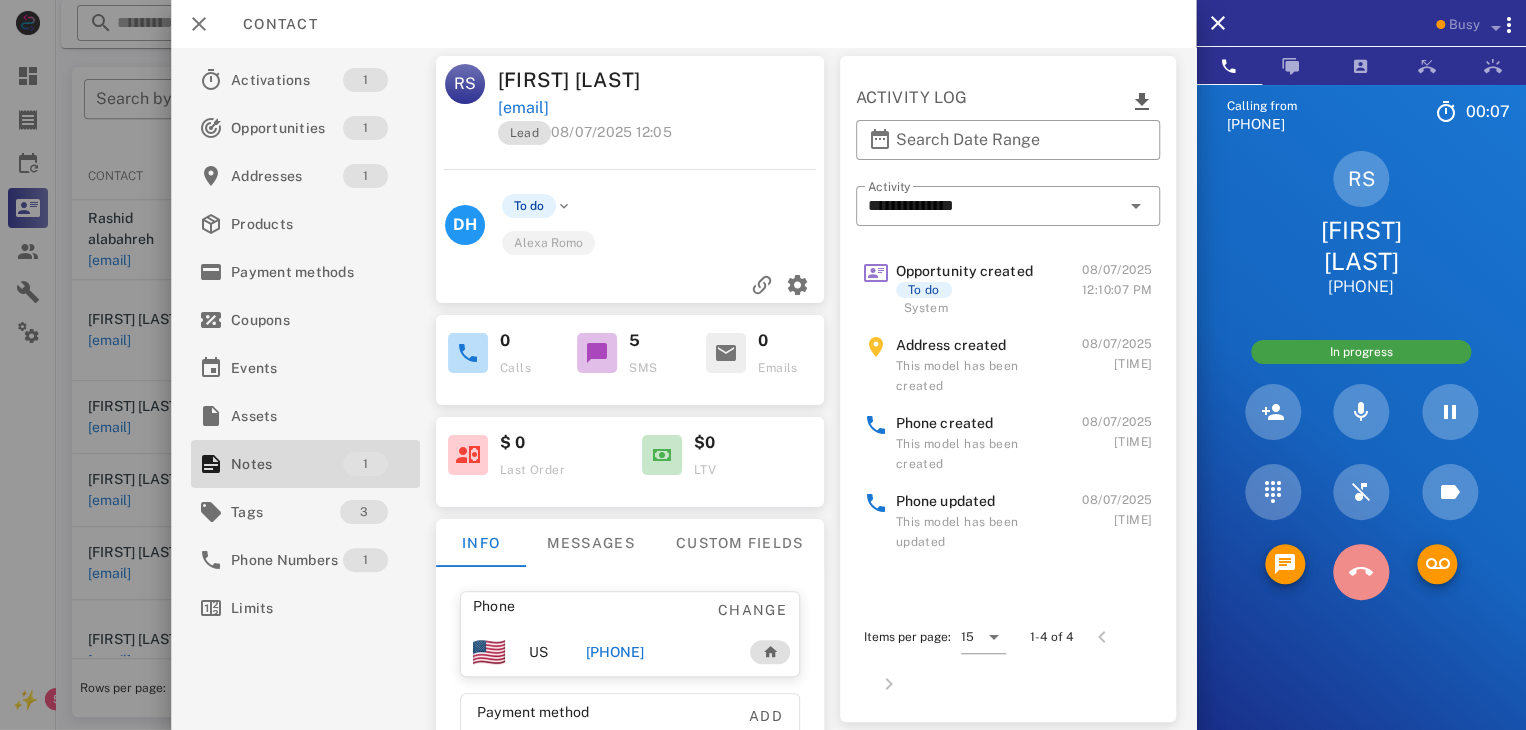 click at bounding box center [1361, 572] 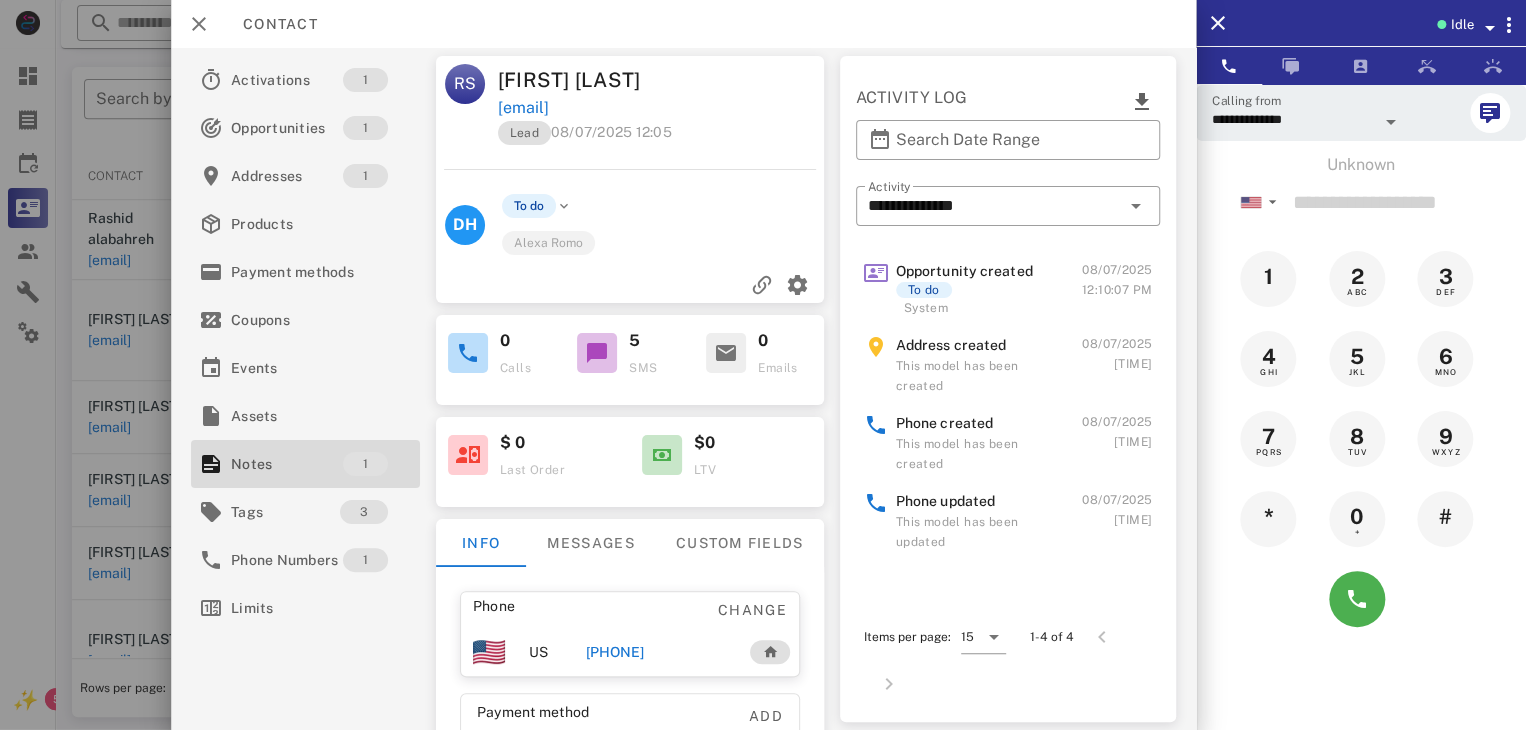 click at bounding box center [763, 365] 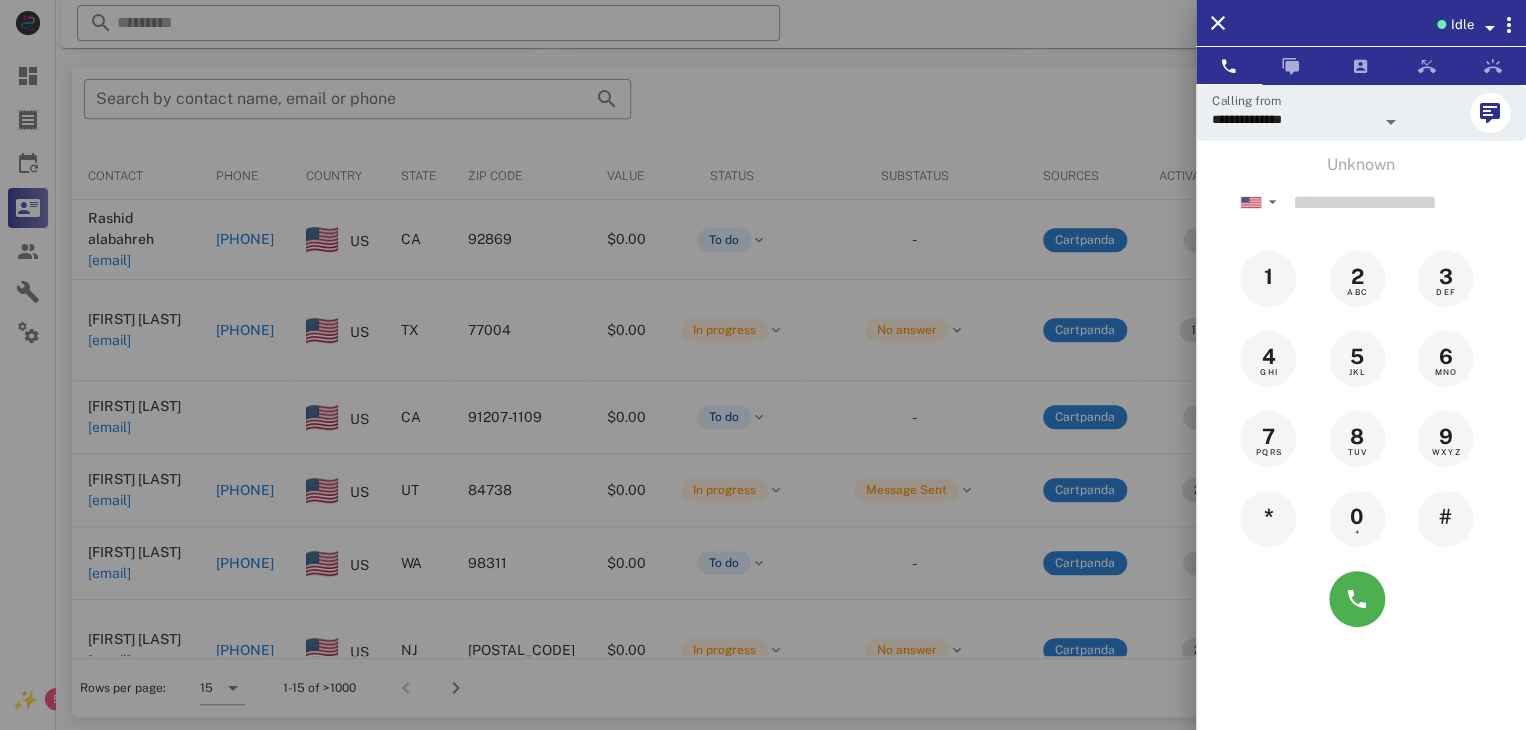 click at bounding box center [763, 365] 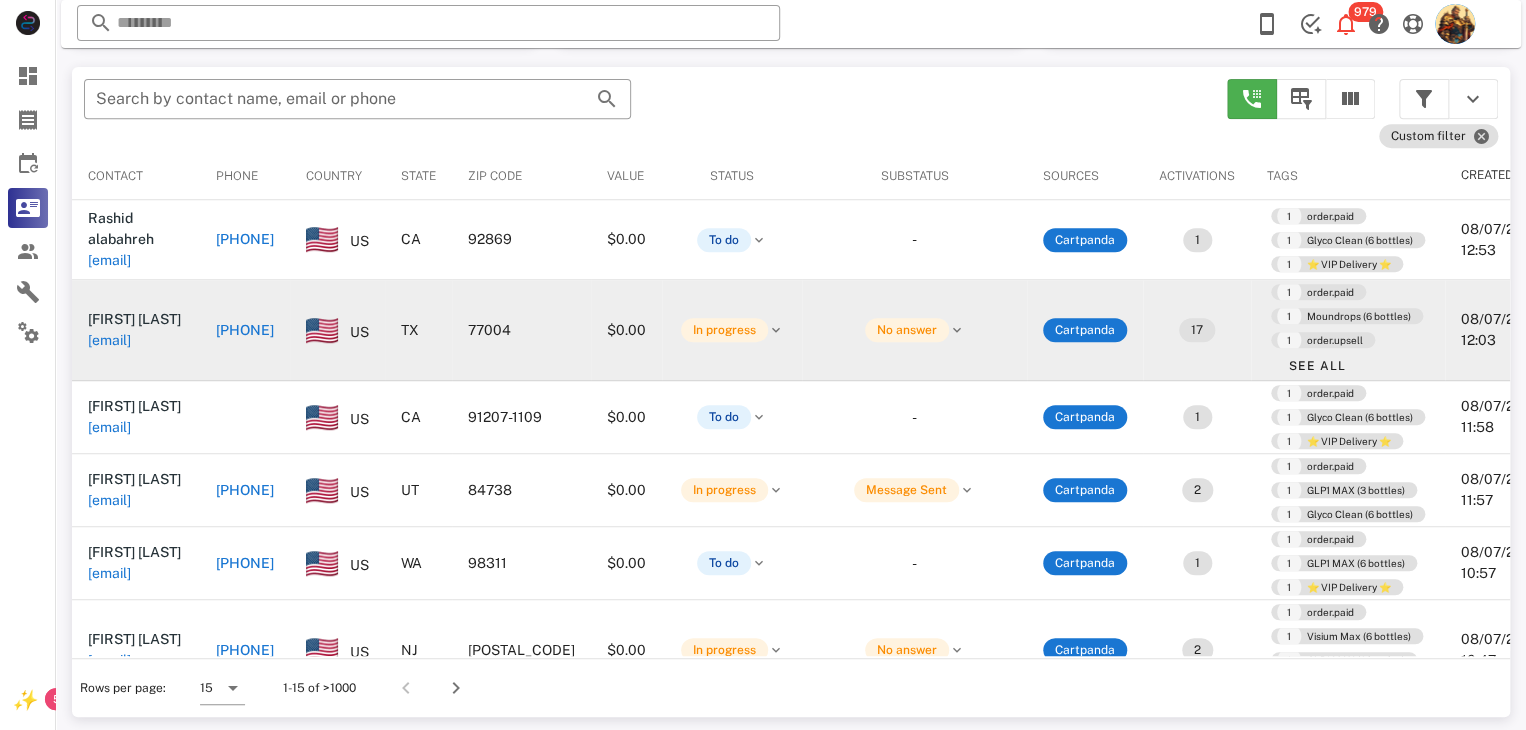 click on "[EMAIL]" at bounding box center [109, 340] 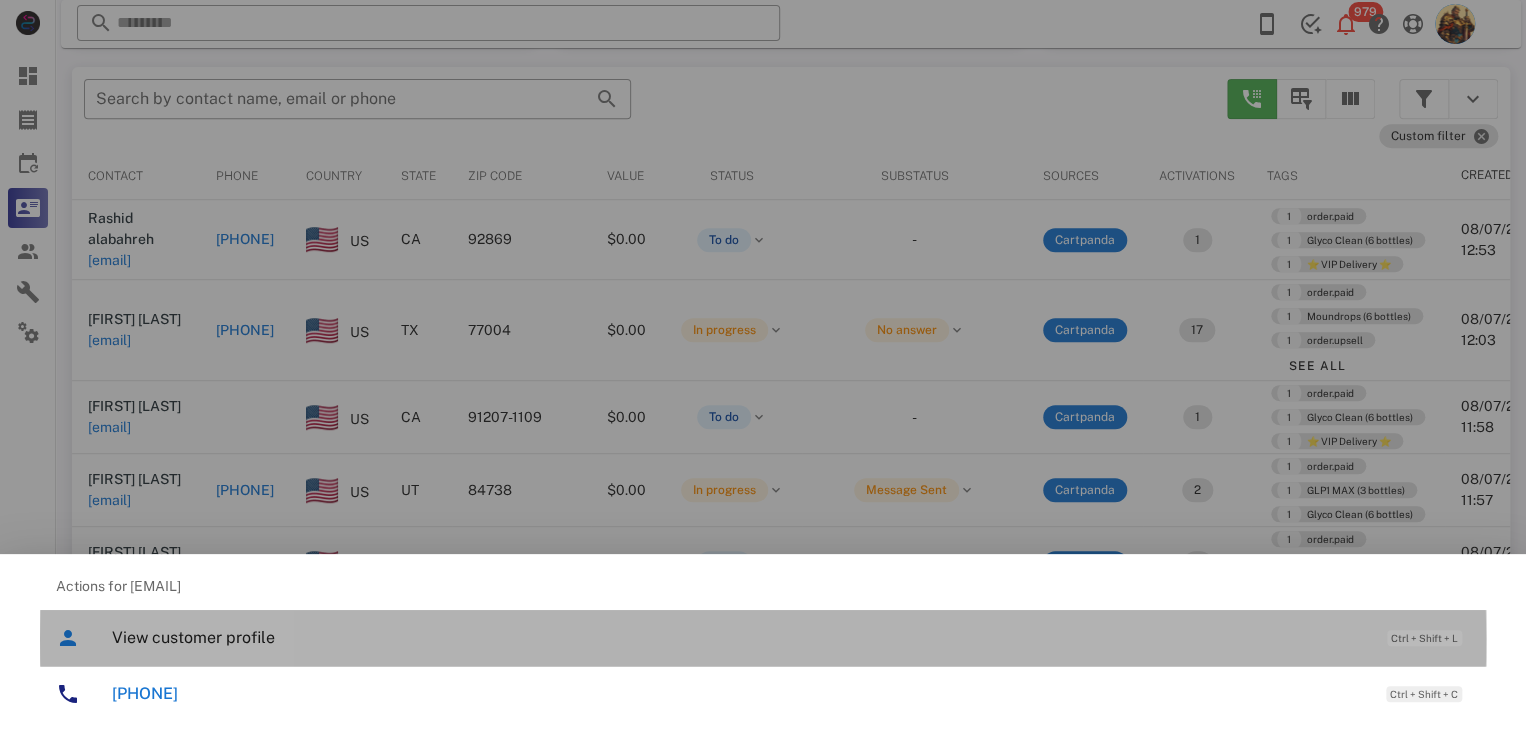 click on "View customer profile" at bounding box center (739, 637) 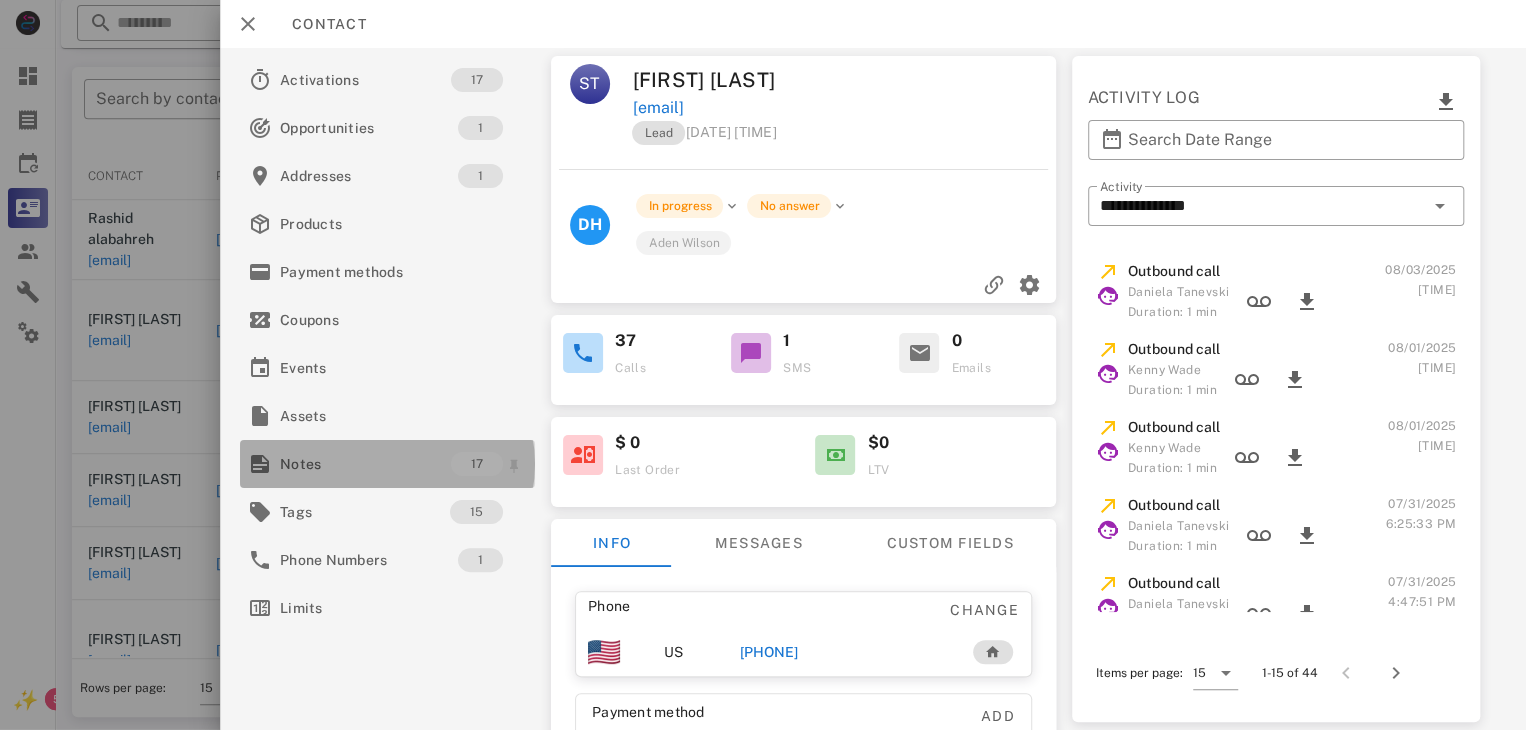 click on "Notes" at bounding box center (365, 464) 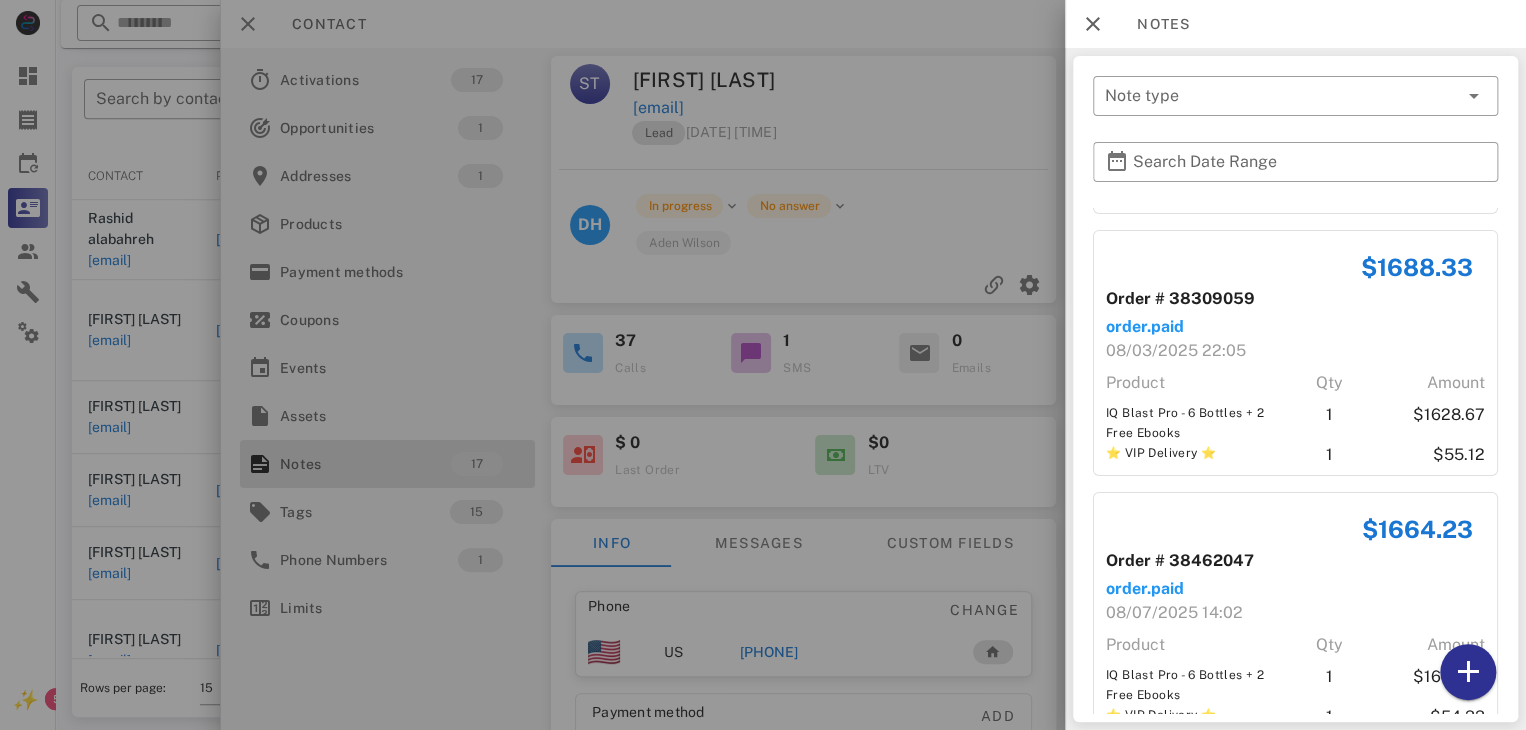 scroll, scrollTop: 3906, scrollLeft: 0, axis: vertical 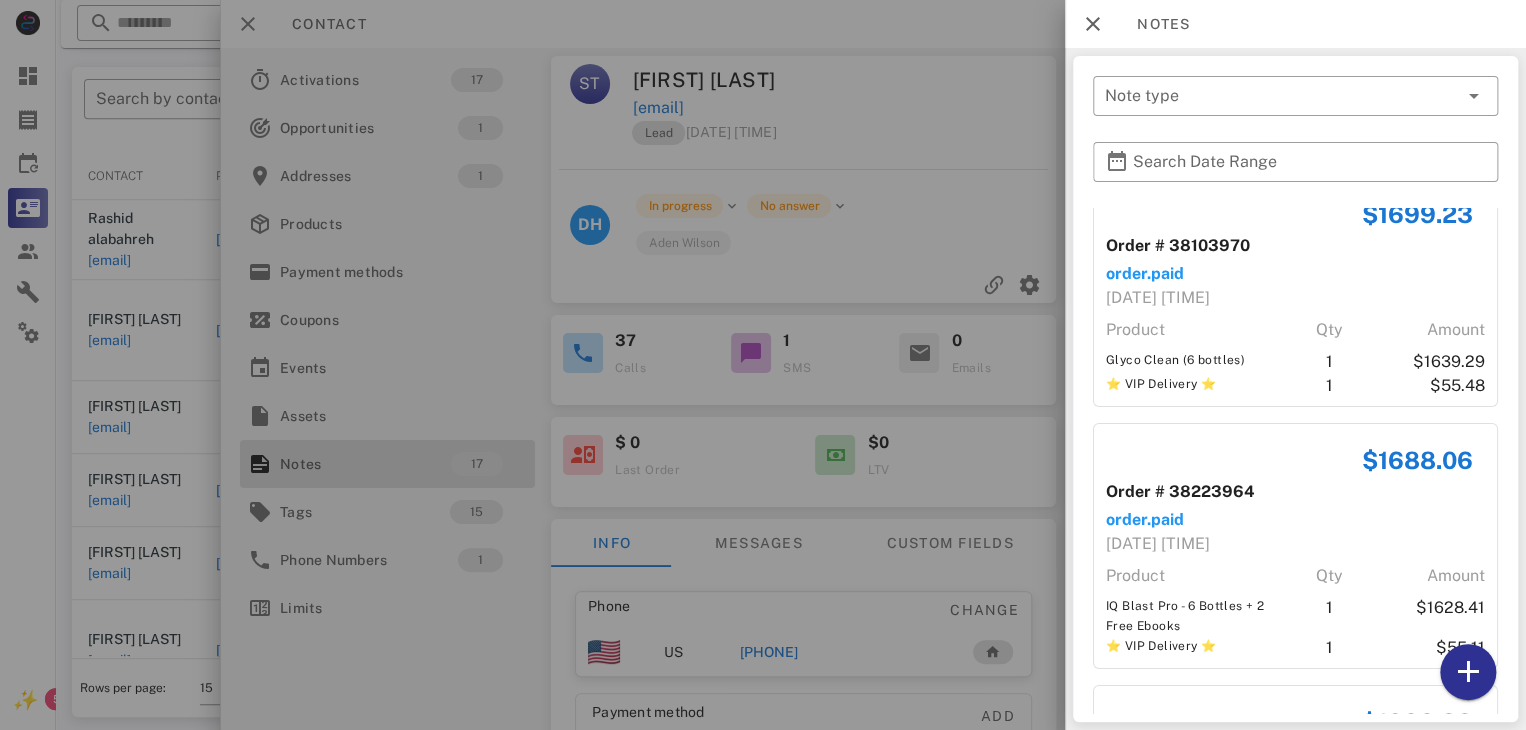 click at bounding box center (763, 365) 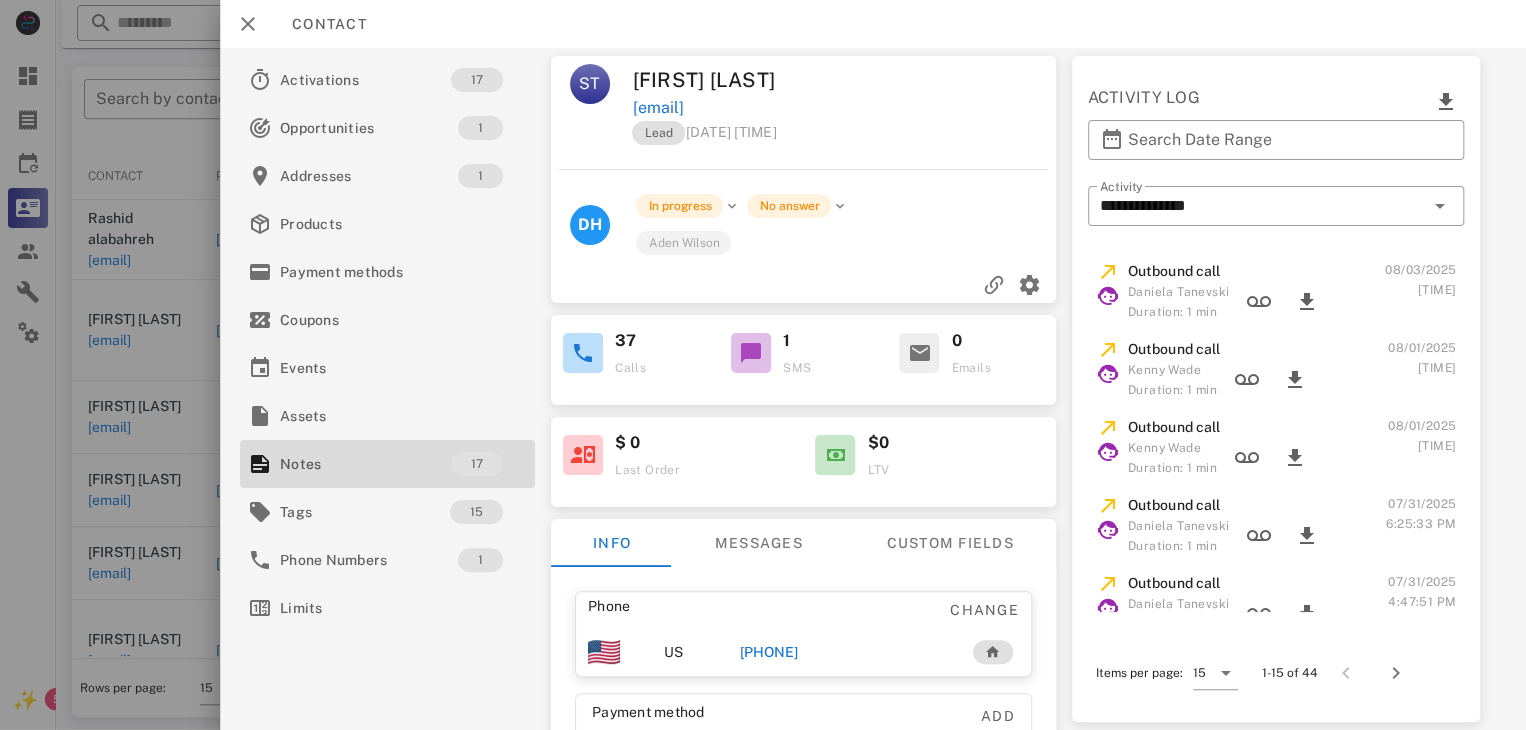 click on "[PHONE]" at bounding box center [769, 652] 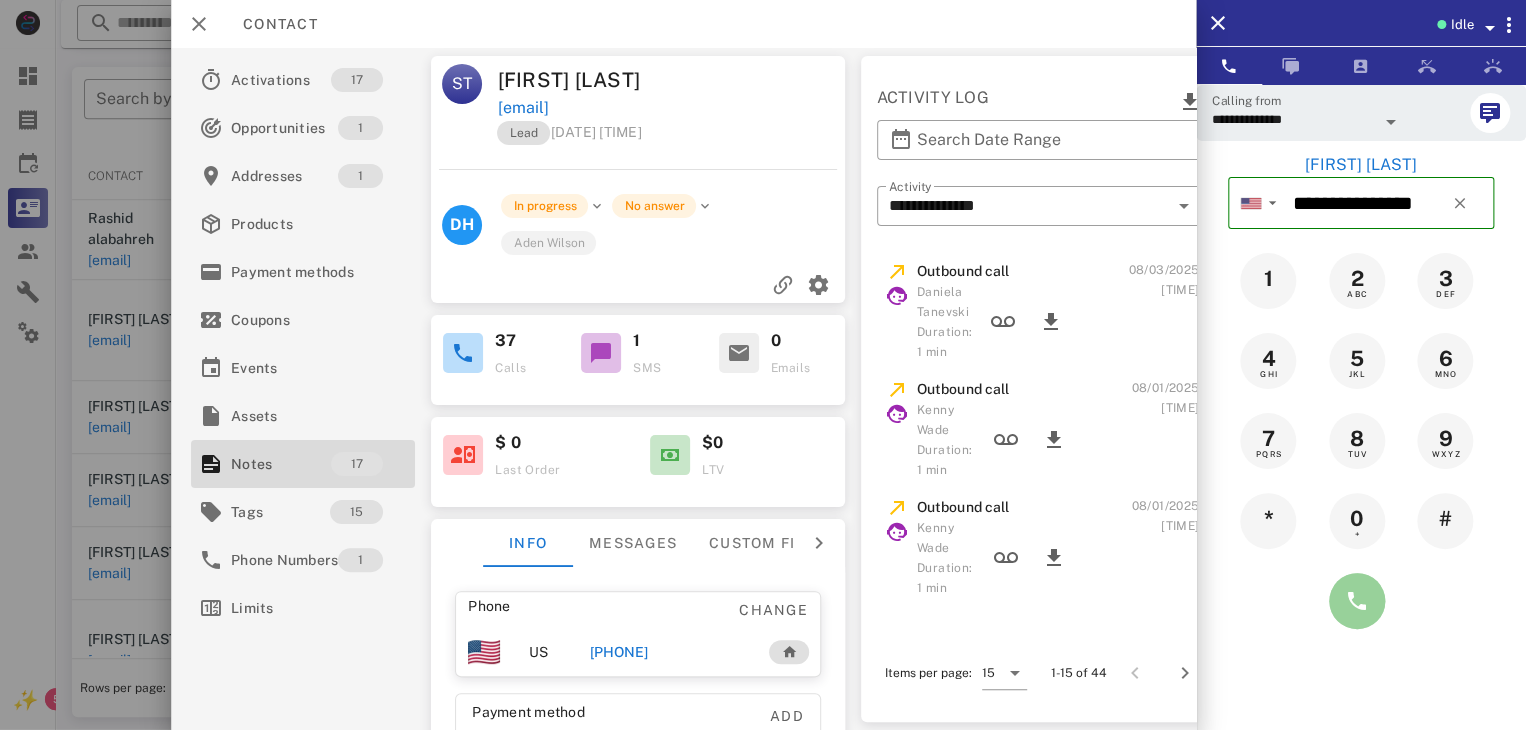 click at bounding box center (1357, 601) 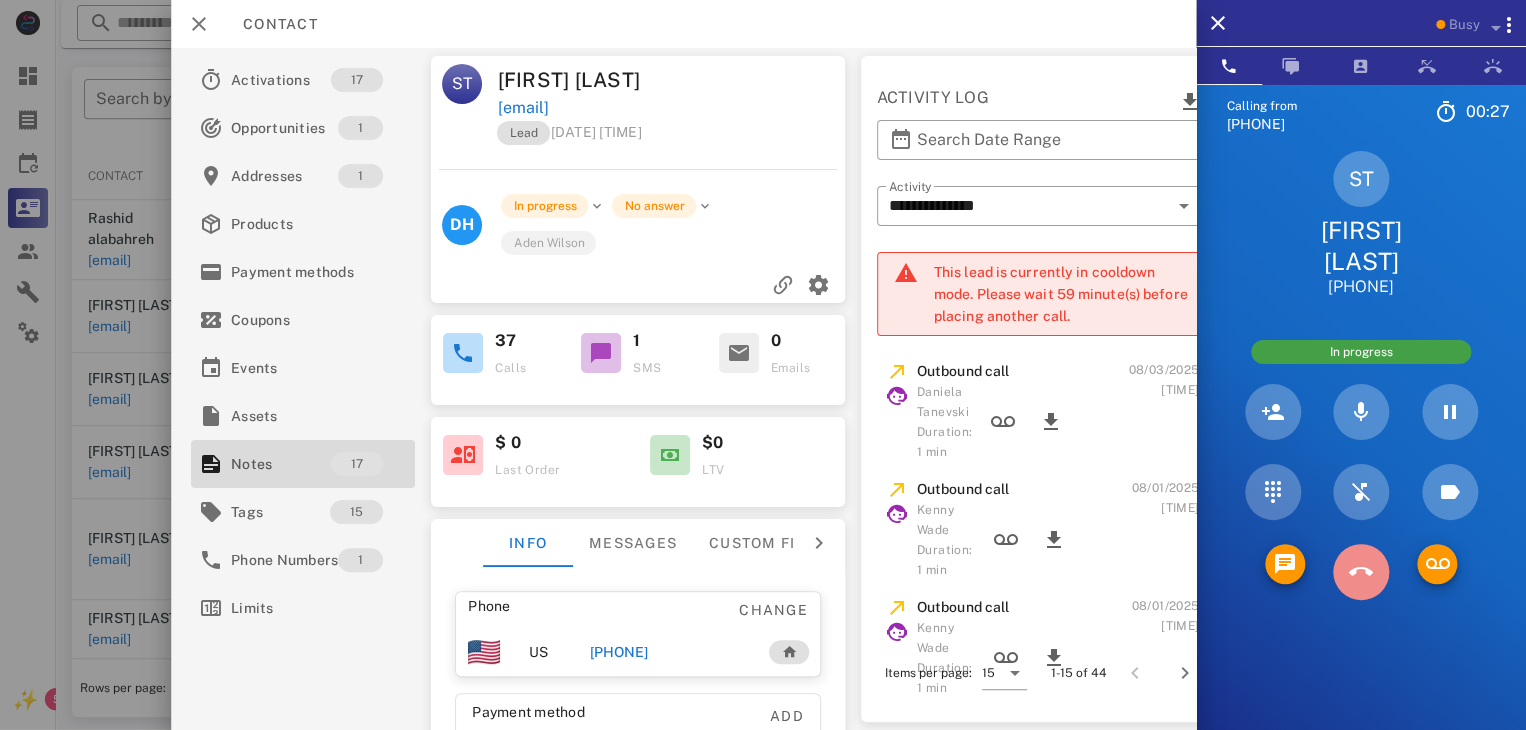 click at bounding box center (1361, 572) 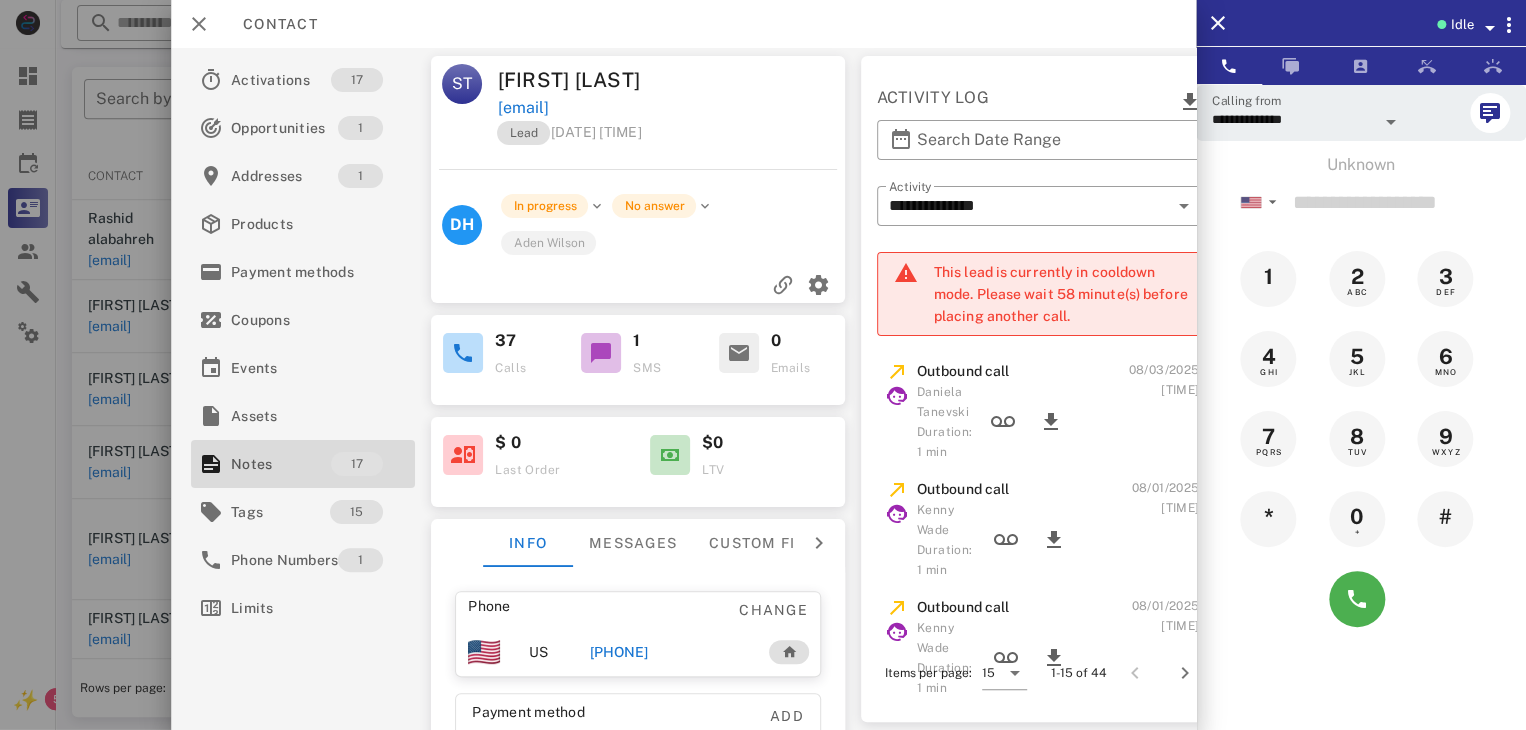 click at bounding box center [763, 365] 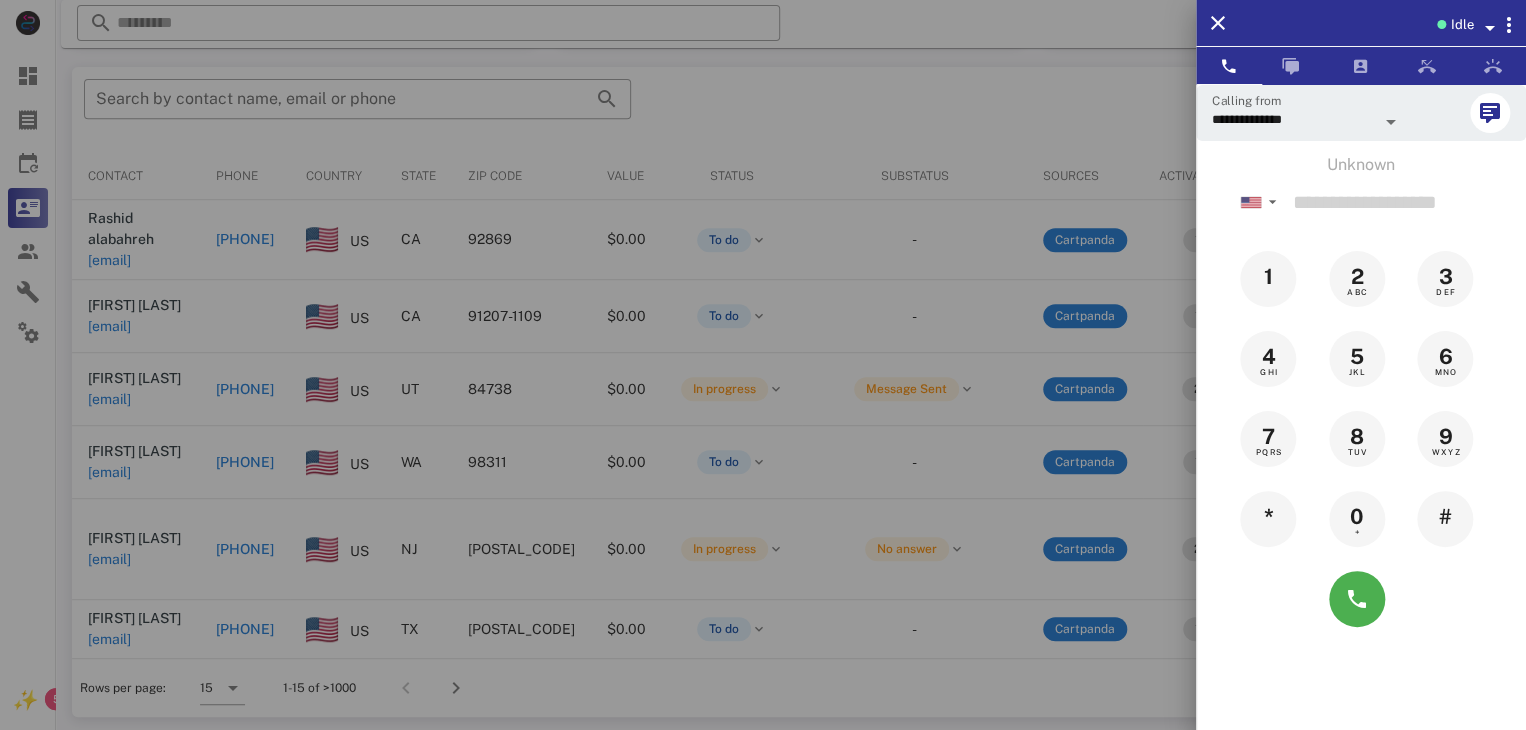 click at bounding box center [763, 365] 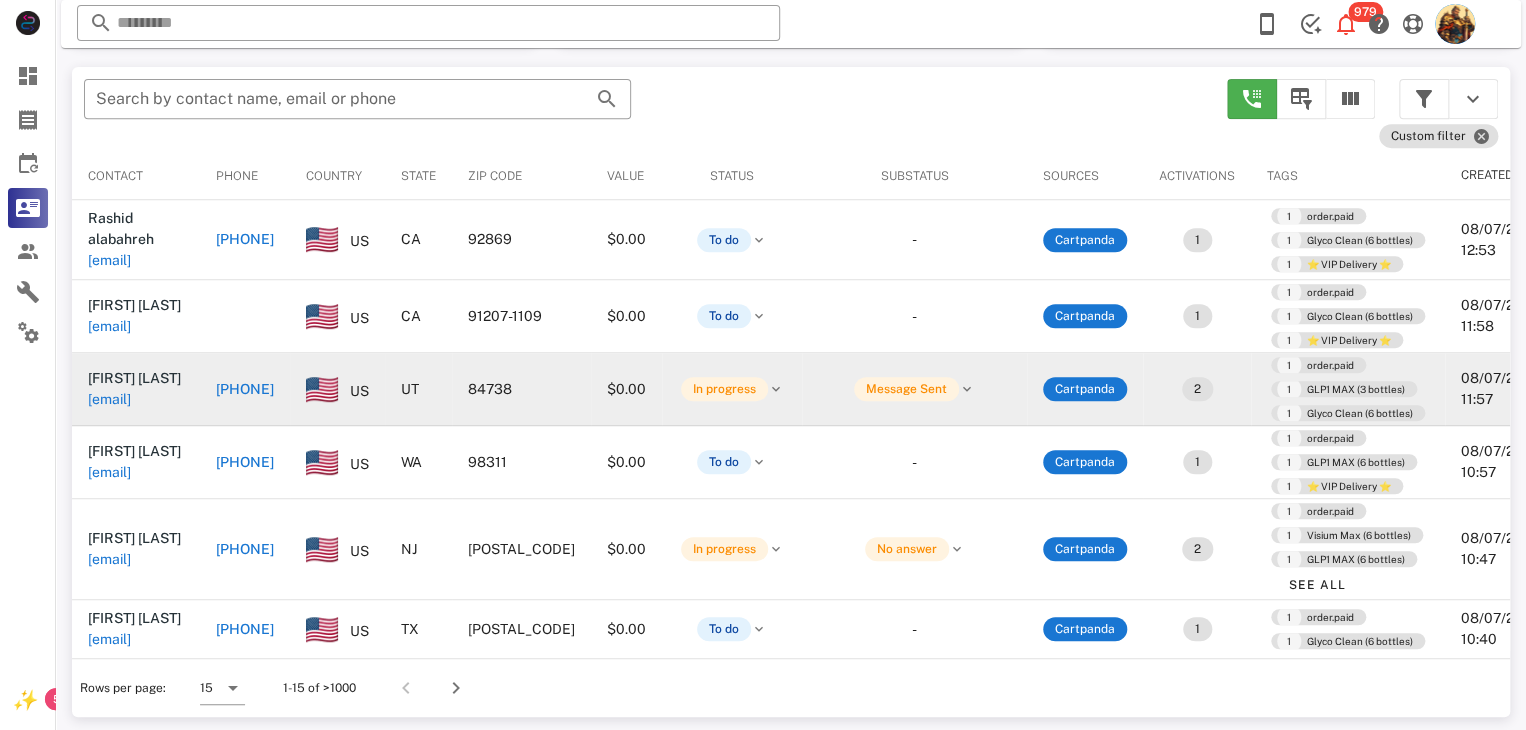 click on "[EMAIL]" at bounding box center (109, 399) 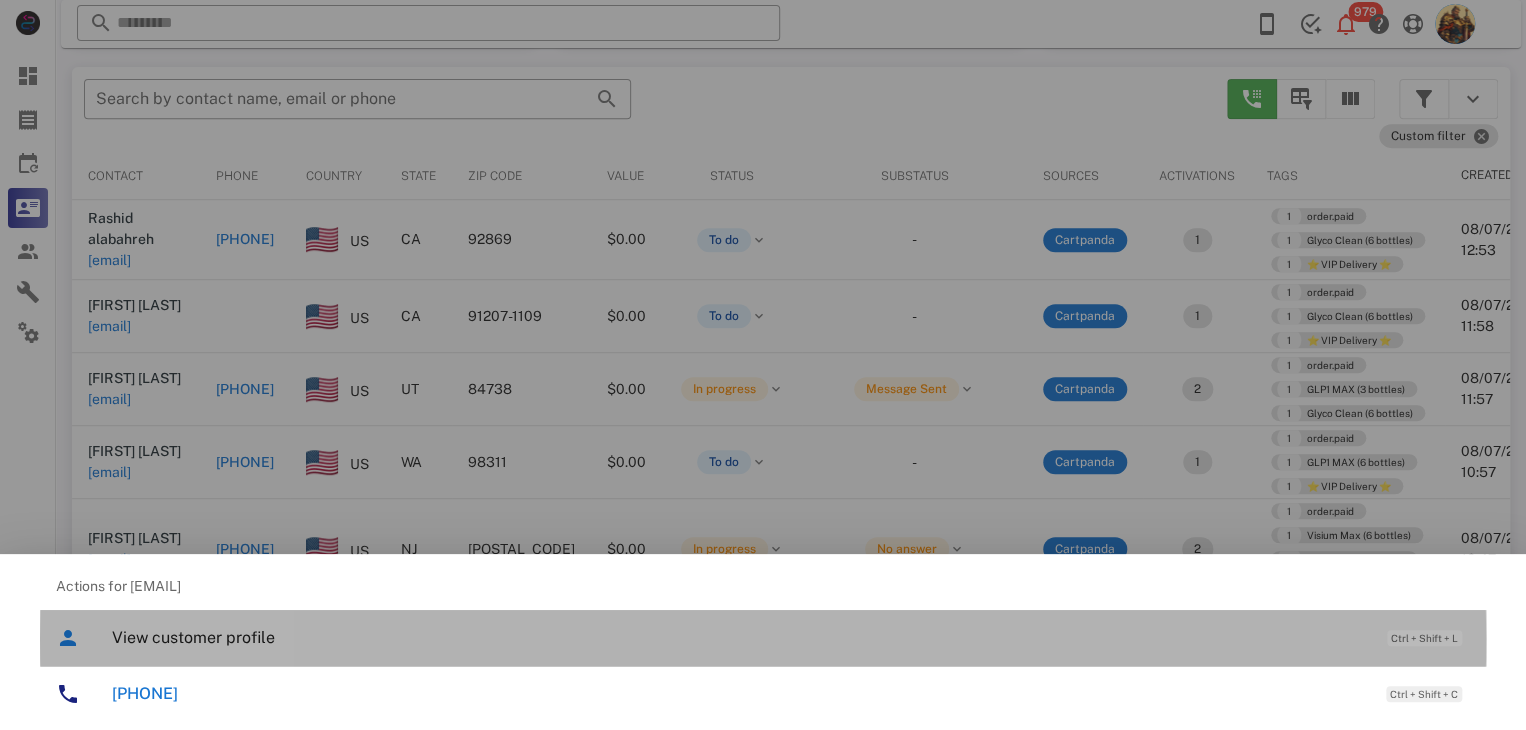 click on "View customer profile Ctrl + Shift + L" at bounding box center (791, 637) 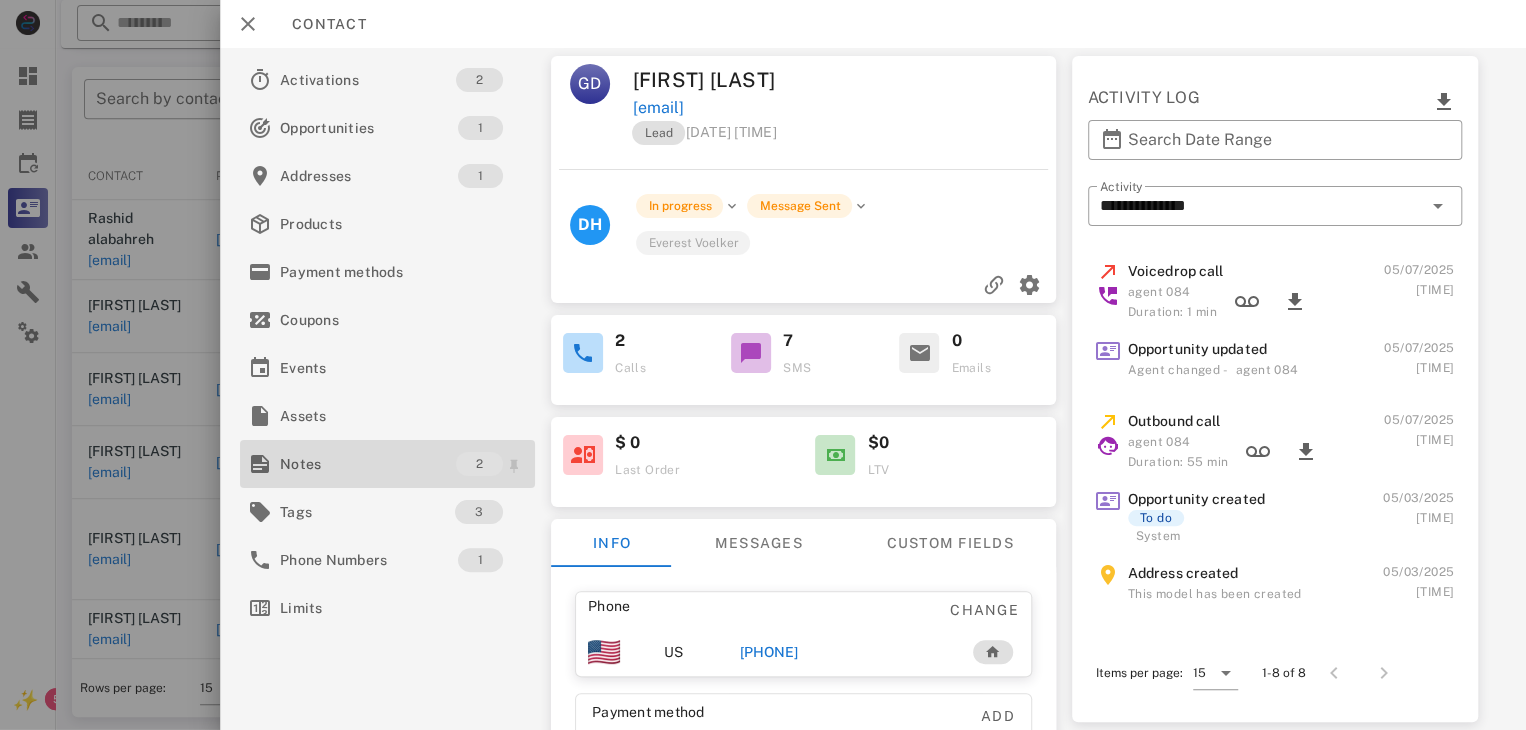 click on "Notes" at bounding box center (368, 464) 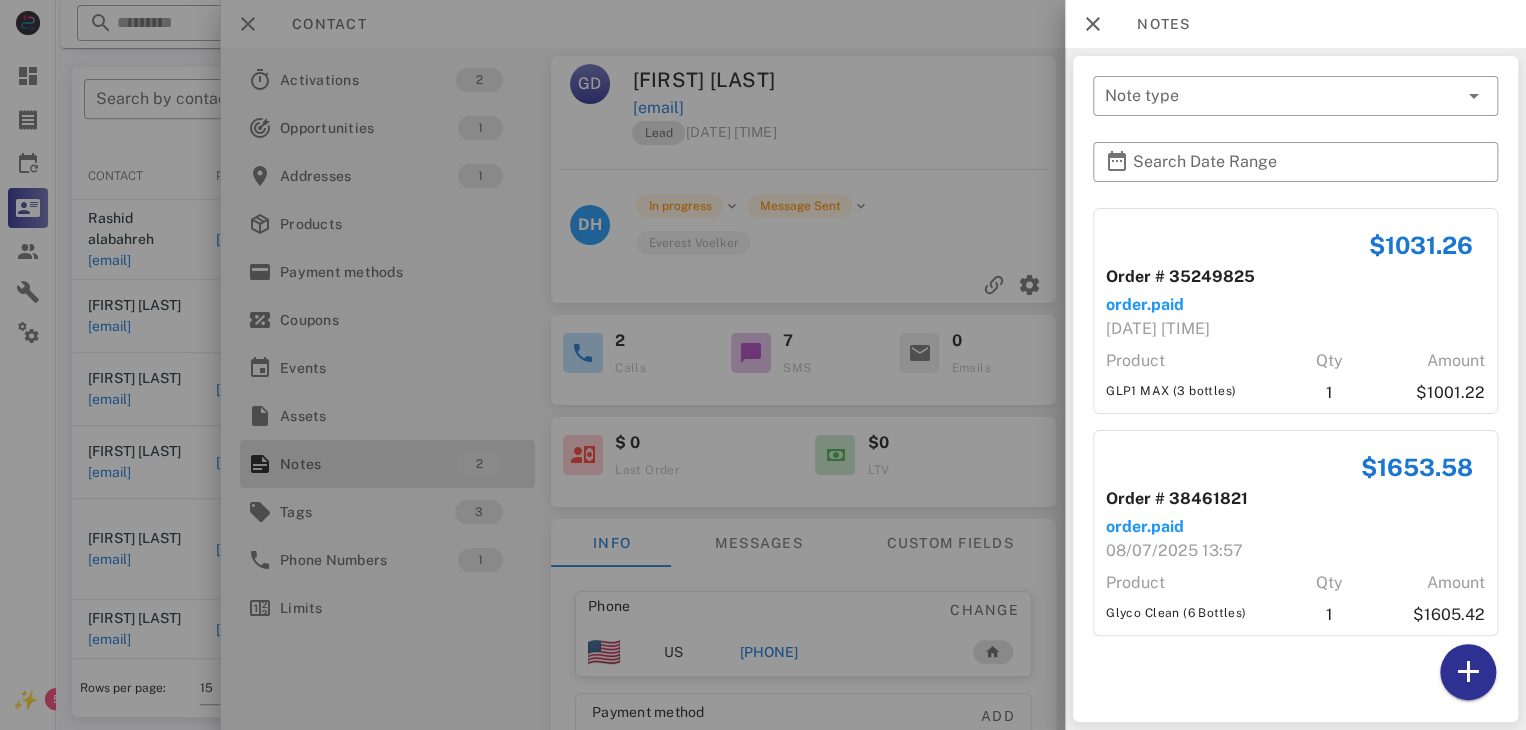 click at bounding box center (763, 365) 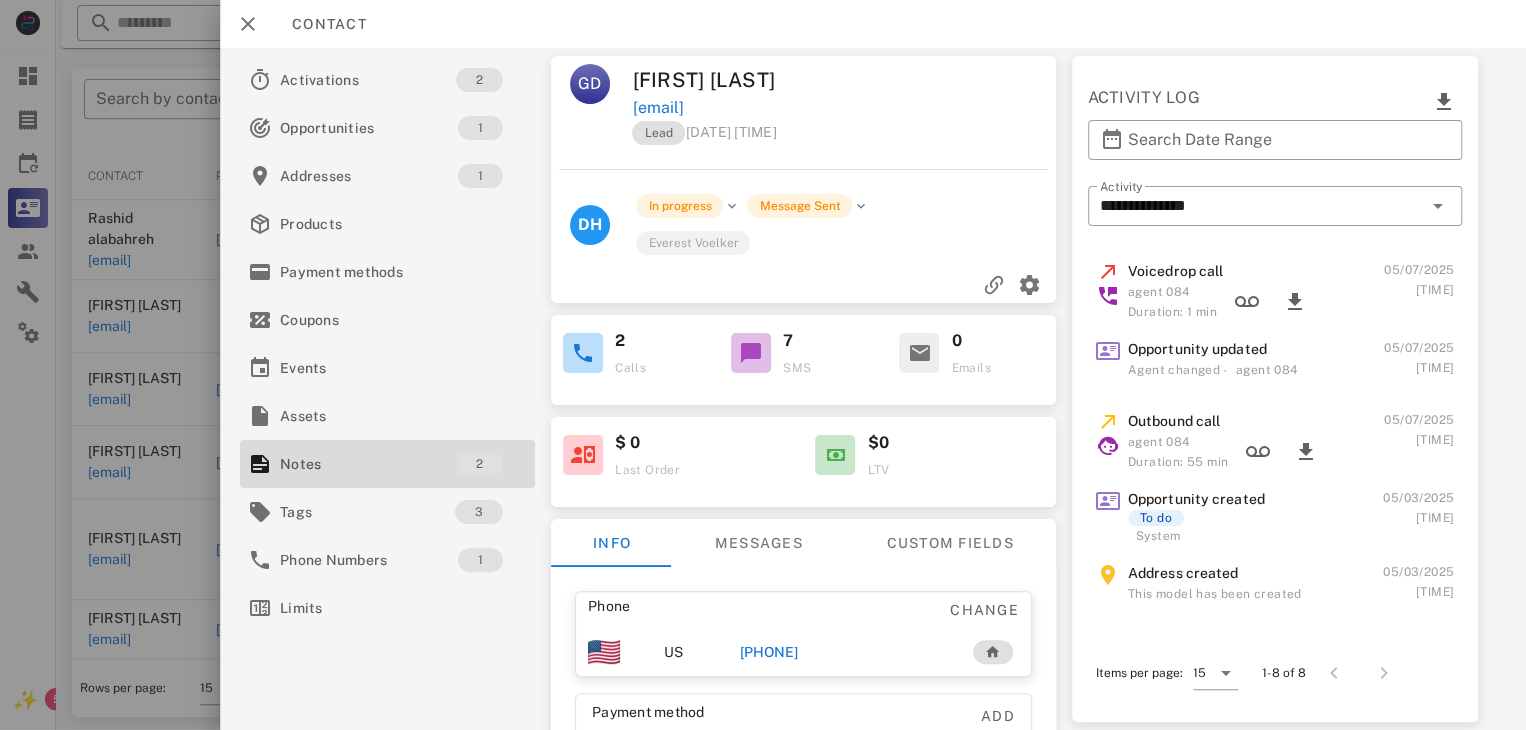 click on "[PHONE]" at bounding box center (769, 652) 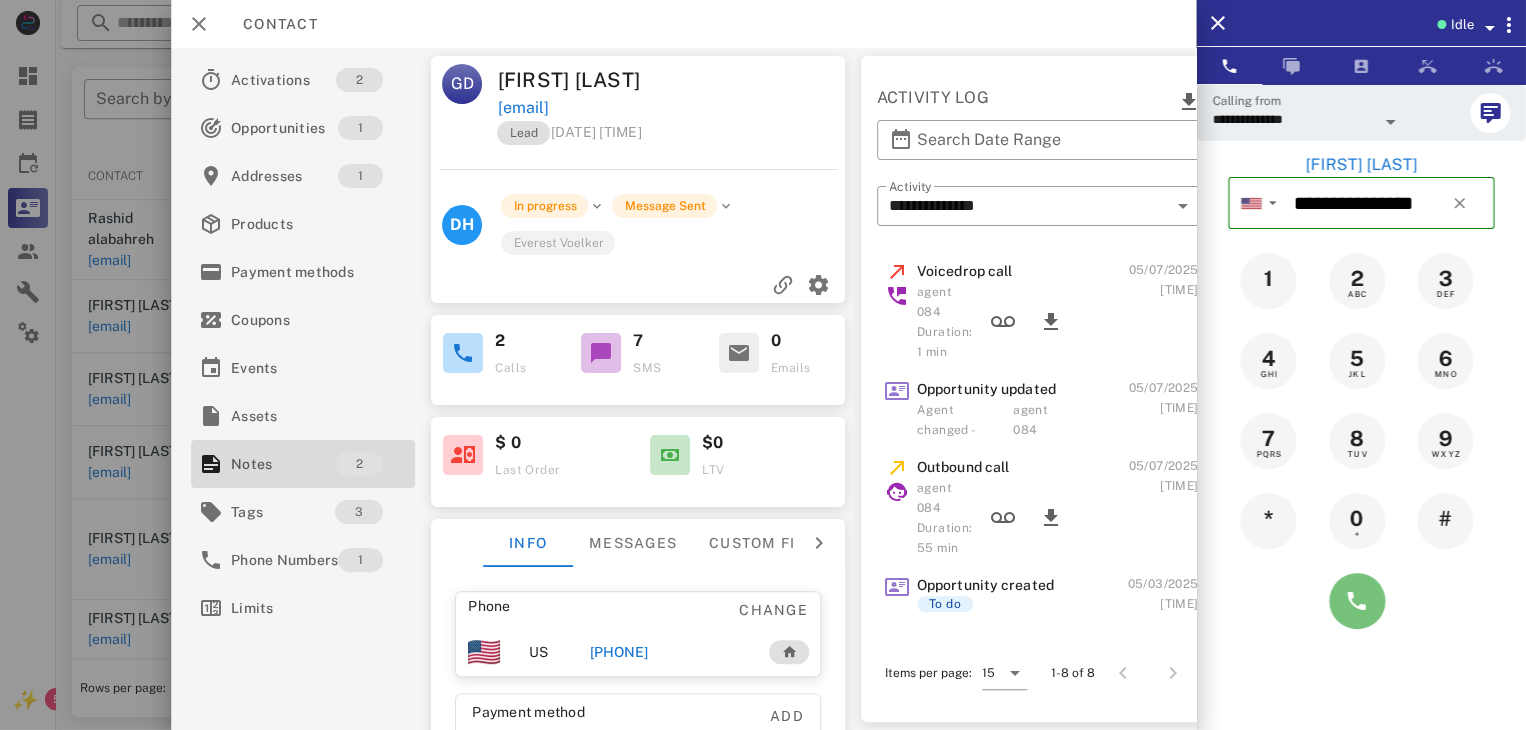 click at bounding box center [1357, 601] 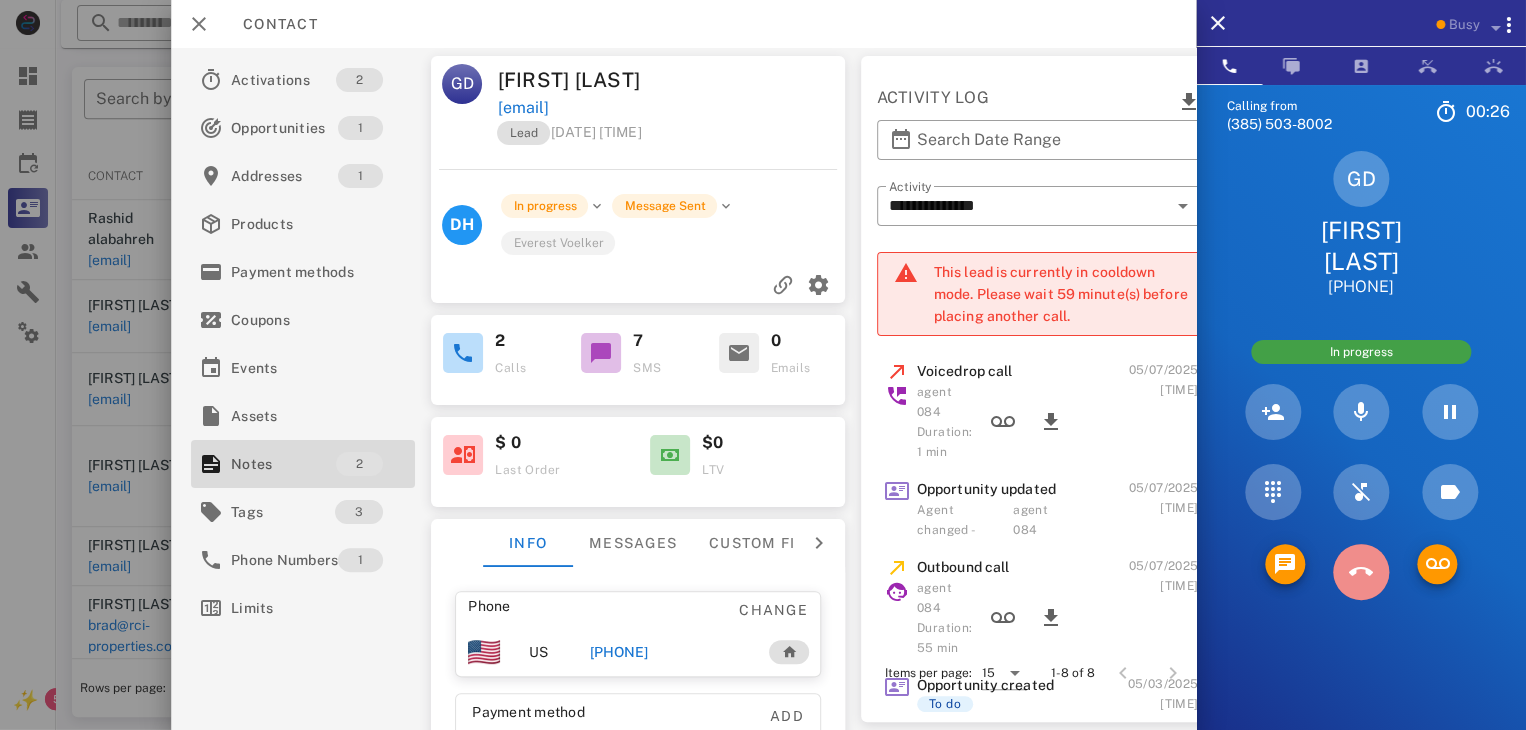 click at bounding box center (1361, 572) 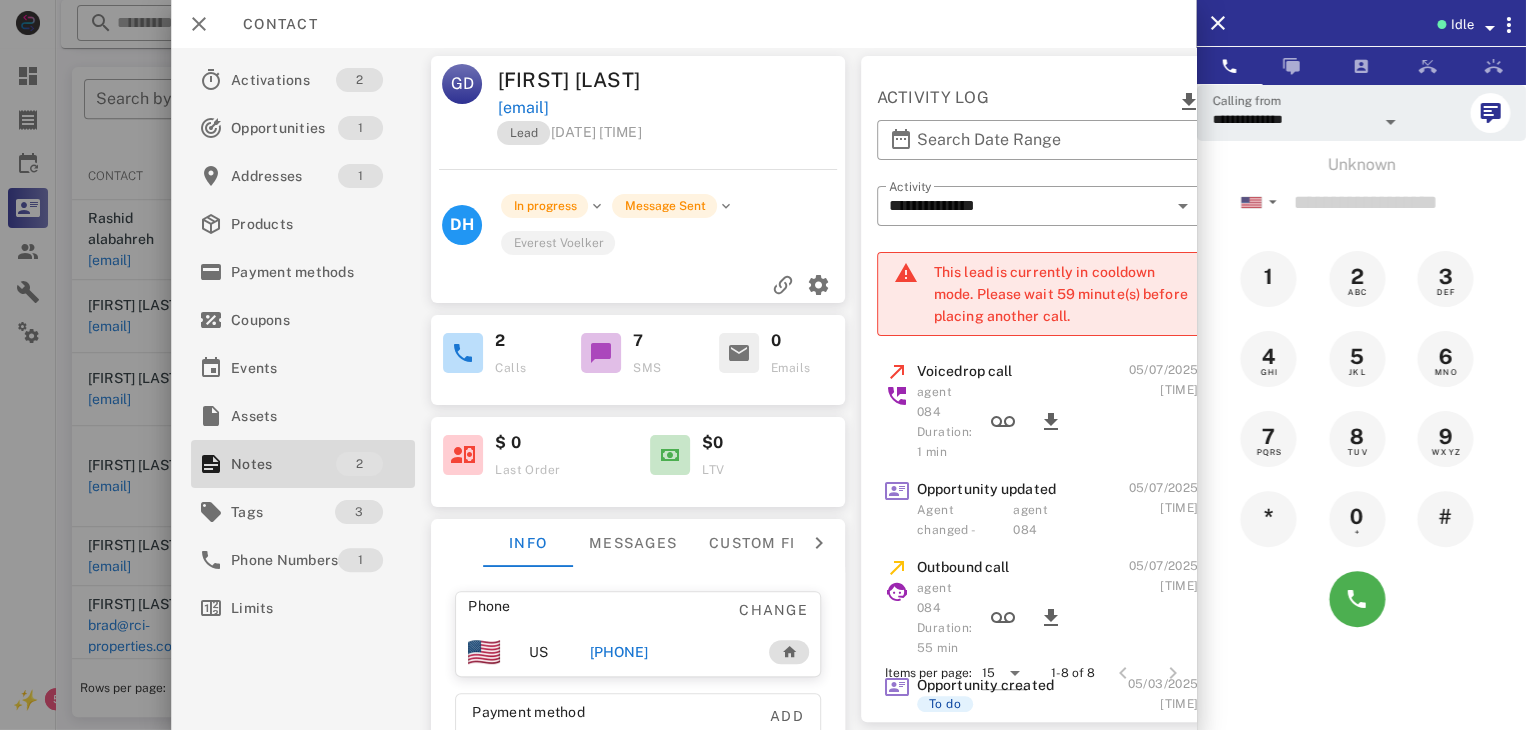 click at bounding box center [763, 365] 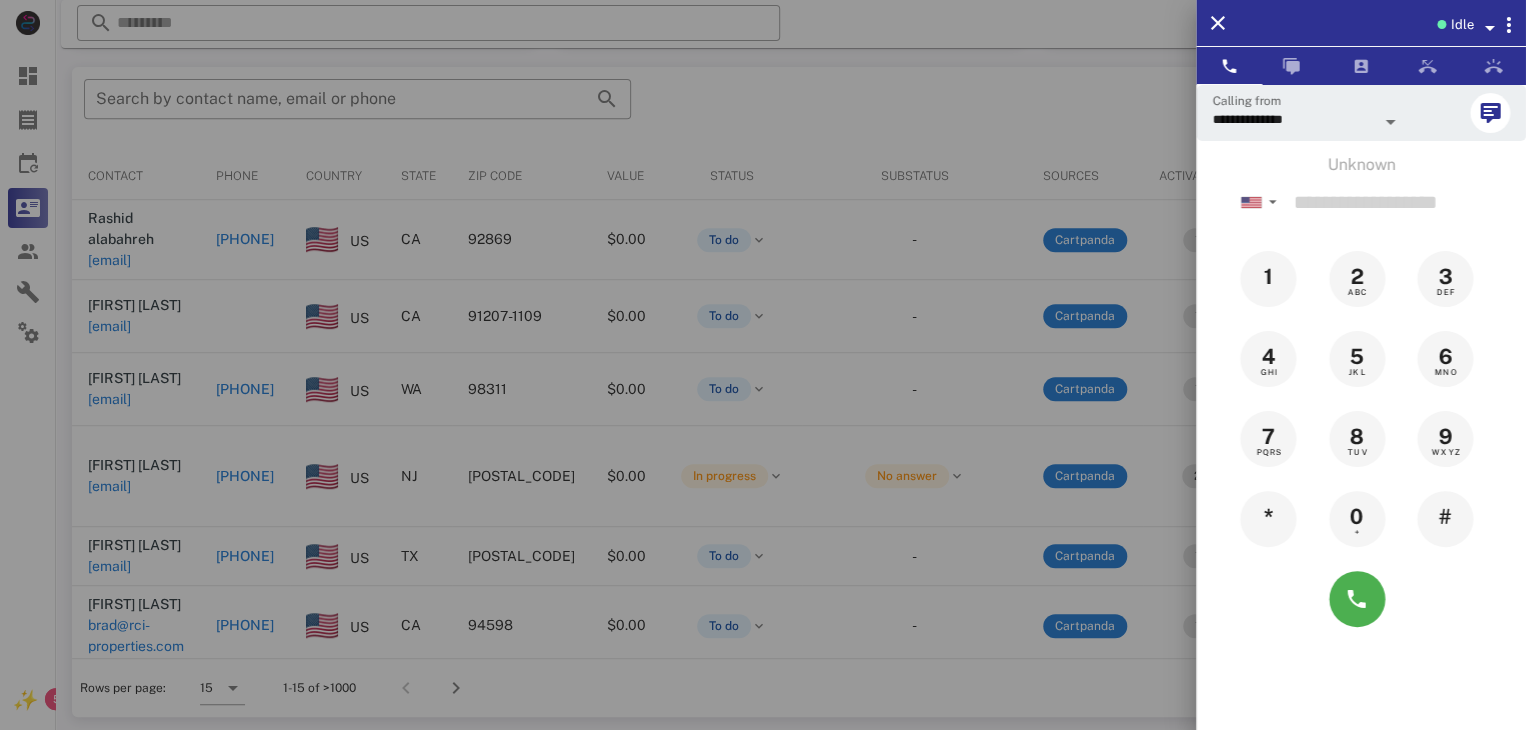 click at bounding box center [763, 365] 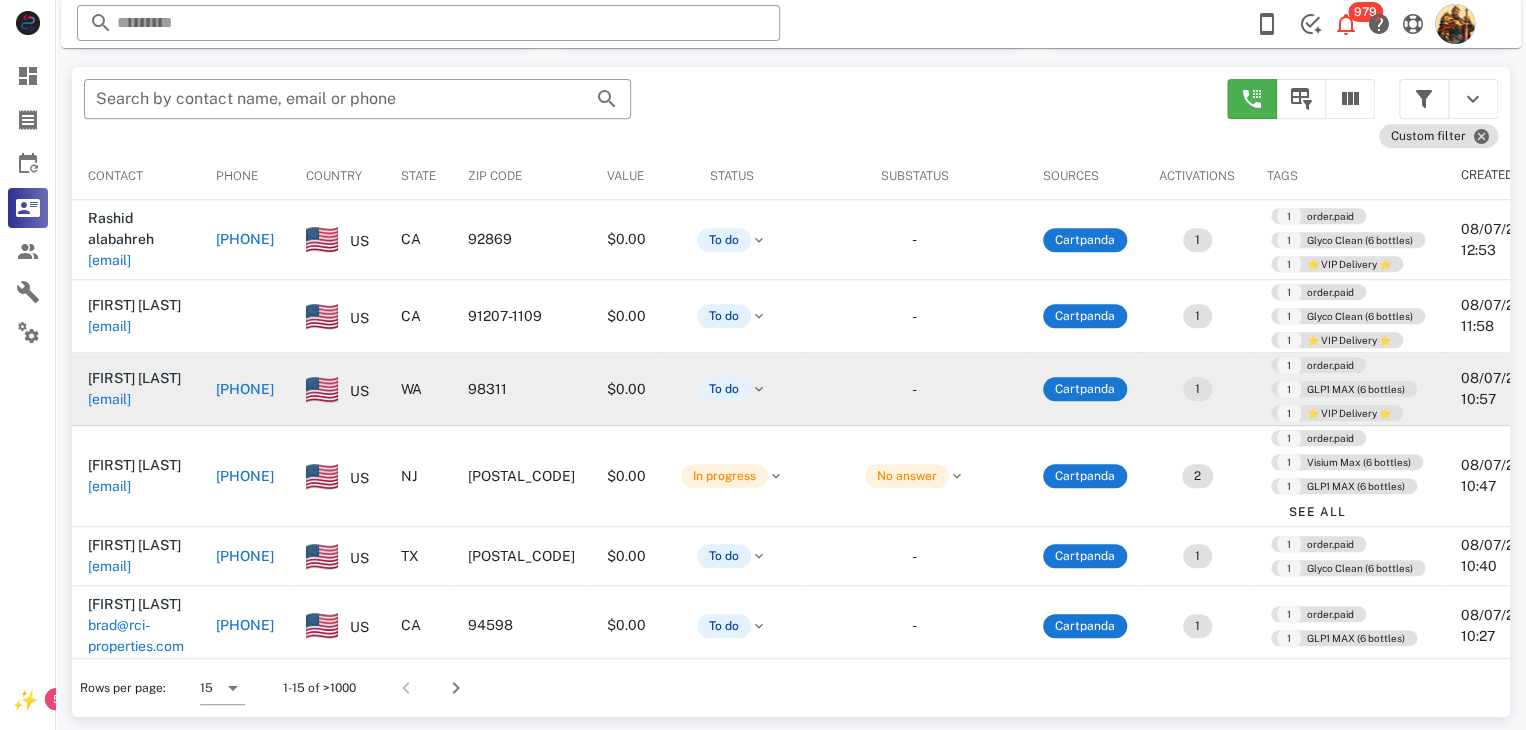 click on "[EMAIL]" at bounding box center (109, 399) 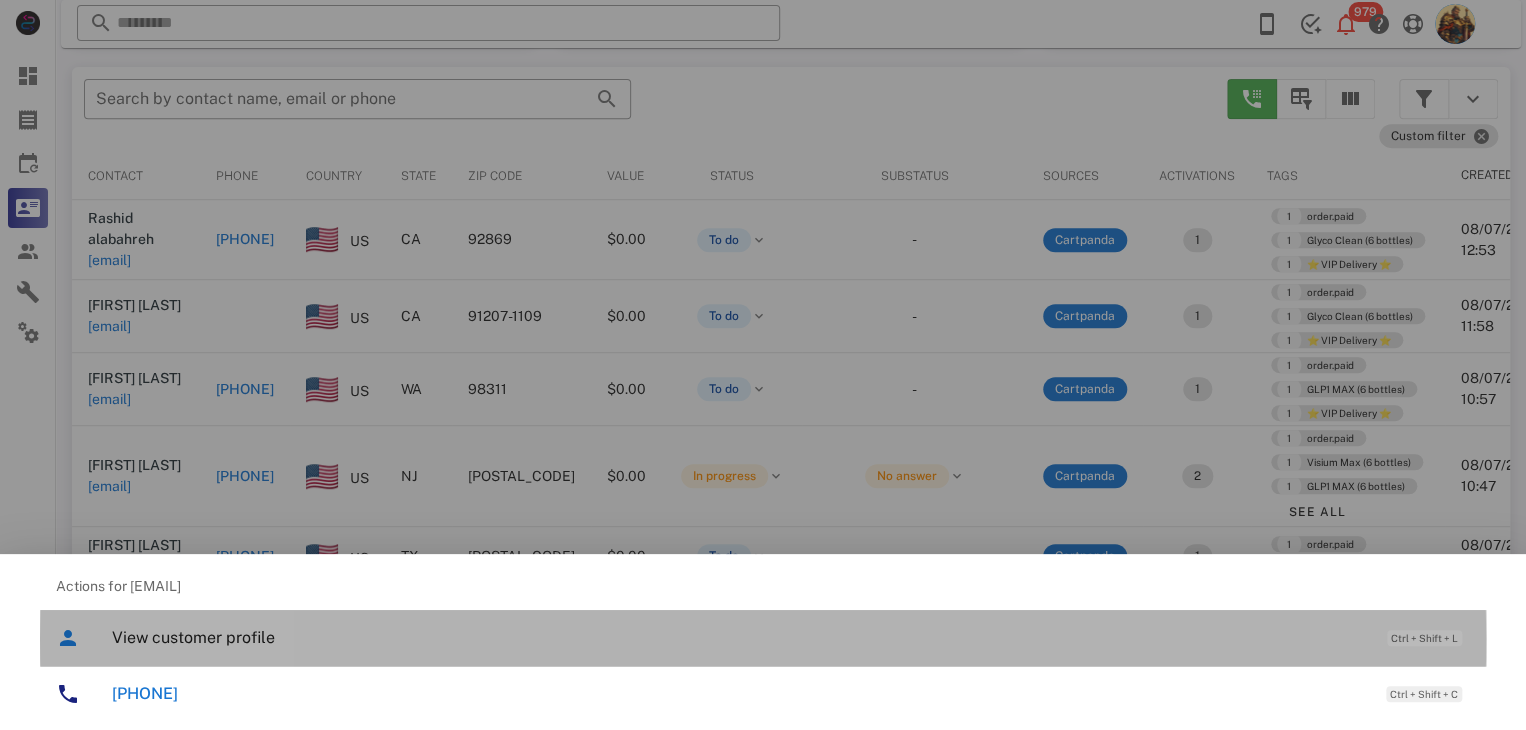 click on "View customer profile" at bounding box center [739, 637] 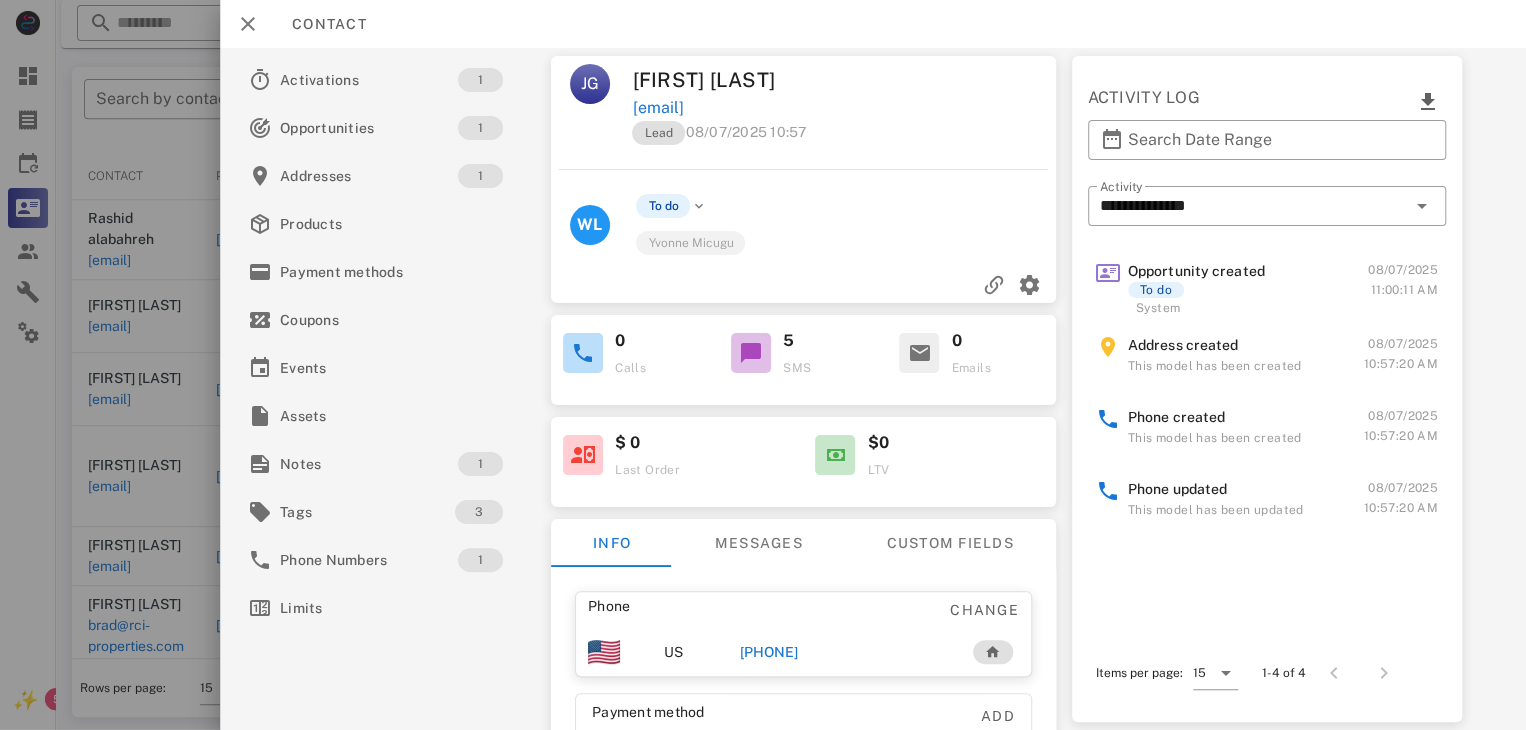 click on "[PHONE]" at bounding box center (769, 652) 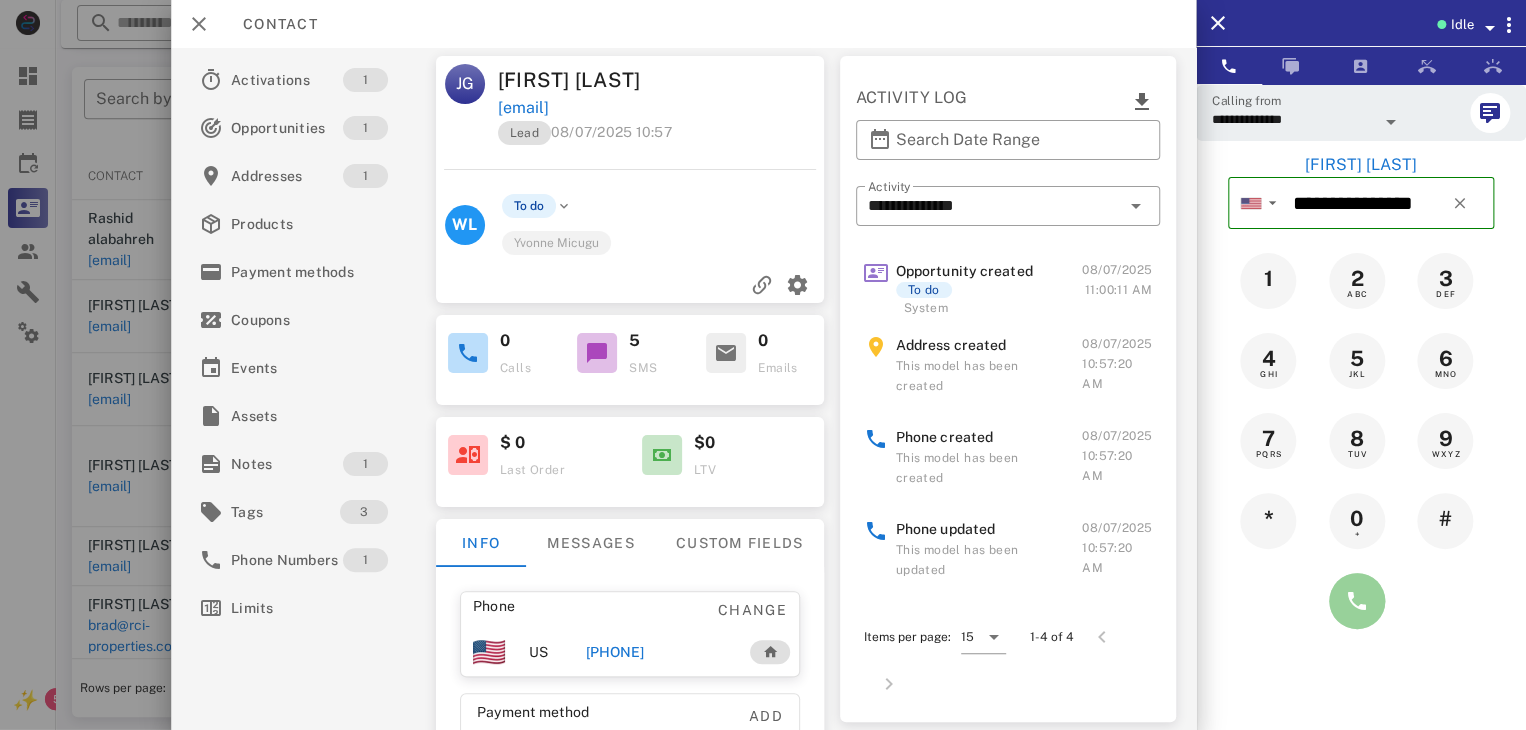 click at bounding box center [1357, 601] 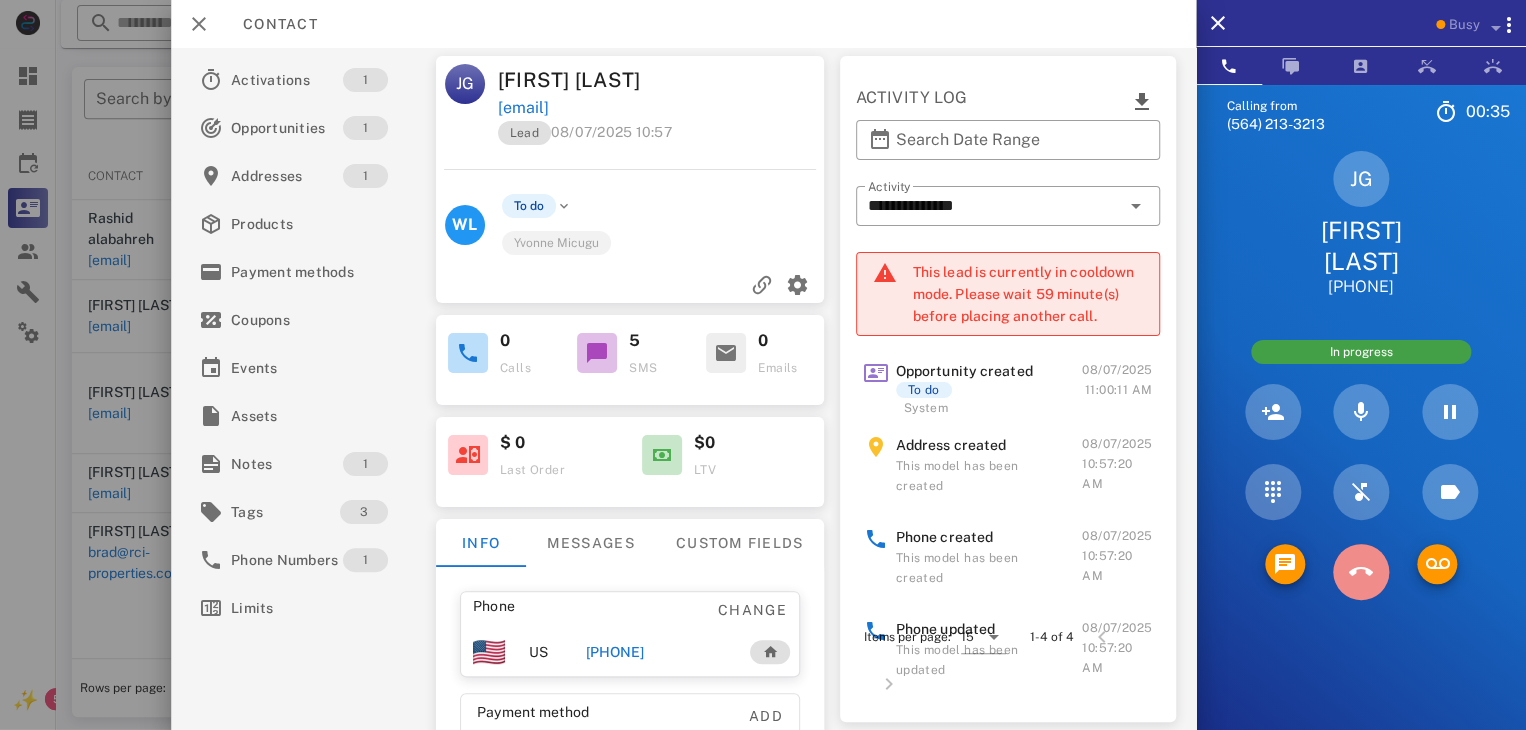 click at bounding box center (1361, 572) 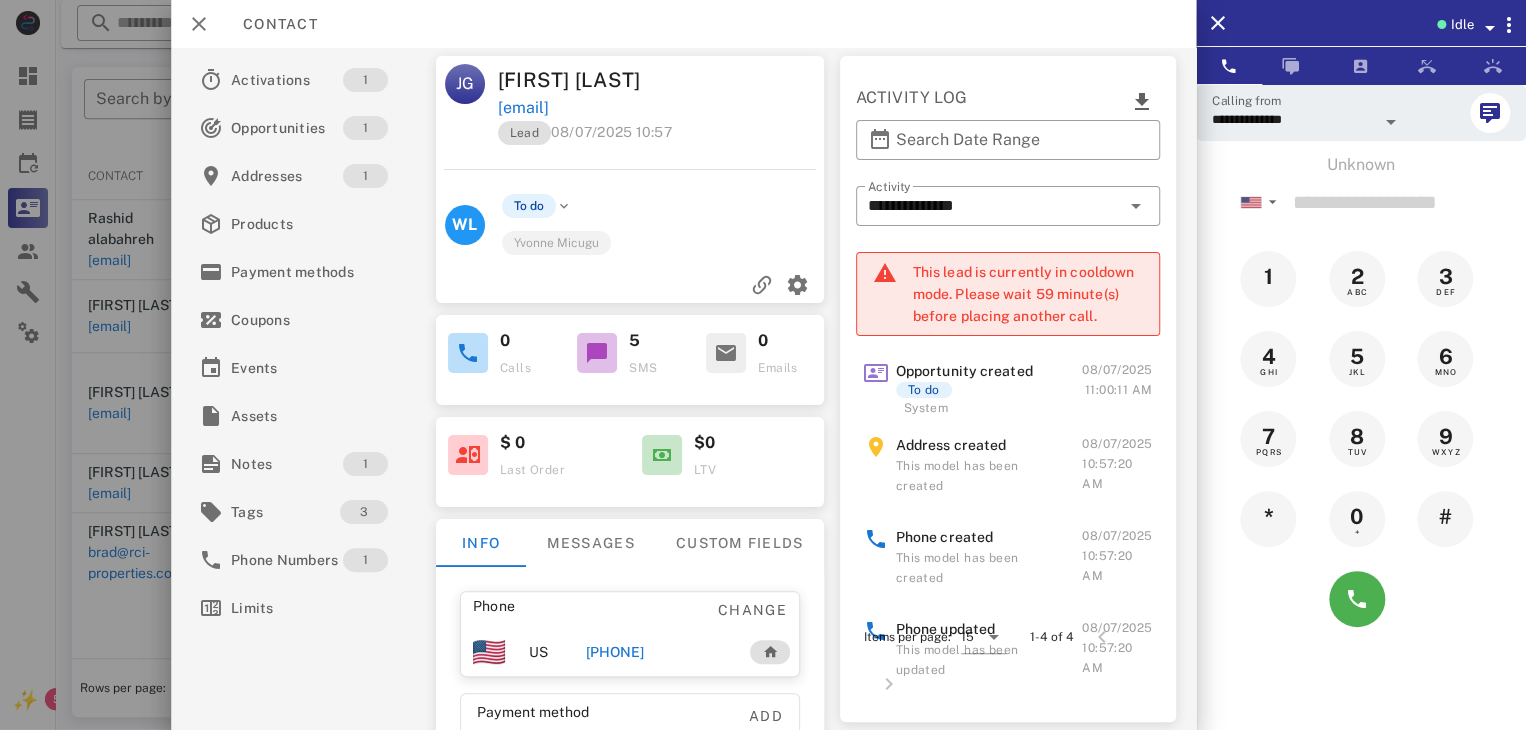 click on "[PHONE]" at bounding box center (614, 652) 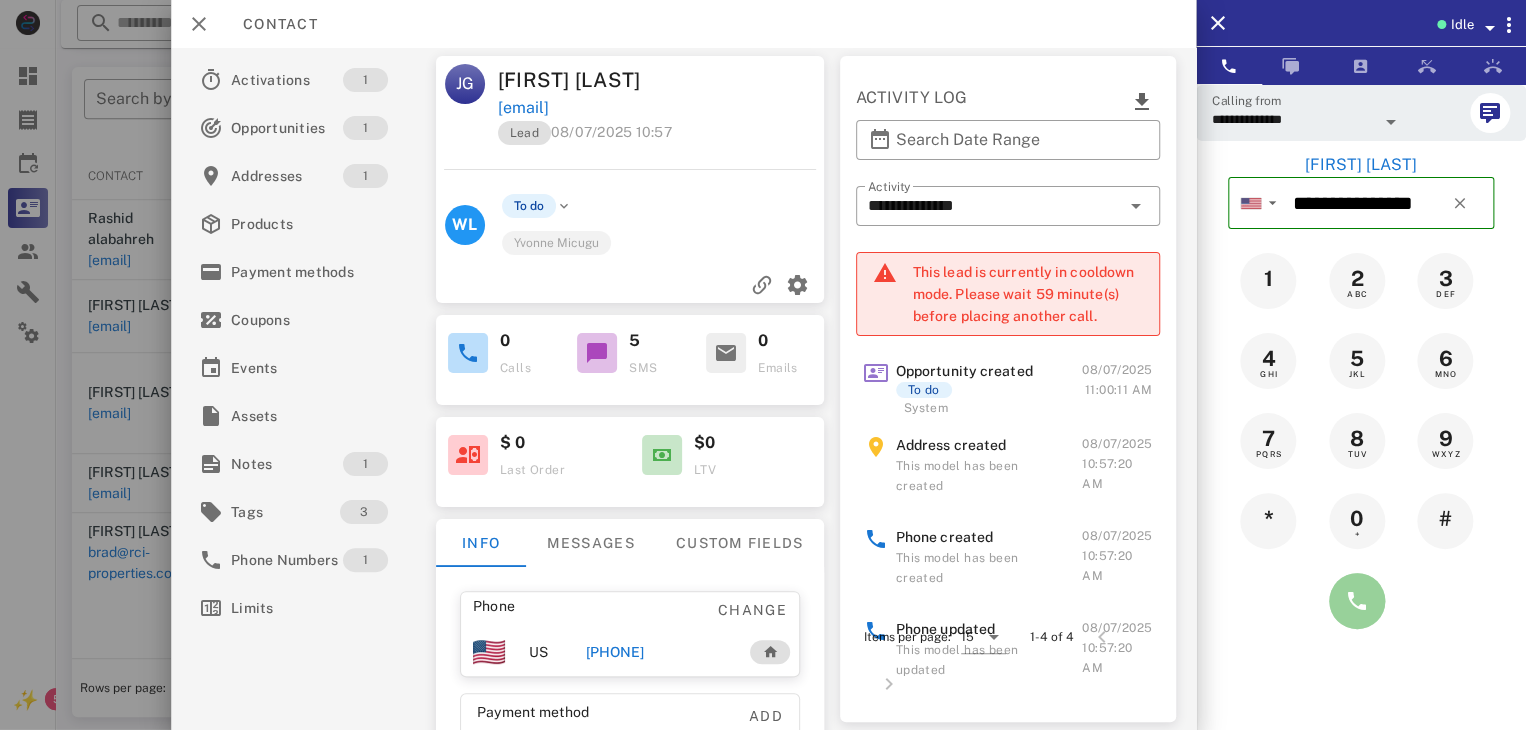 click at bounding box center [1357, 601] 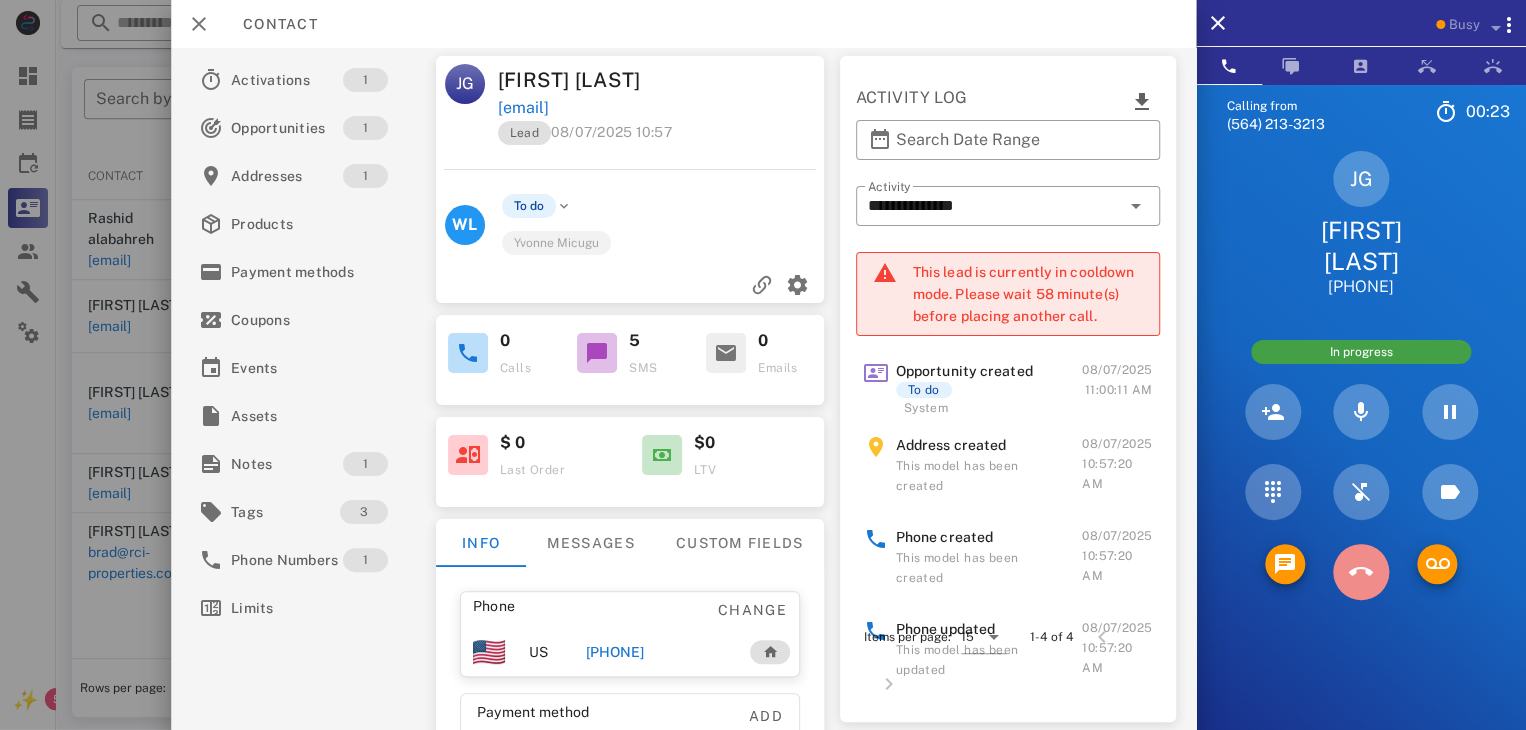 click at bounding box center [1361, 572] 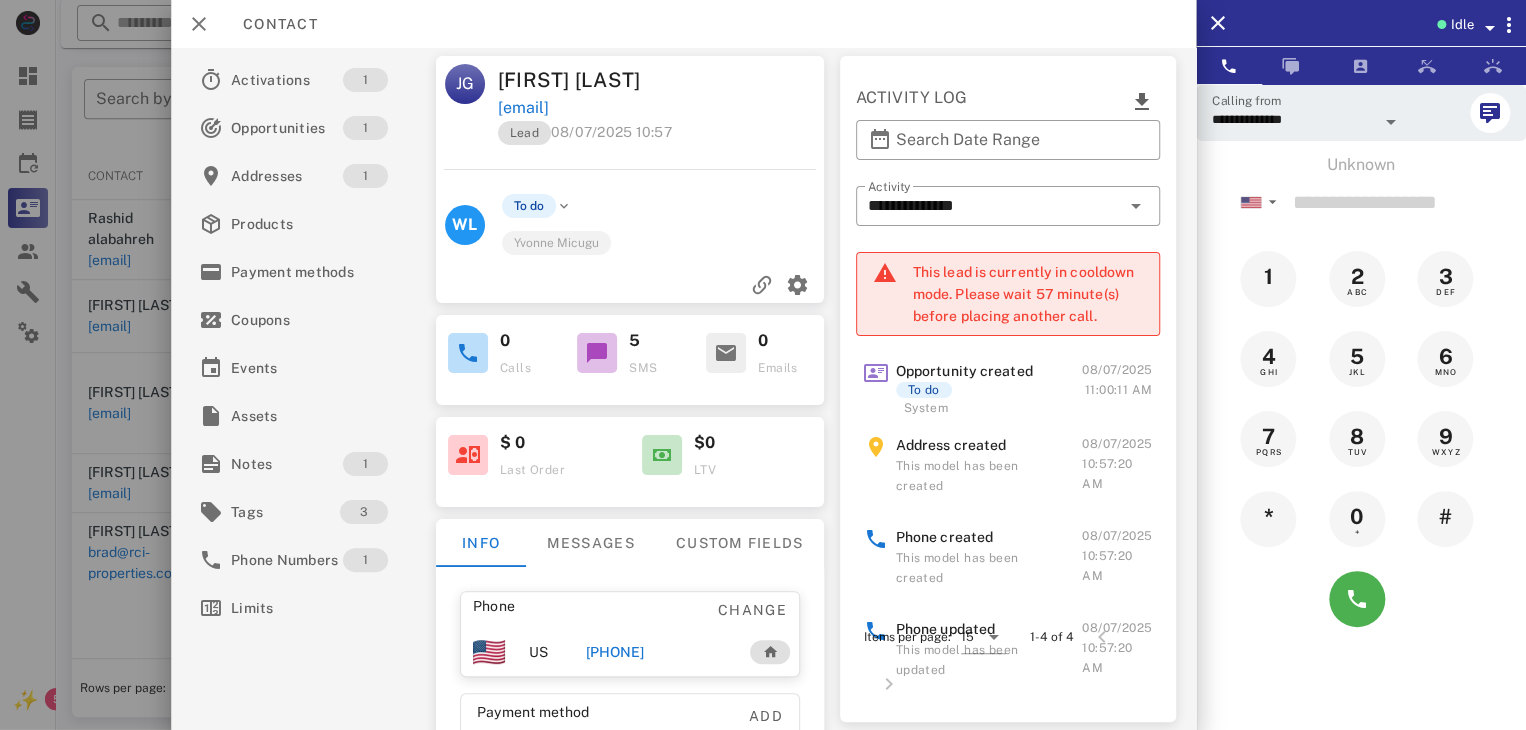 click on "[PHONE]" at bounding box center (614, 652) 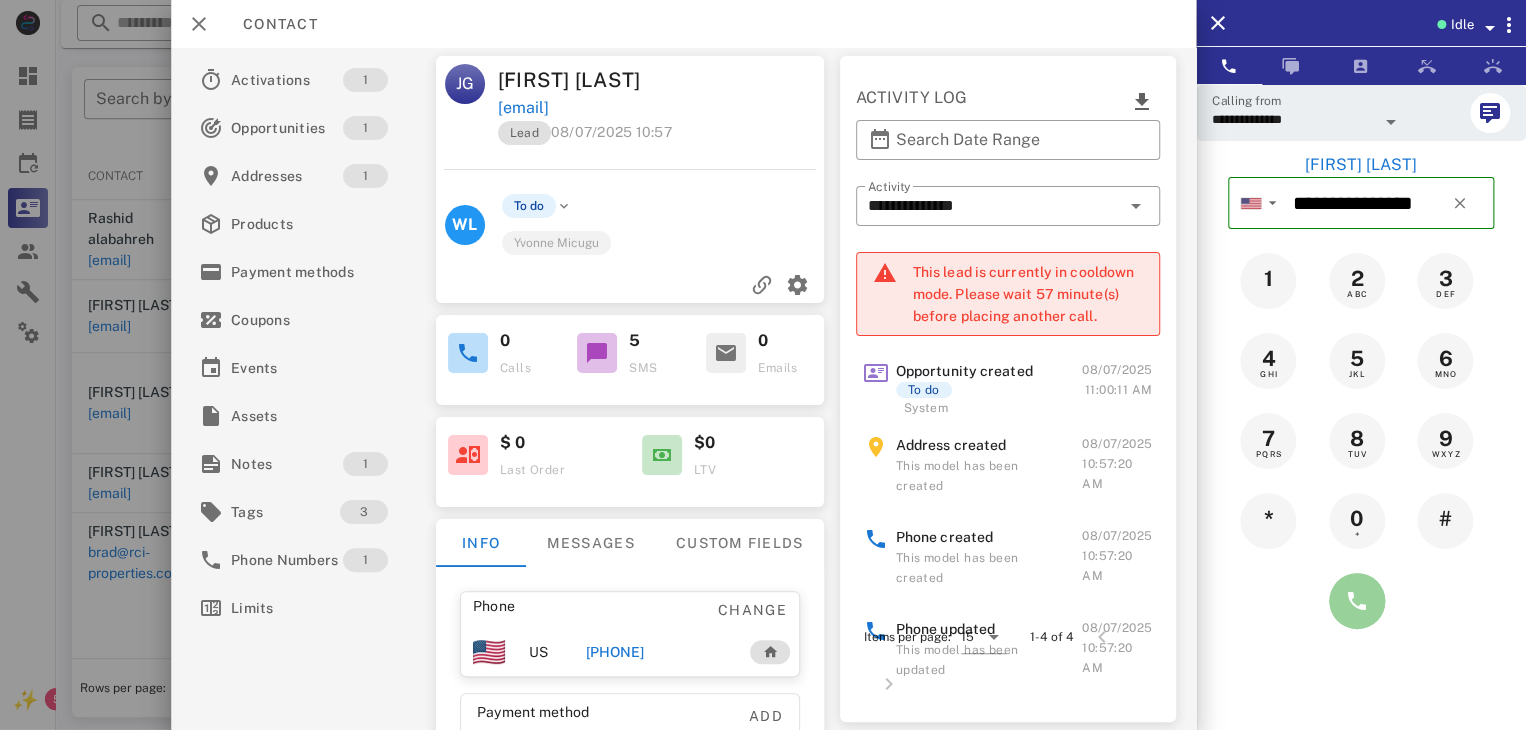 click at bounding box center (1357, 601) 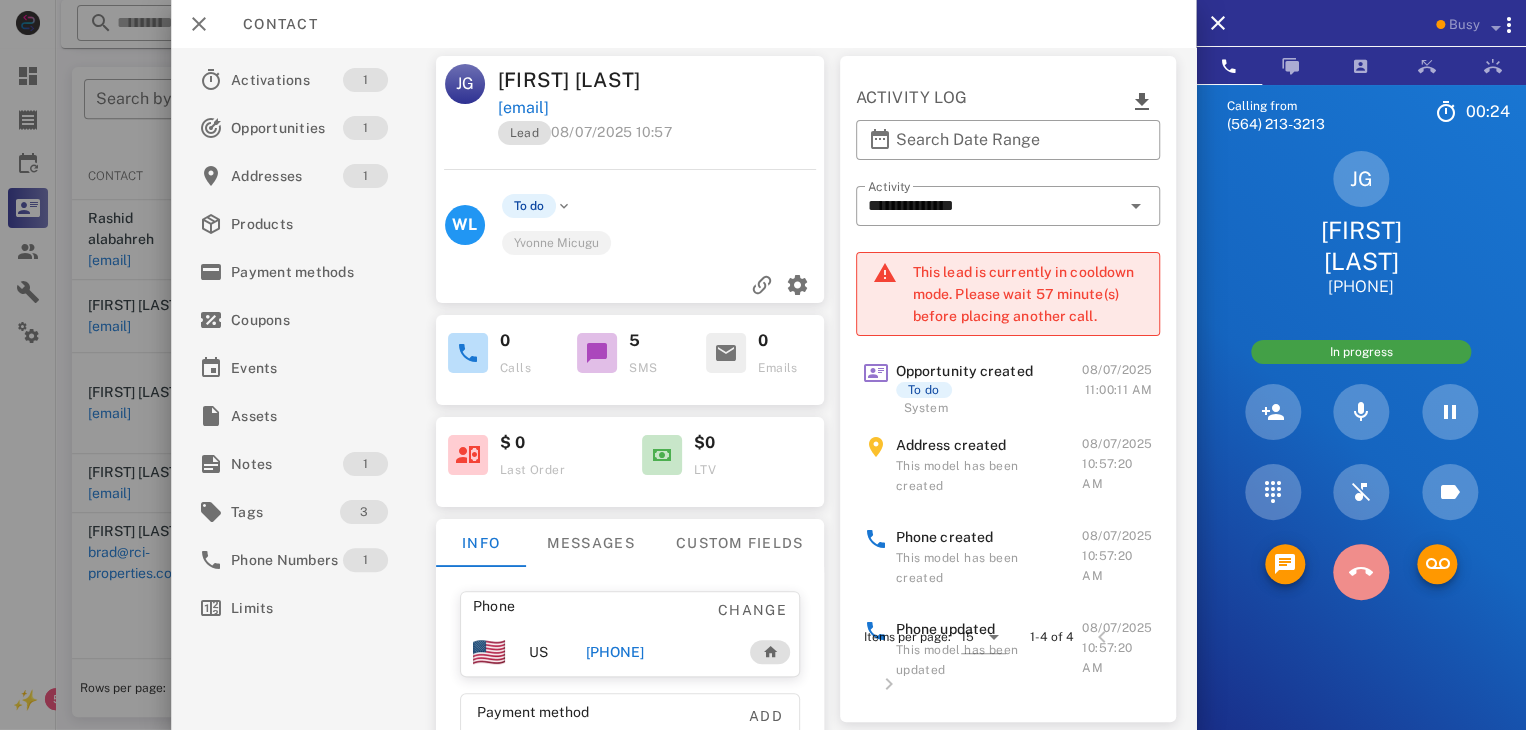 click at bounding box center [1361, 572] 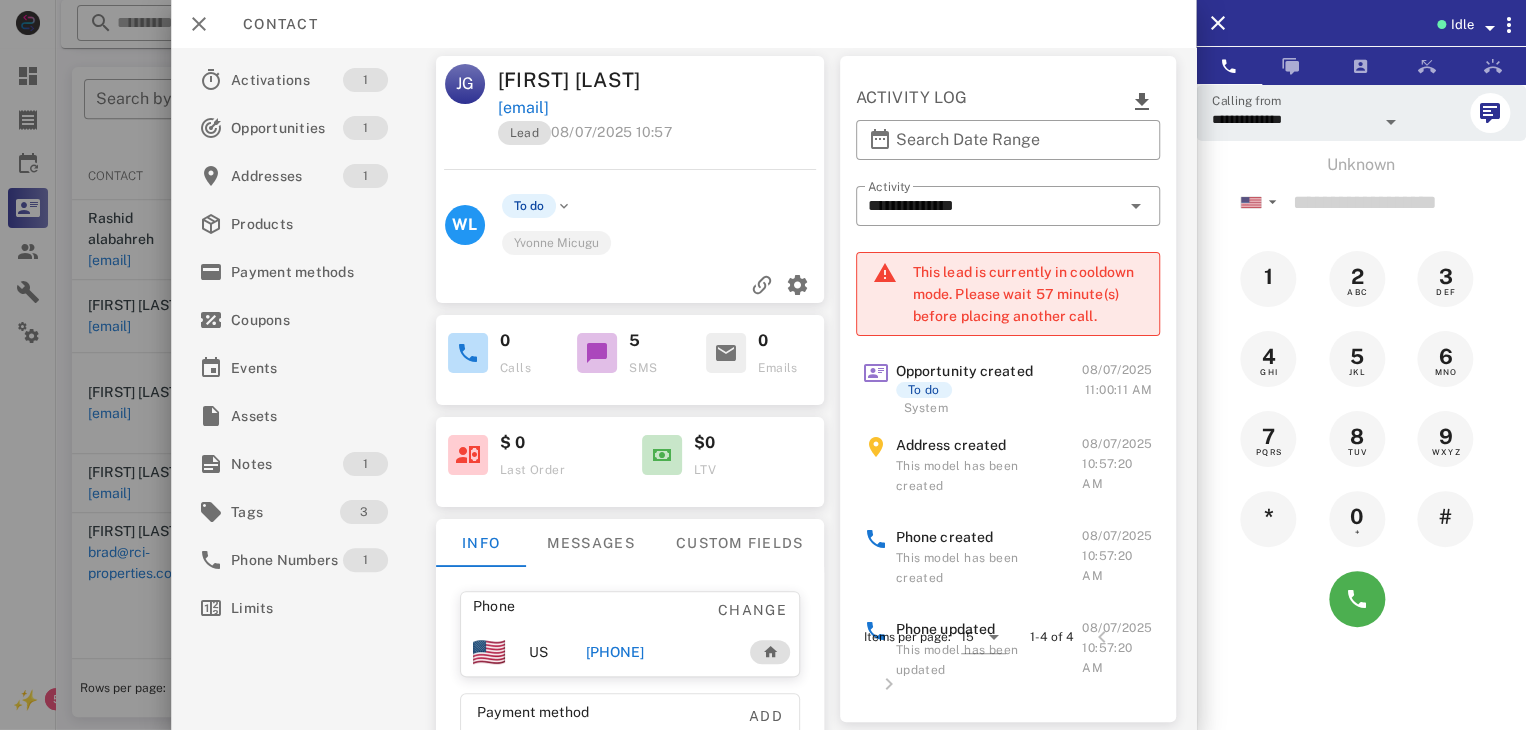 click at bounding box center [763, 365] 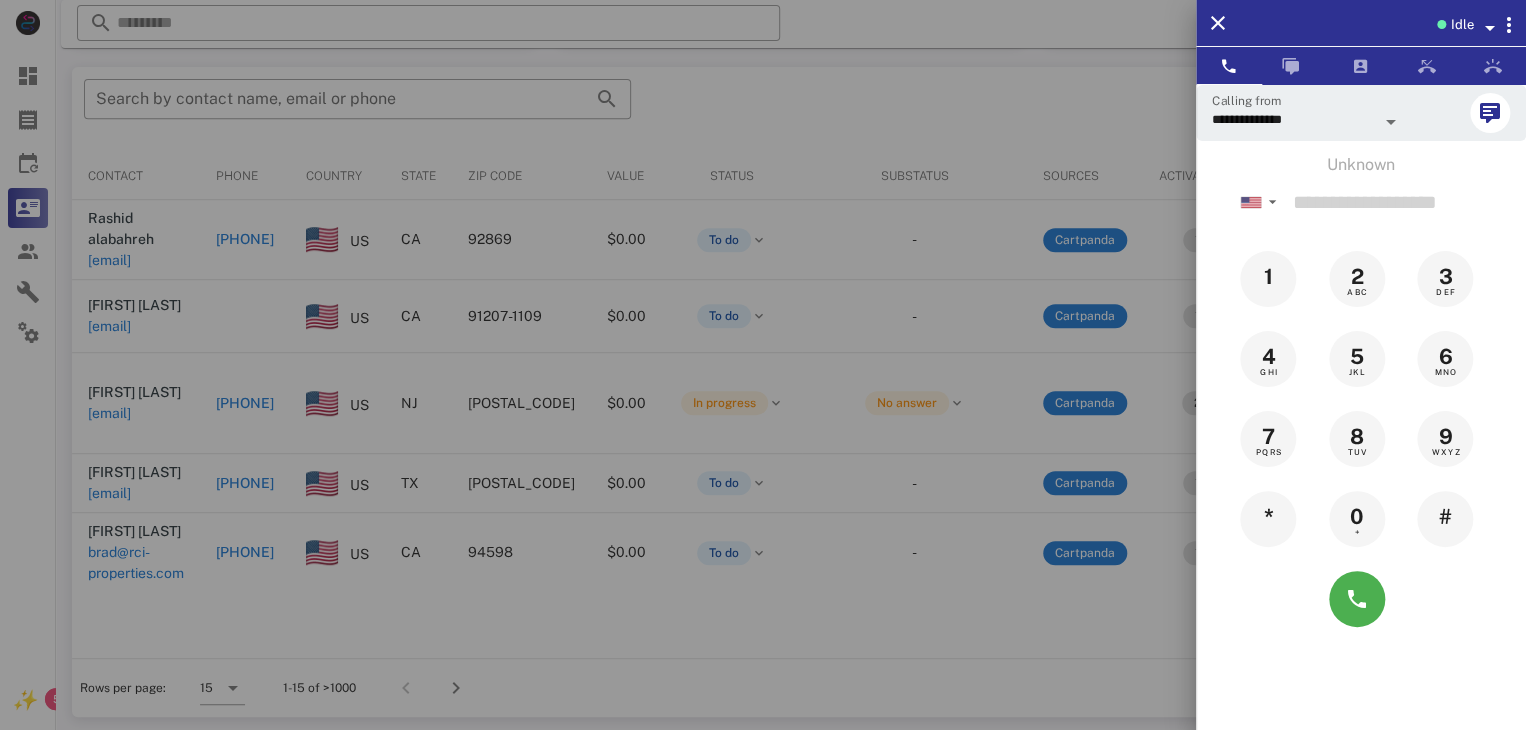 click at bounding box center (763, 365) 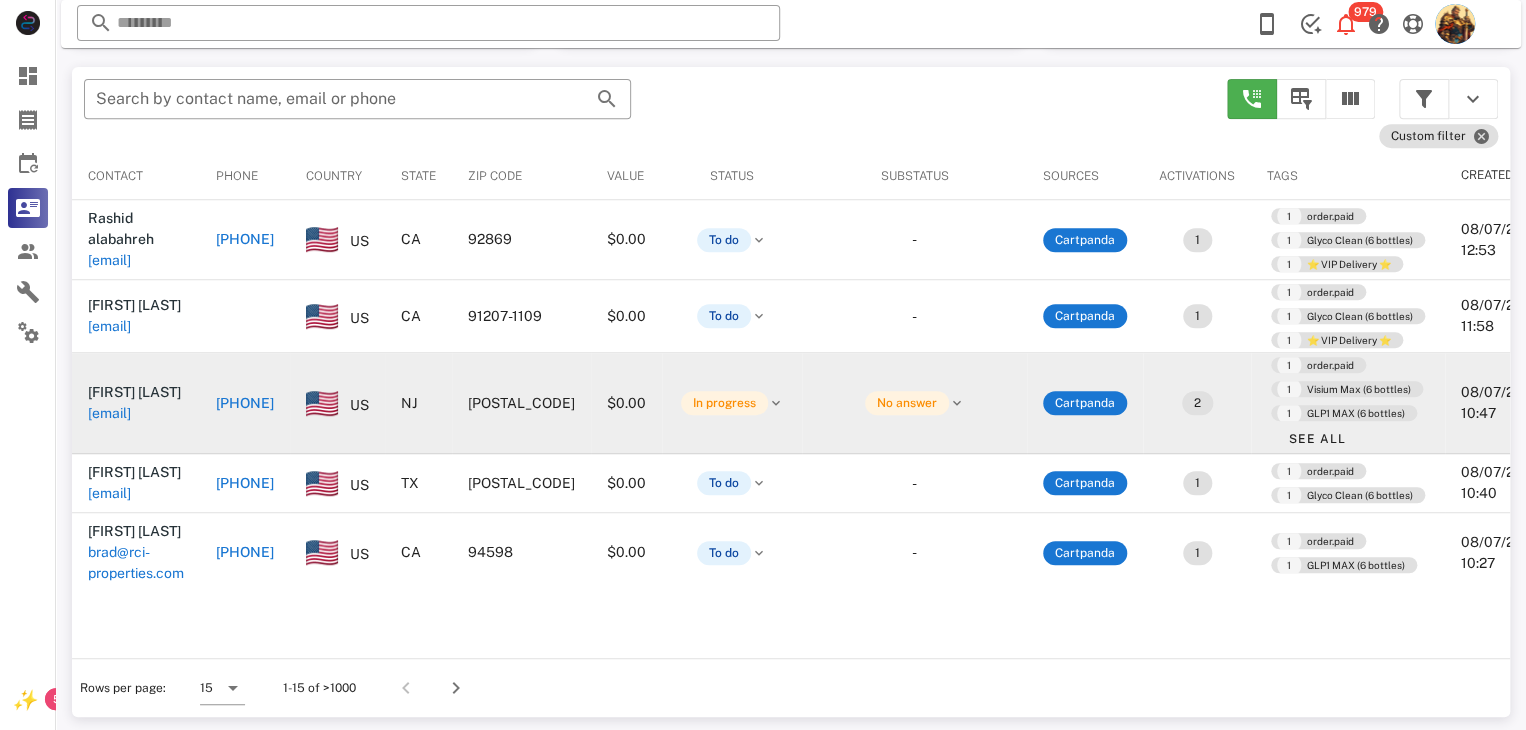 click on "[EMAIL]" at bounding box center (109, 413) 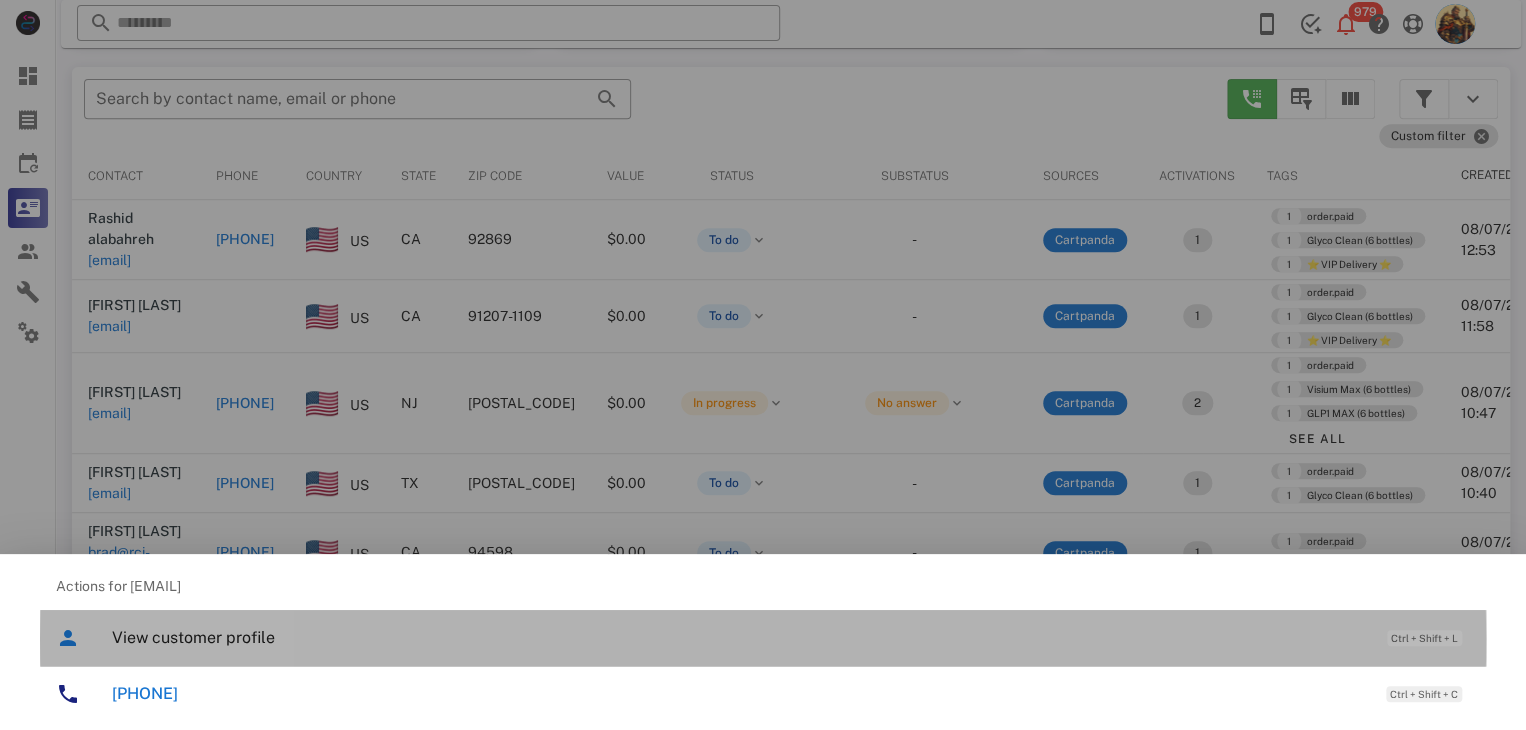 click on "View customer profile" at bounding box center [739, 637] 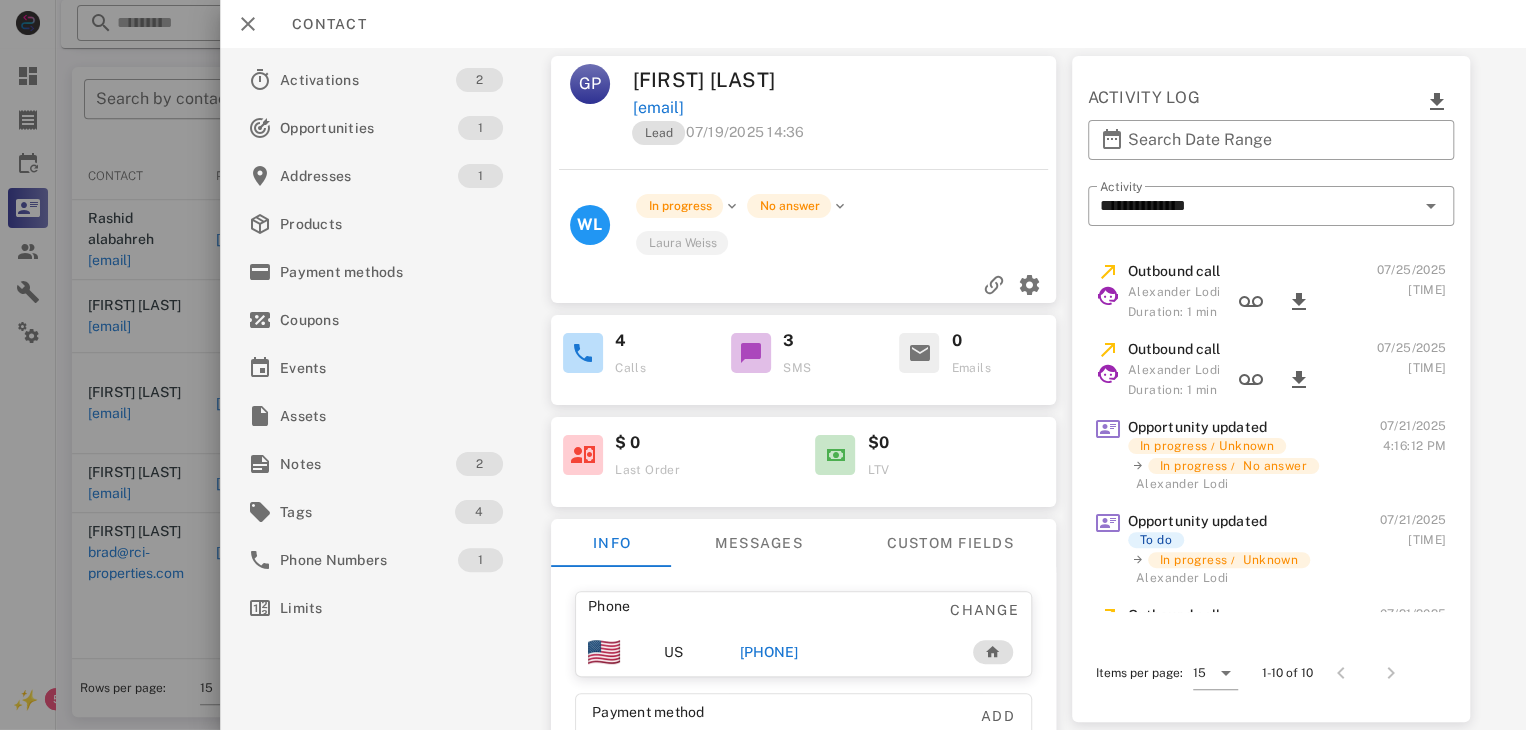 click on "[PHONE]" at bounding box center (769, 652) 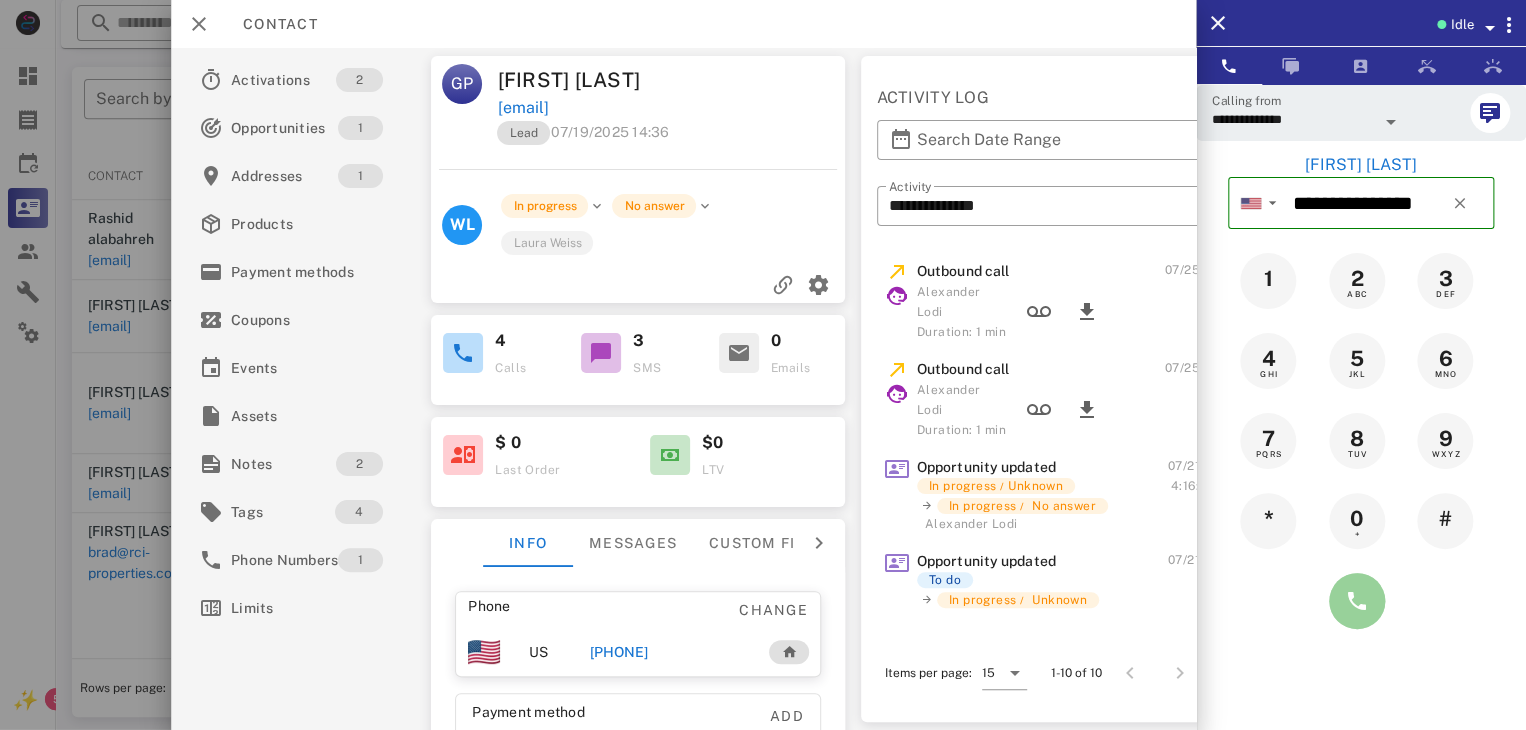 click at bounding box center [1357, 601] 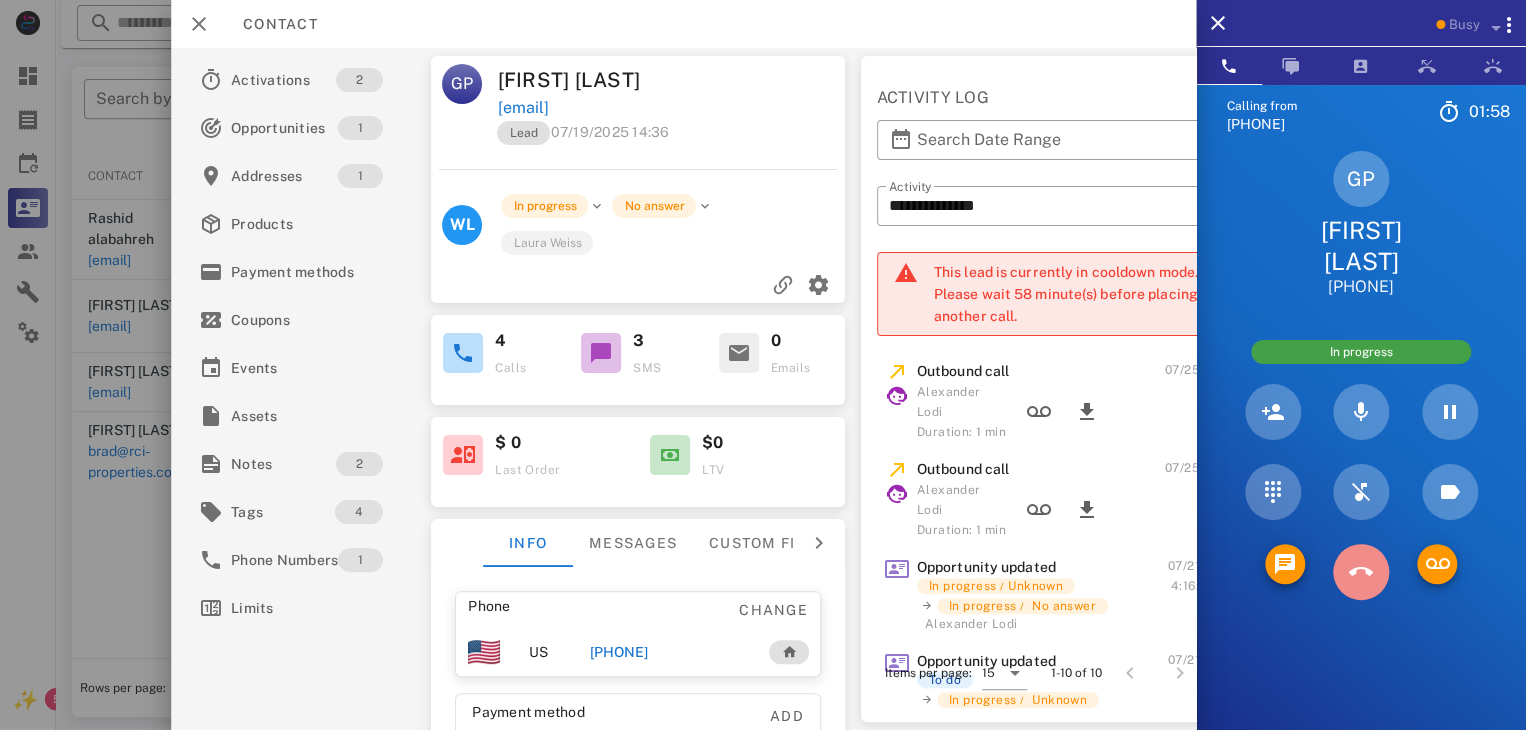 click at bounding box center (1361, 572) 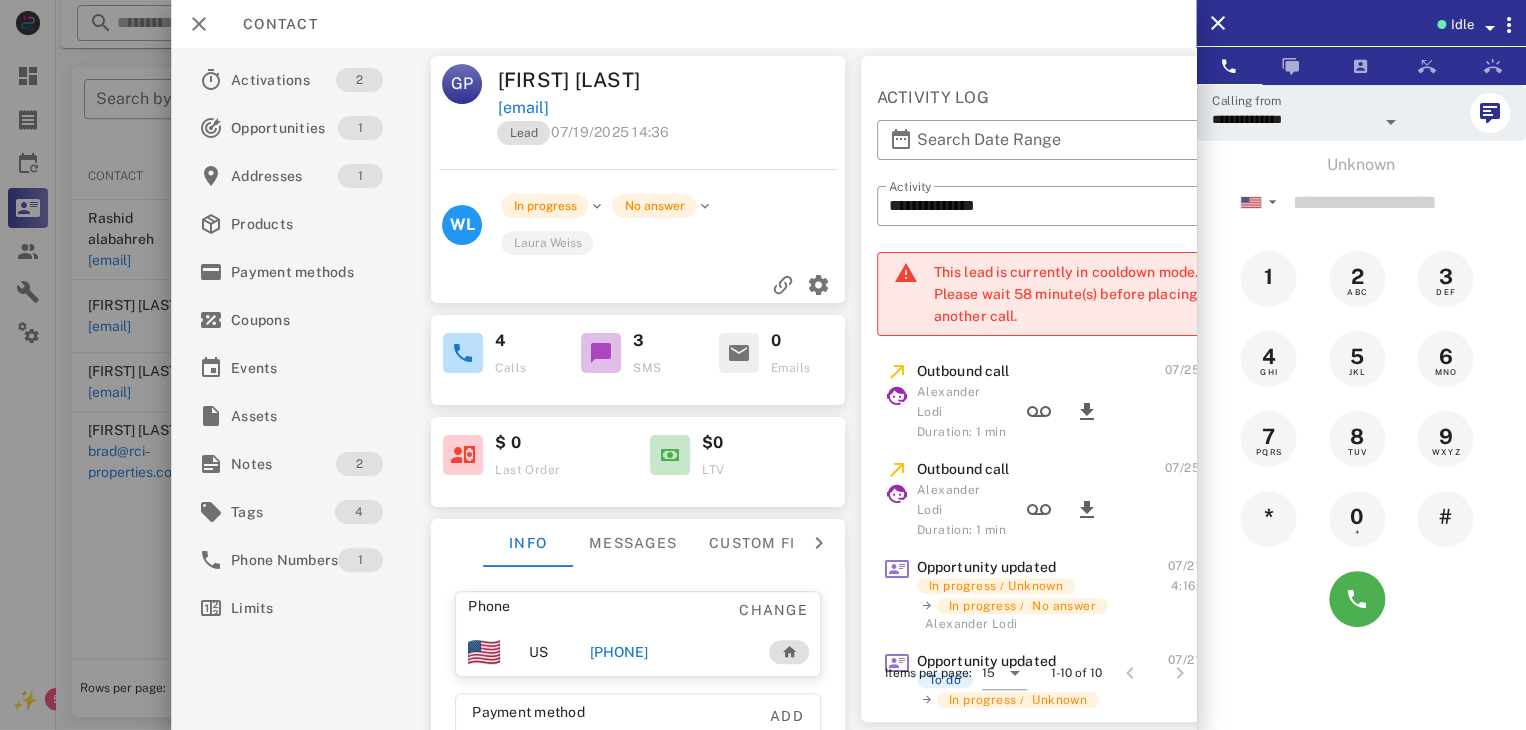 click at bounding box center (763, 365) 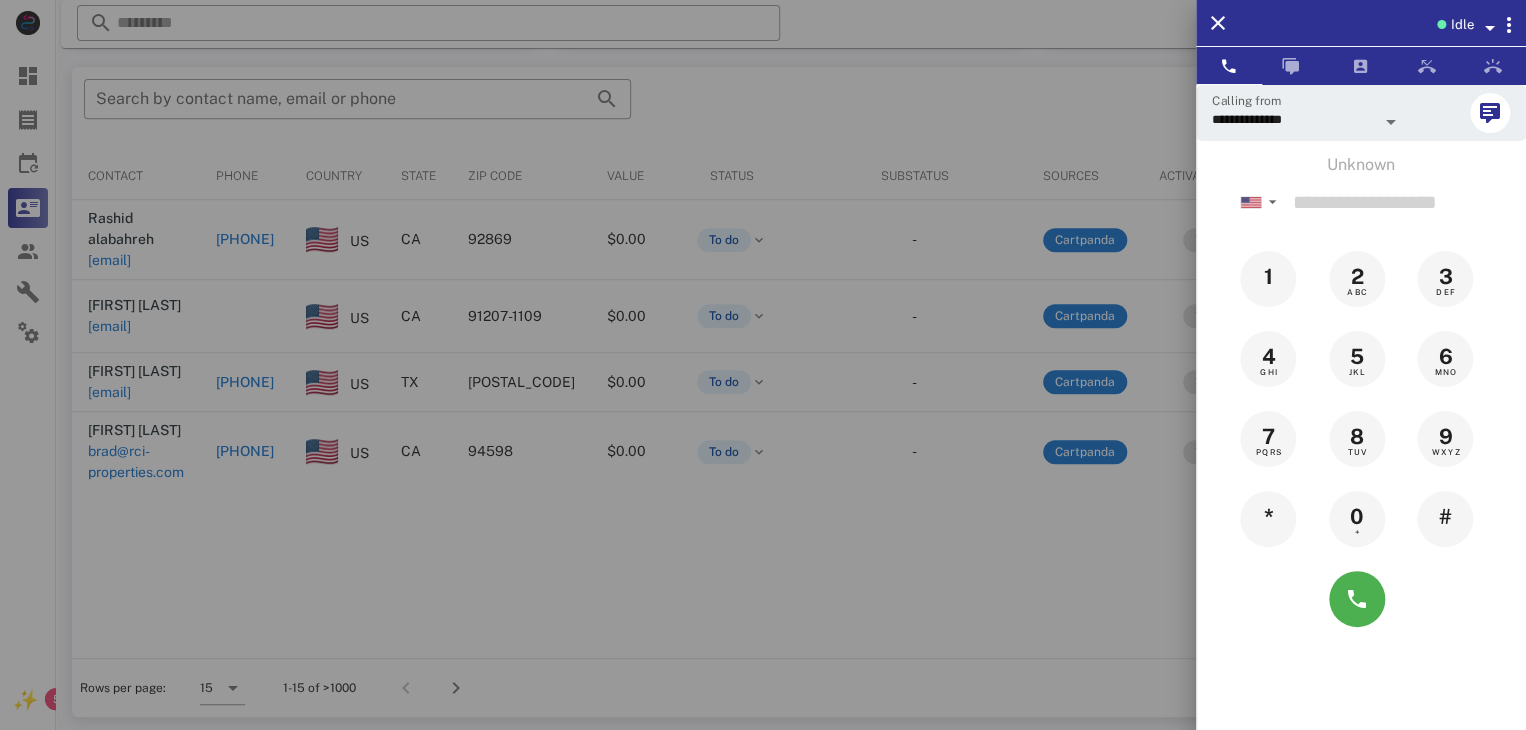 click at bounding box center (763, 365) 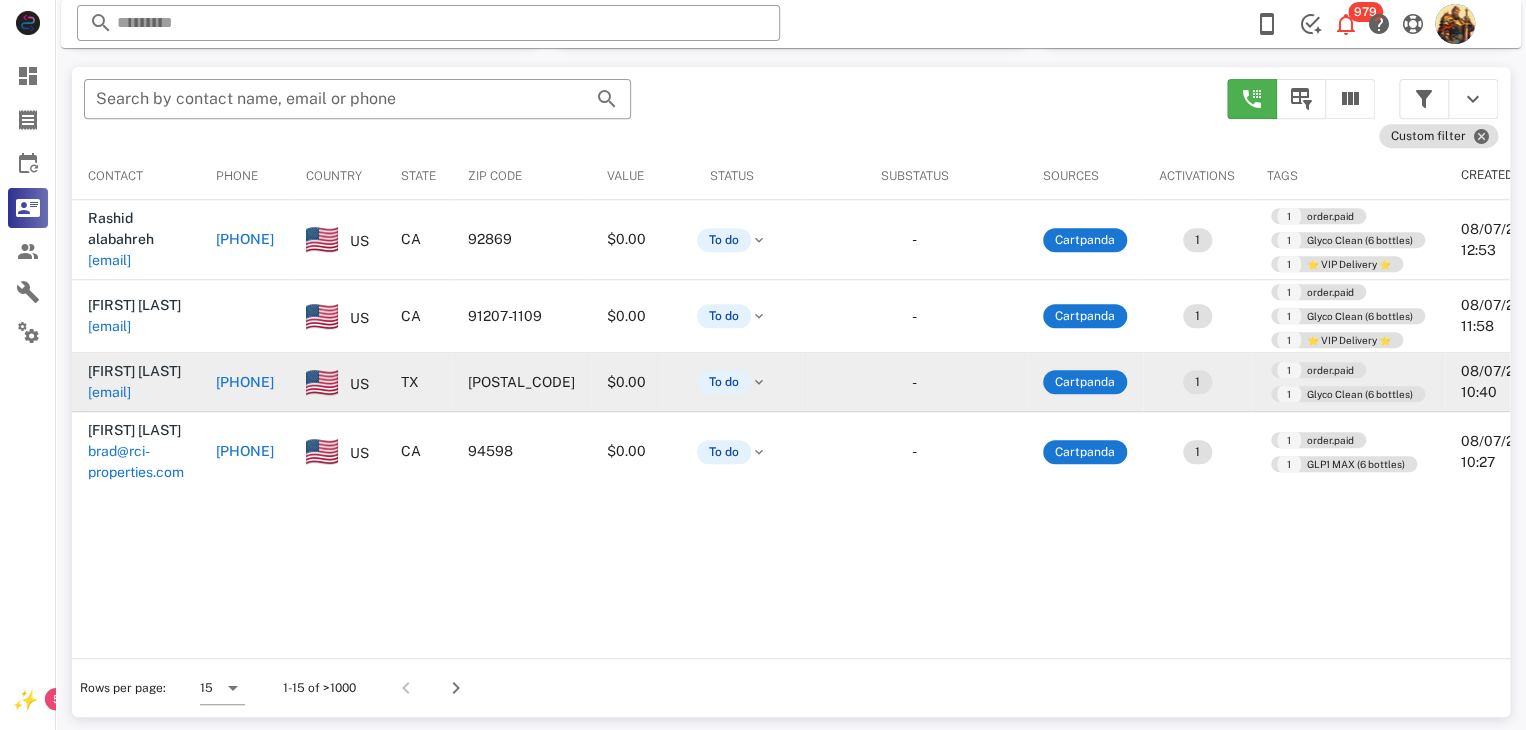 click on "[EMAIL]" at bounding box center (109, 392) 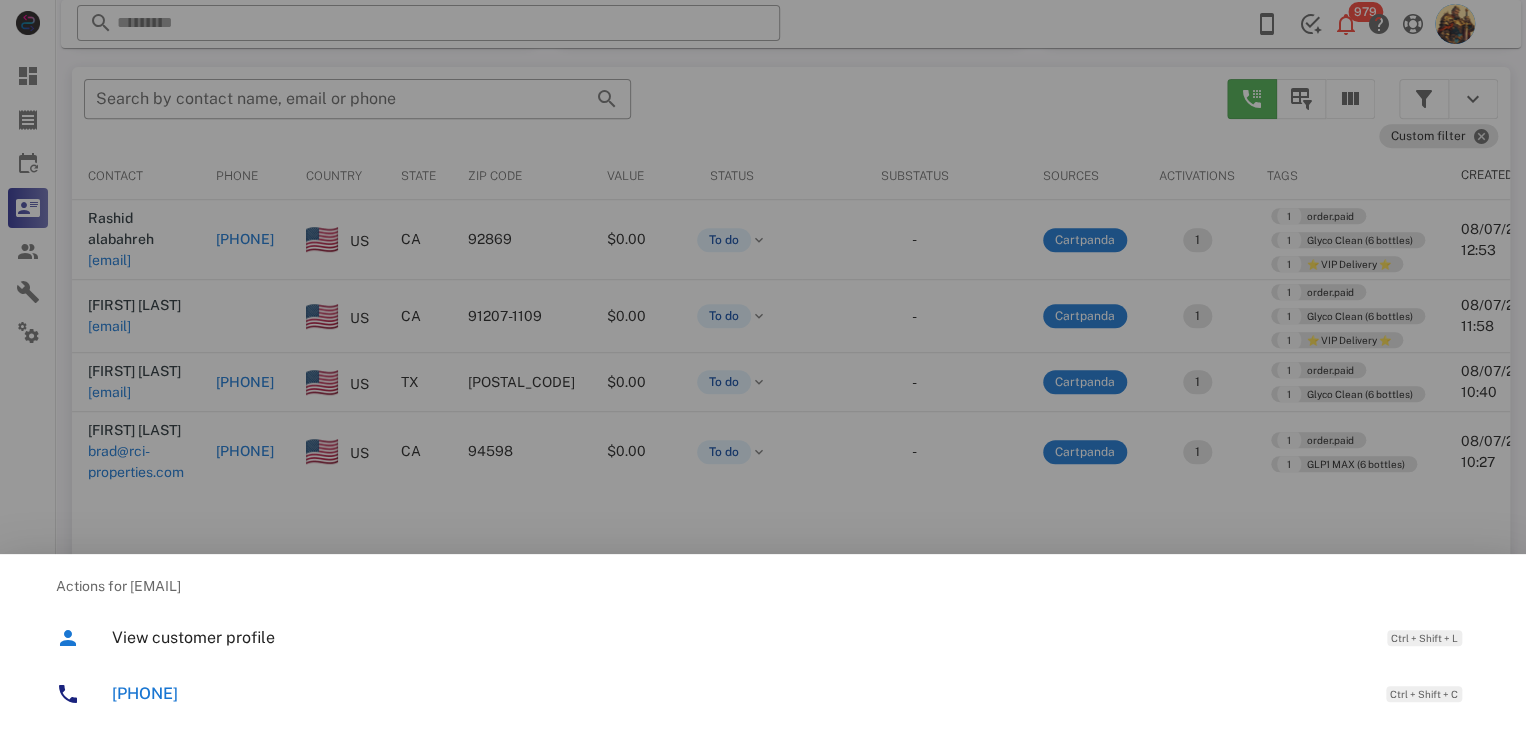click at bounding box center [763, 365] 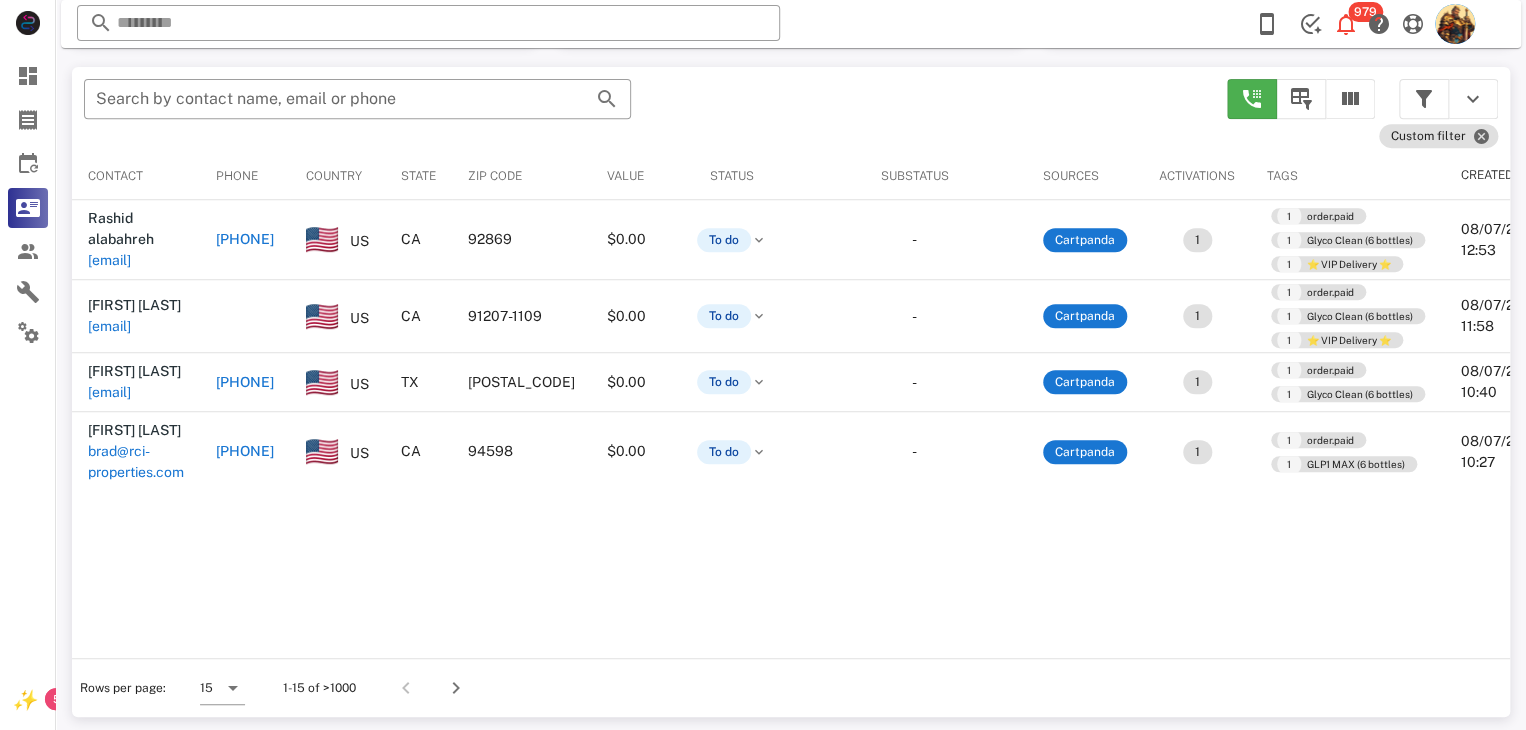 click on "brad@rci-properties.com" at bounding box center [136, 462] 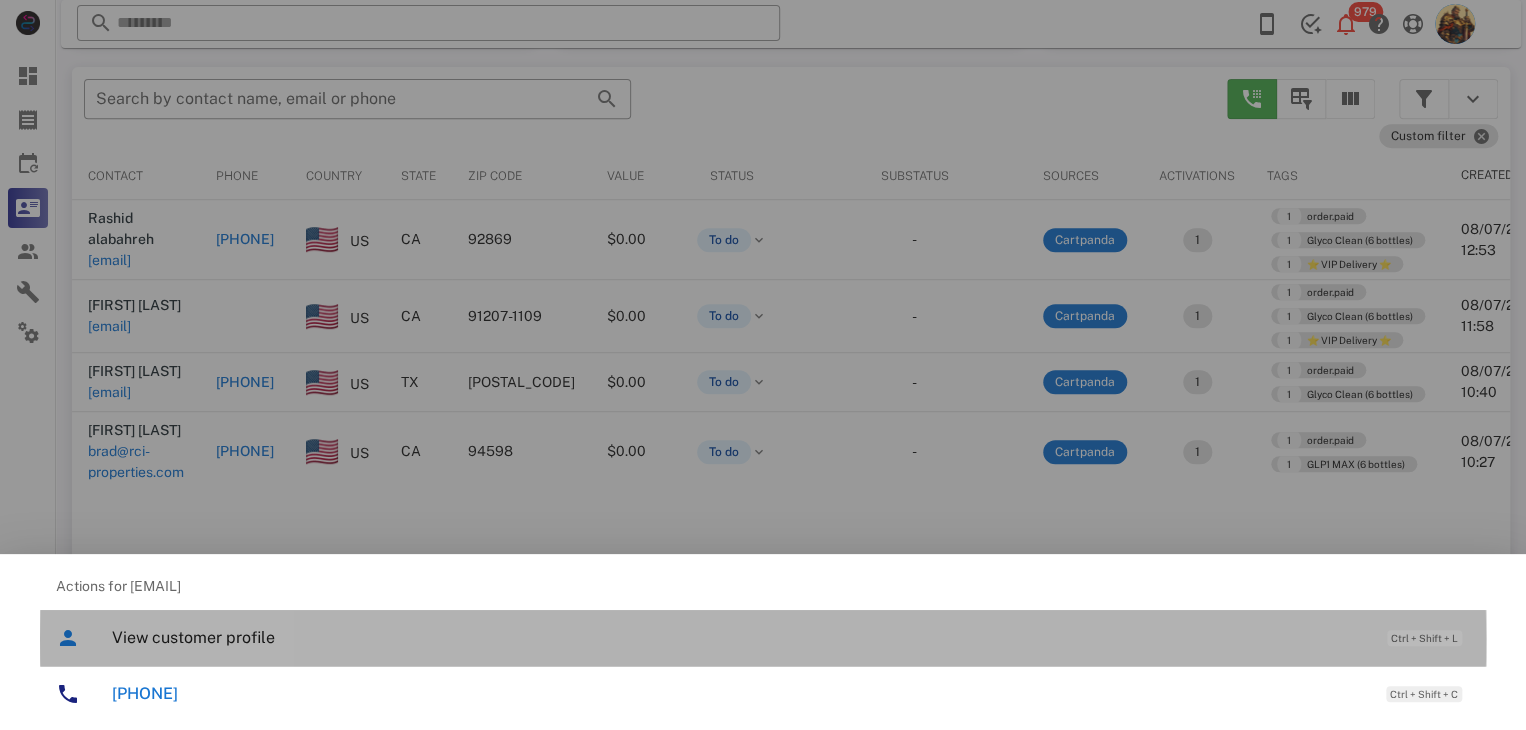 click on "View customer profile Ctrl + Shift + L" at bounding box center [791, 637] 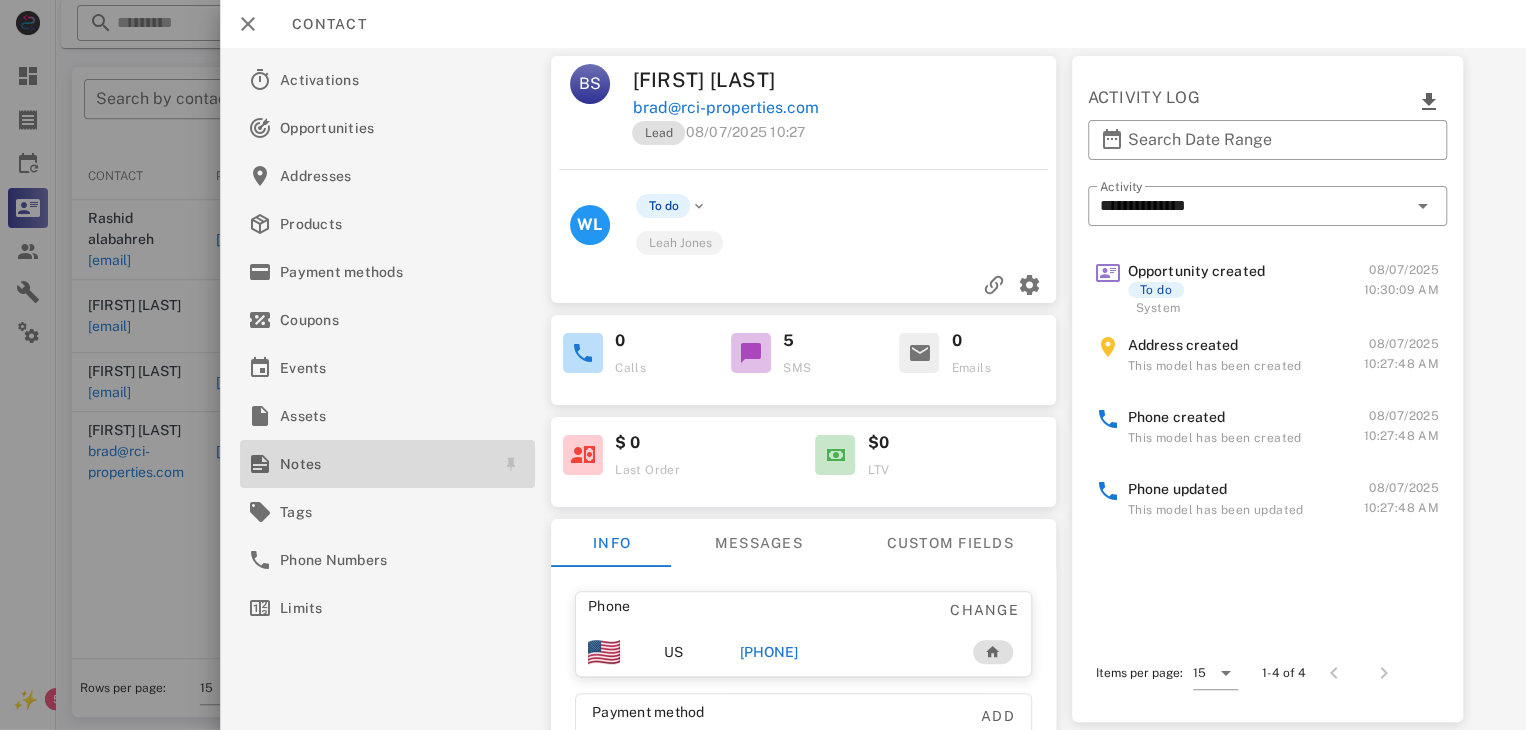 click on "Notes" at bounding box center [383, 464] 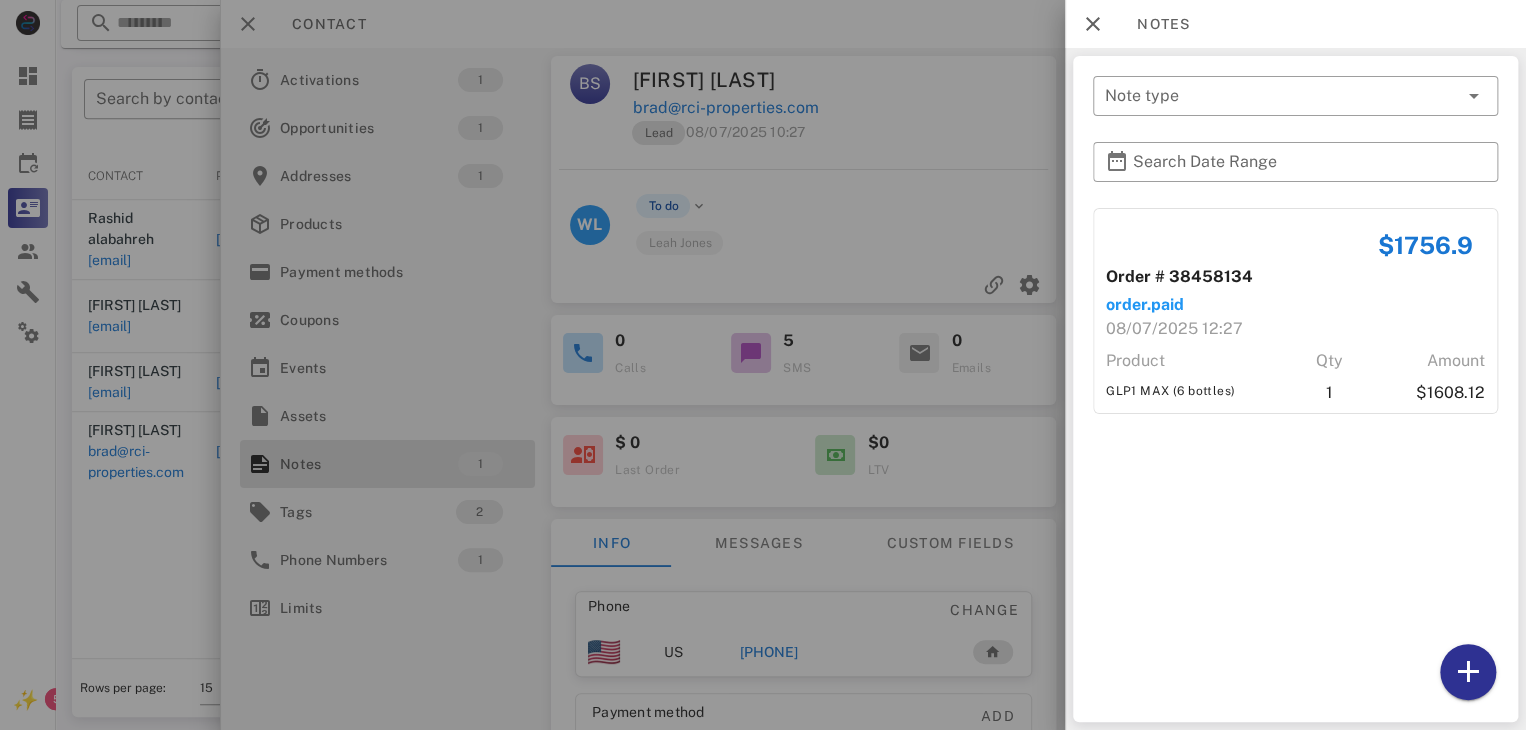 click at bounding box center [763, 365] 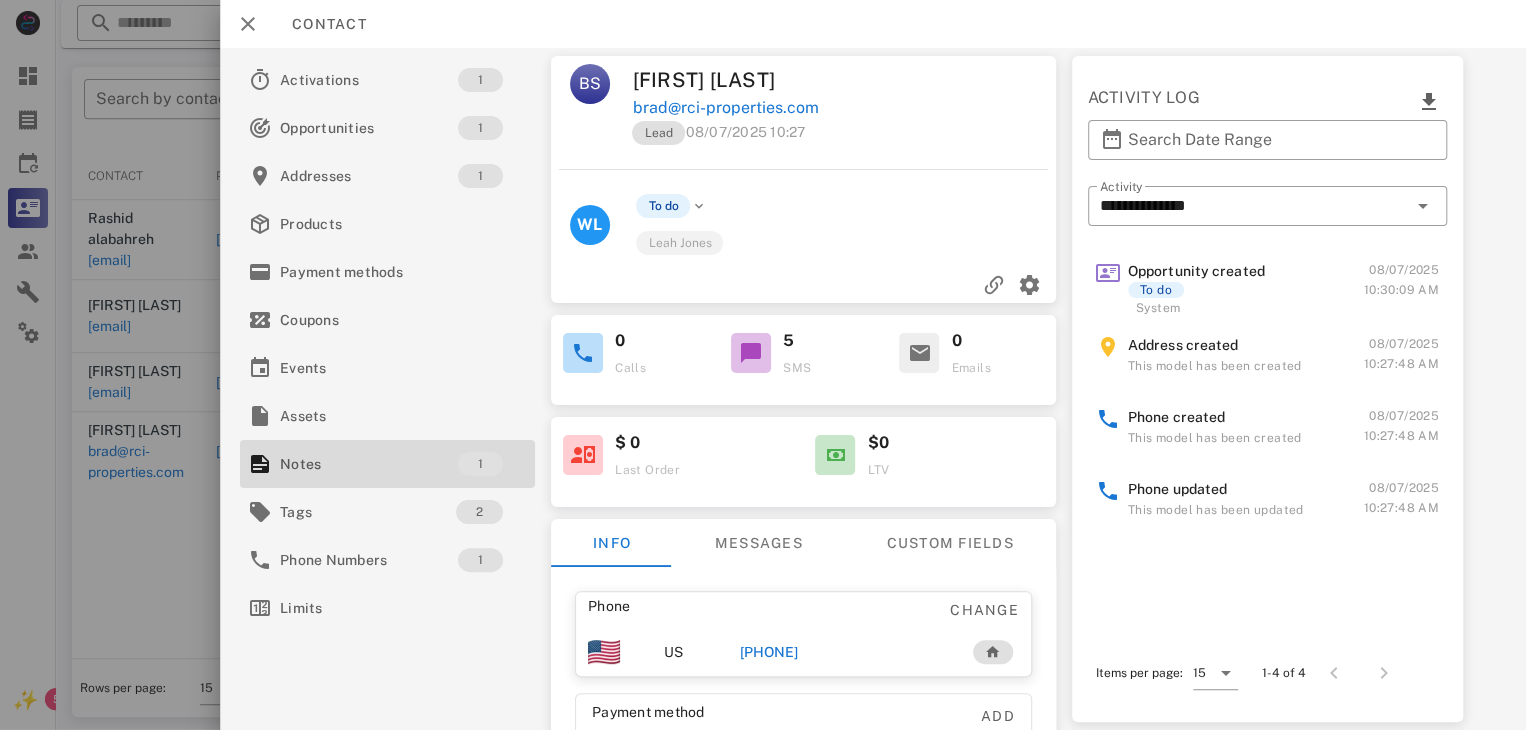 click on "[PHONE]" at bounding box center (769, 652) 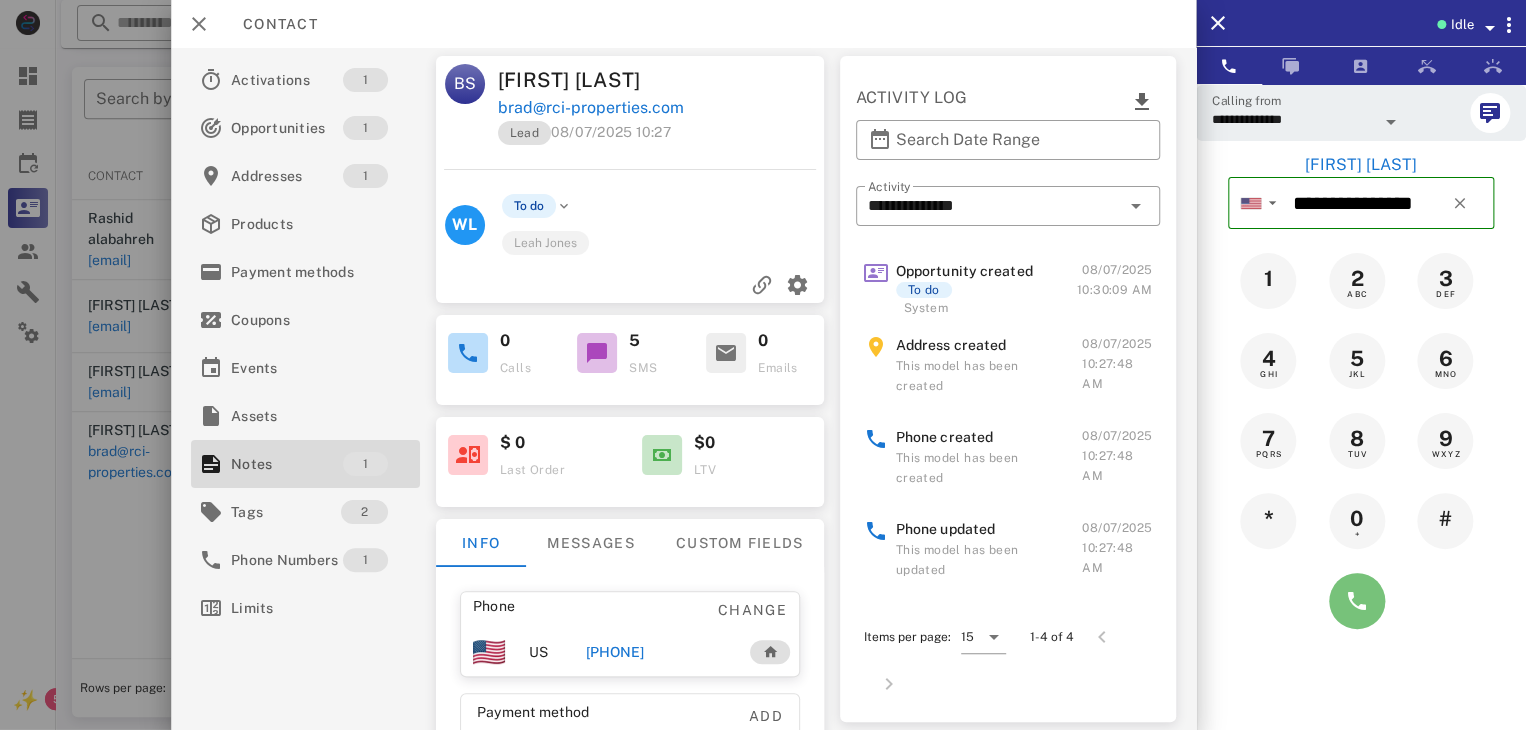 click at bounding box center [1357, 601] 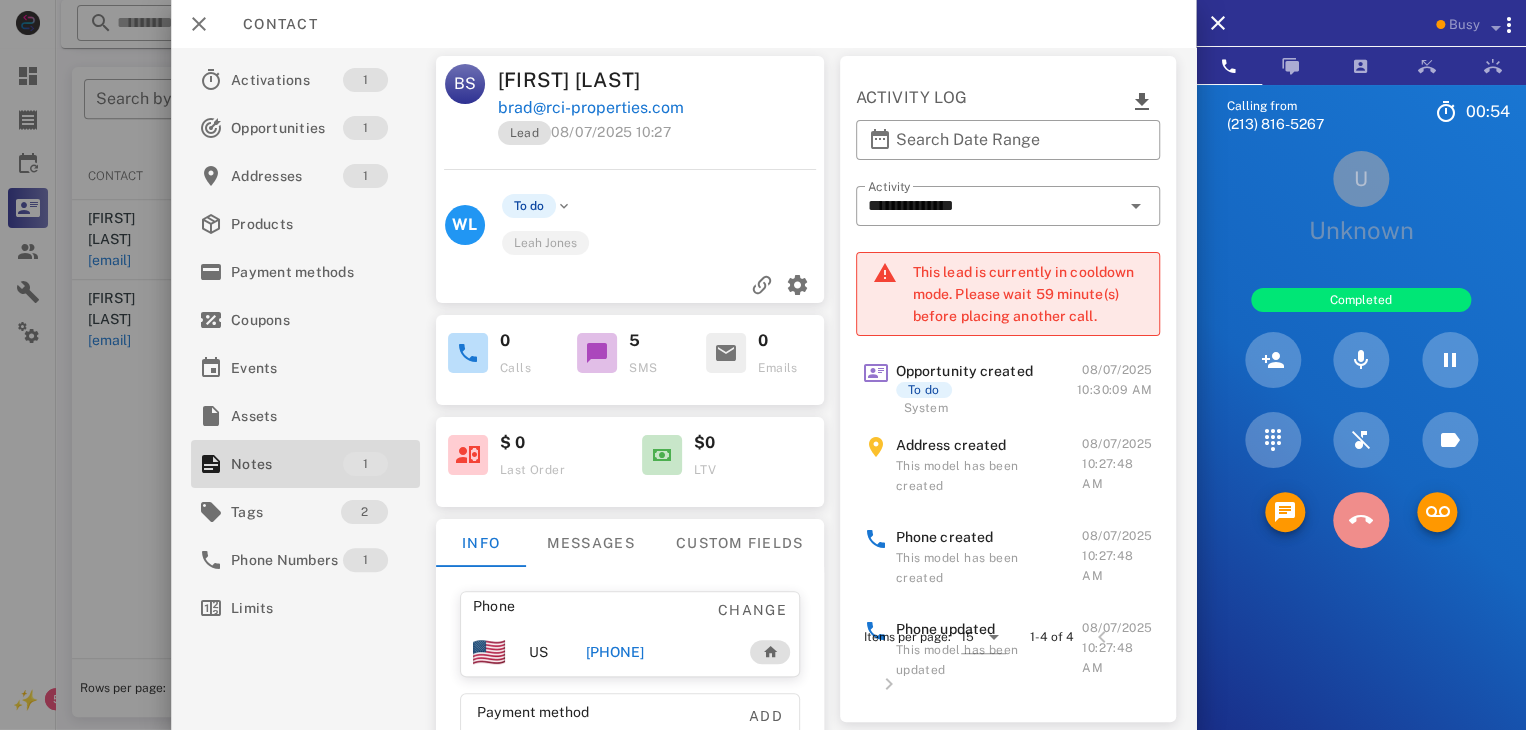 click at bounding box center (1361, 520) 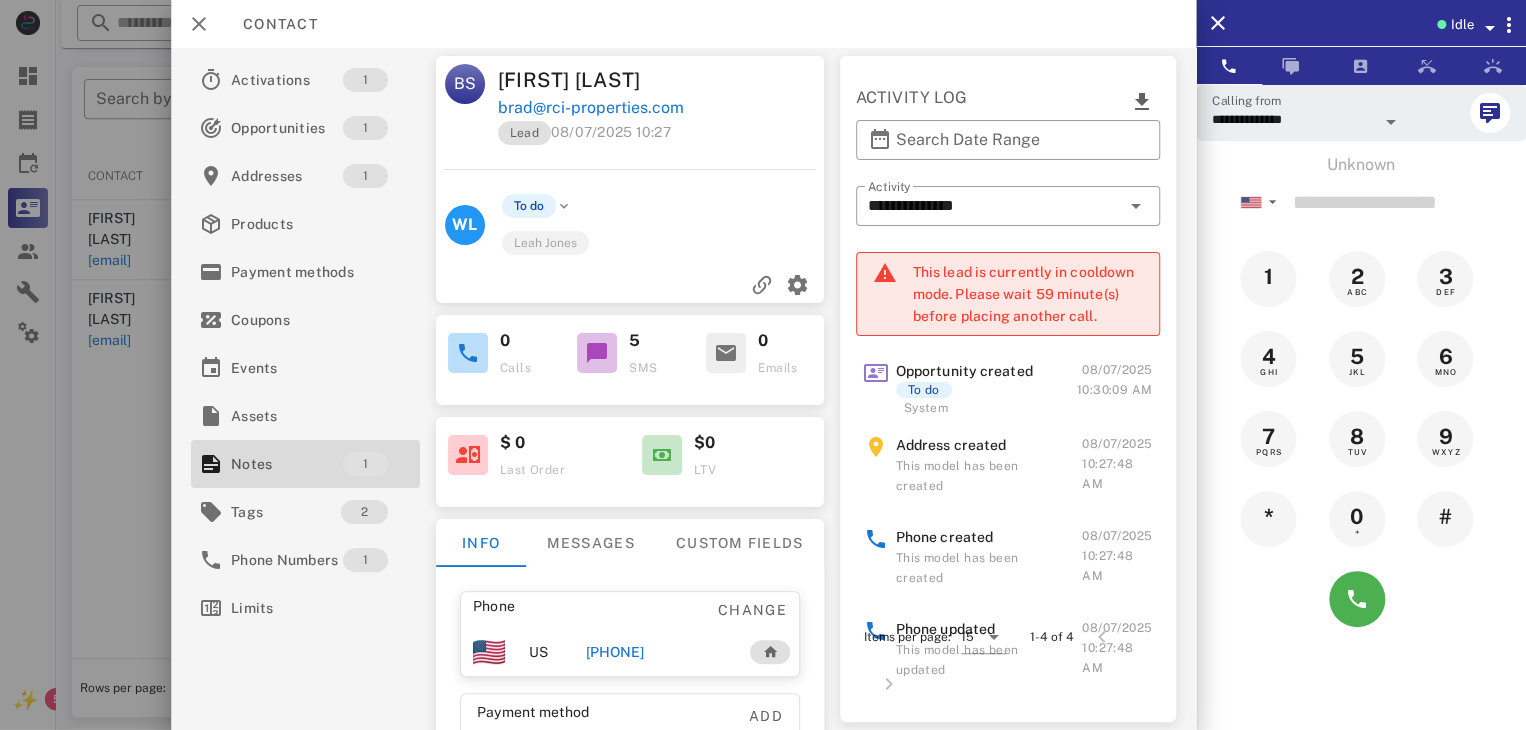 click on "[PHONE]" at bounding box center (614, 652) 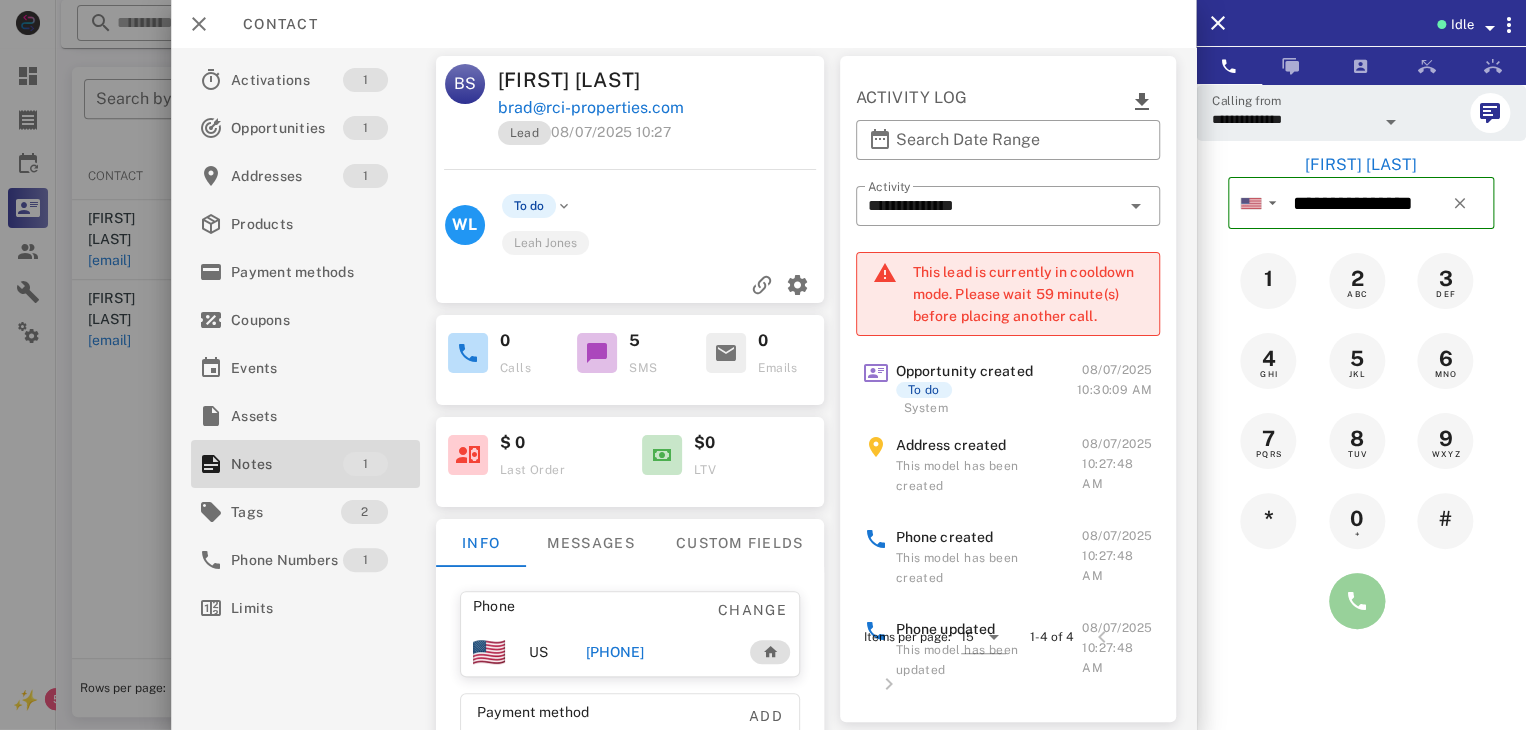 click at bounding box center (1357, 601) 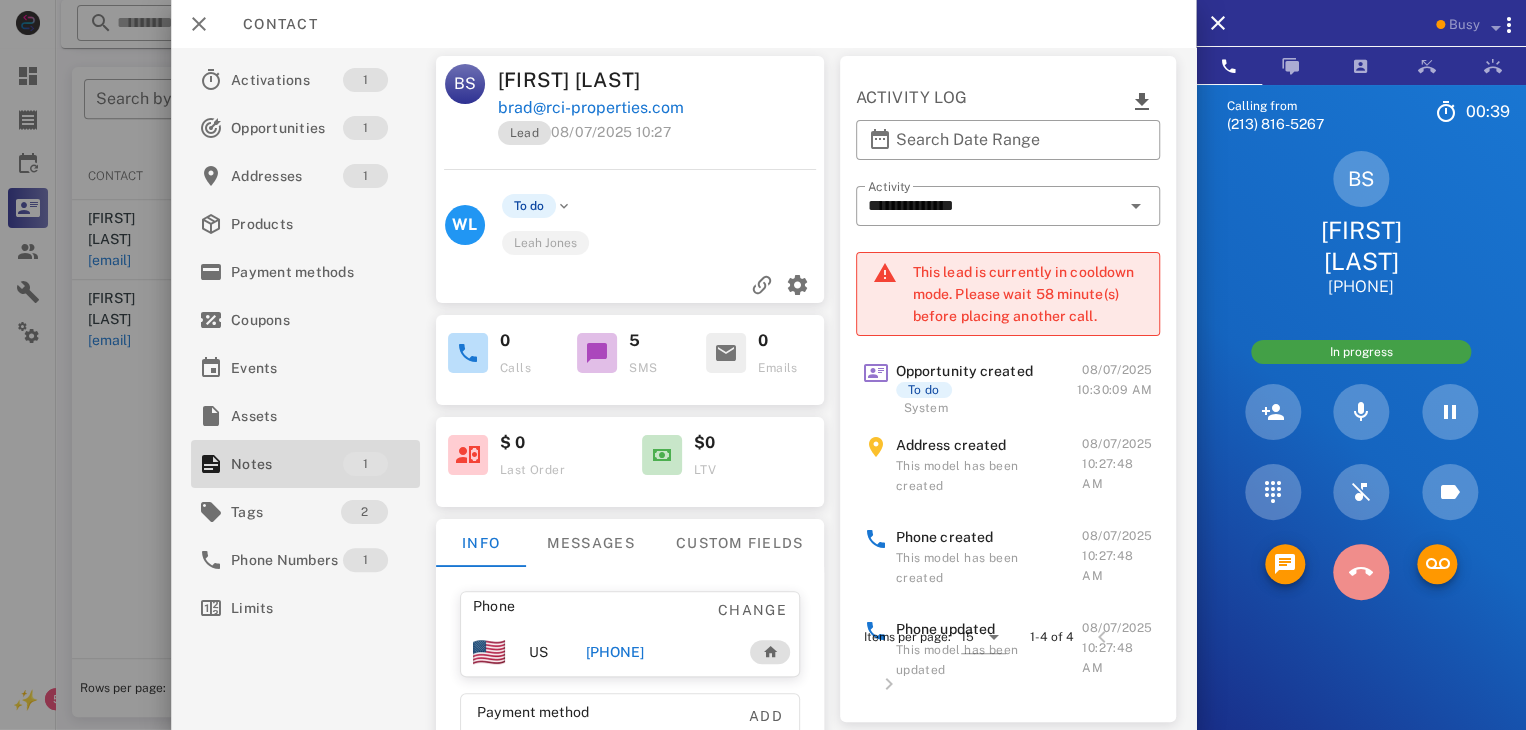 click at bounding box center (1361, 572) 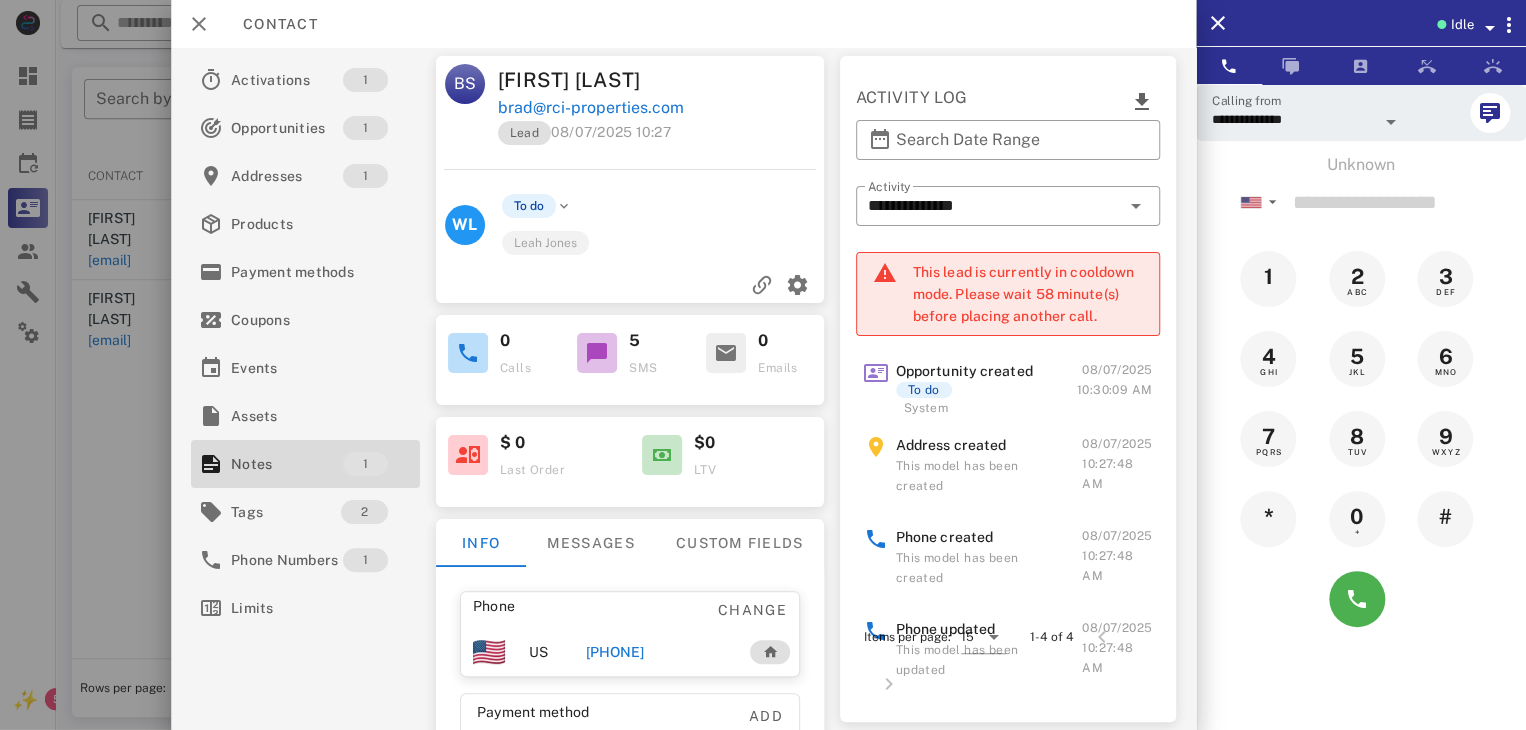click at bounding box center [763, 365] 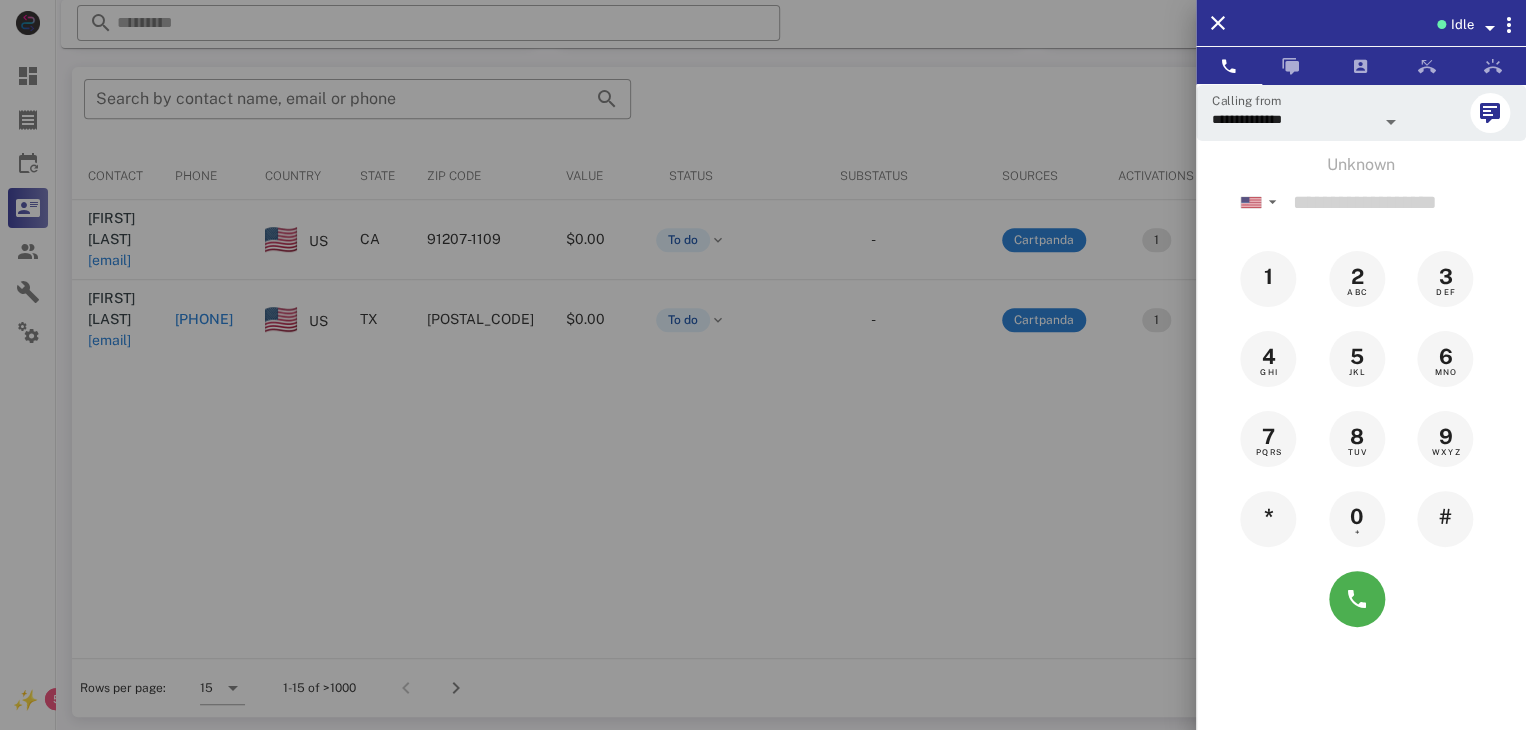 click at bounding box center (763, 365) 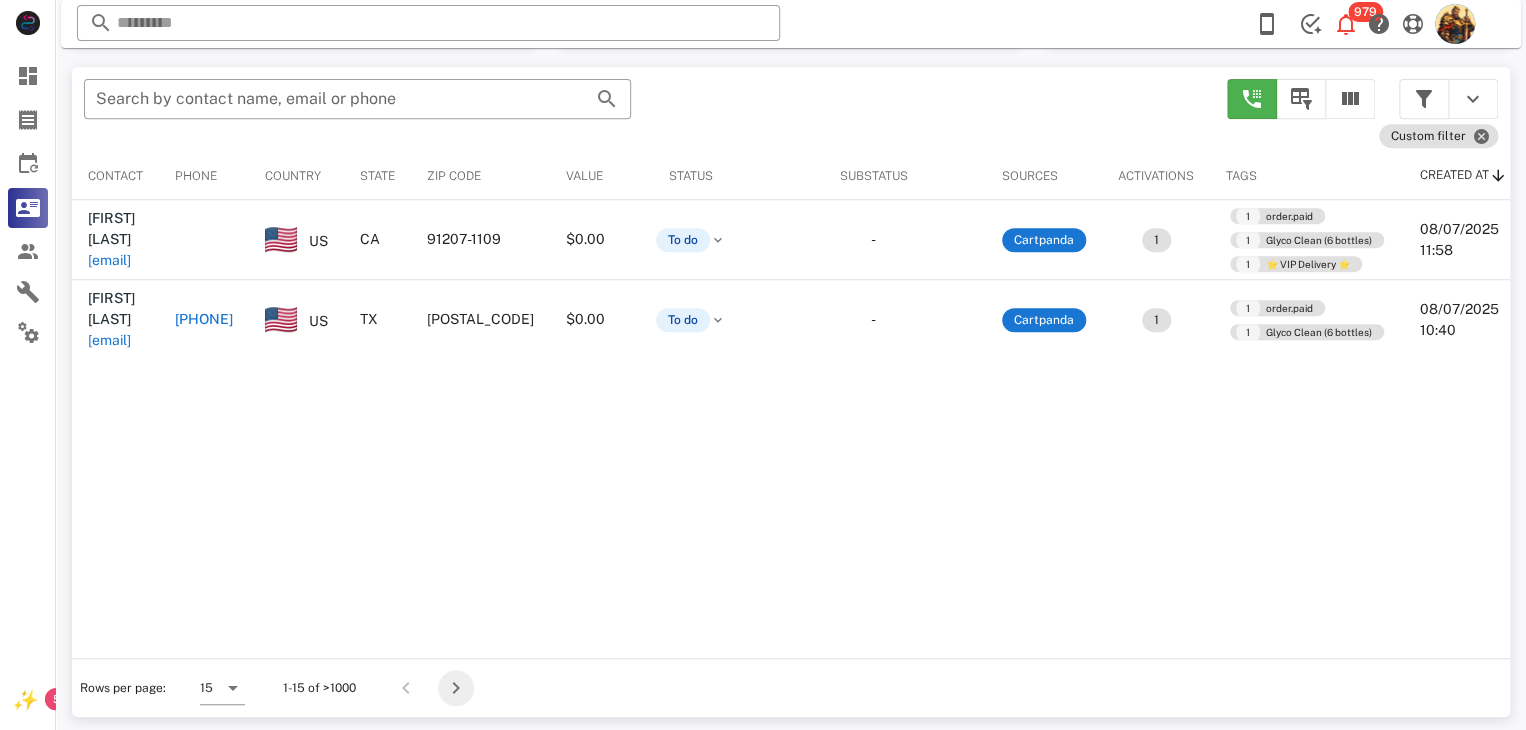 click at bounding box center [456, 688] 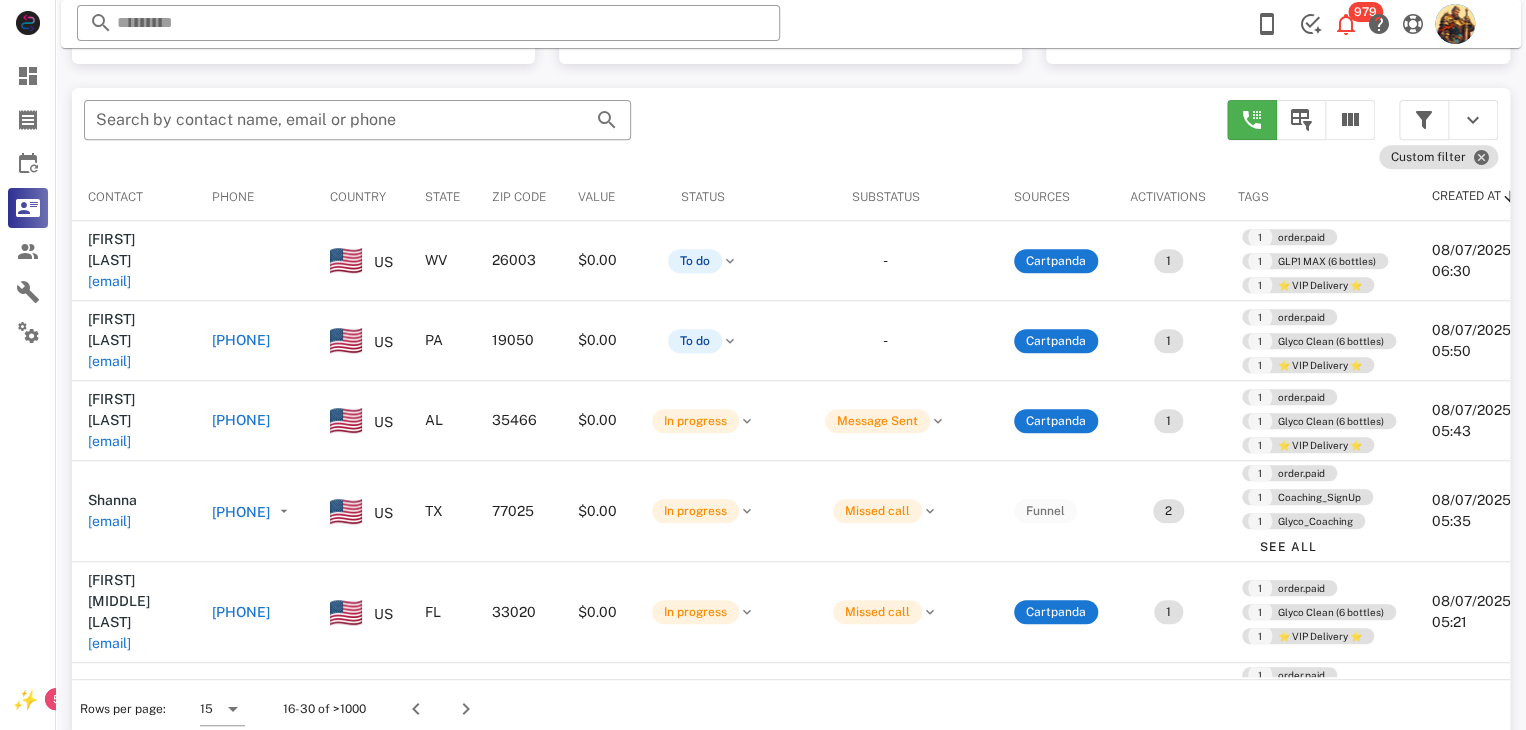 scroll, scrollTop: 377, scrollLeft: 0, axis: vertical 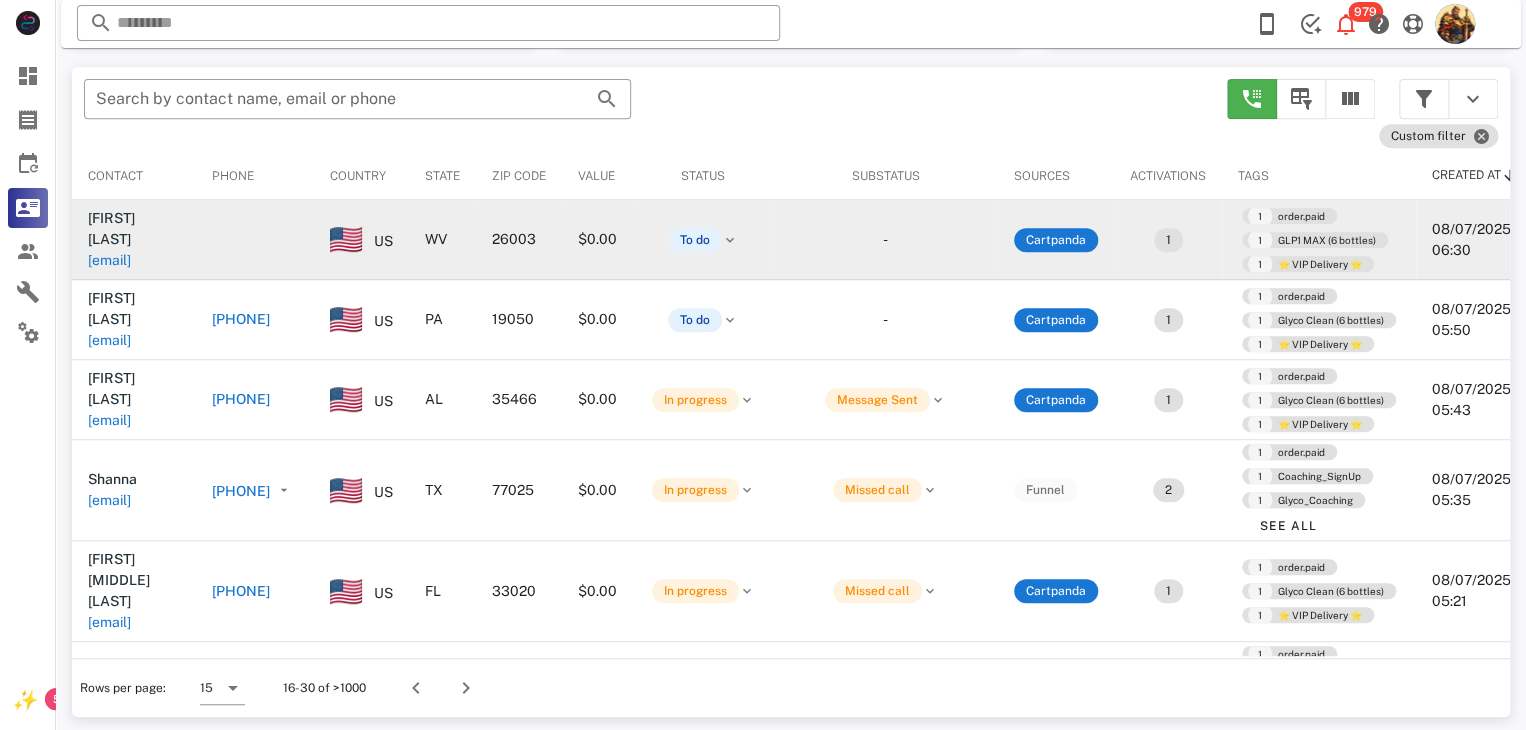 click on "[EMAIL]" at bounding box center (109, 260) 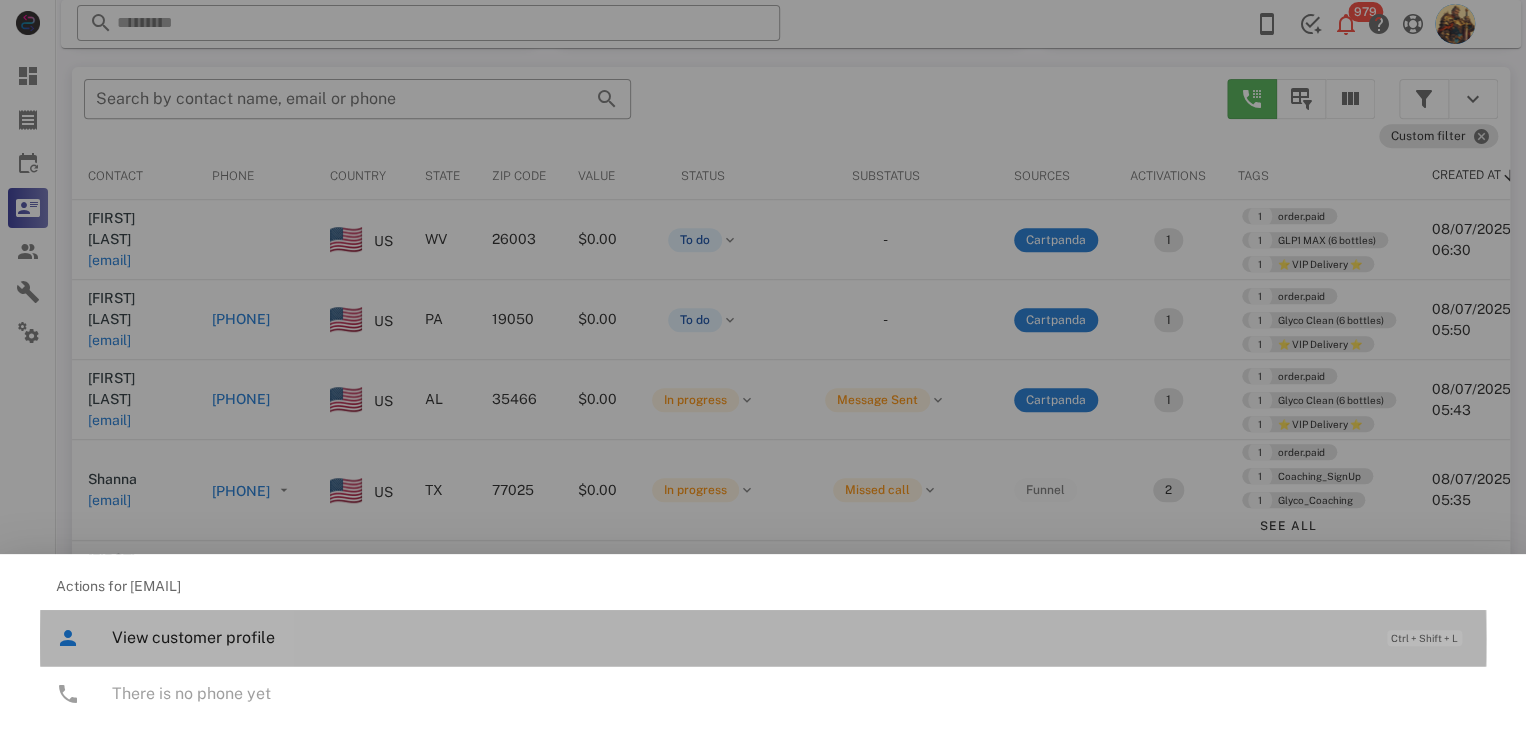 click on "View customer profile Ctrl + Shift + L" at bounding box center [791, 637] 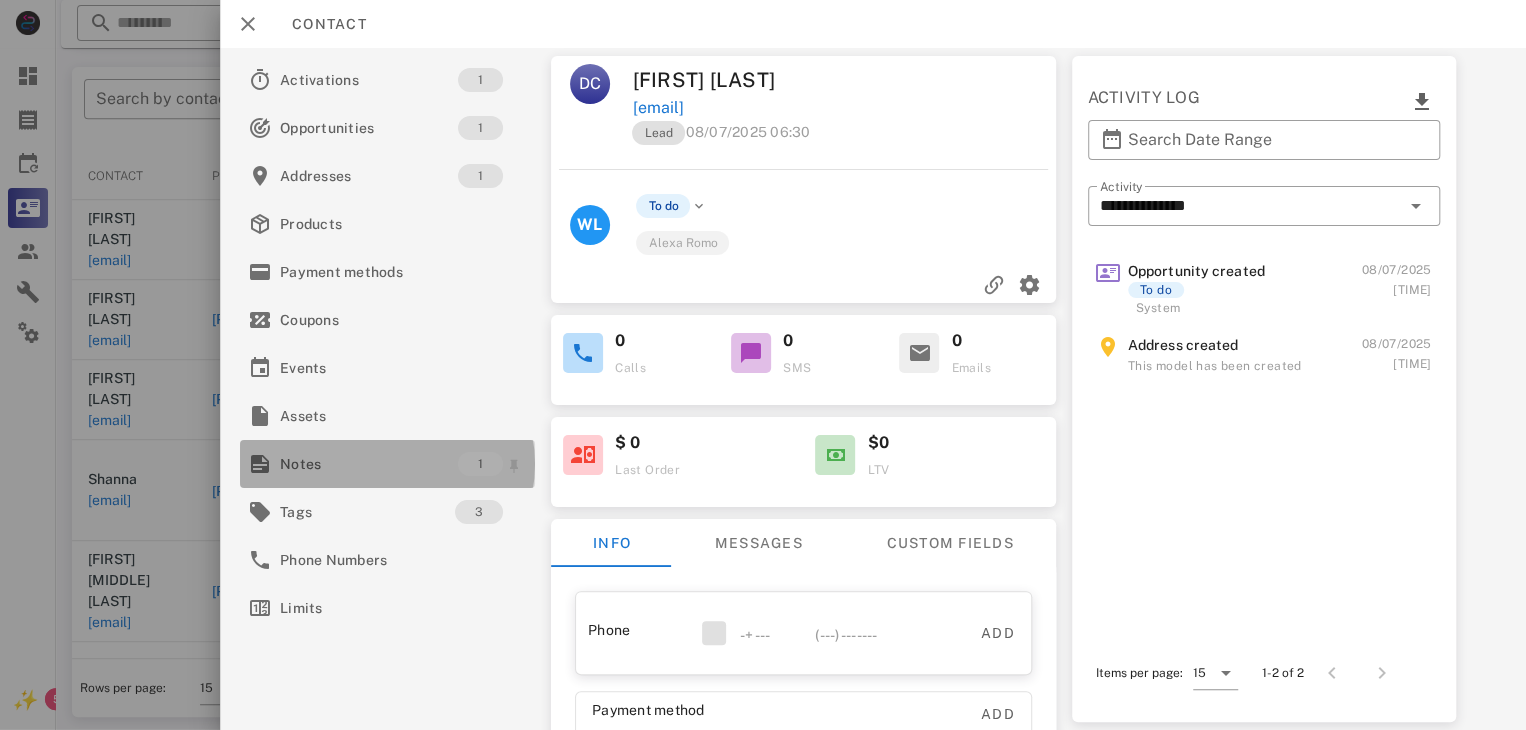 click on "Notes" at bounding box center (369, 464) 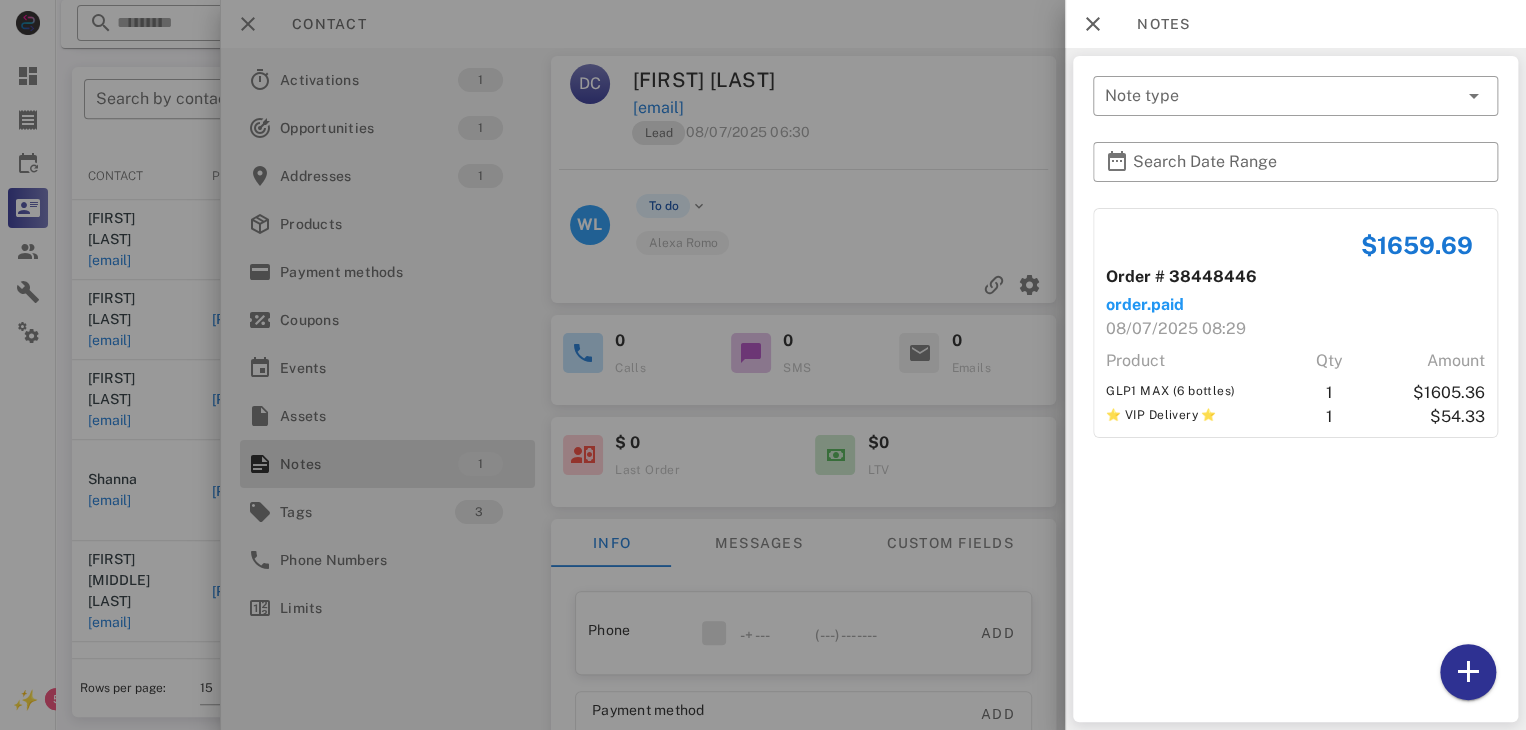 click at bounding box center [763, 365] 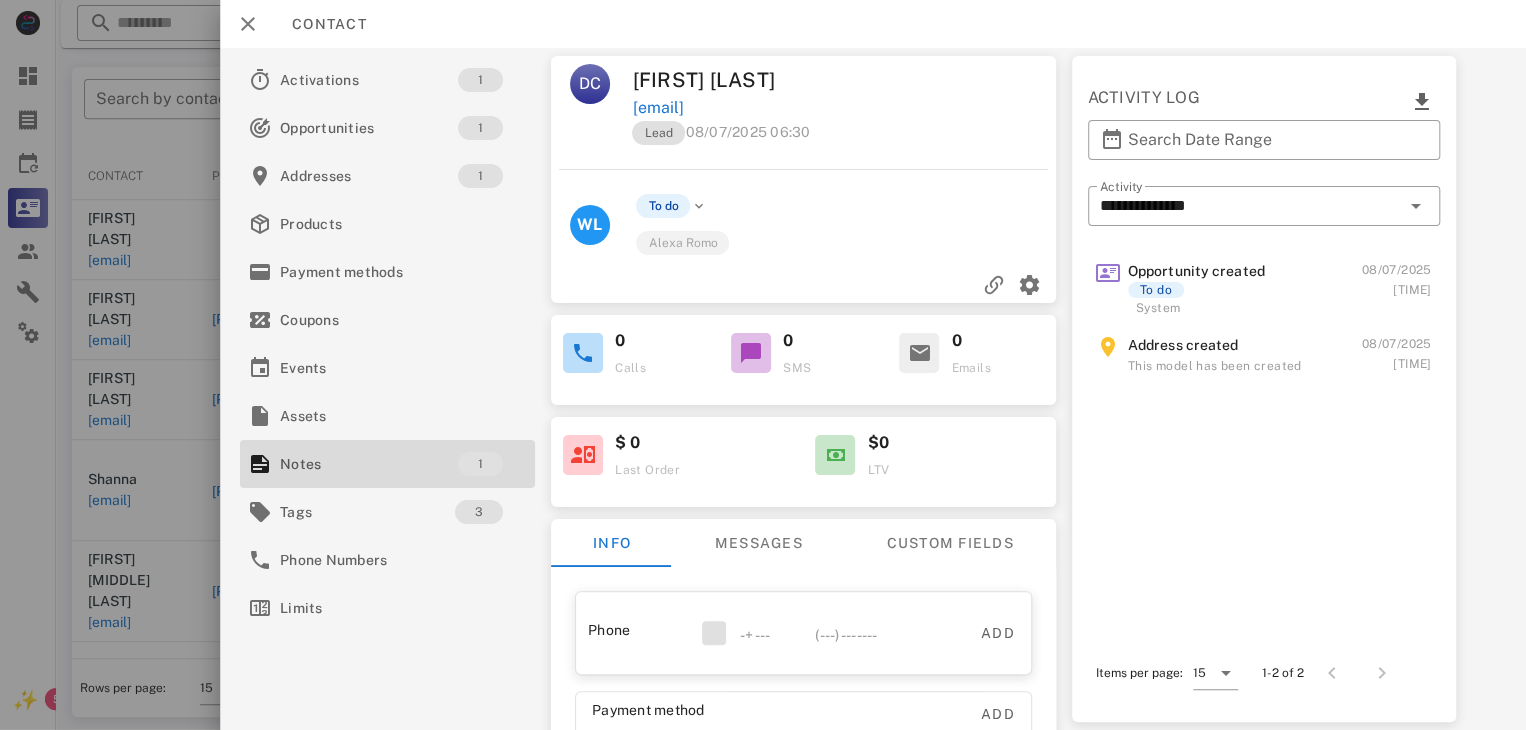 click at bounding box center (763, 365) 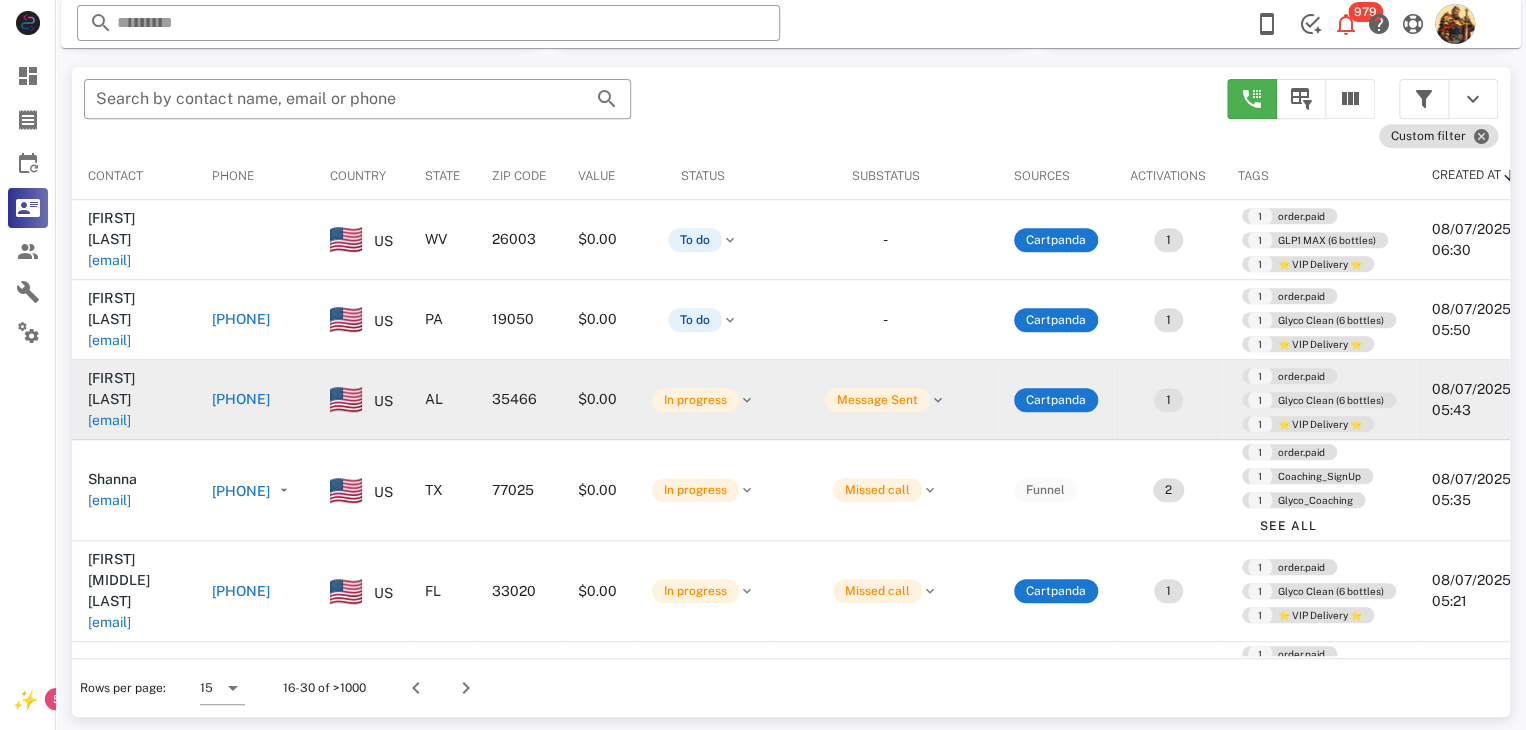 click on "[EMAIL]" at bounding box center (109, 420) 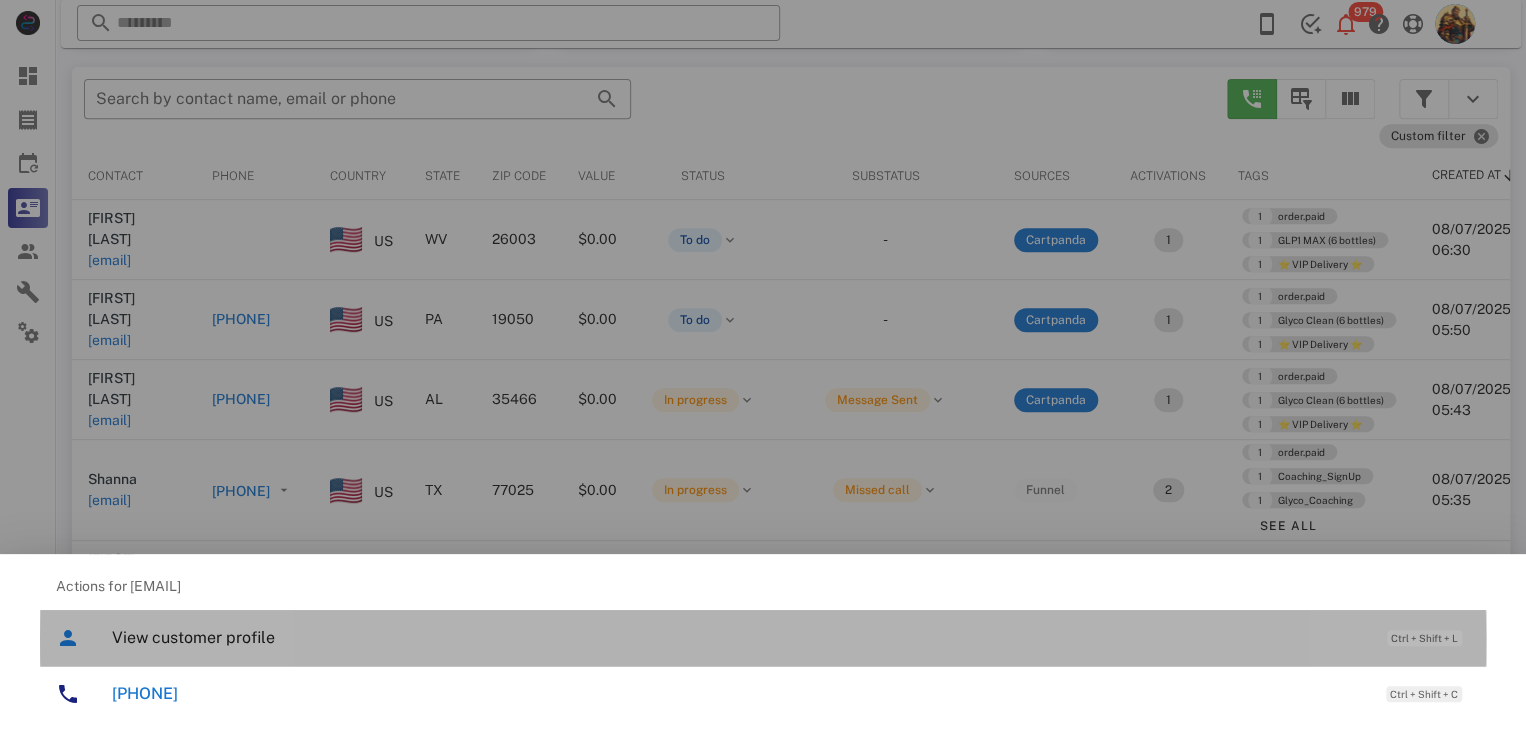 click on "View customer profile Ctrl + Shift + L" at bounding box center (791, 637) 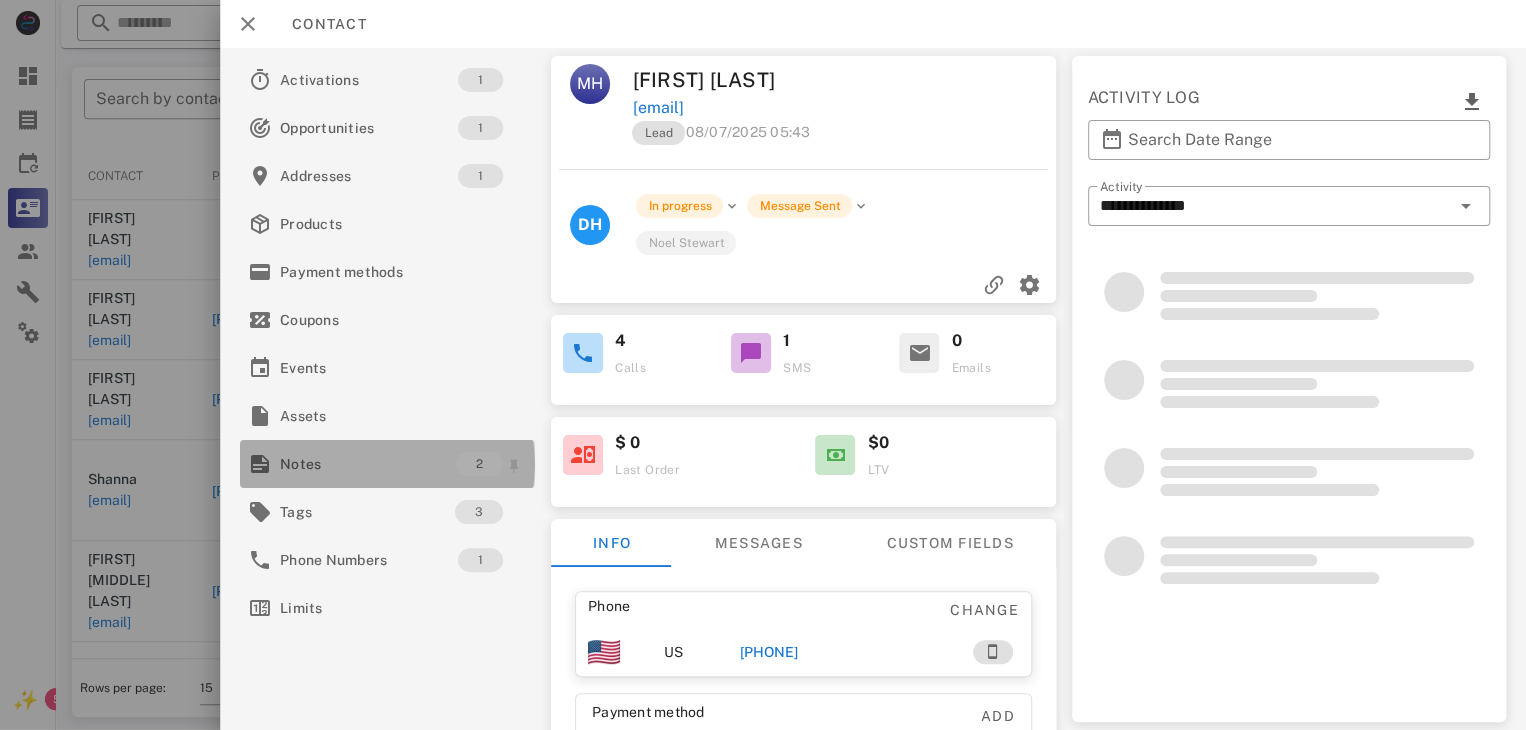 click on "Notes" at bounding box center (368, 464) 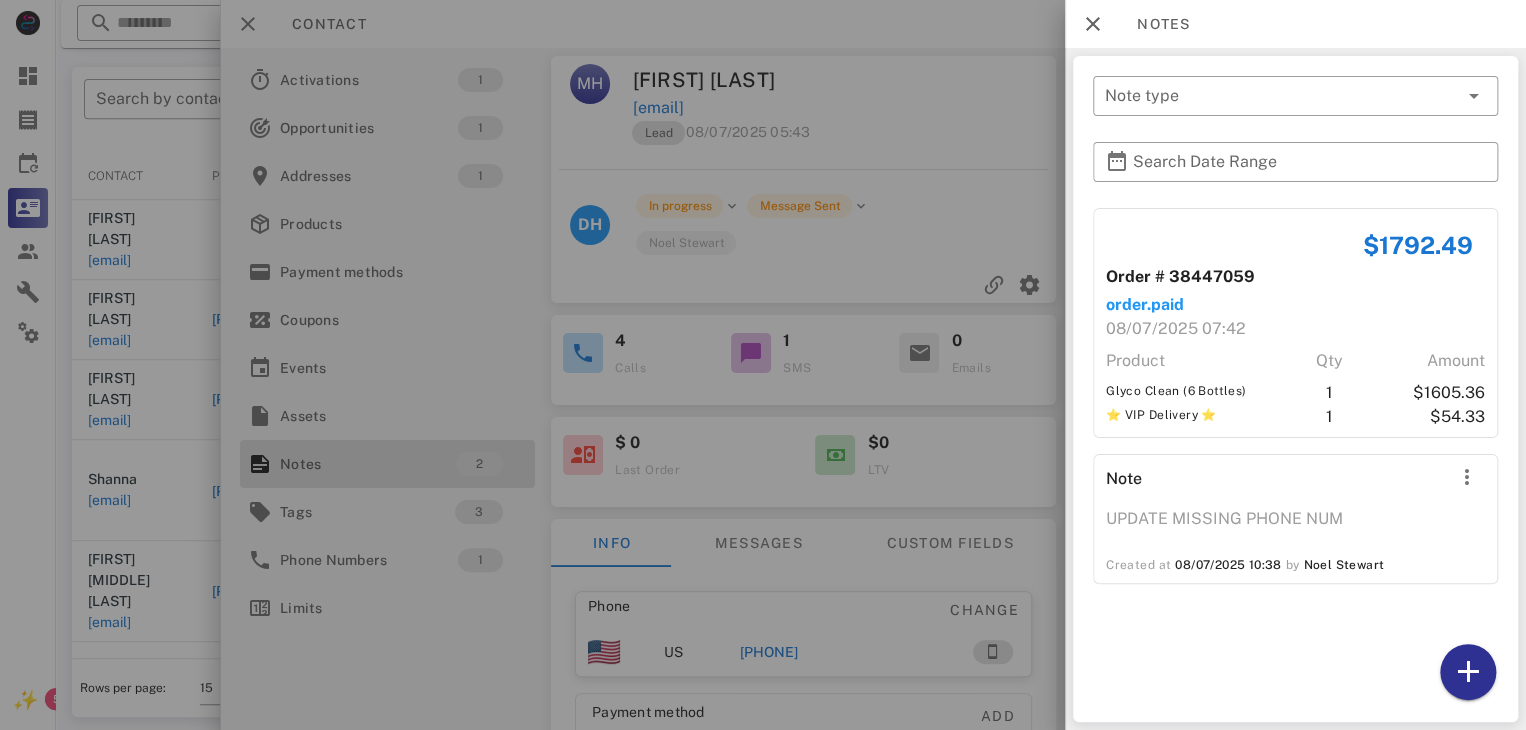click at bounding box center [763, 365] 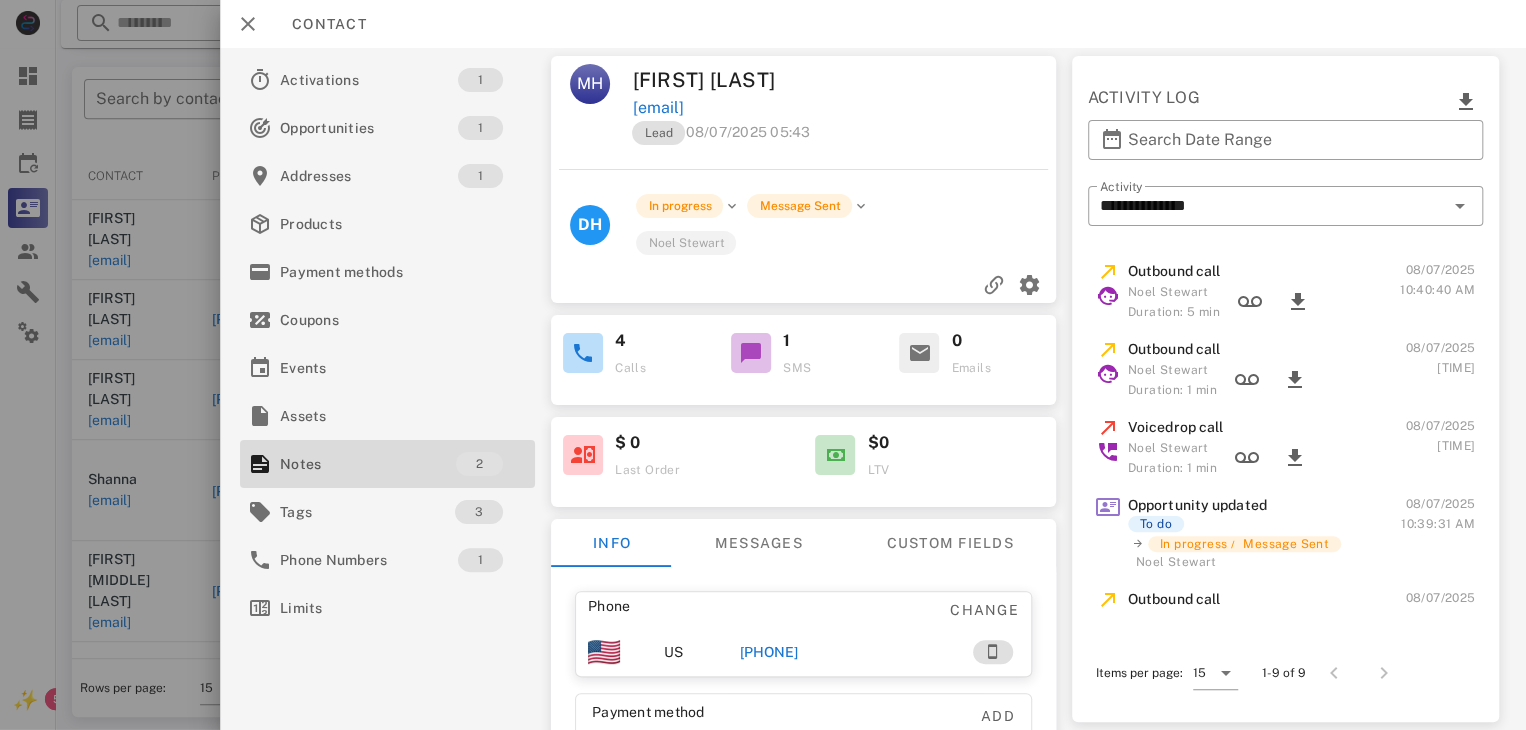 click on "[PHONE]" at bounding box center (769, 652) 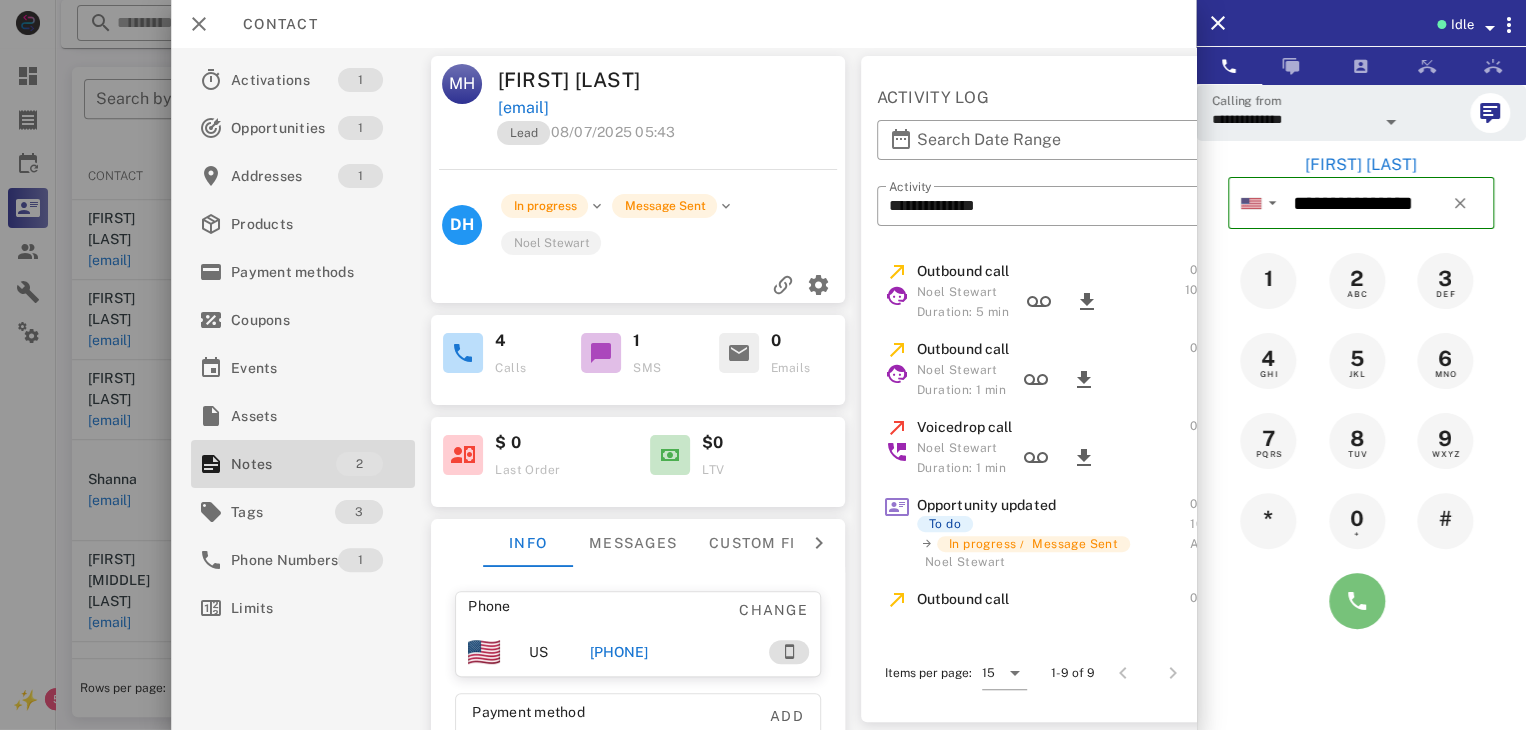 click at bounding box center [1357, 601] 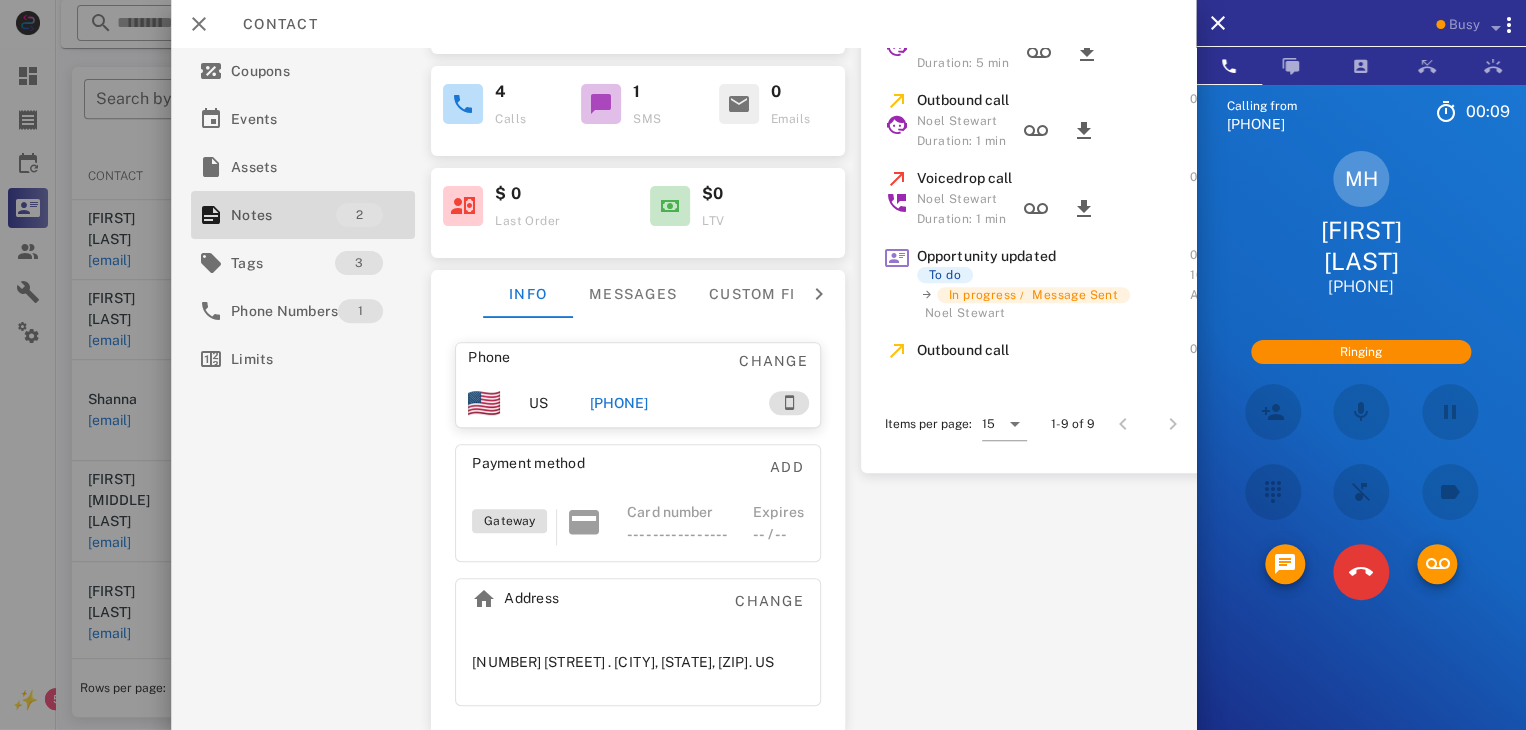 scroll, scrollTop: 292, scrollLeft: 0, axis: vertical 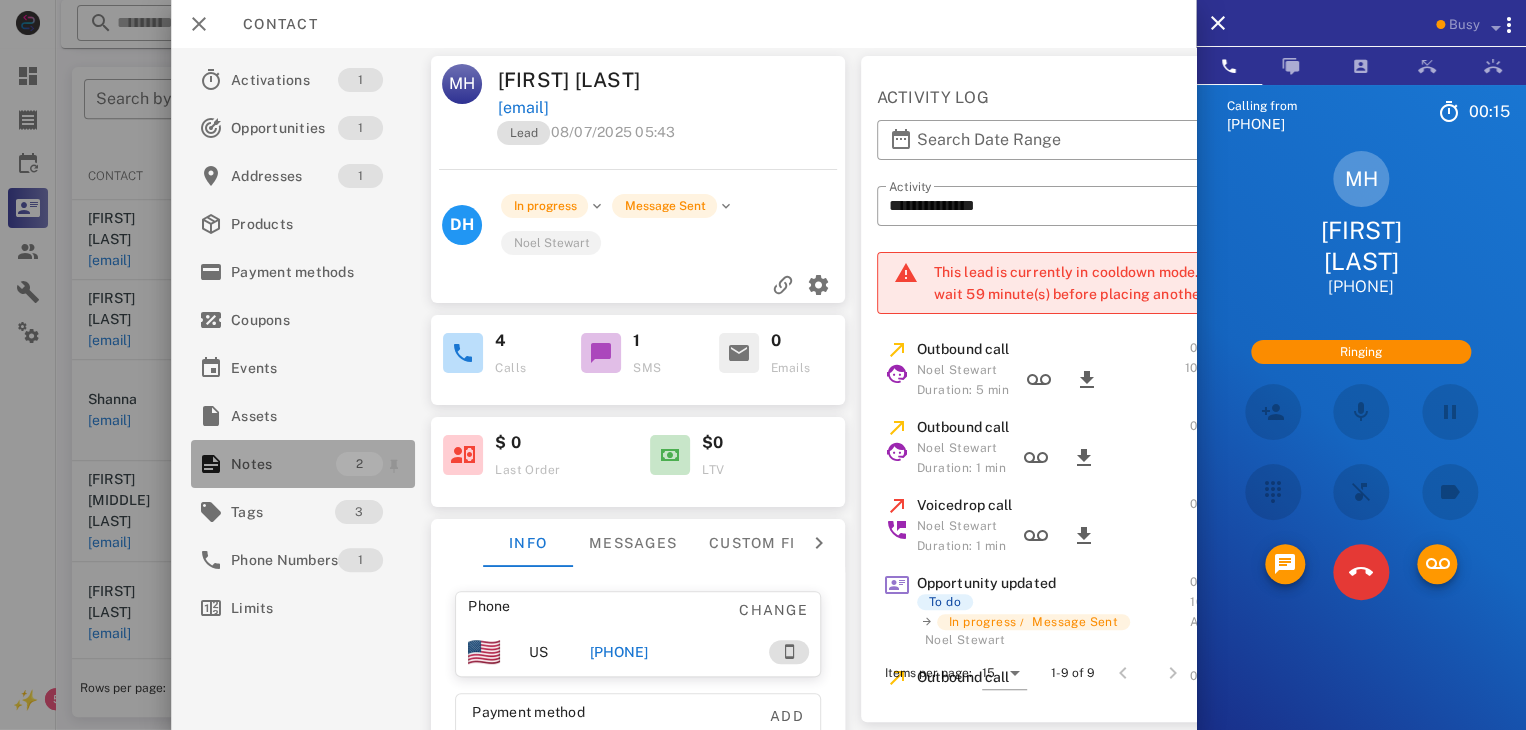 click on "Notes" at bounding box center [283, 464] 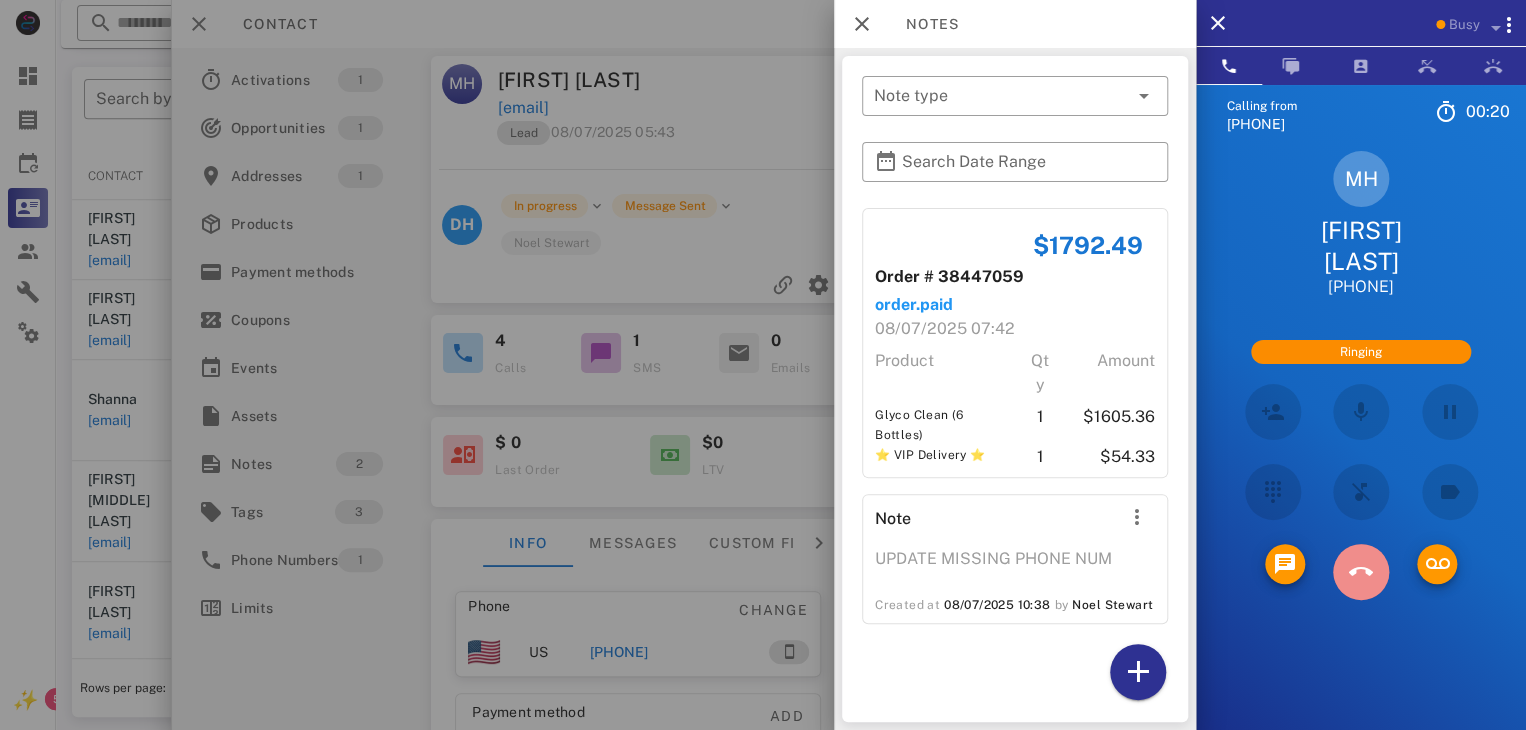 click at bounding box center [1361, 572] 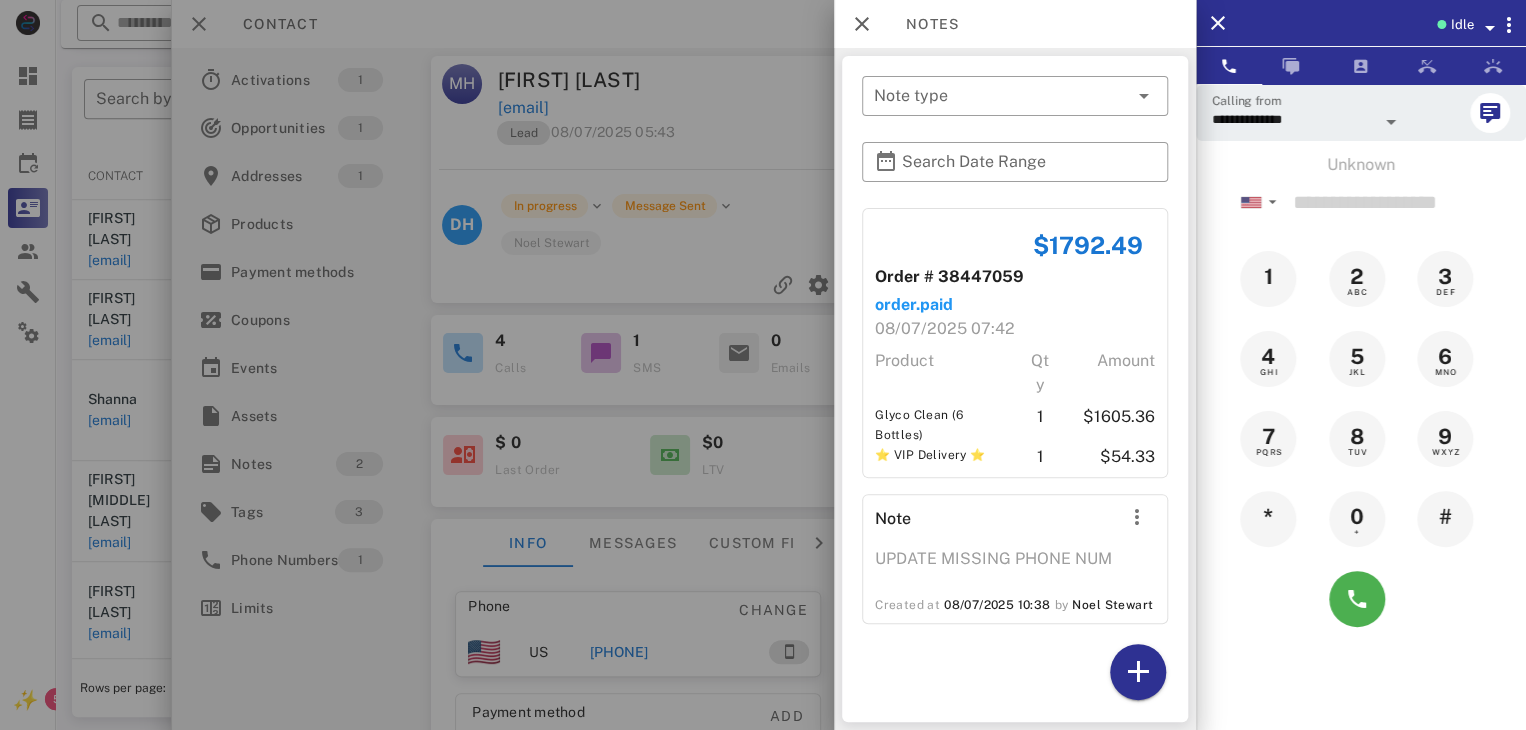 click at bounding box center [763, 365] 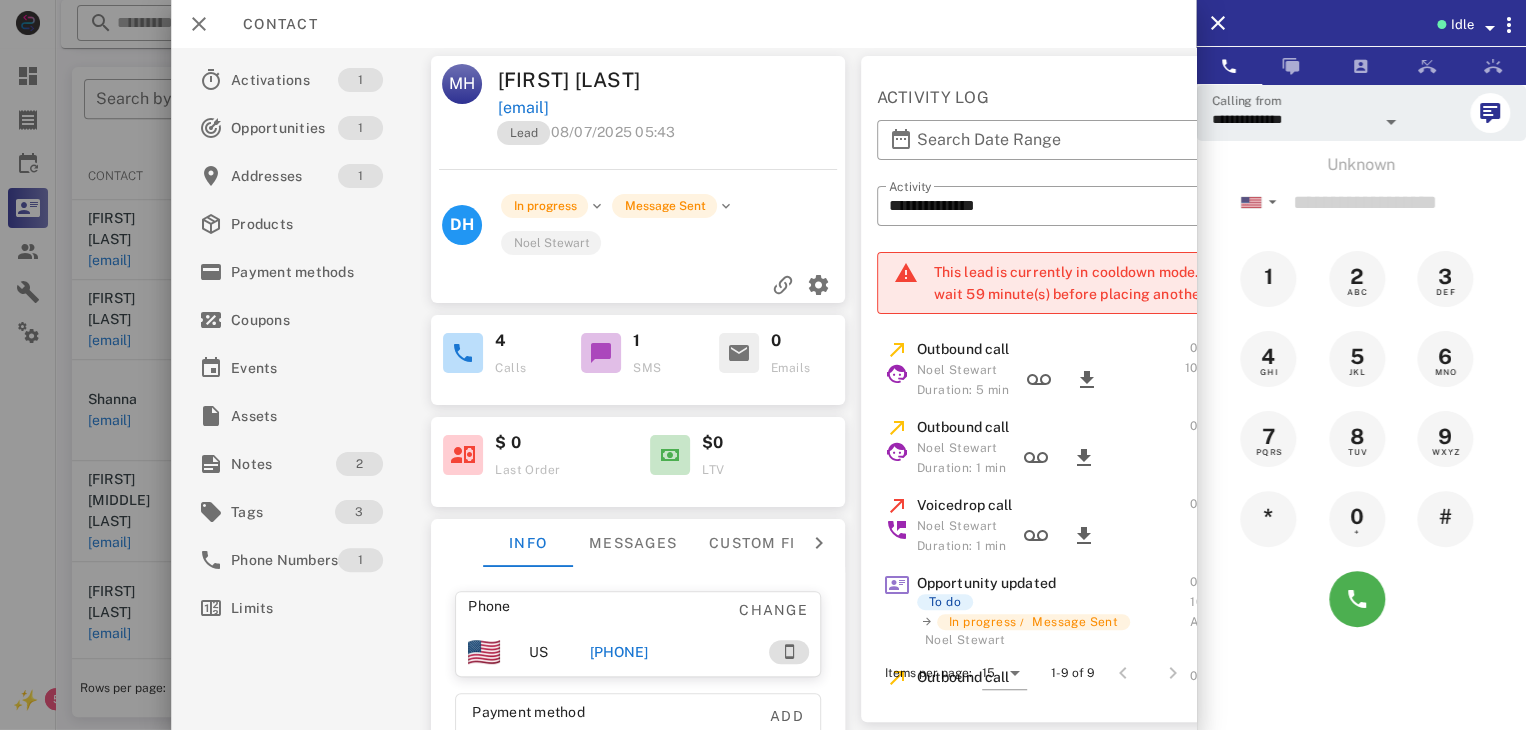 click at bounding box center (763, 365) 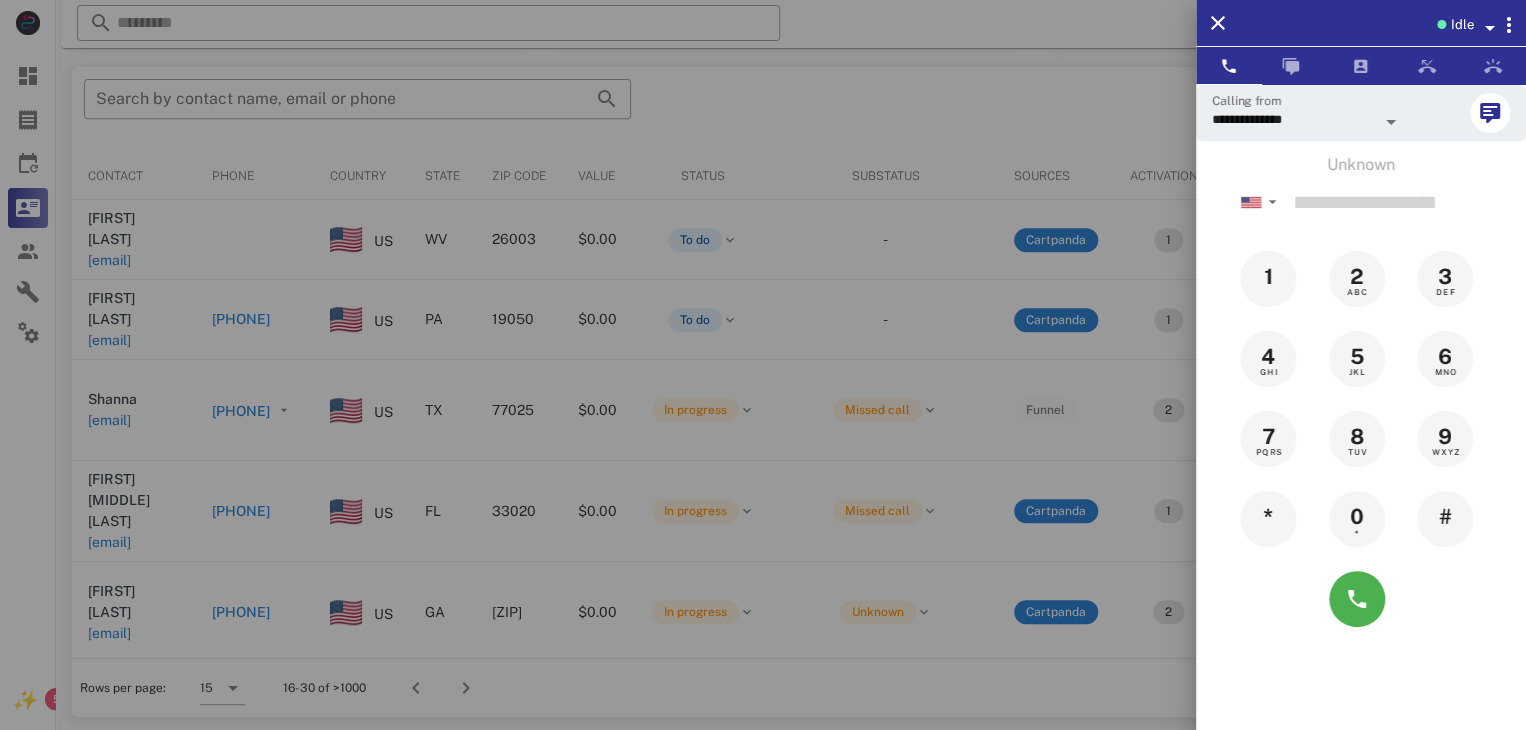 click at bounding box center [763, 365] 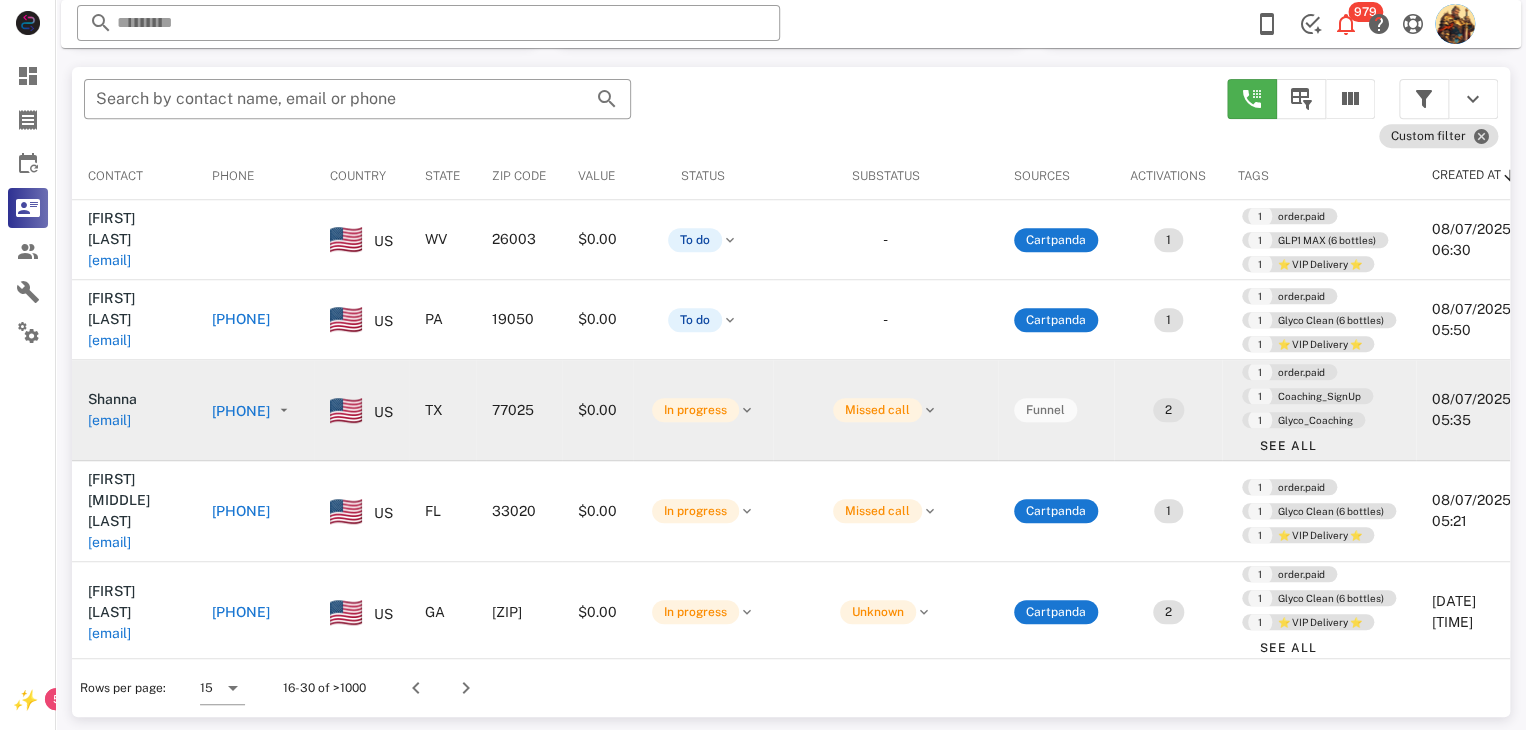 click on "[EMAIL]" at bounding box center [109, 420] 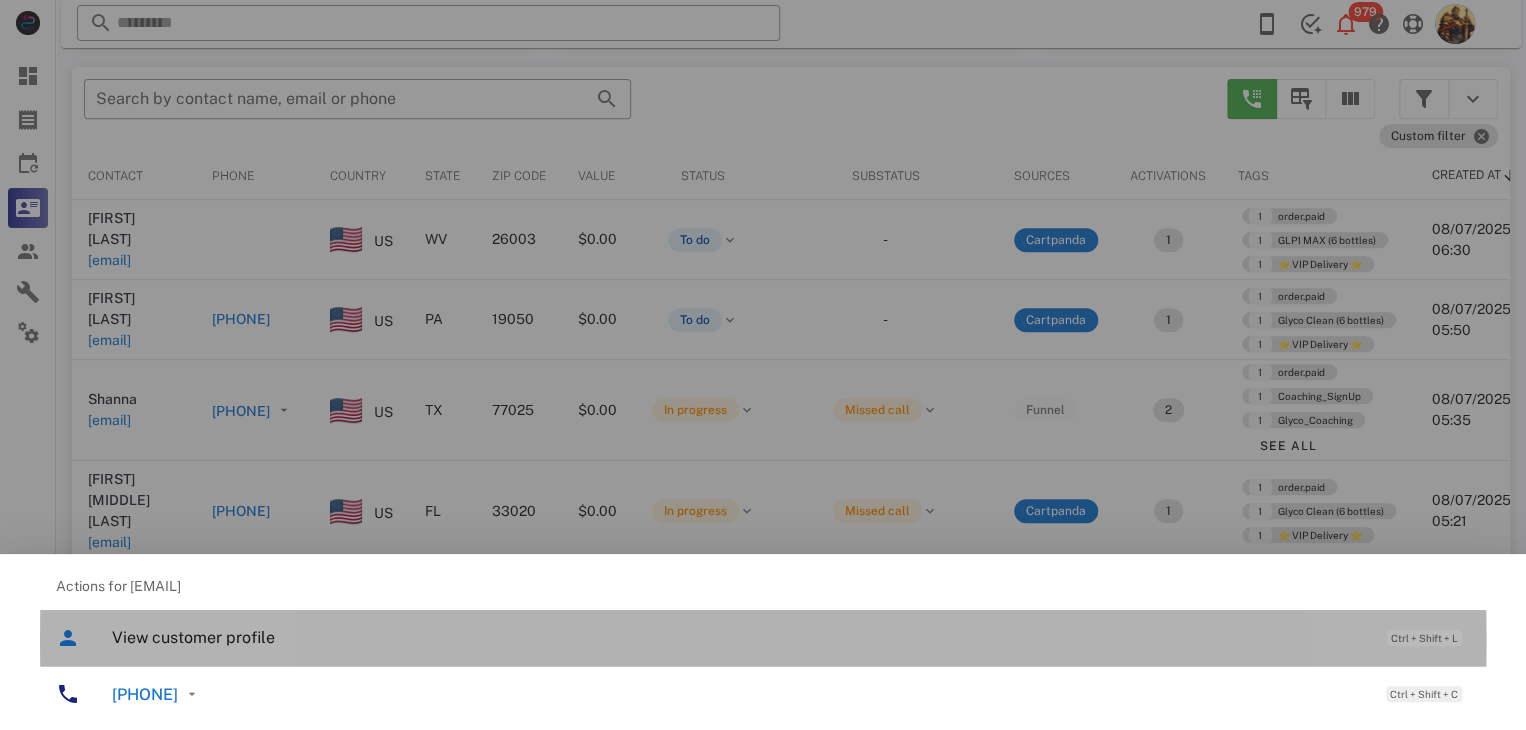 click on "View customer profile" at bounding box center [739, 637] 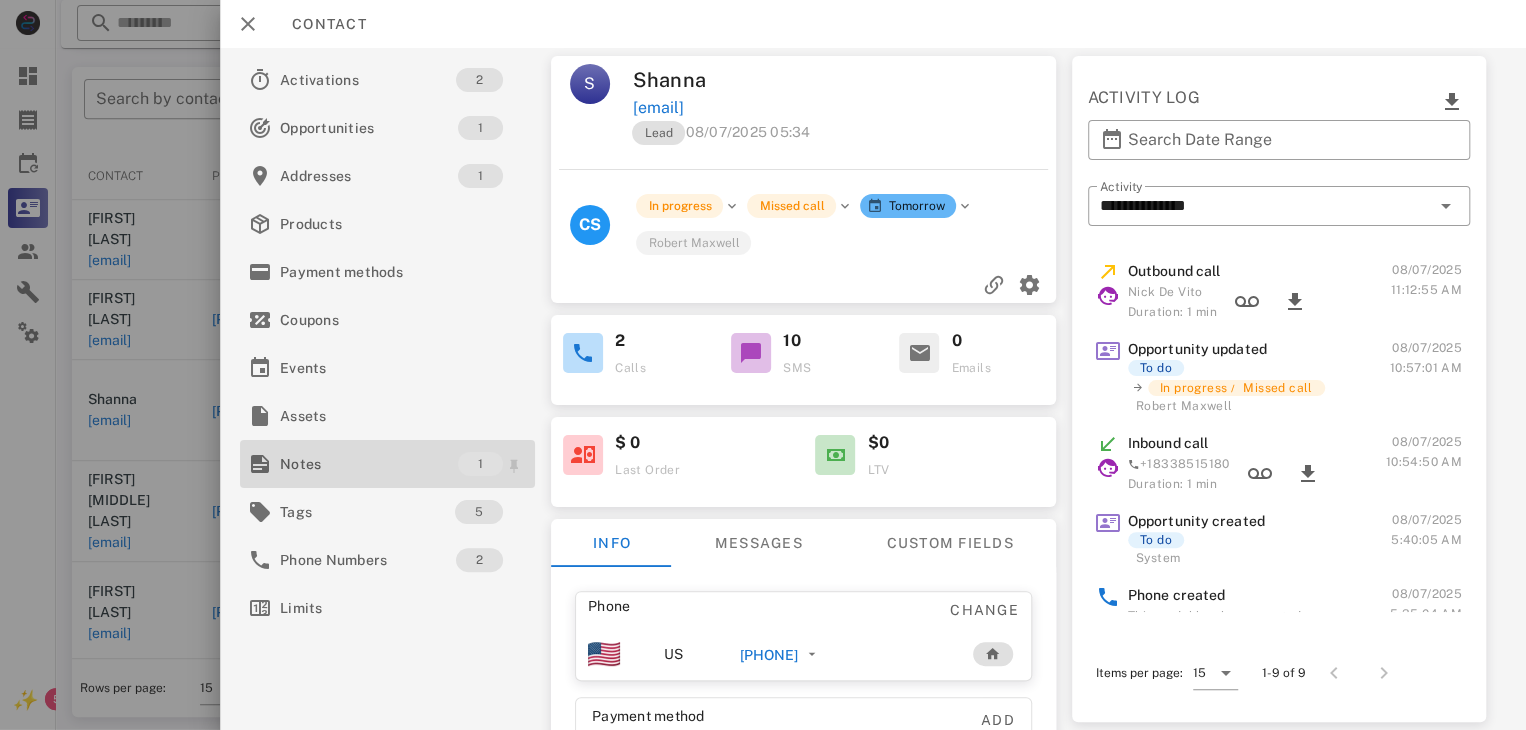 click on "Notes" at bounding box center (369, 464) 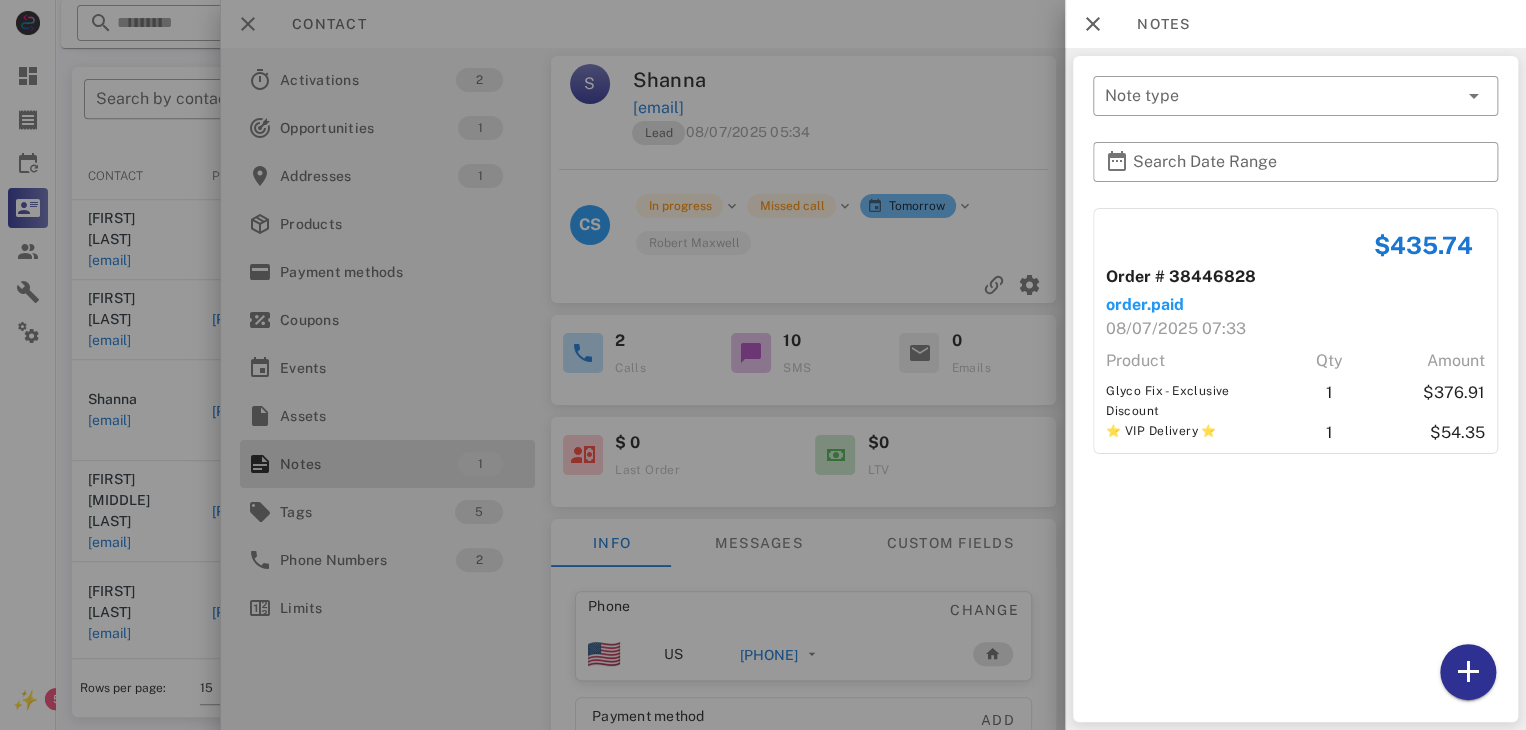 click at bounding box center [763, 365] 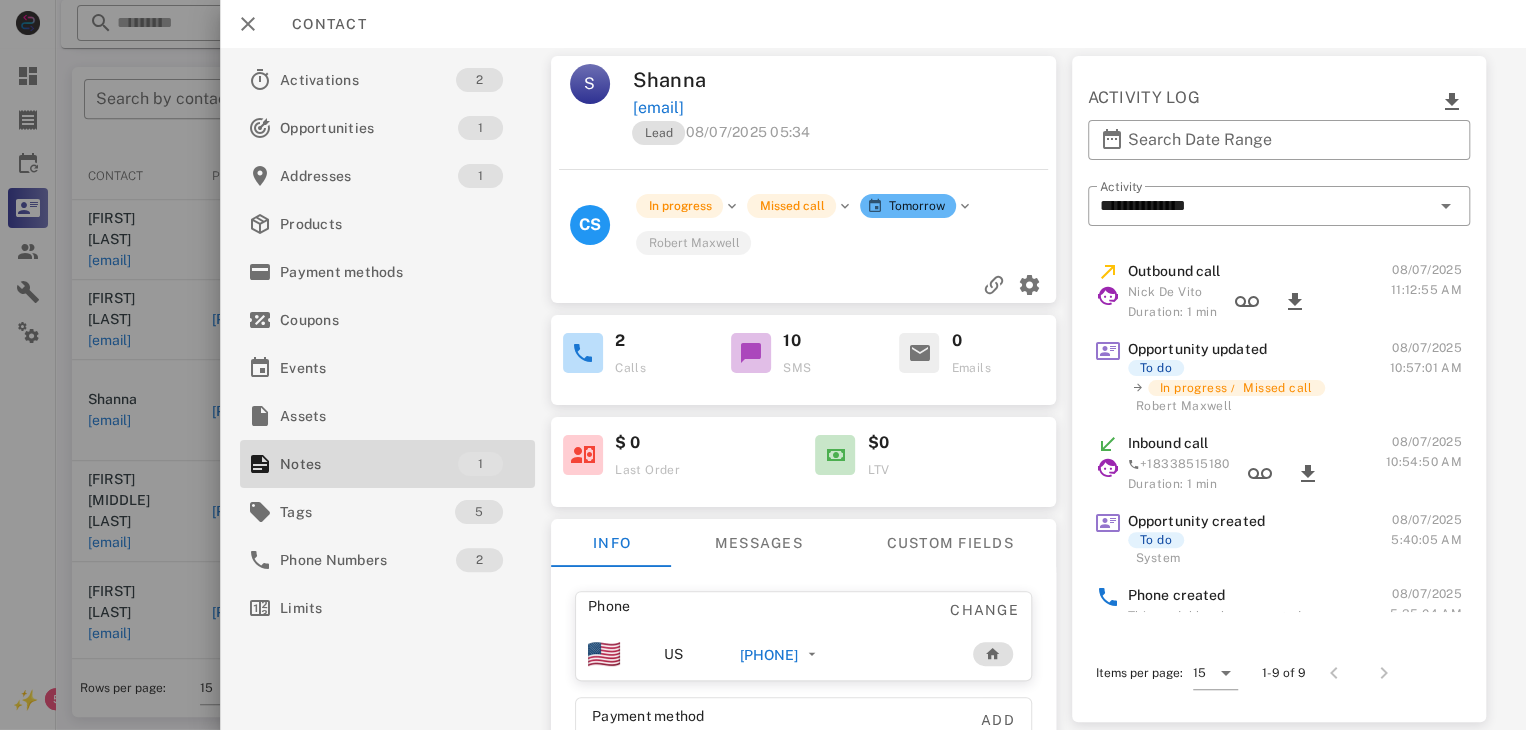 click on "[PHONE]" at bounding box center (769, 655) 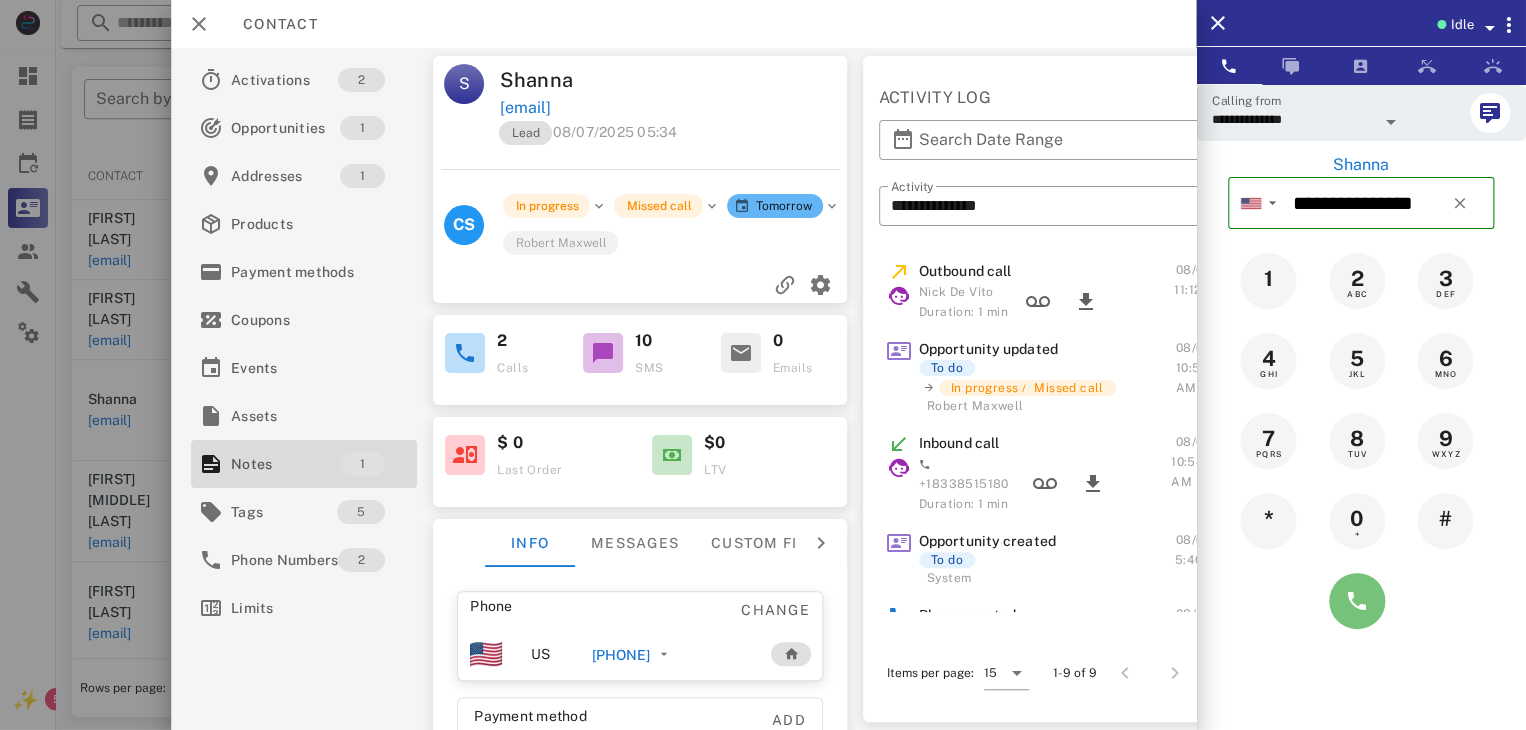click at bounding box center [1357, 601] 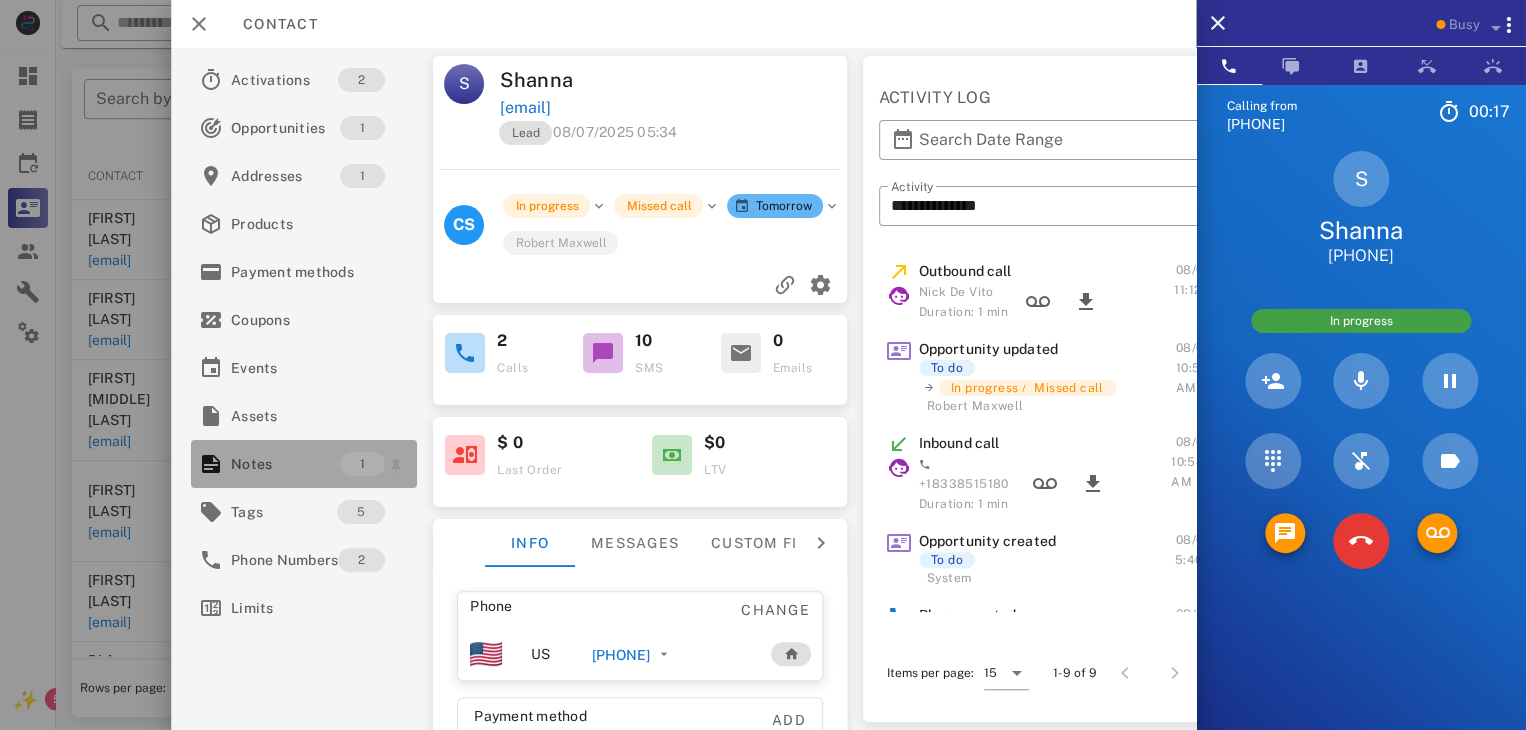 click on "Notes" at bounding box center [285, 464] 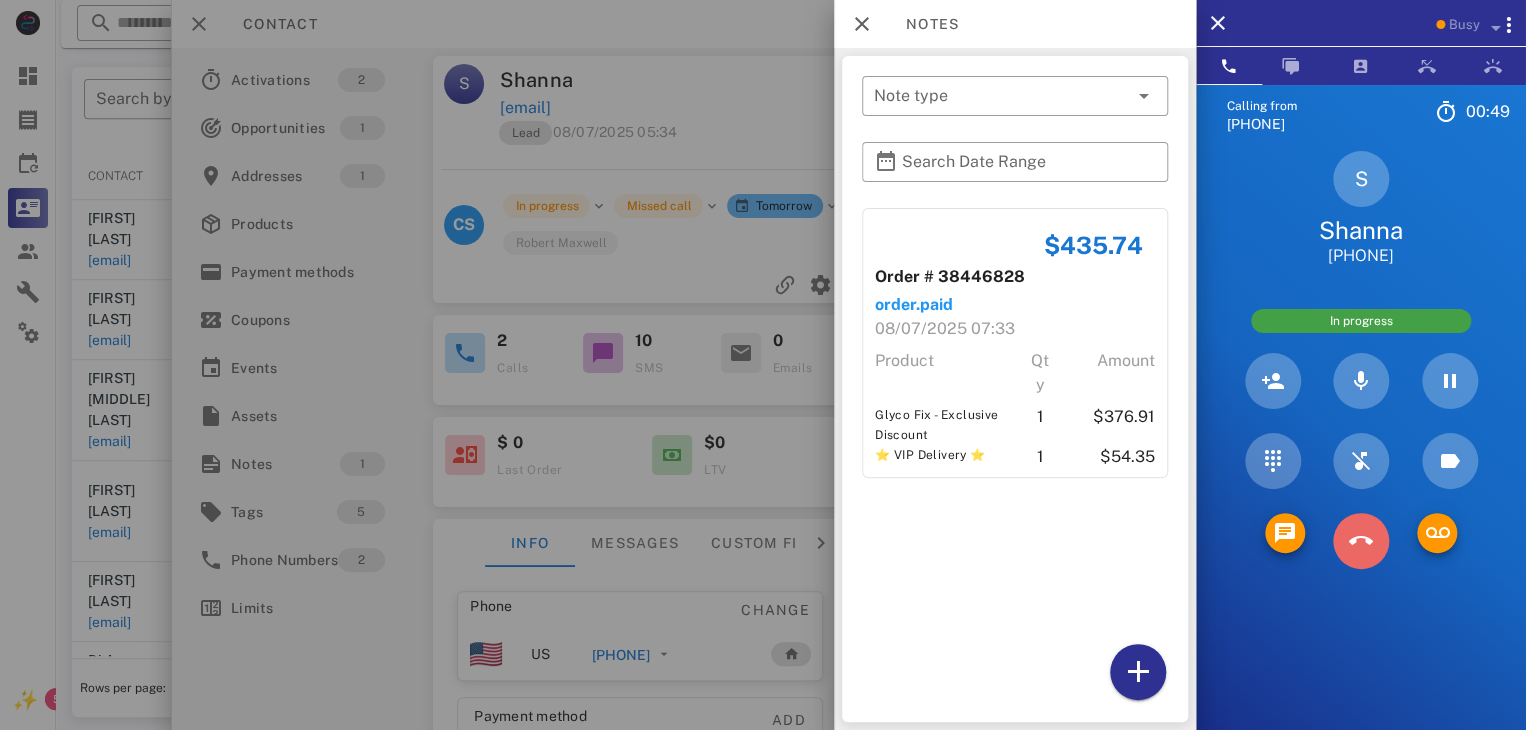 click at bounding box center [1361, 541] 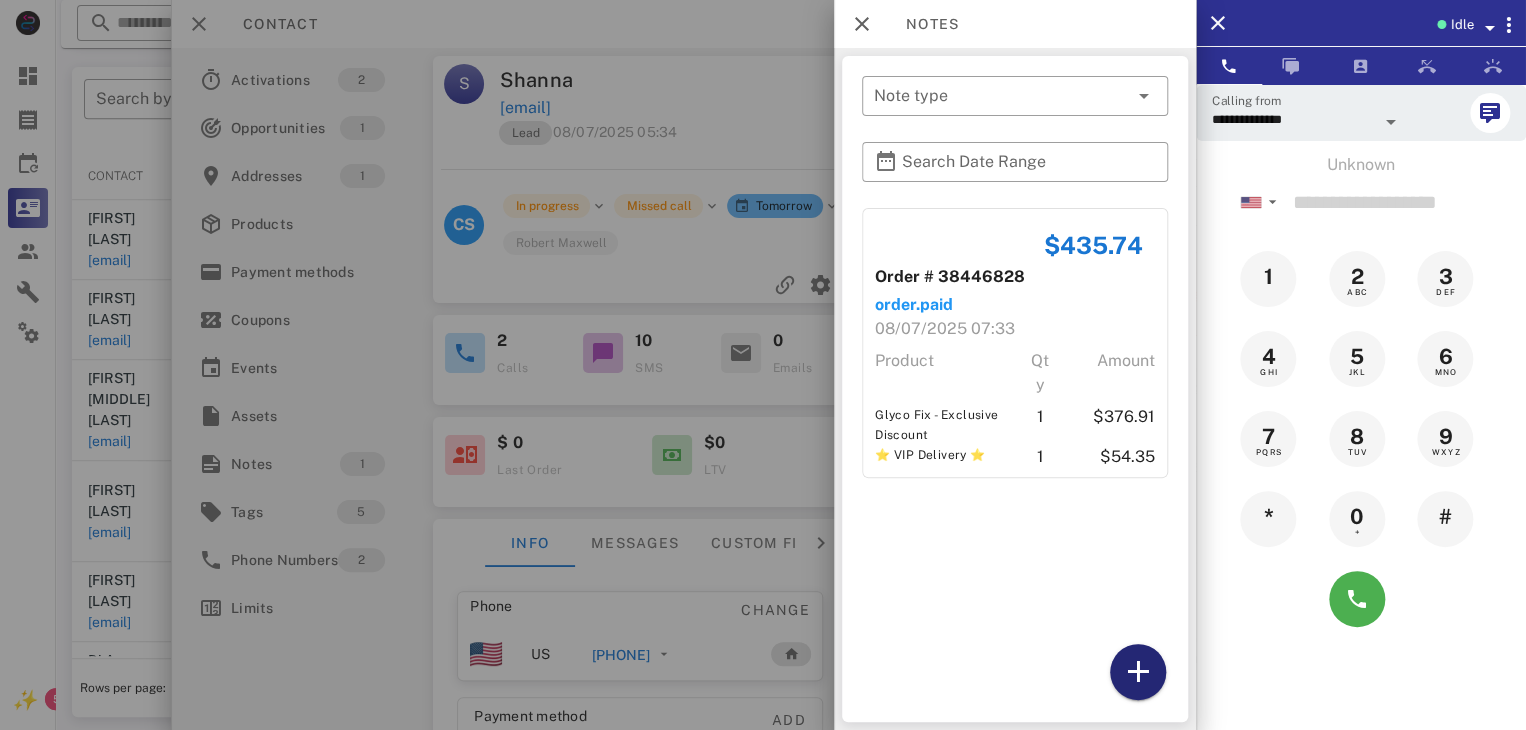 click at bounding box center [1138, 672] 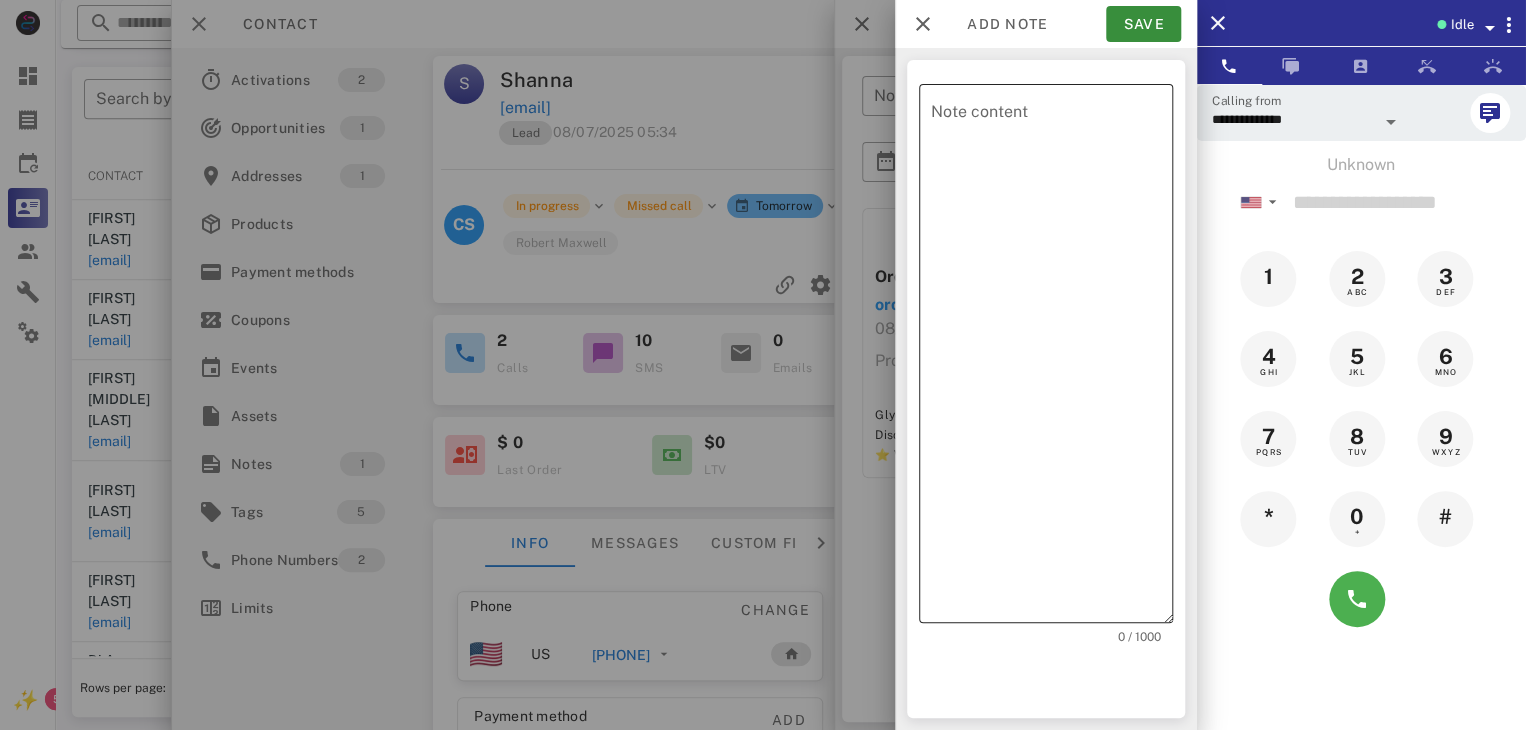 click on "Note content" at bounding box center [1052, 358] 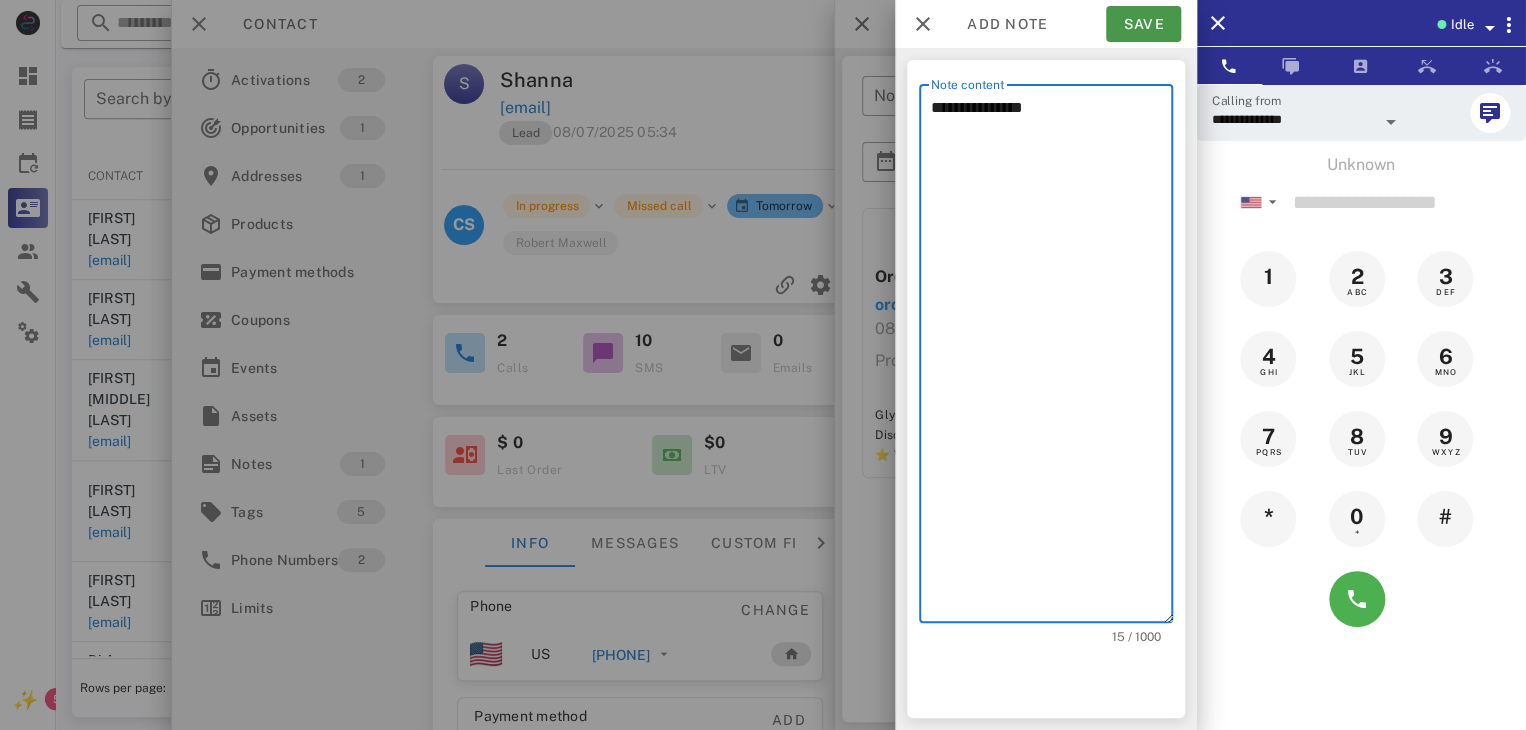 type on "**********" 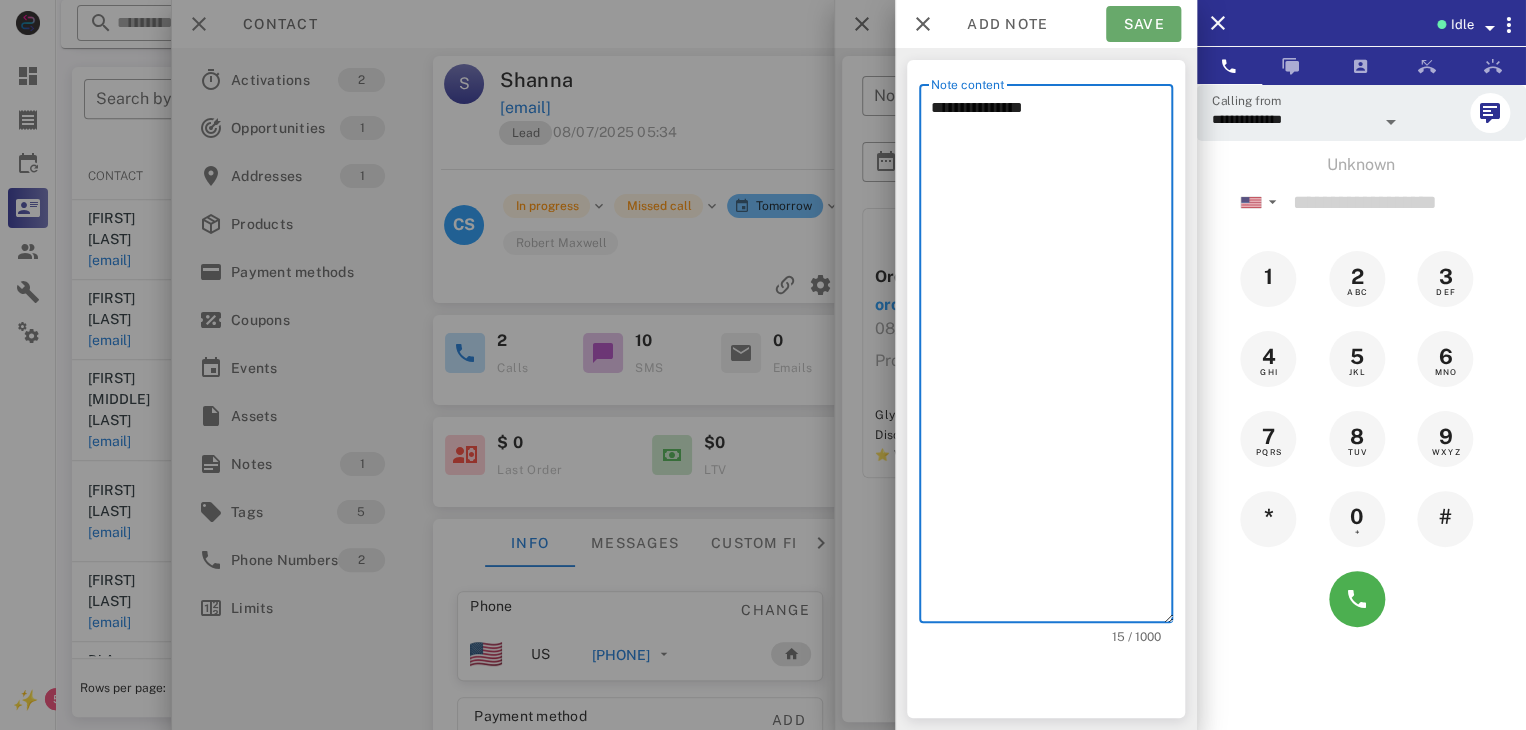 click on "Save" at bounding box center (1143, 24) 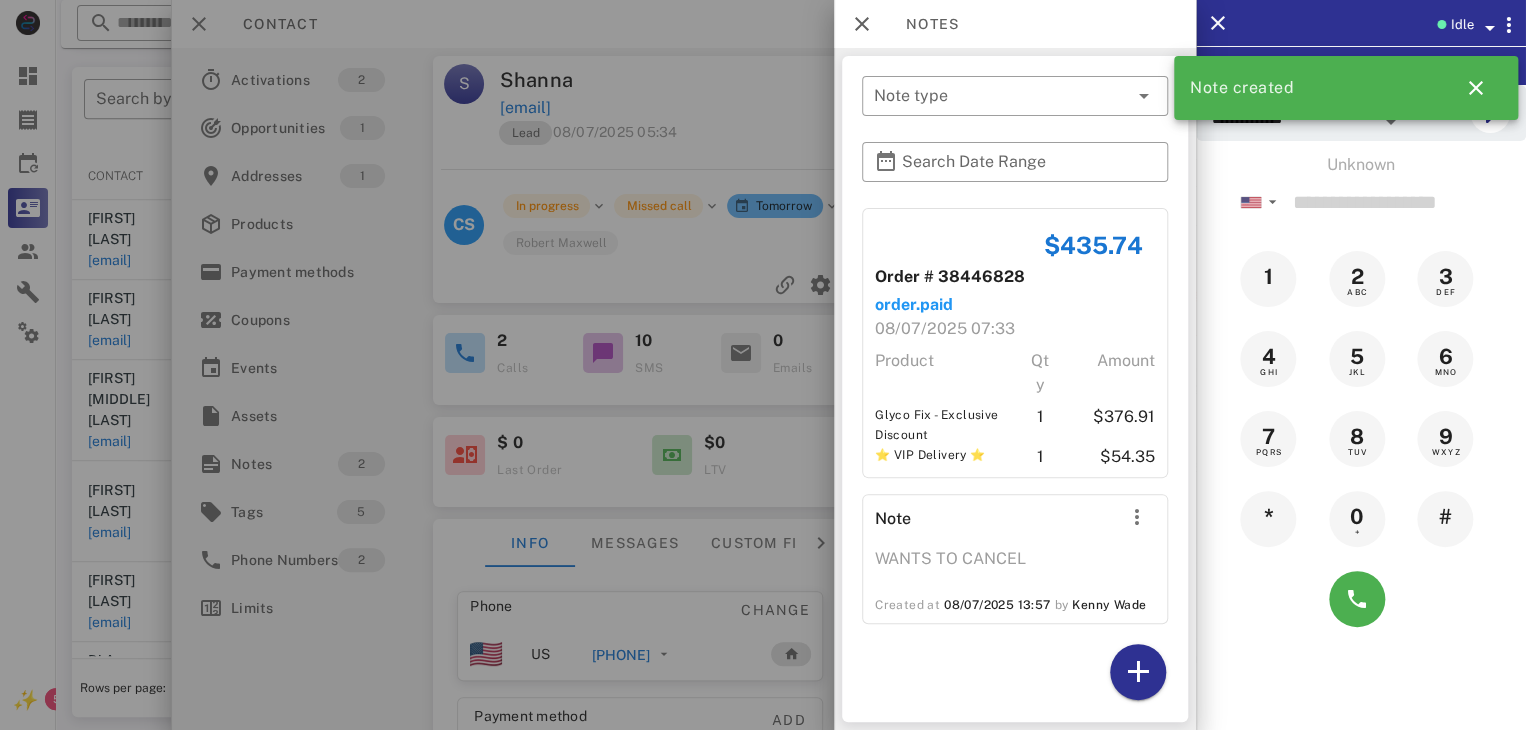 click at bounding box center [763, 365] 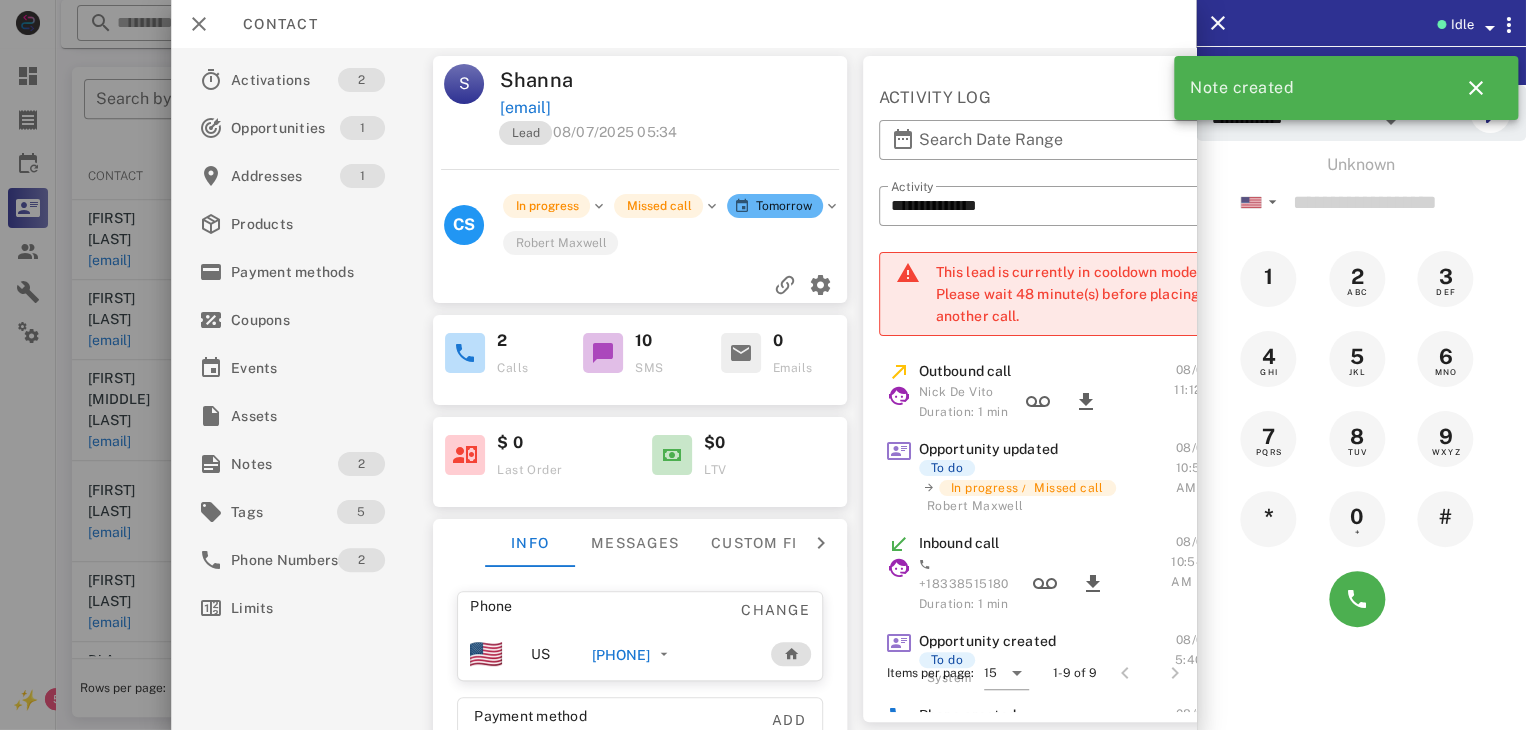 click at bounding box center [763, 365] 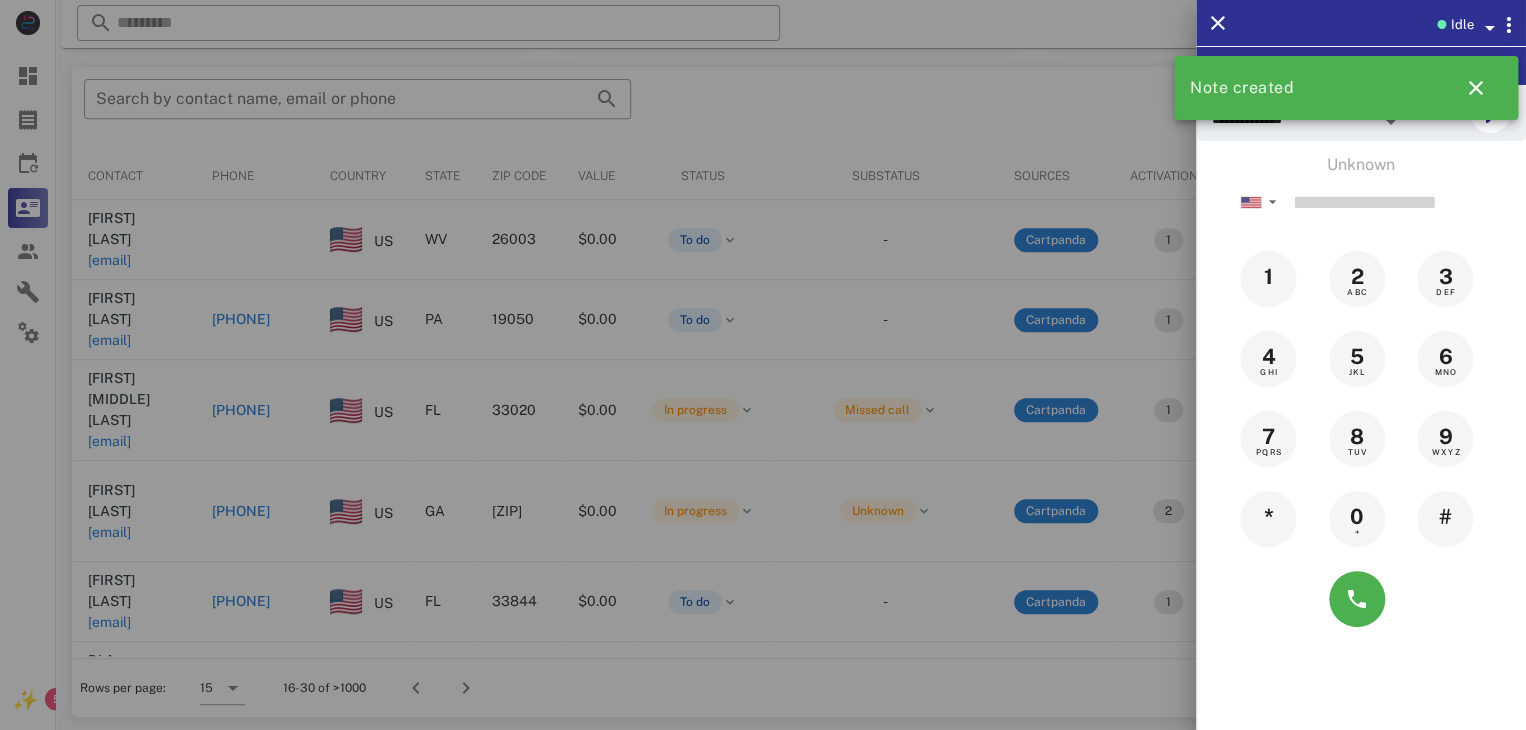 click at bounding box center [763, 365] 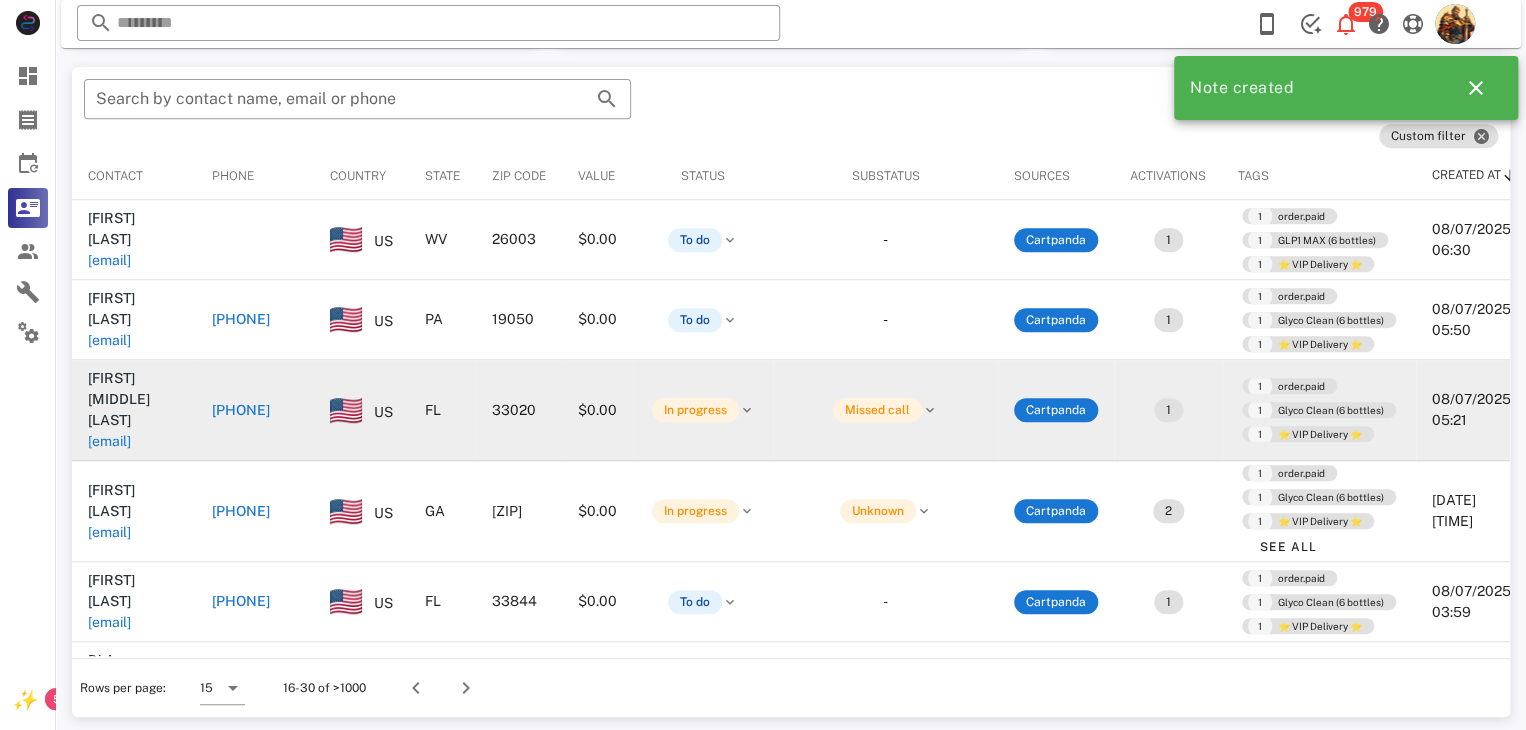 click on "[EMAIL]" at bounding box center [109, 441] 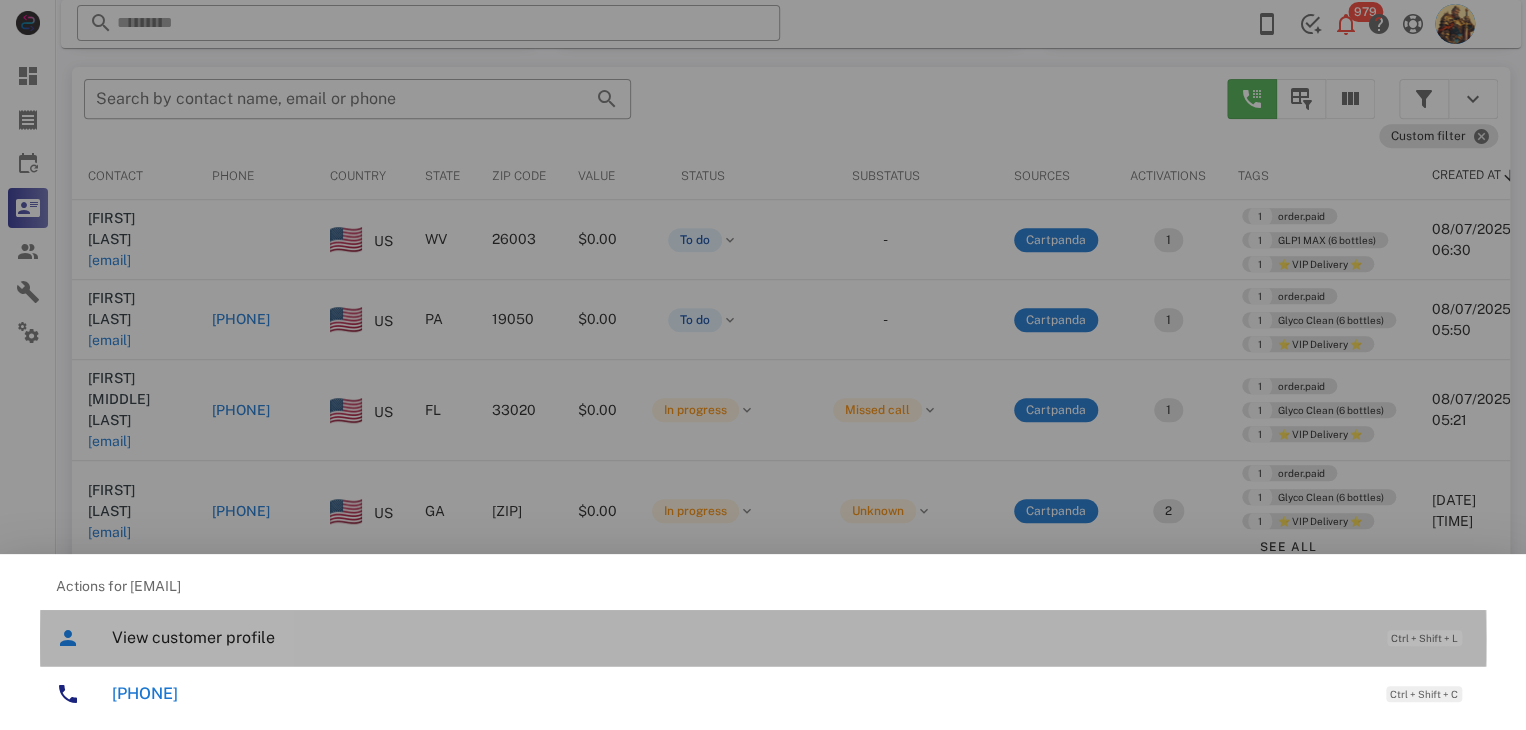 click on "View customer profile" at bounding box center [739, 637] 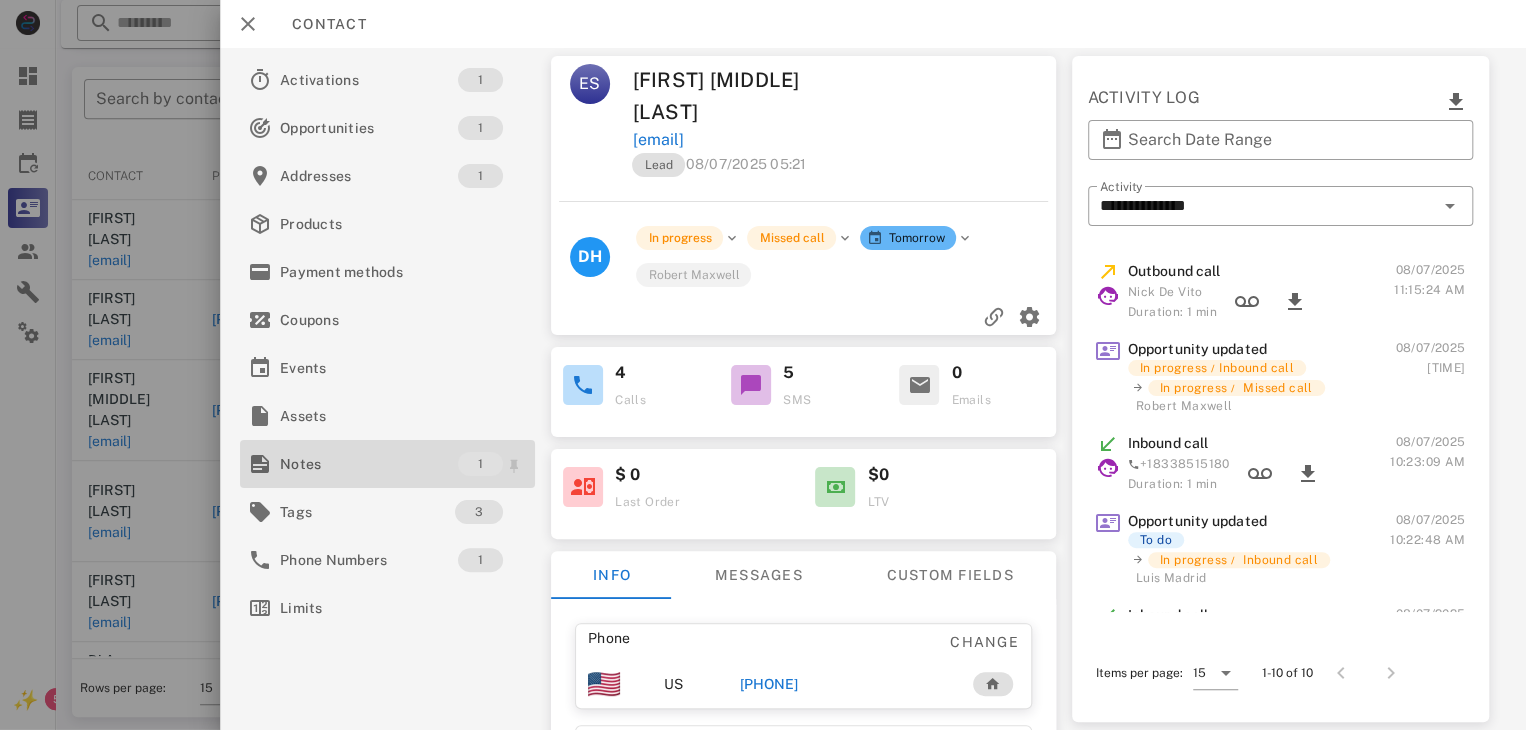 click on "Notes" at bounding box center [369, 464] 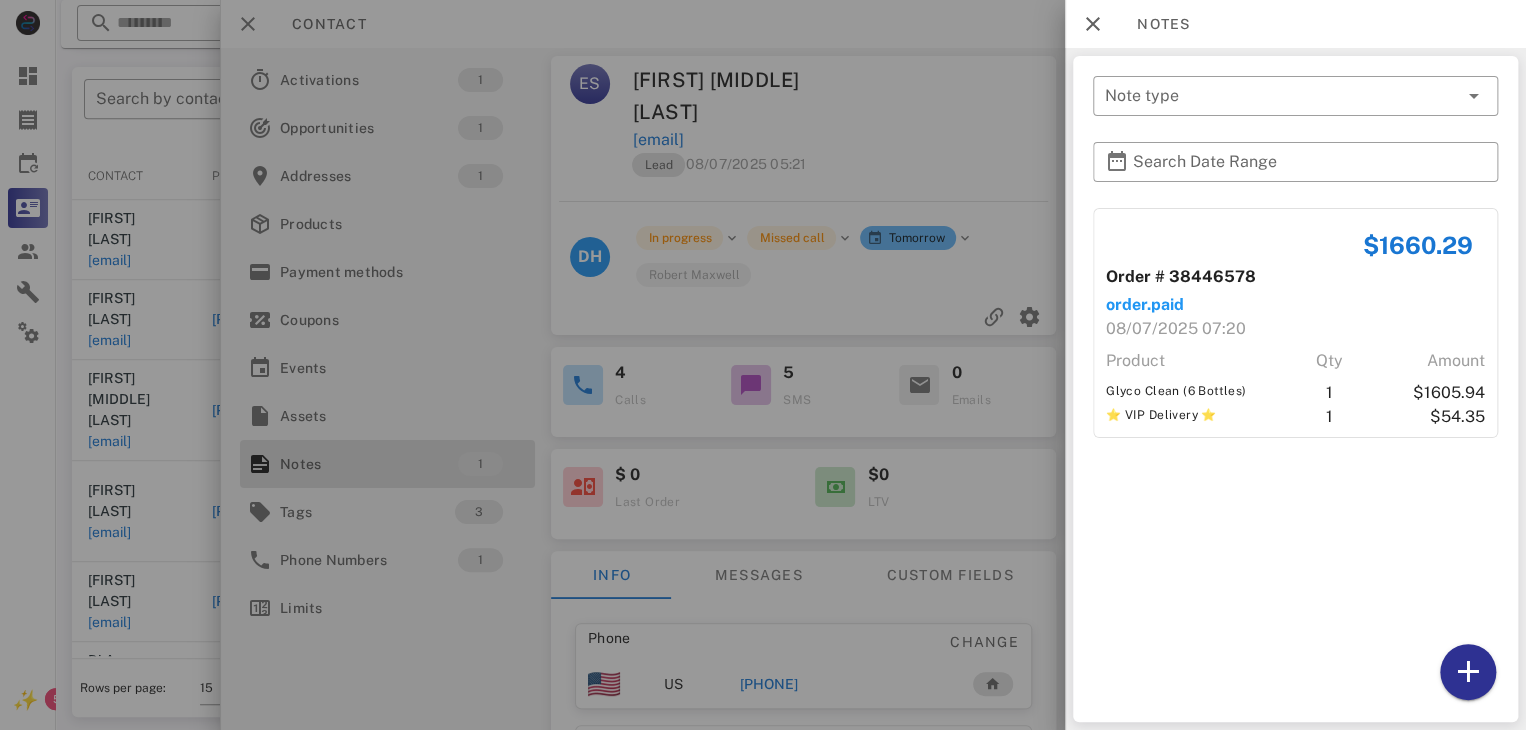 click at bounding box center [763, 365] 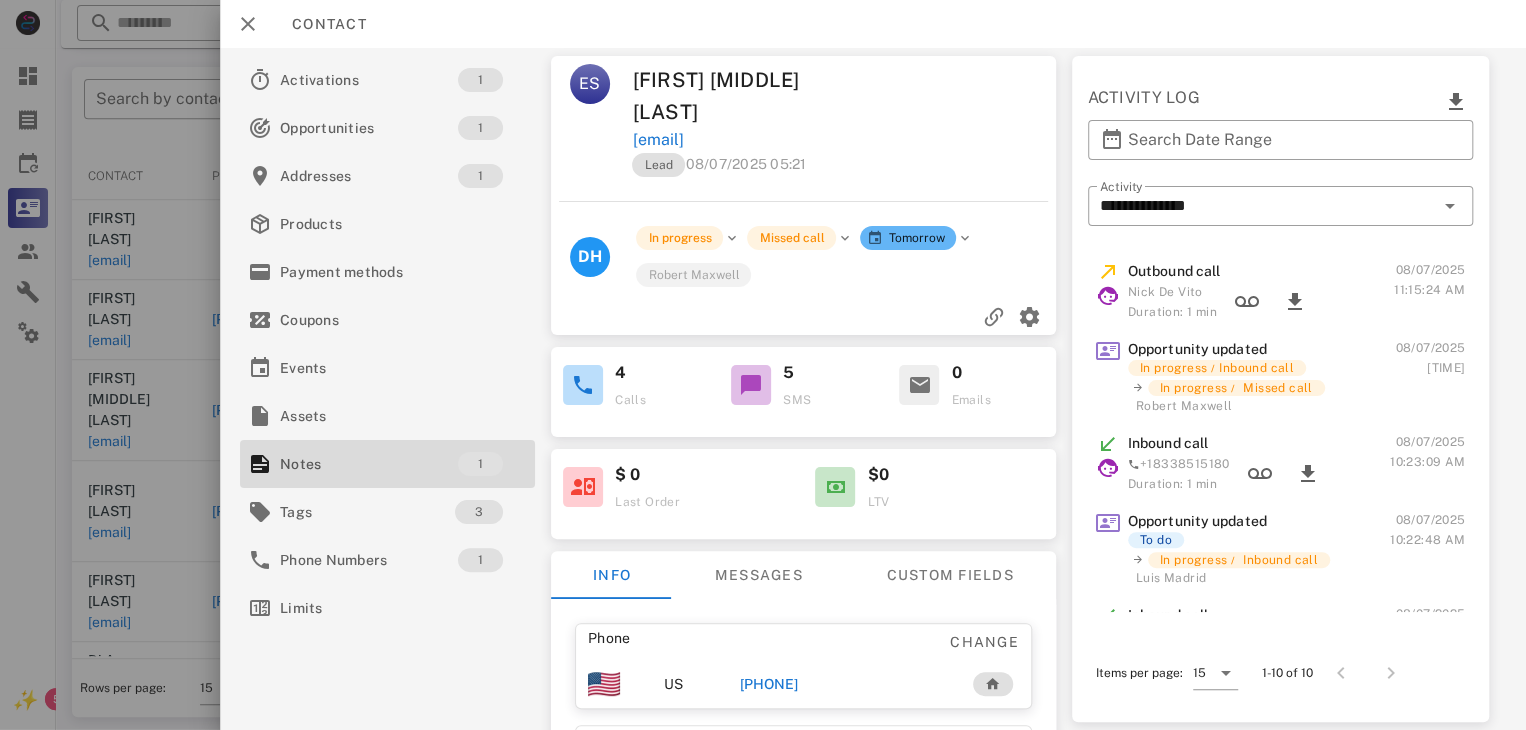 click on "[PHONE]" at bounding box center (769, 684) 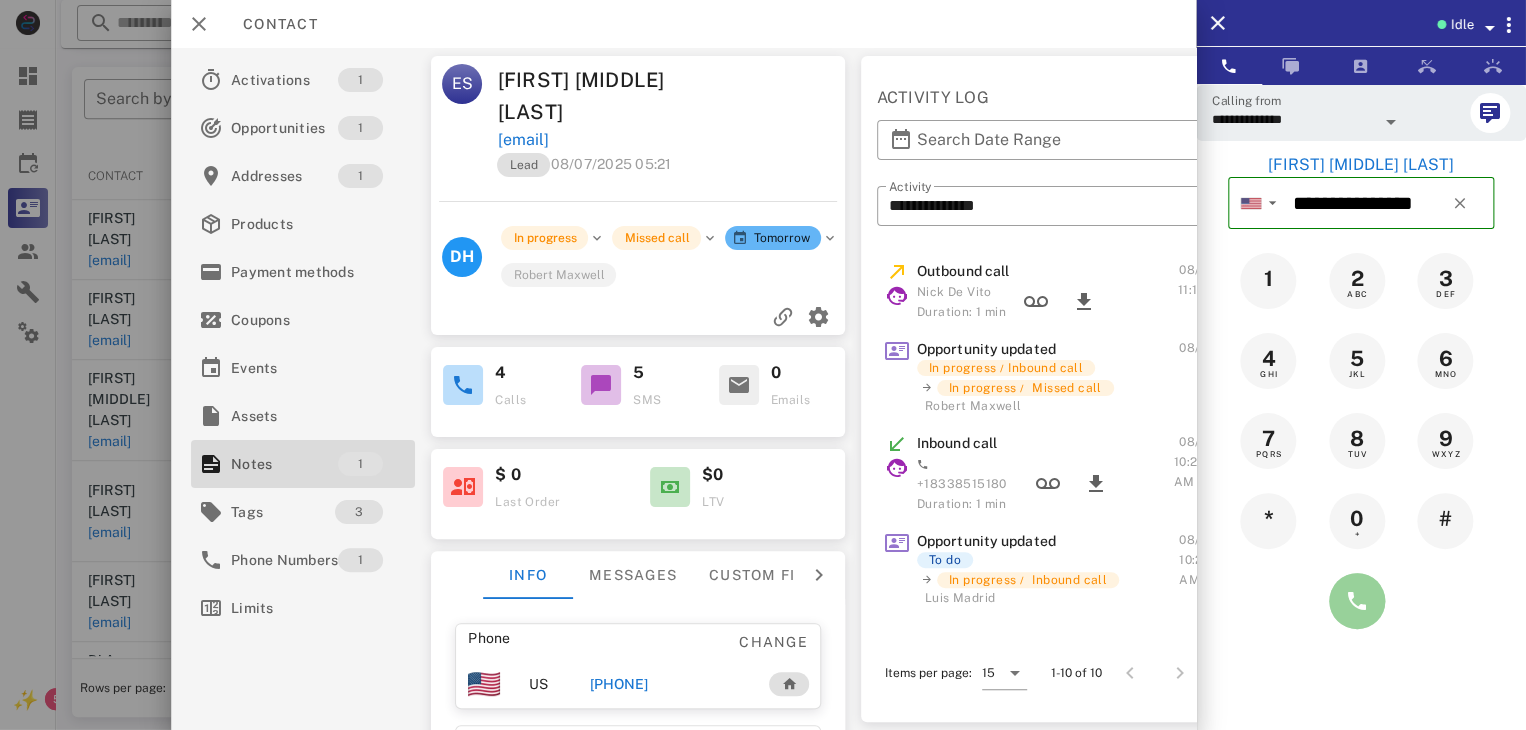click at bounding box center (1357, 601) 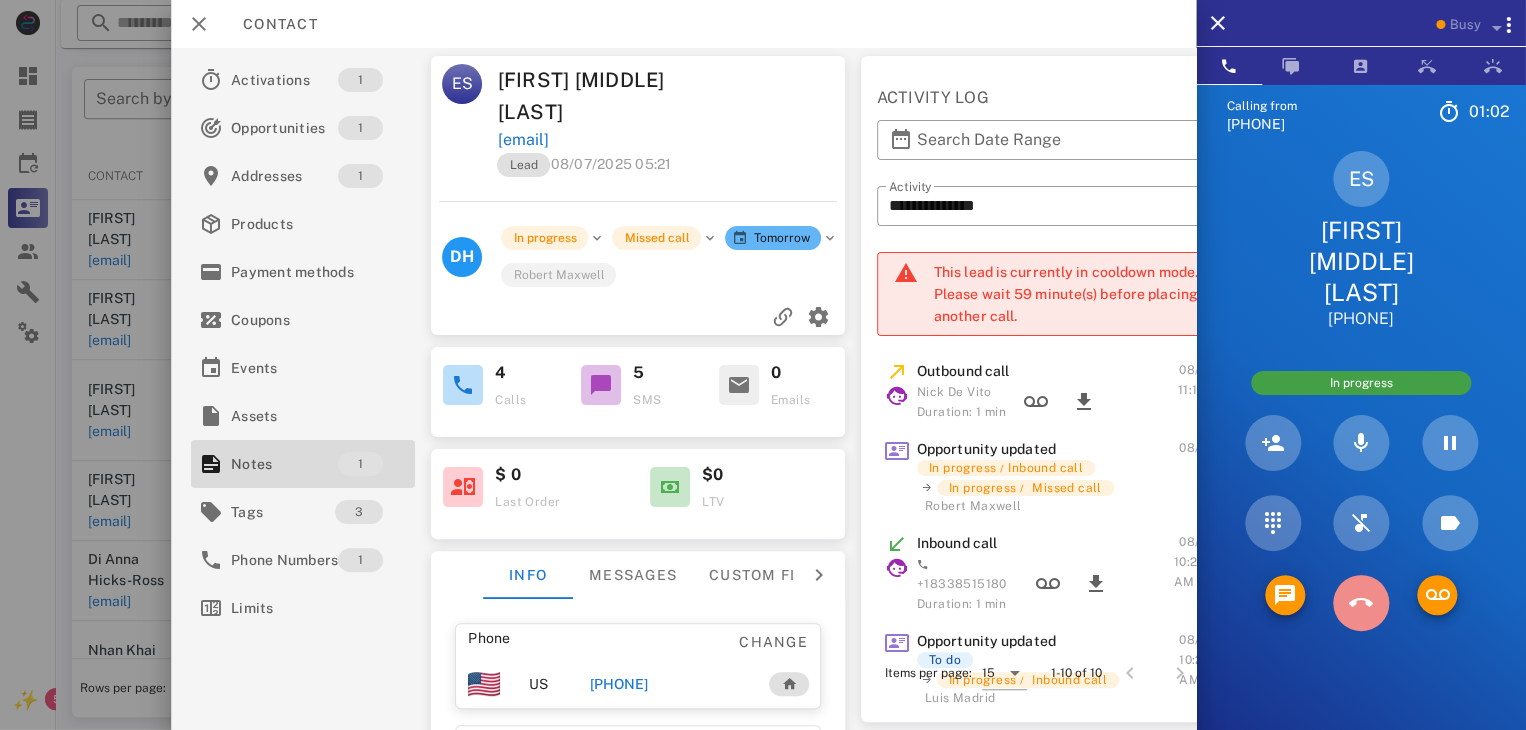 click at bounding box center [1361, 603] 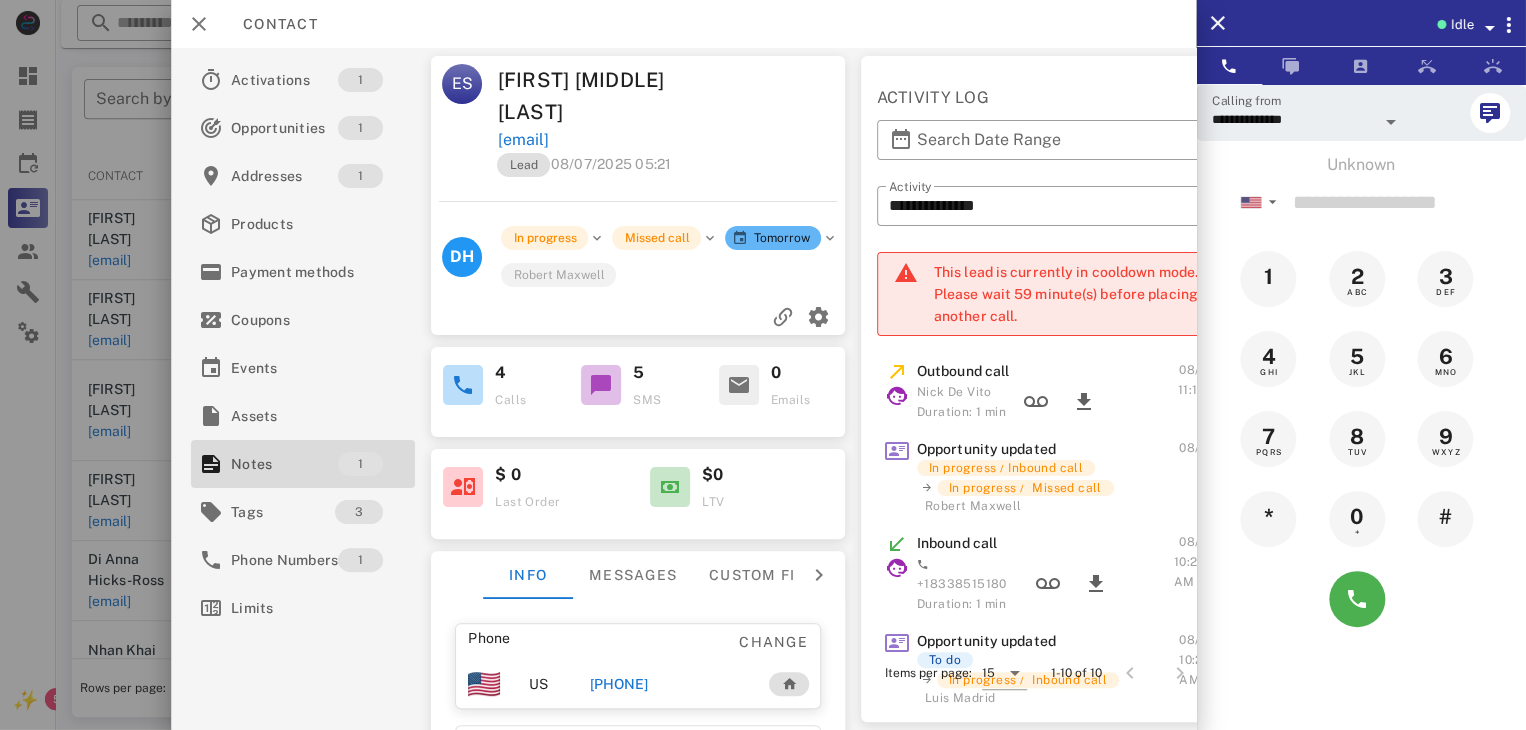 click at bounding box center (763, 365) 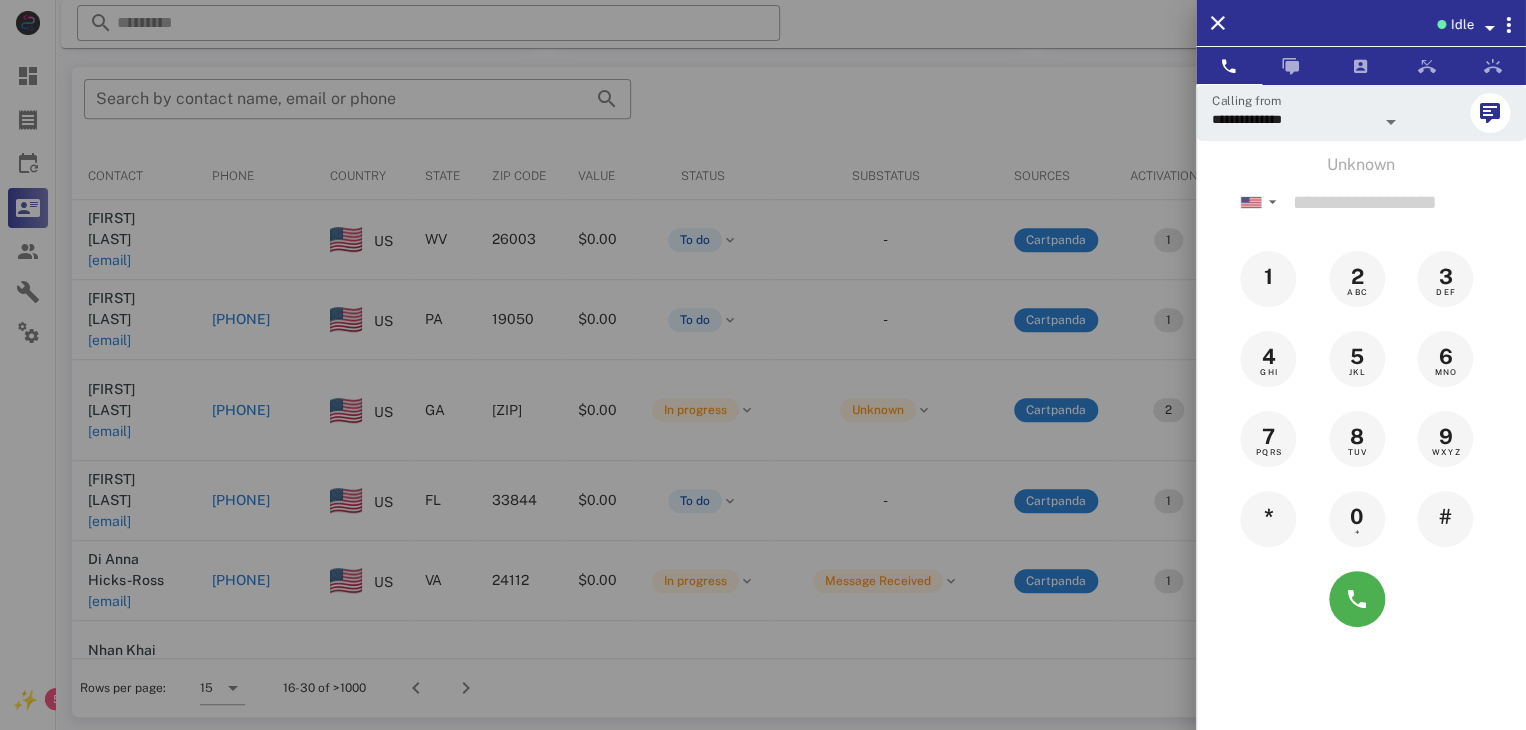 drag, startPoint x: 129, startPoint y: 576, endPoint x: 28, endPoint y: 557, distance: 102.77159 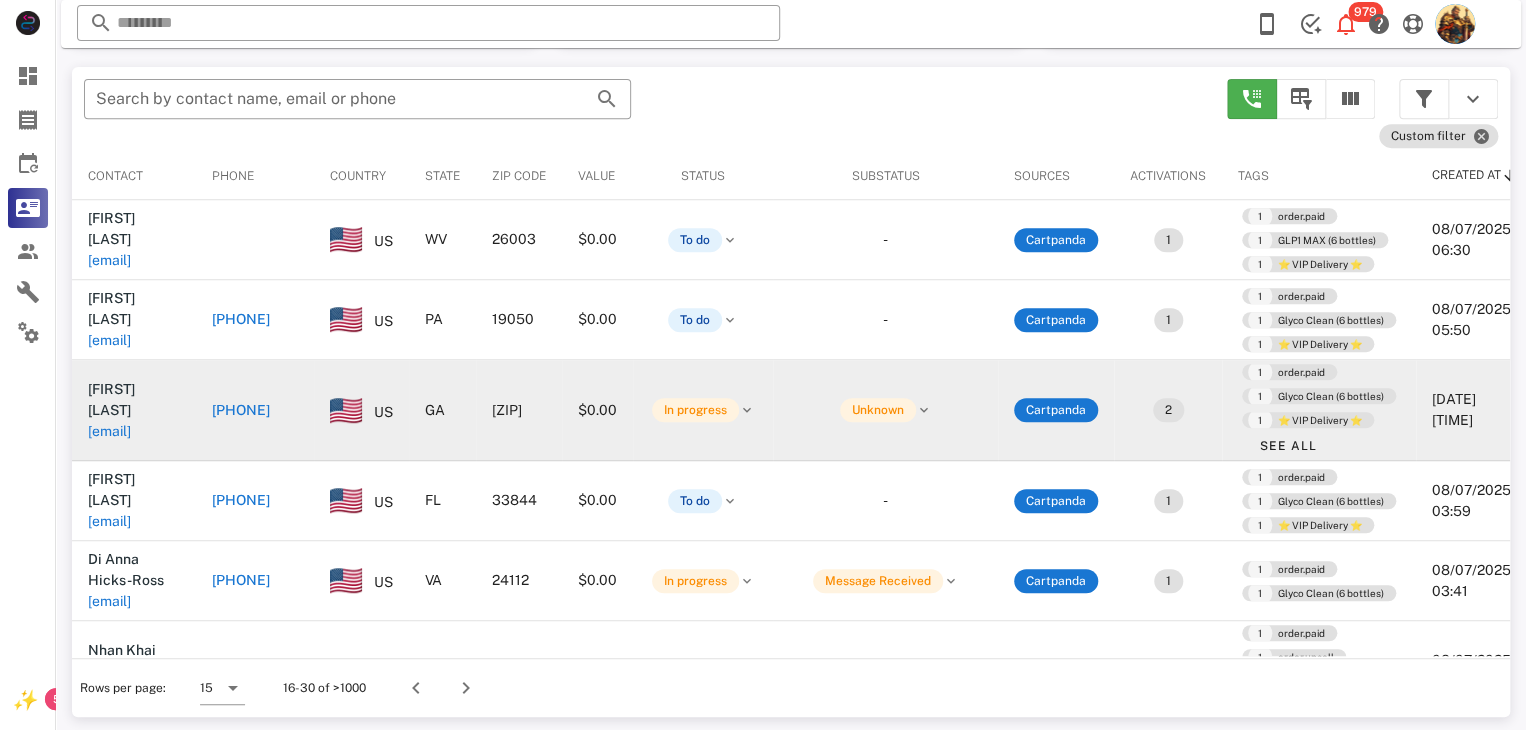 click on "[EMAIL]" at bounding box center (109, 431) 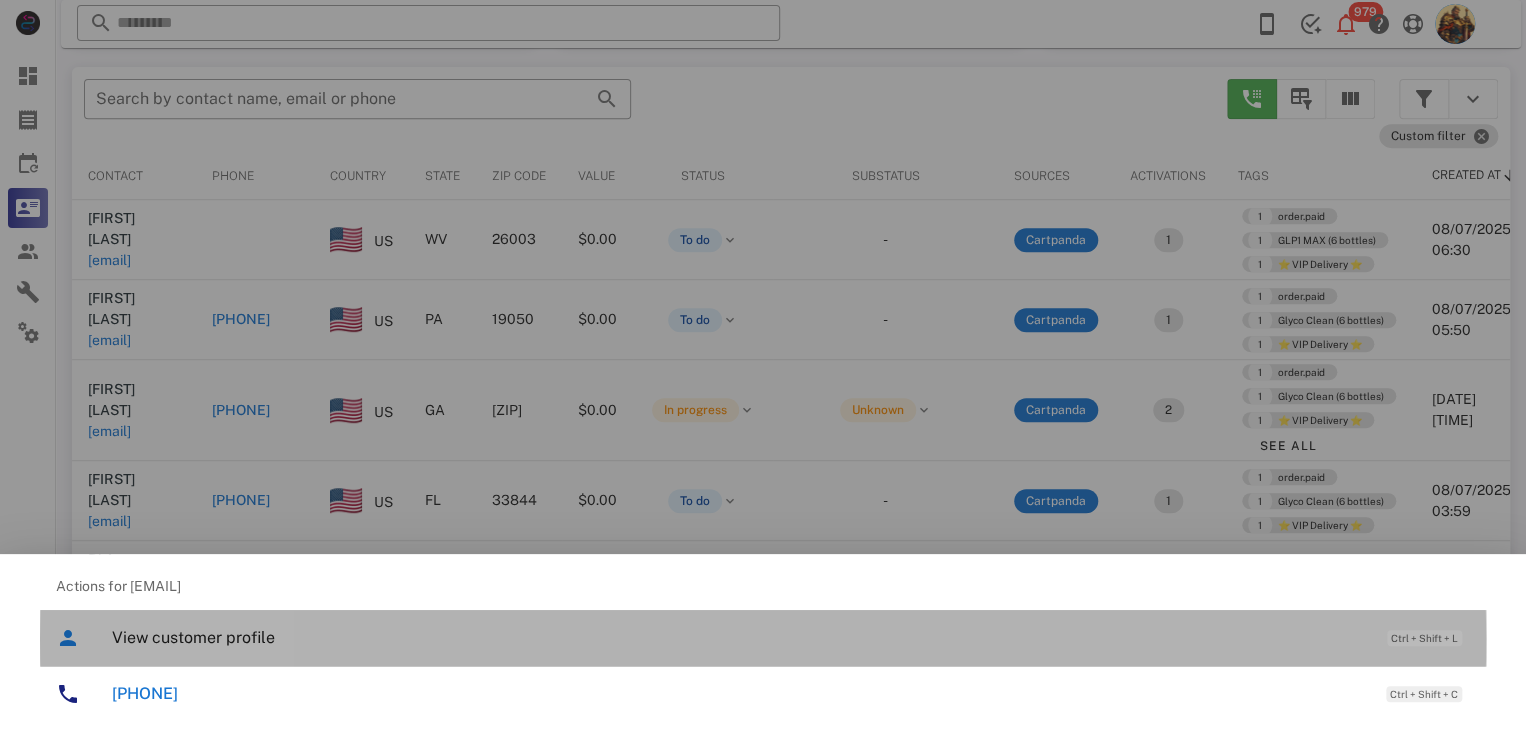 click on "View customer profile" at bounding box center (739, 637) 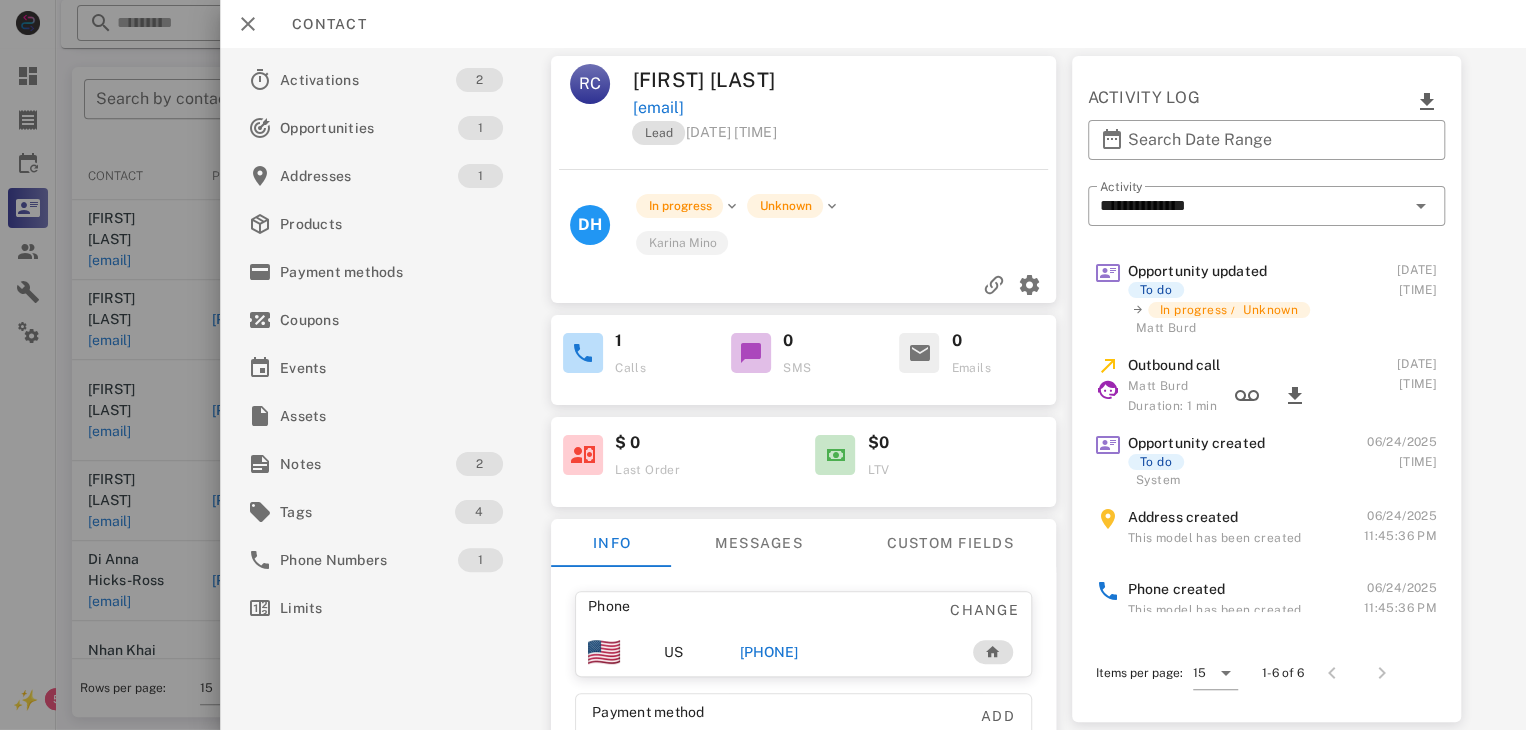 click on "[PHONE]" at bounding box center [769, 652] 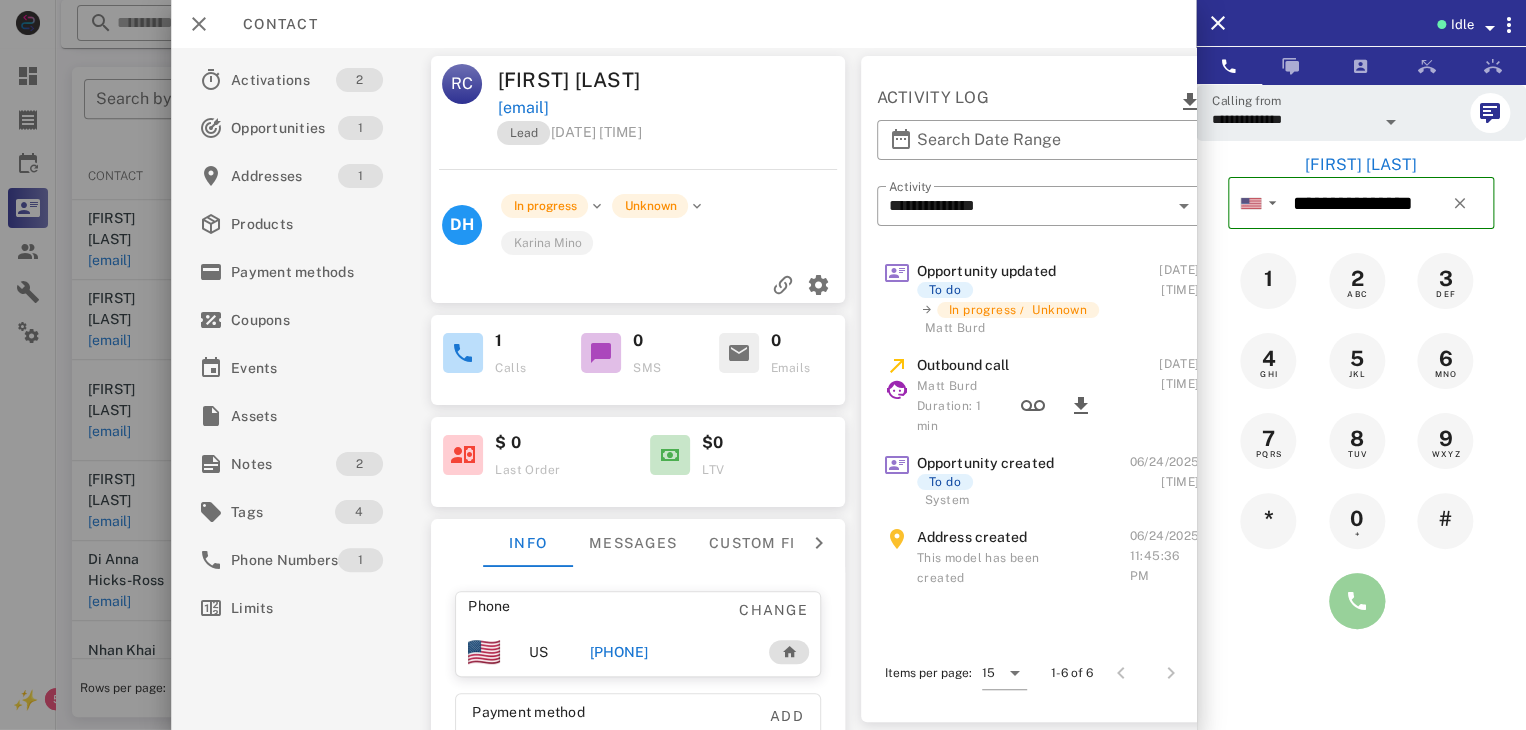 click at bounding box center (1357, 601) 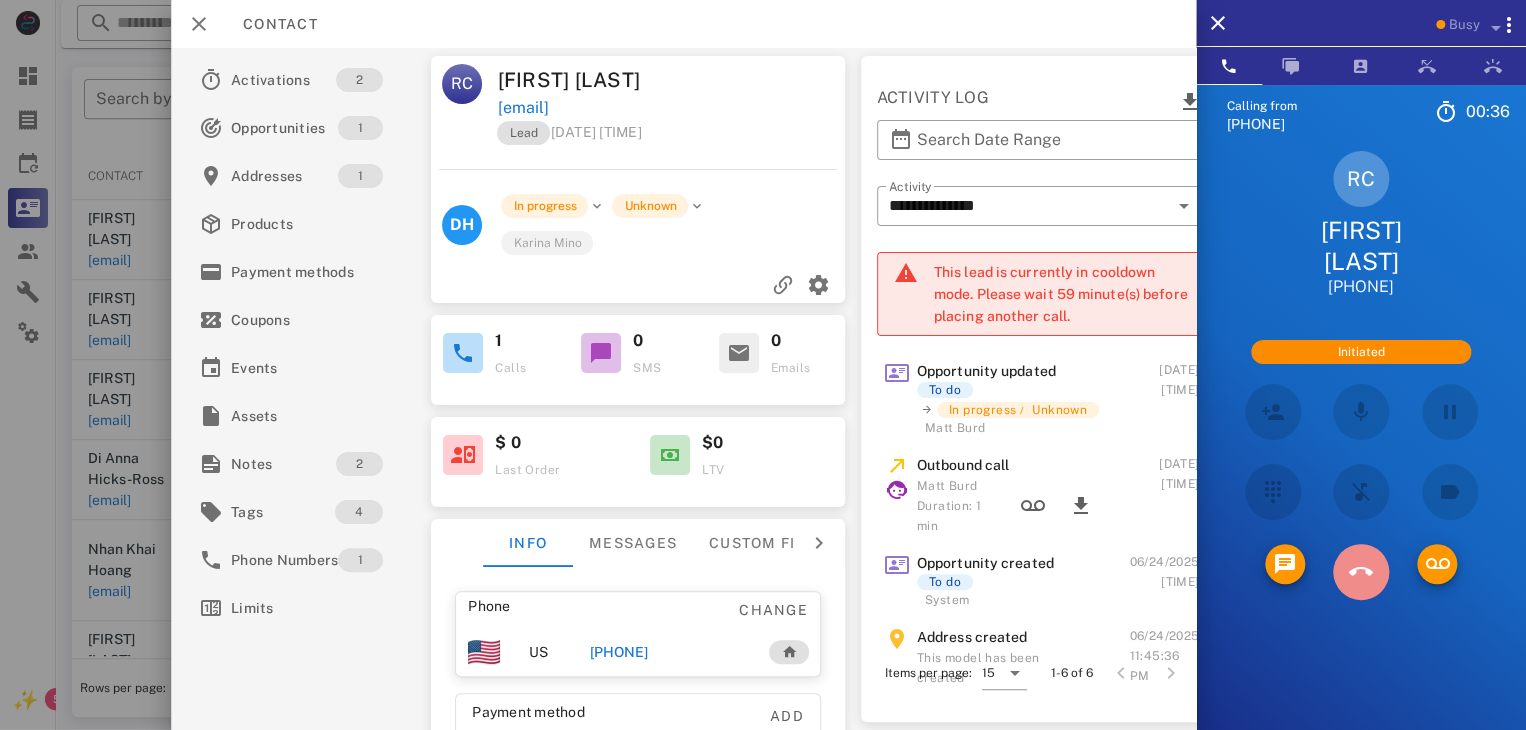 click at bounding box center (1361, 572) 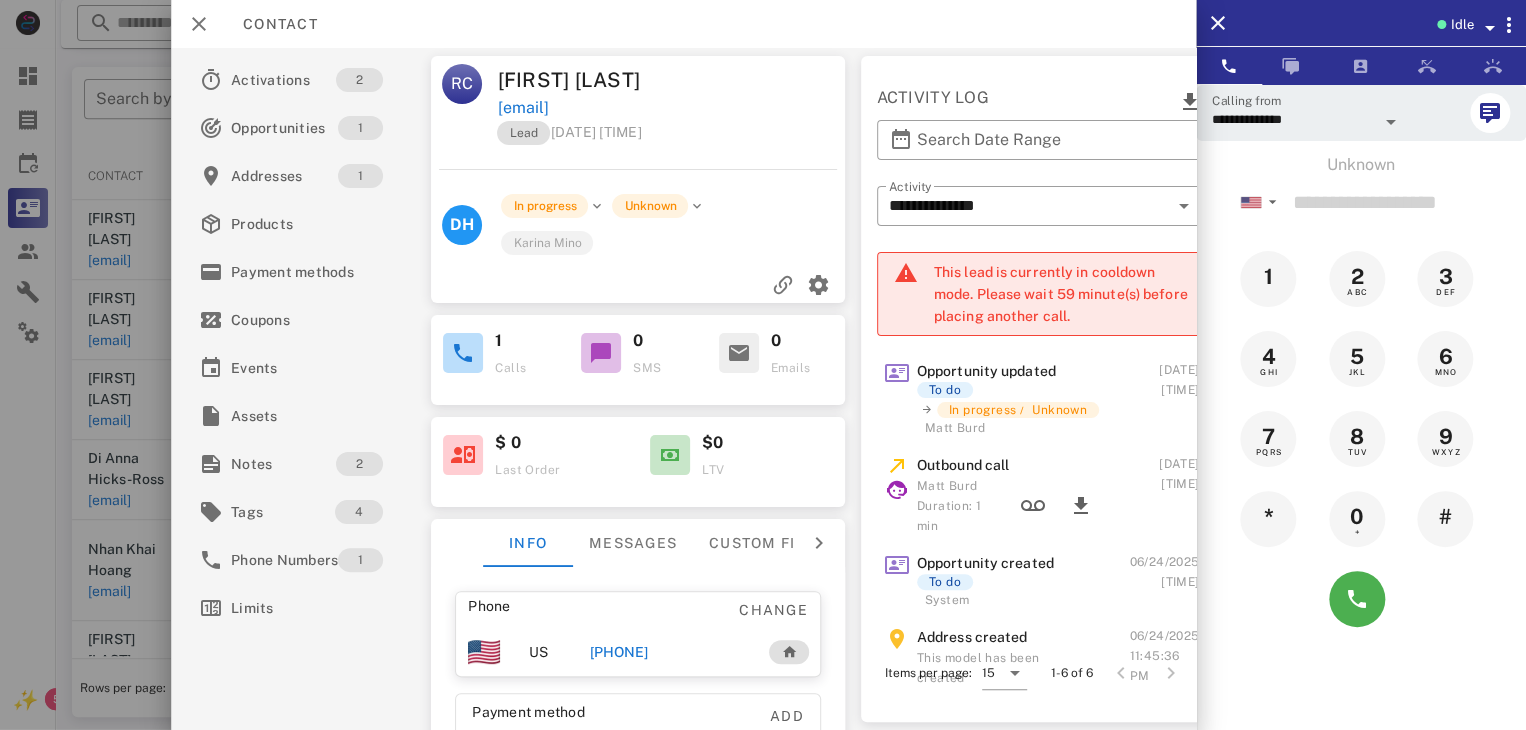 click at bounding box center (763, 365) 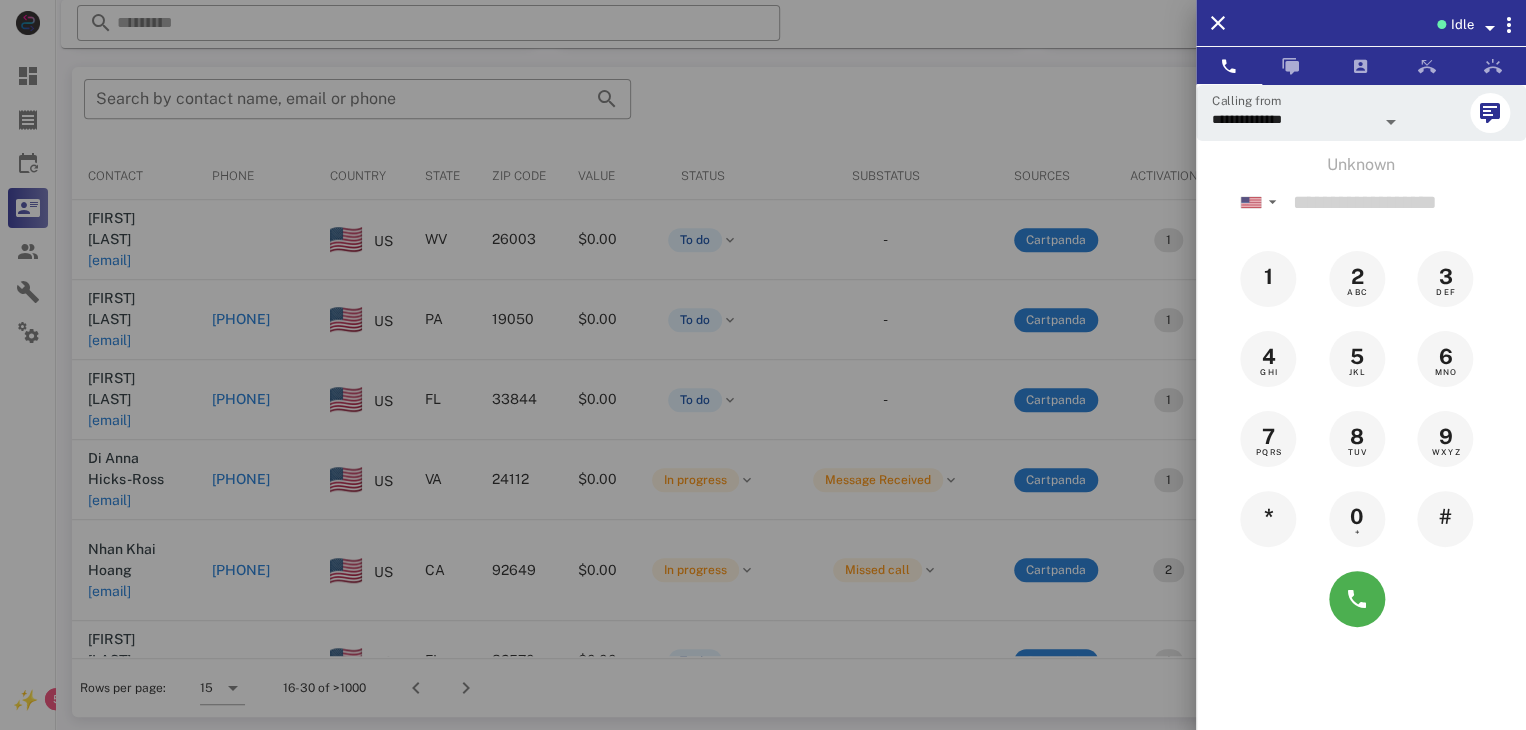 click at bounding box center [763, 365] 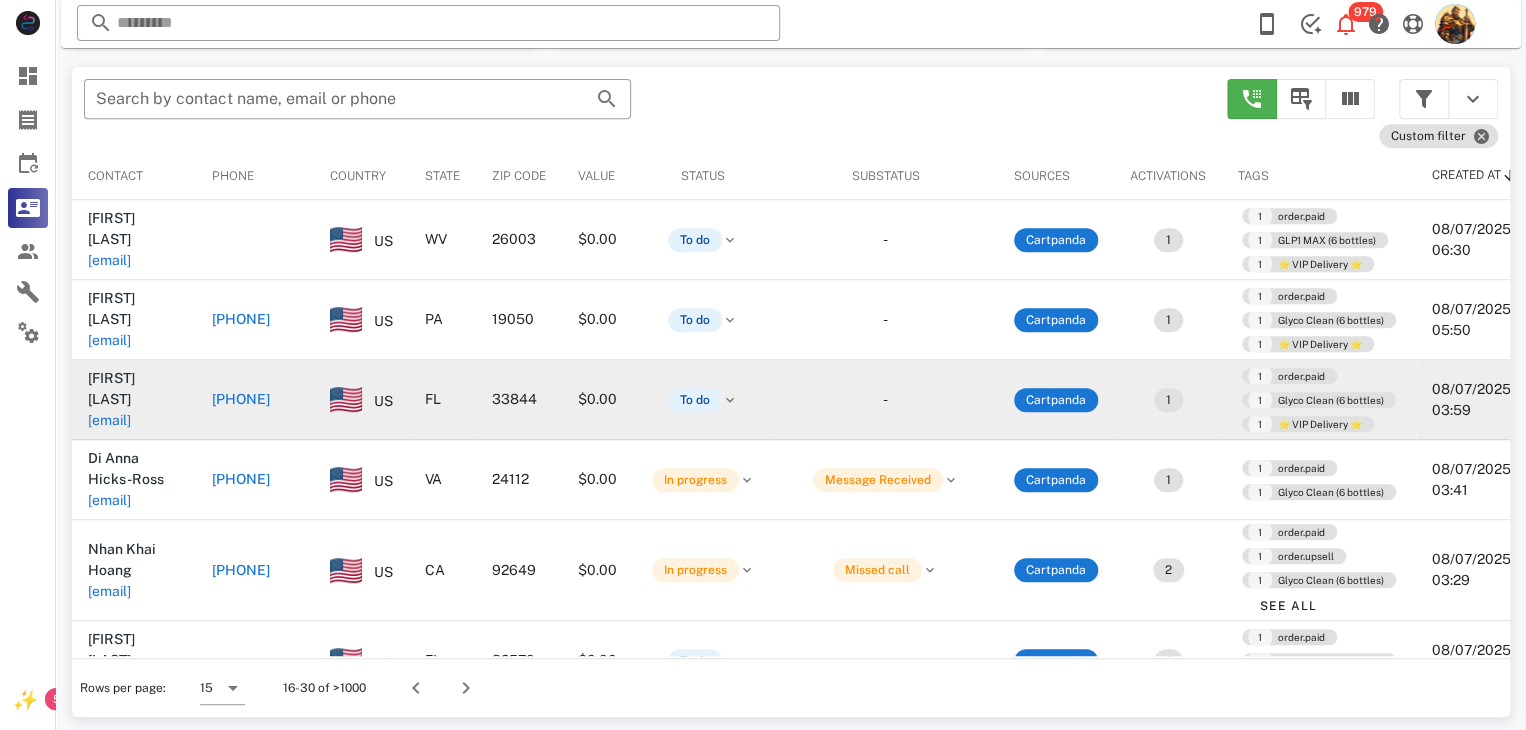 click on "[EMAIL]" at bounding box center (109, 420) 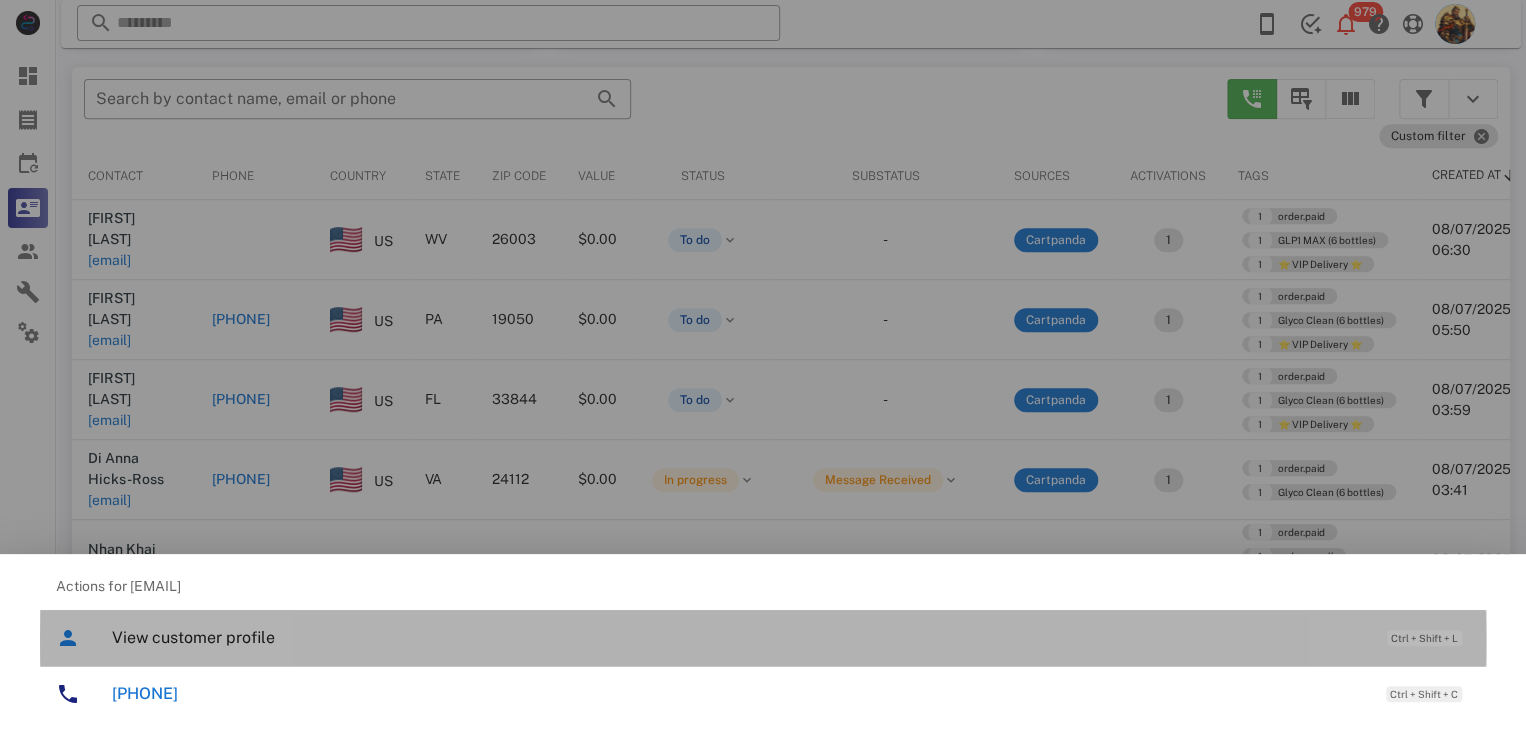 click on "View customer profile" at bounding box center (739, 637) 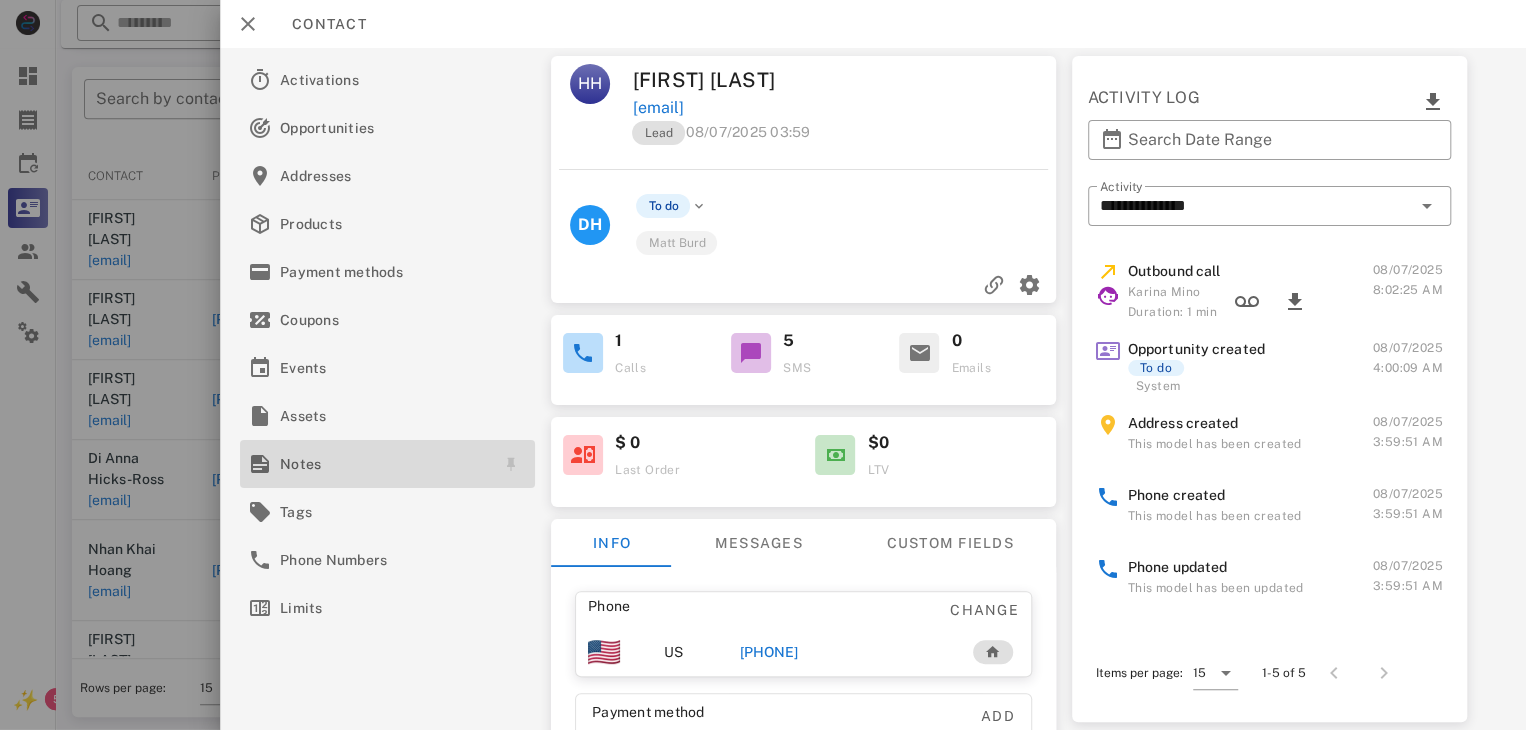 click on "Notes" at bounding box center [383, 464] 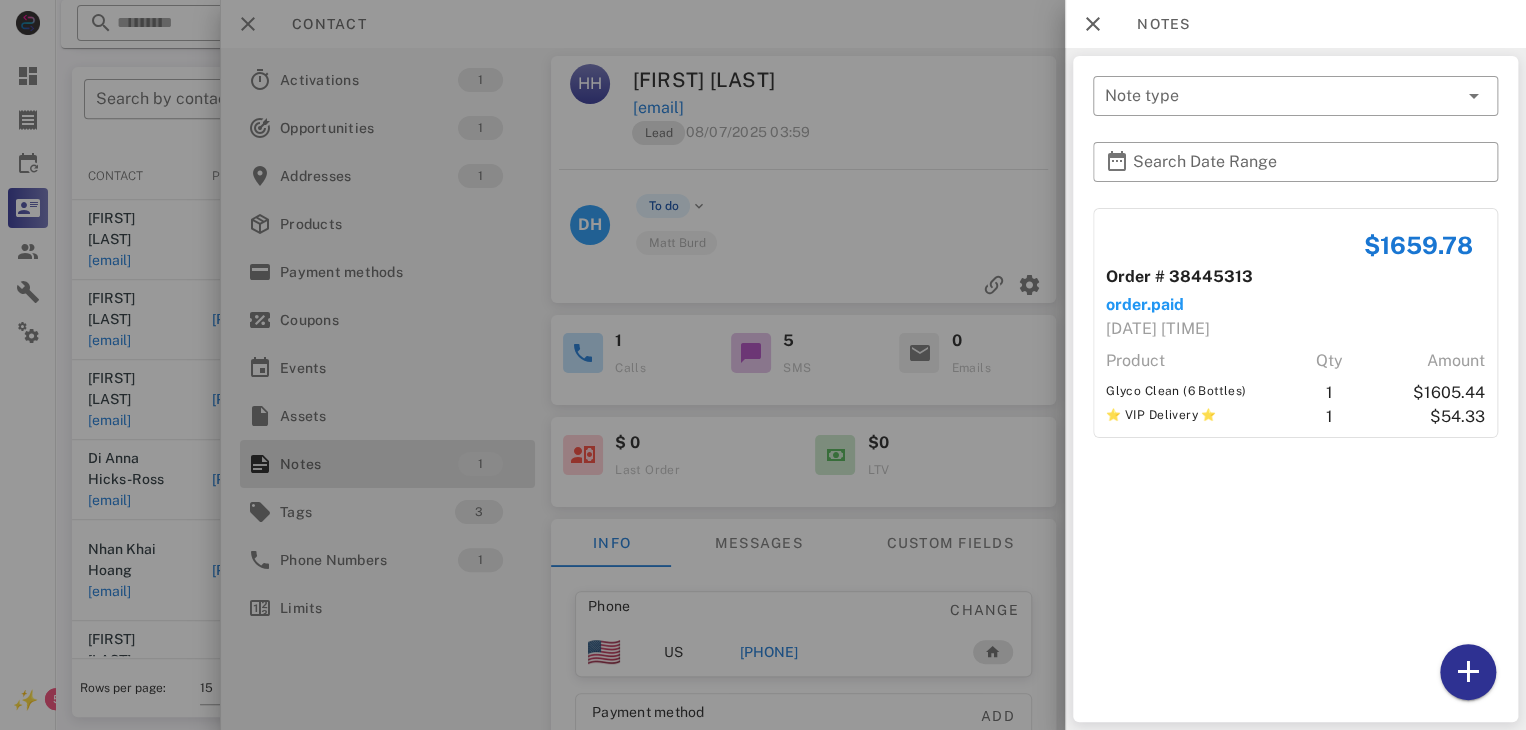 click at bounding box center (763, 365) 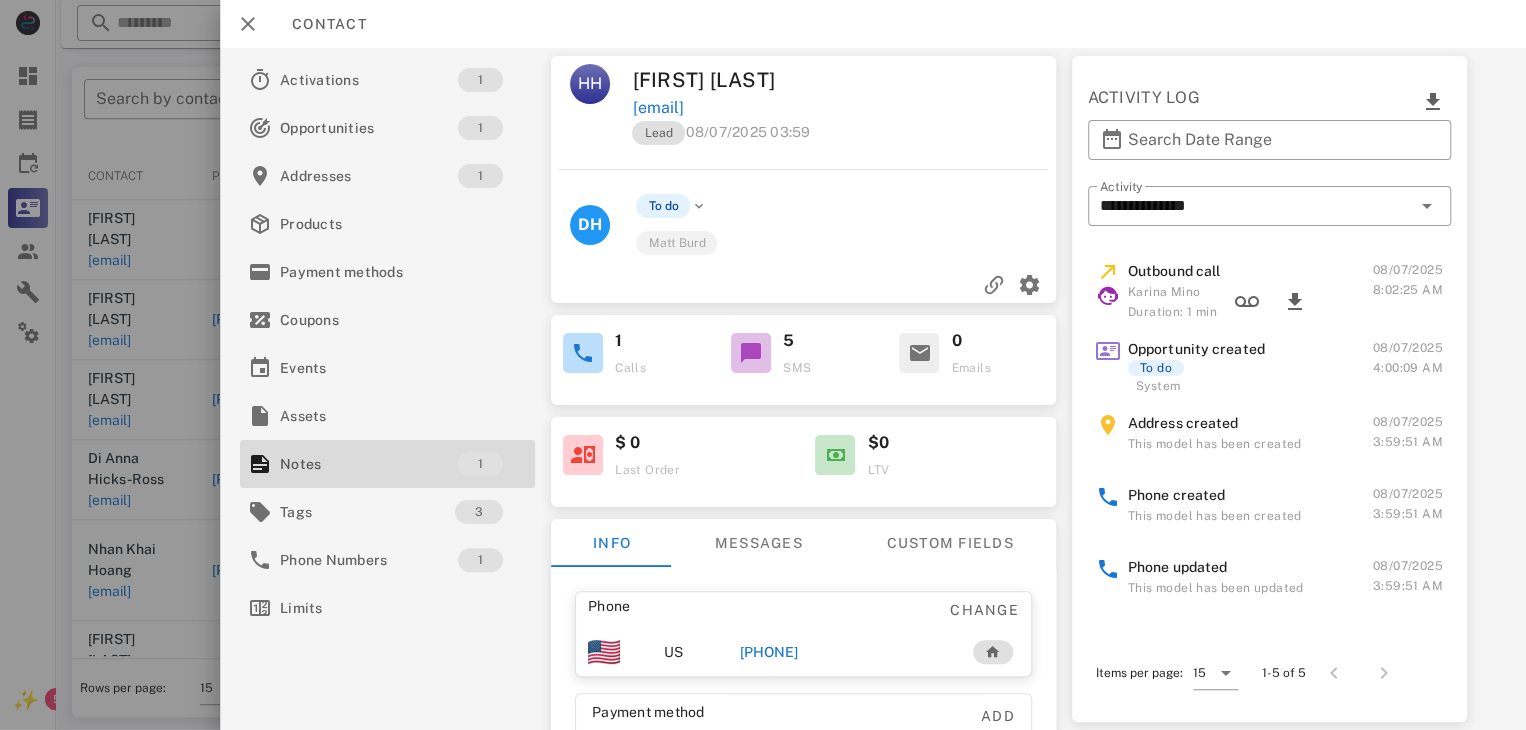 click on "[PHONE]" at bounding box center [769, 652] 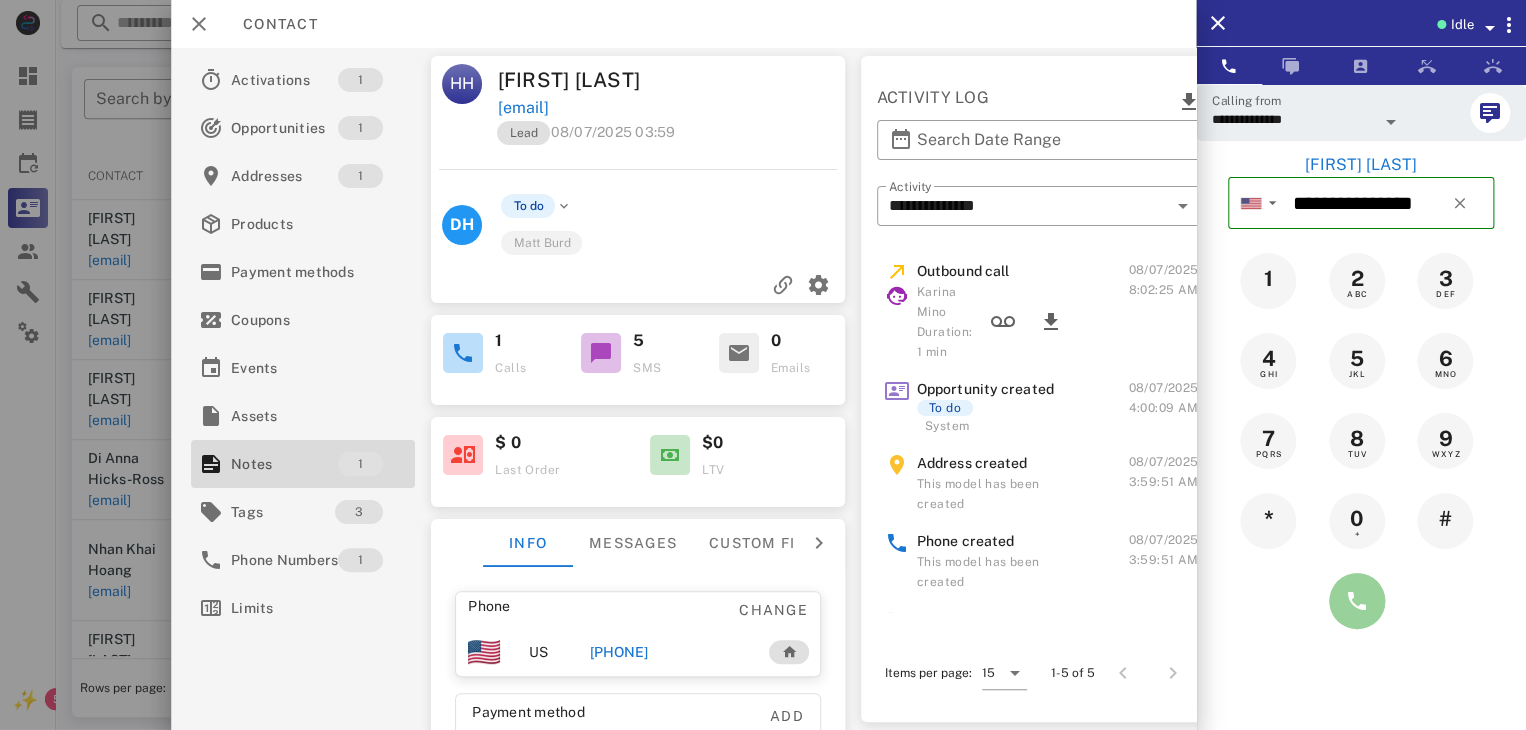 click at bounding box center [1357, 601] 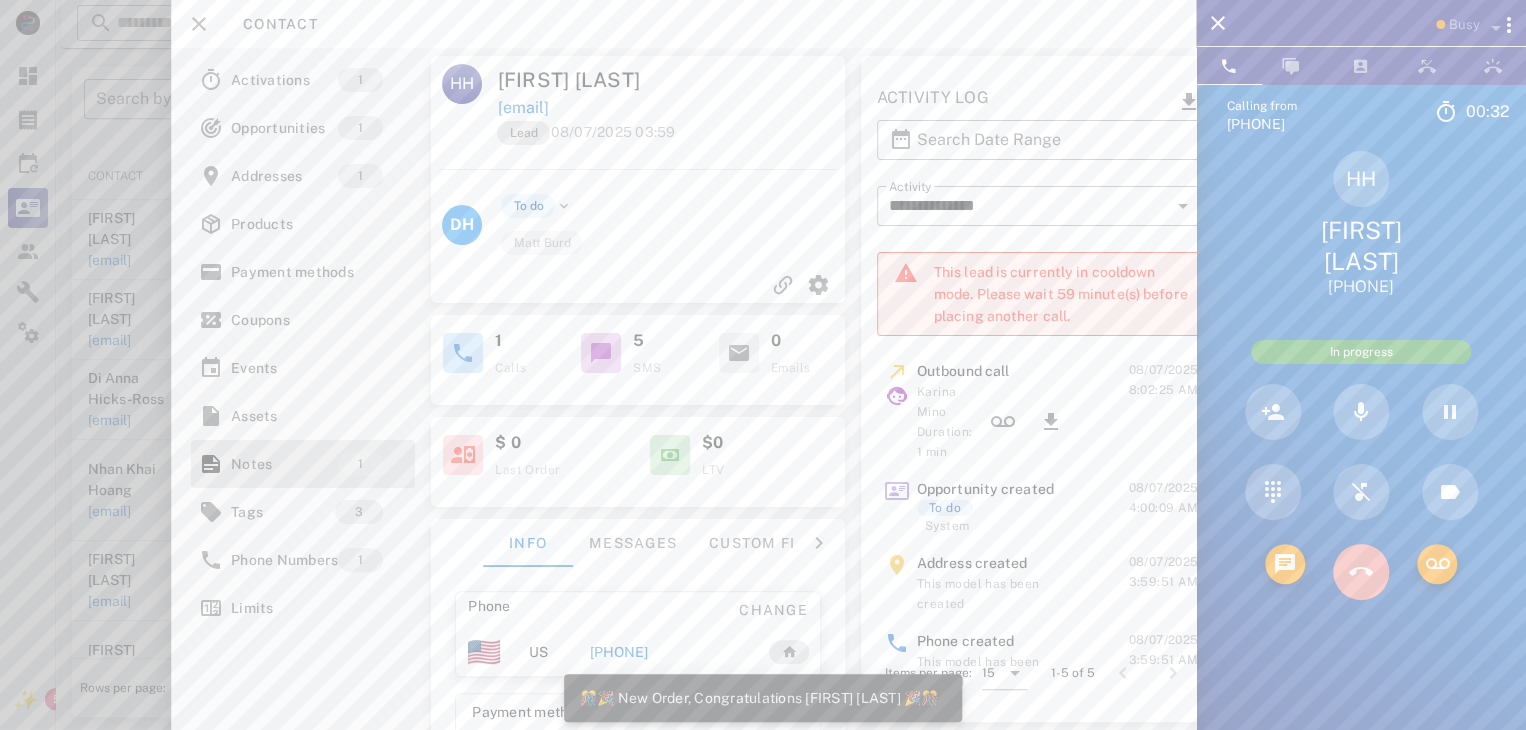 click at bounding box center [1361, 572] 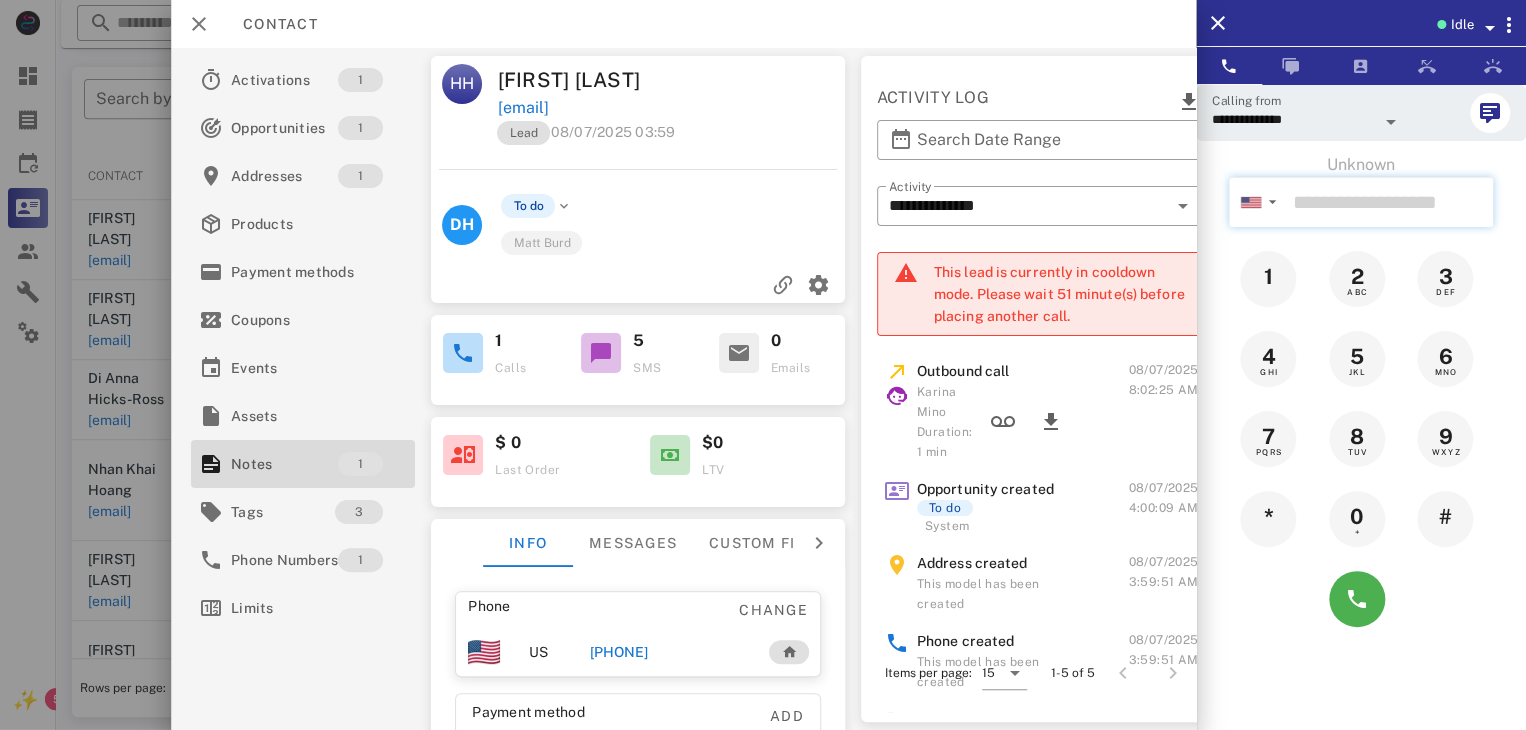 click at bounding box center (1389, 202) 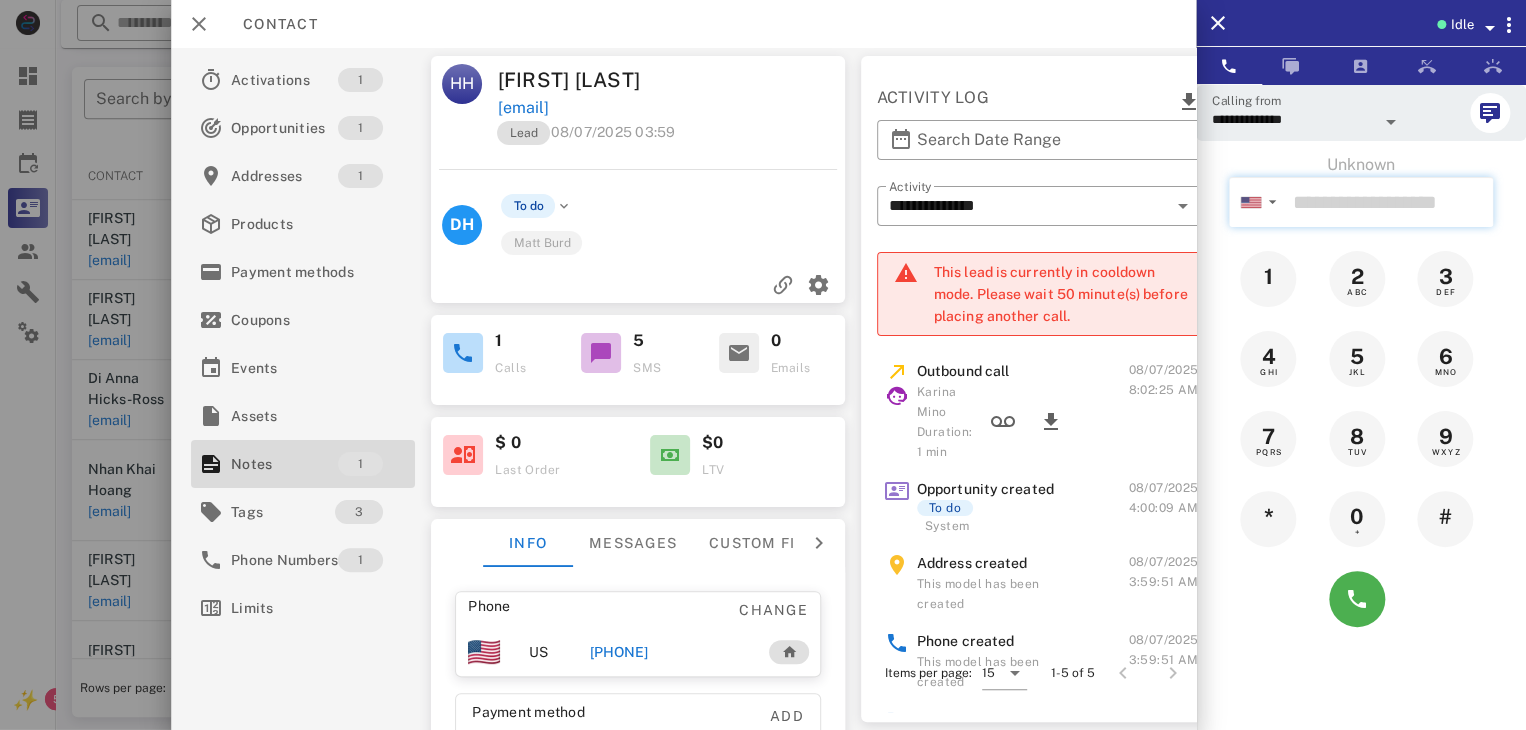 paste on "**********" 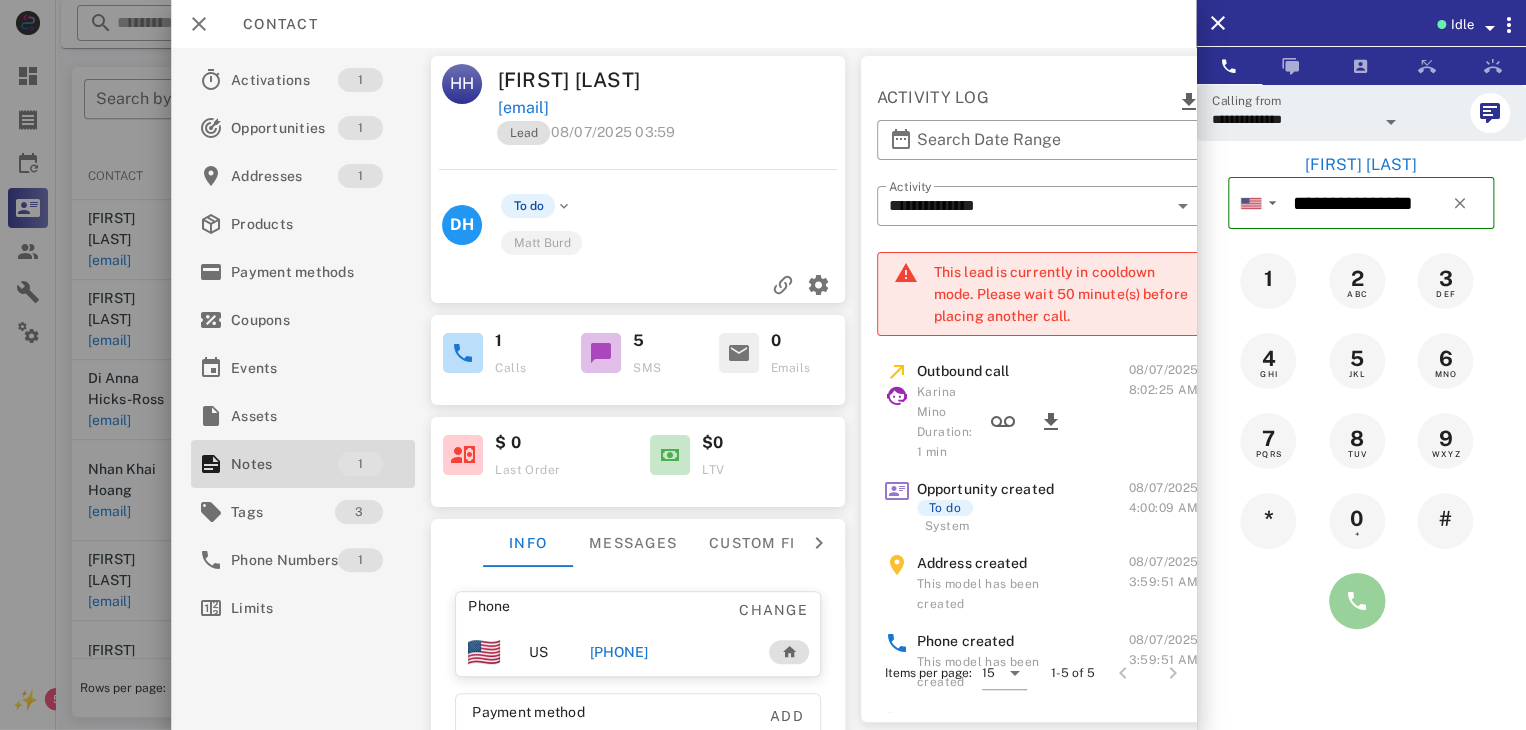 click at bounding box center [1357, 601] 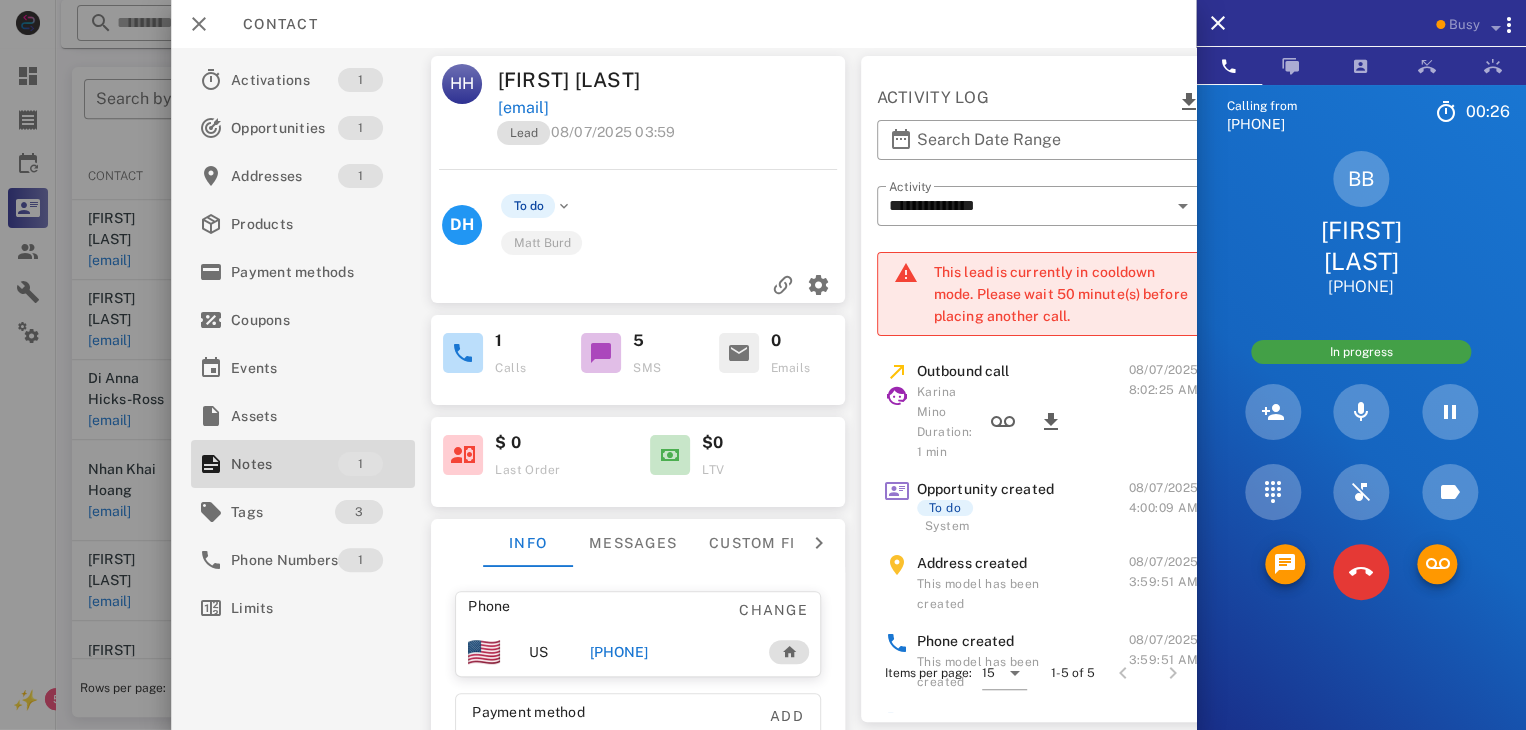 click on "[FIRST] [LAST]" at bounding box center [1361, 246] 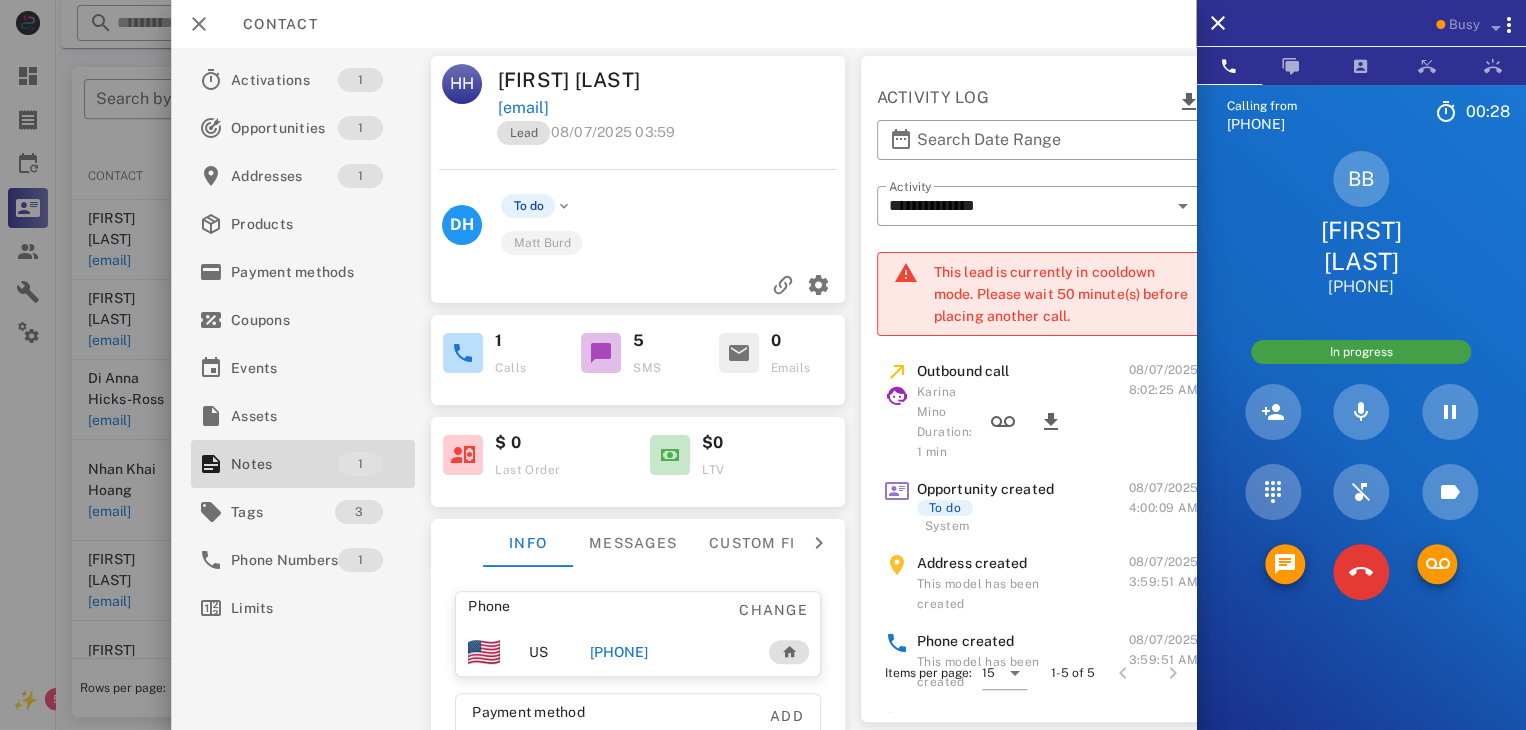 click on "[FIRST] [LAST]" at bounding box center [1361, 246] 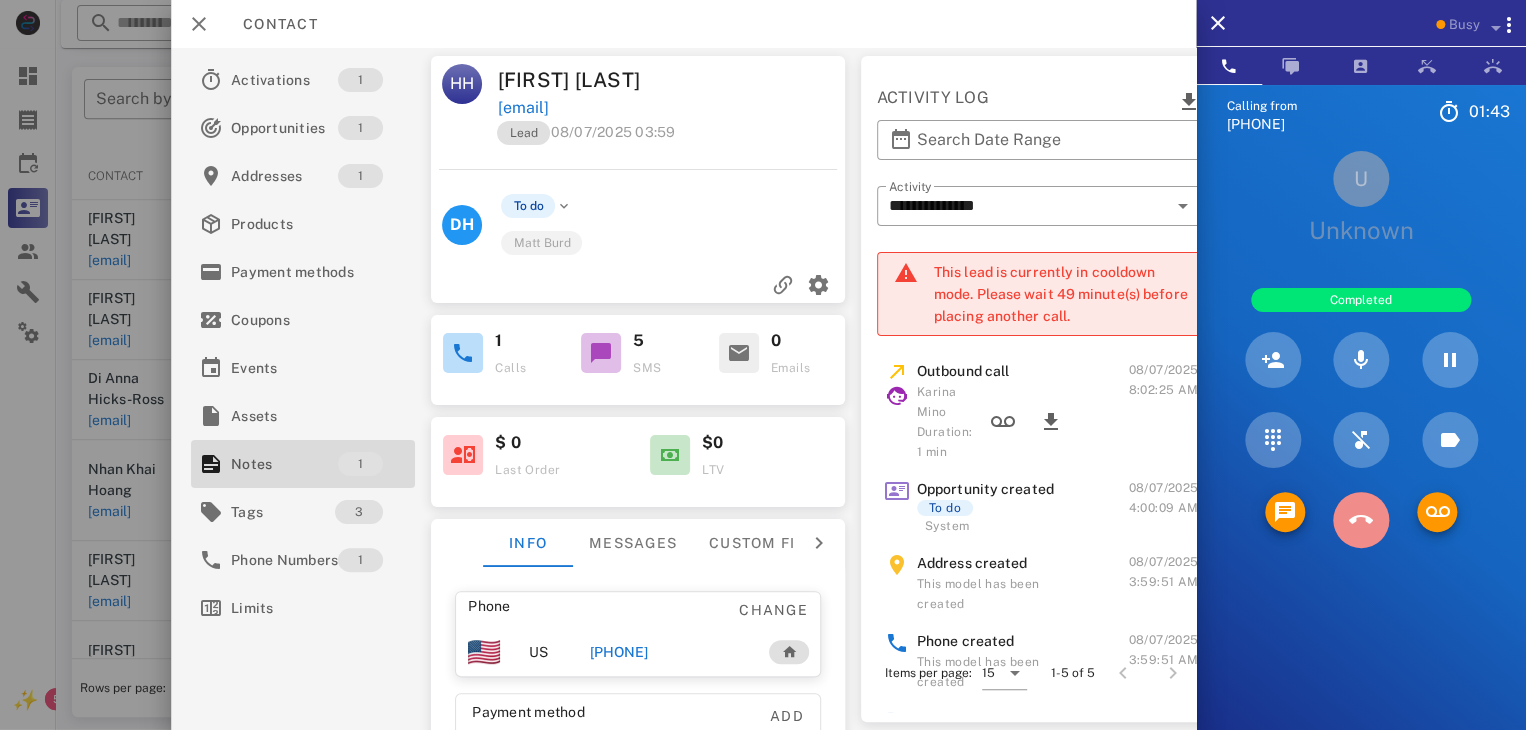 click at bounding box center (1361, 520) 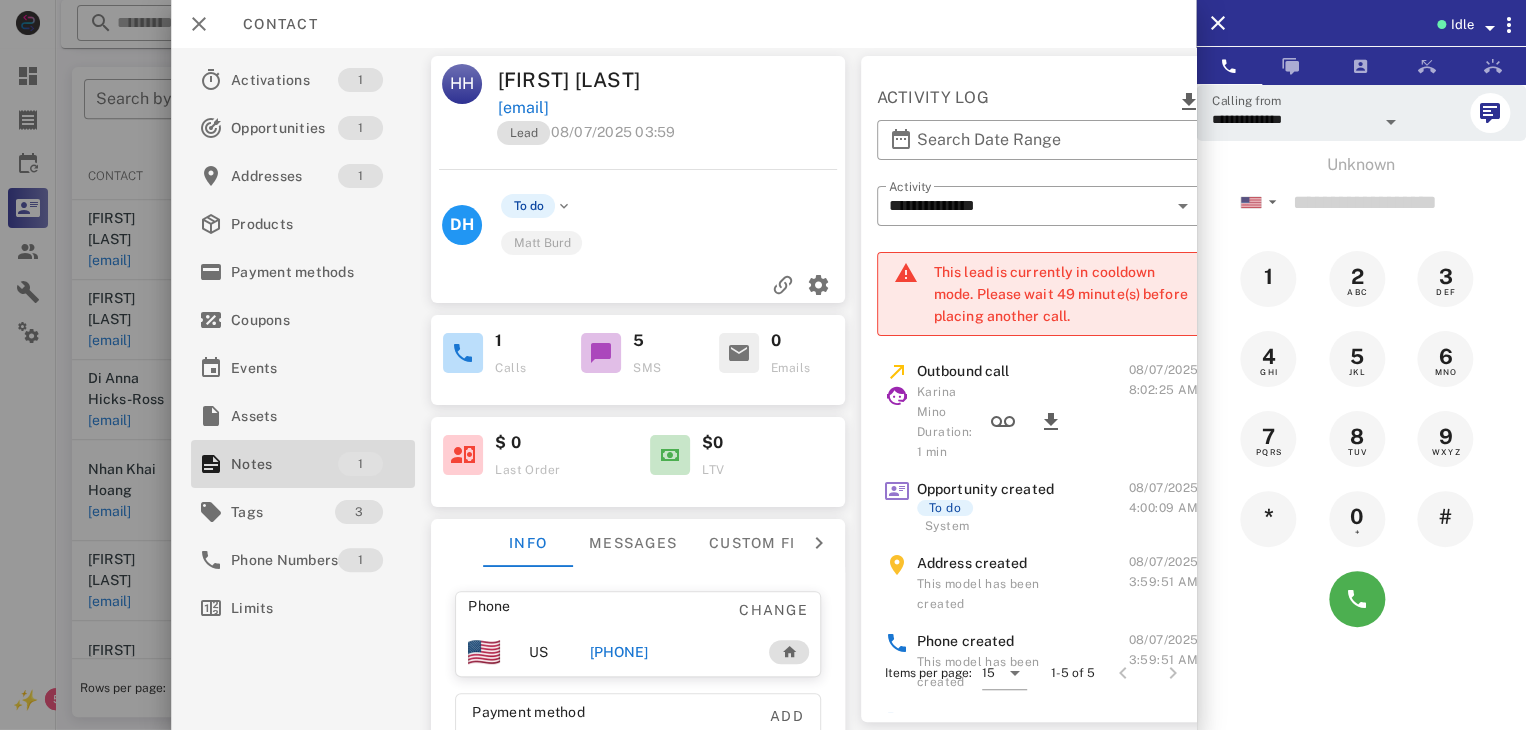 click on "Idle" at bounding box center (1361, 23) 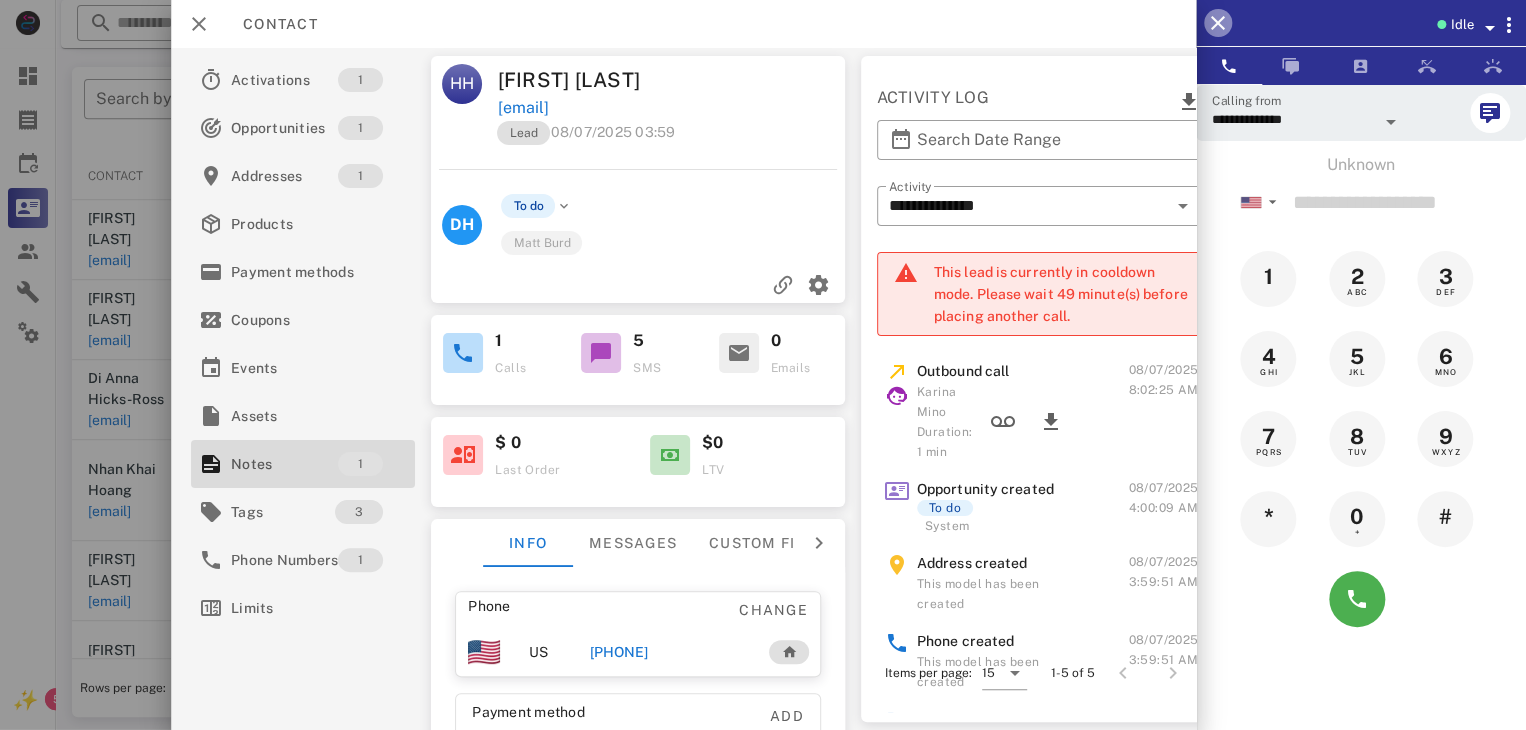 click at bounding box center (1218, 23) 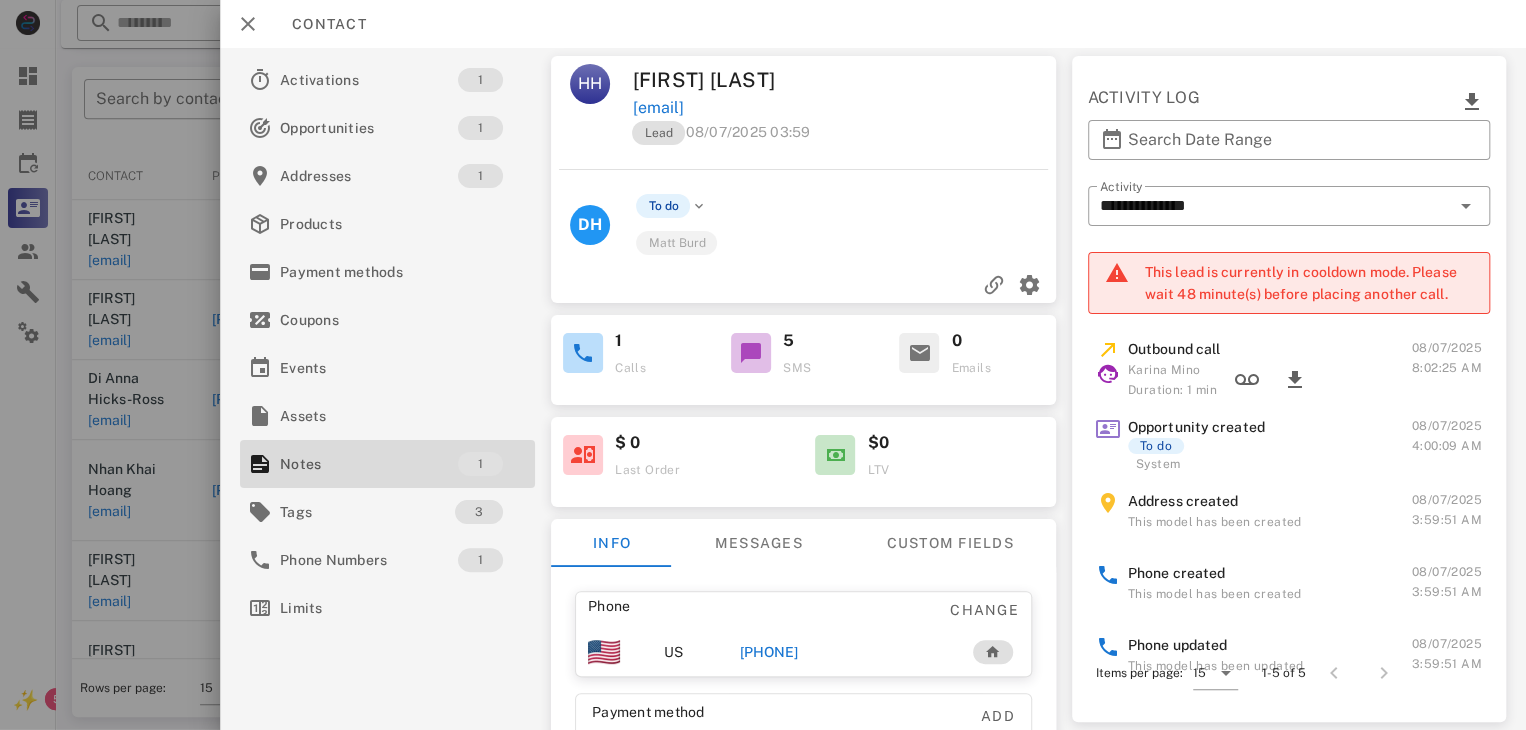 click on "[PHONE]" at bounding box center (769, 652) 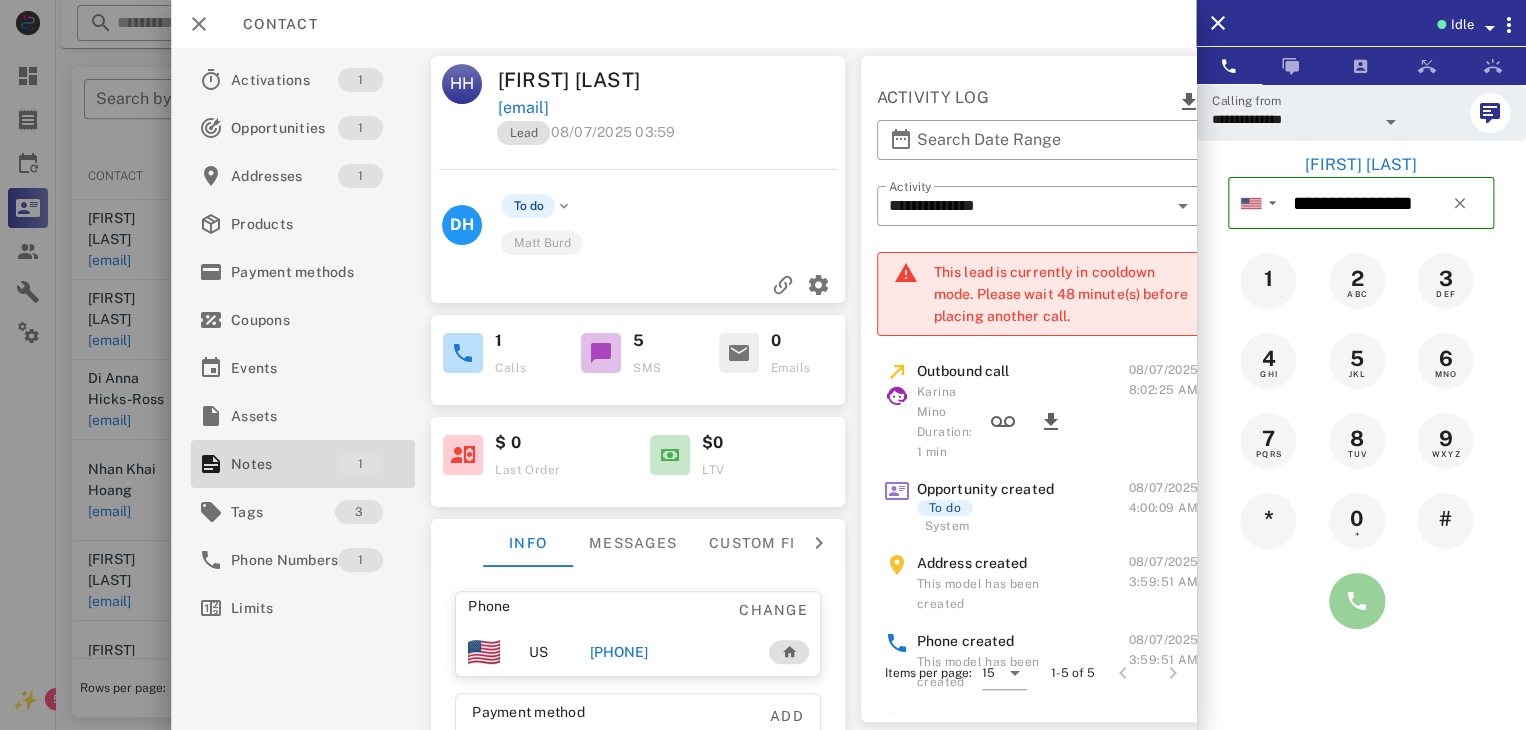 click at bounding box center [1357, 601] 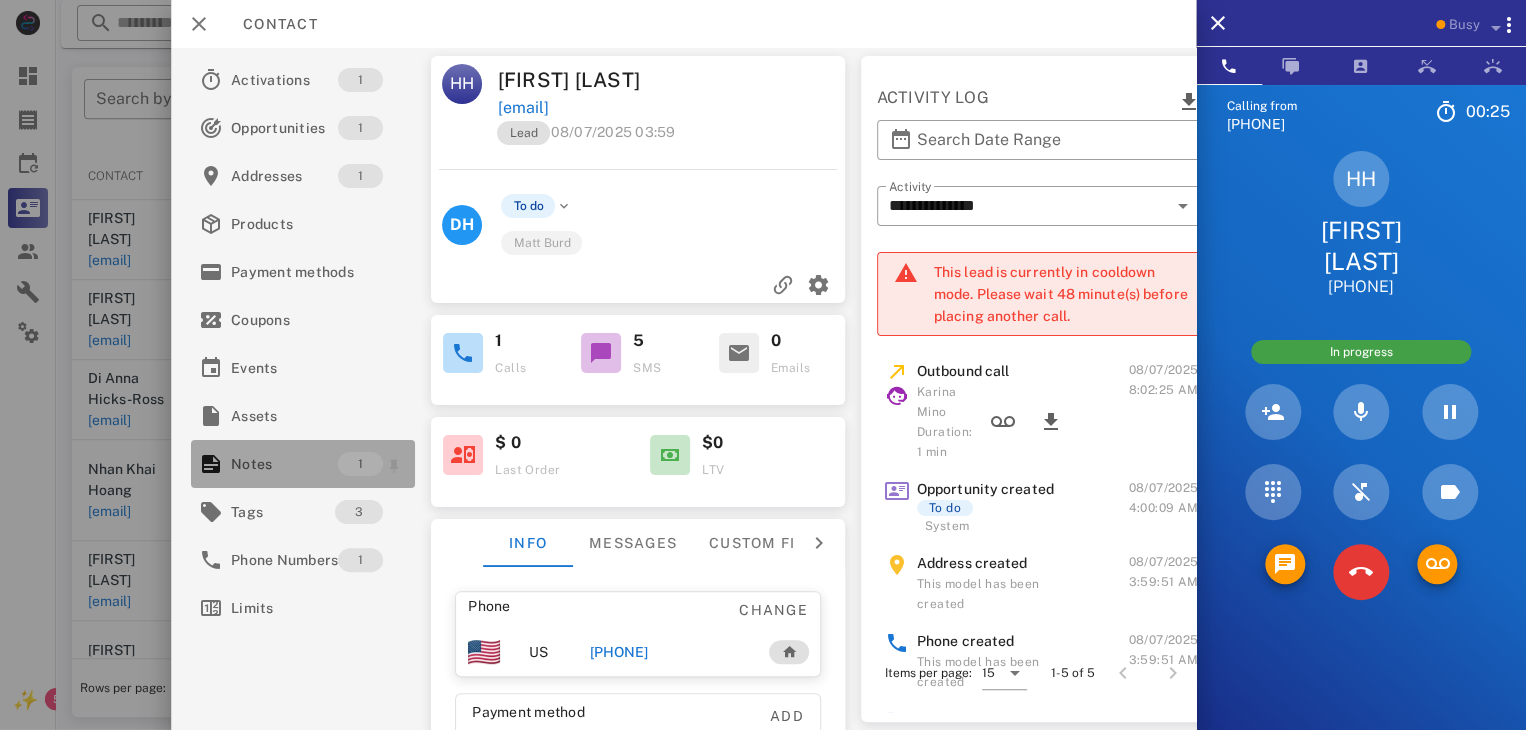 click on "Notes" at bounding box center [284, 464] 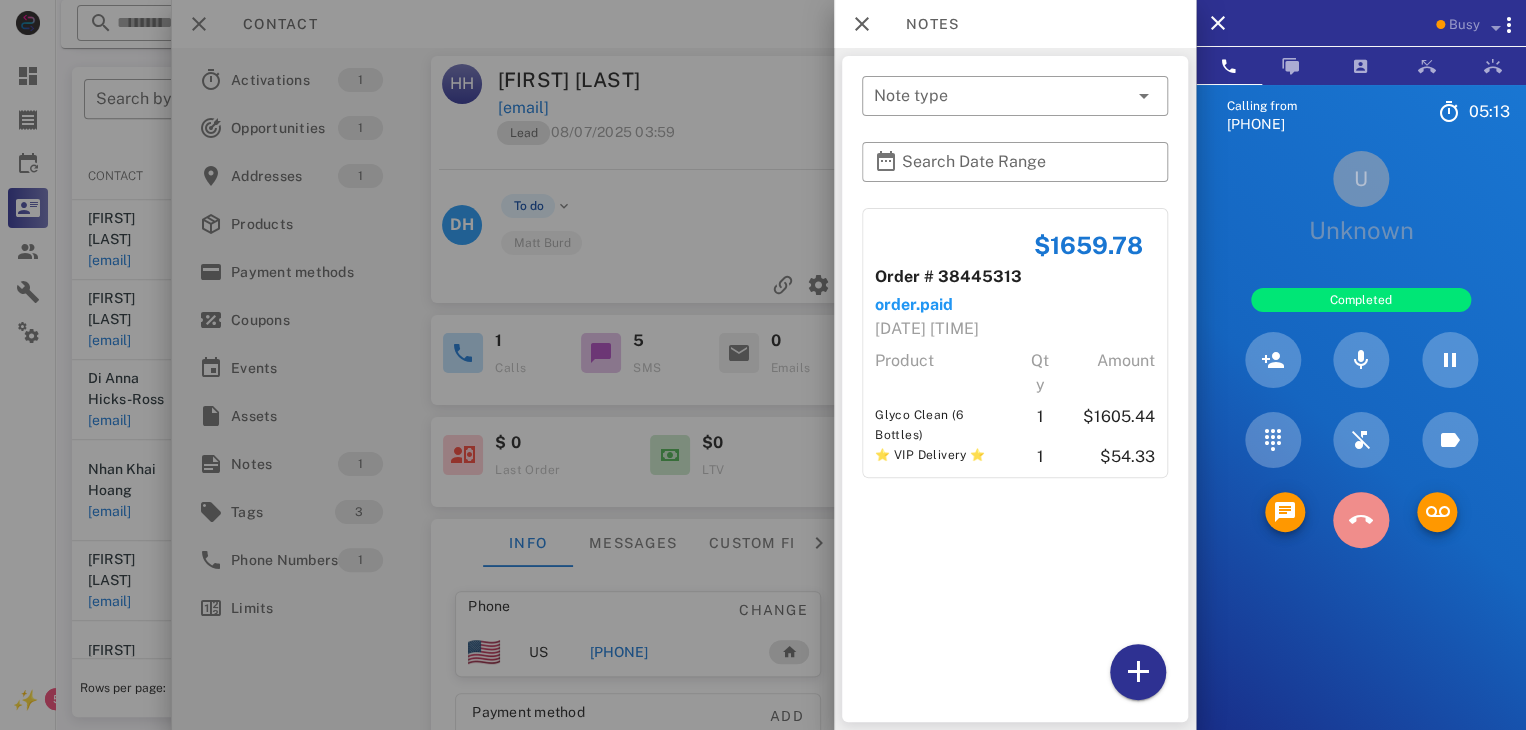 click at bounding box center (1361, 520) 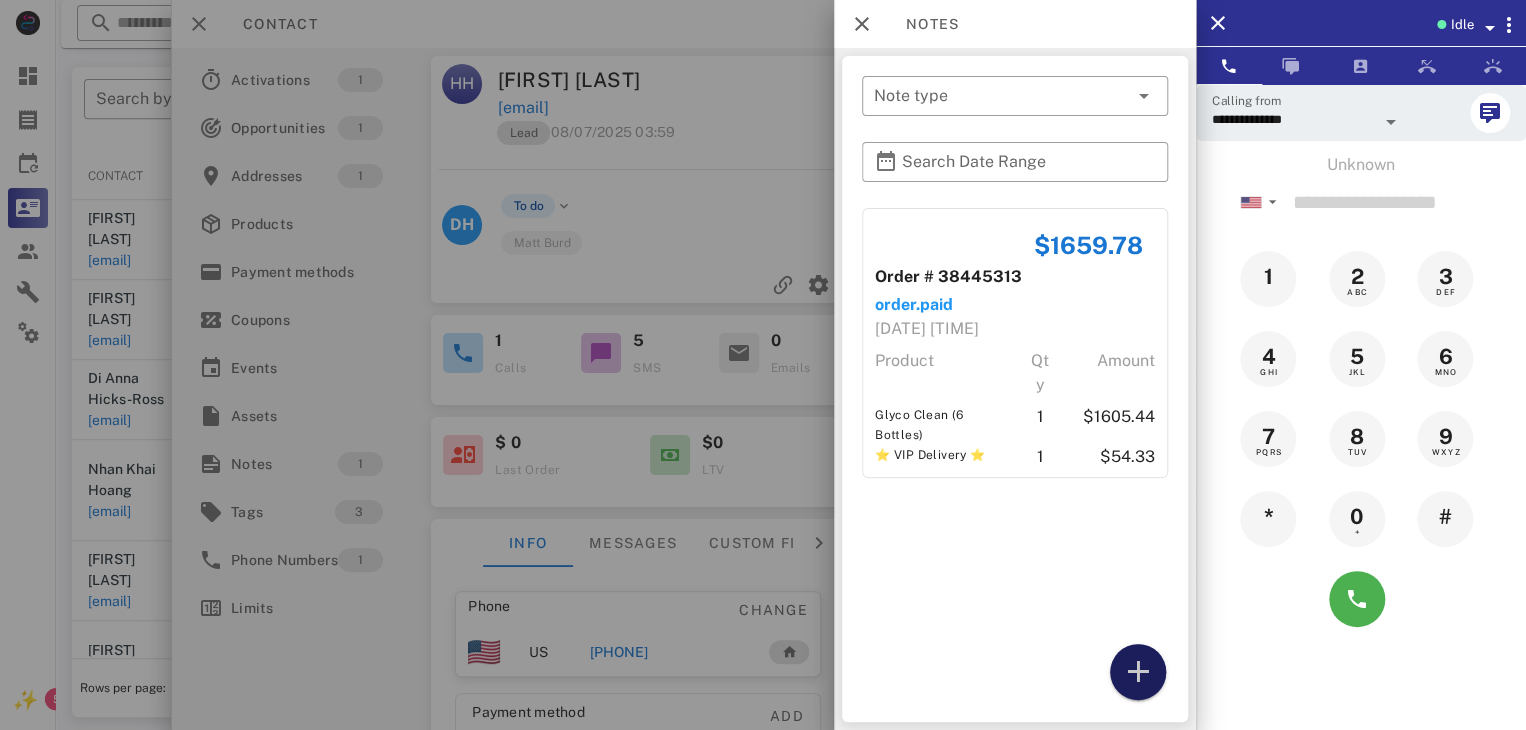 click at bounding box center [1138, 672] 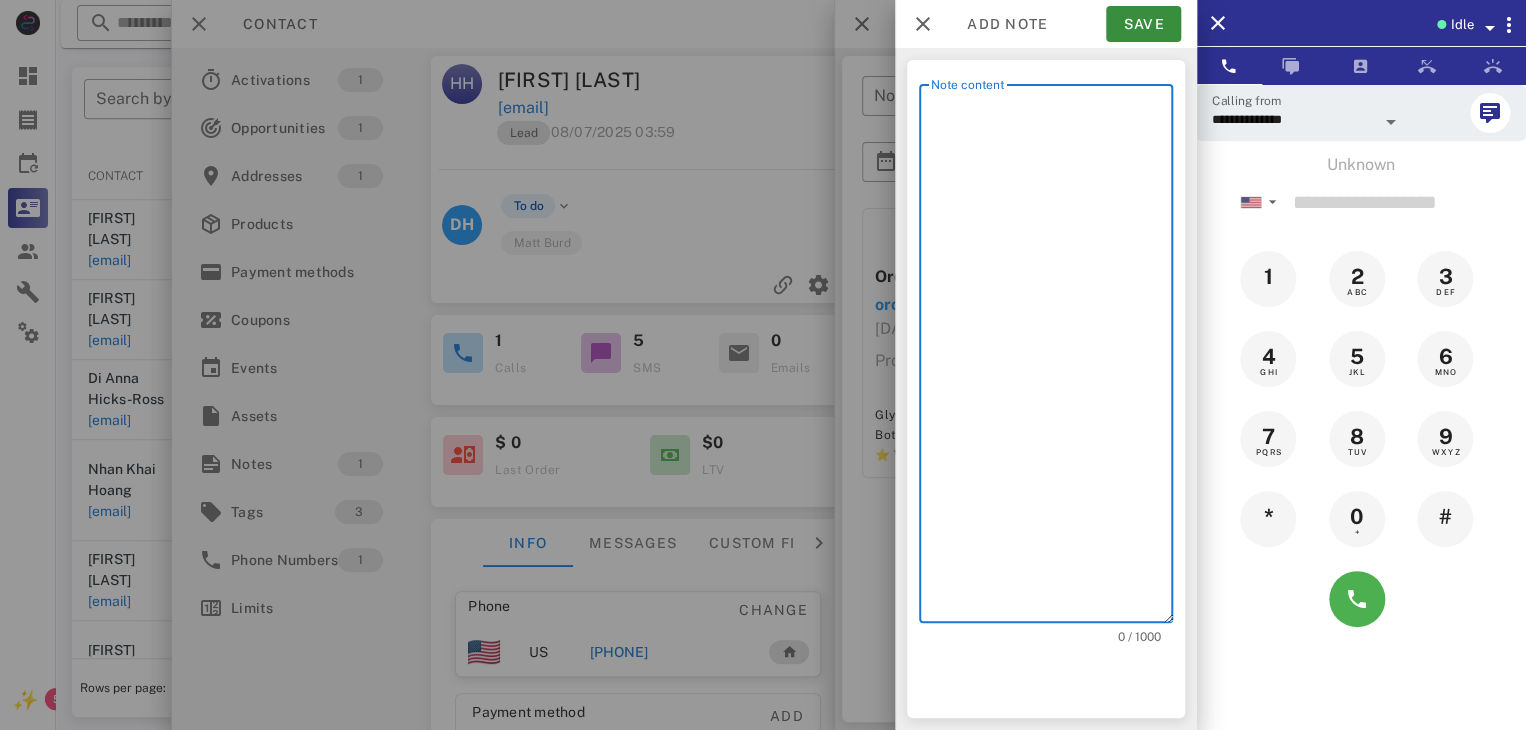 click on "Note content" at bounding box center [1052, 358] 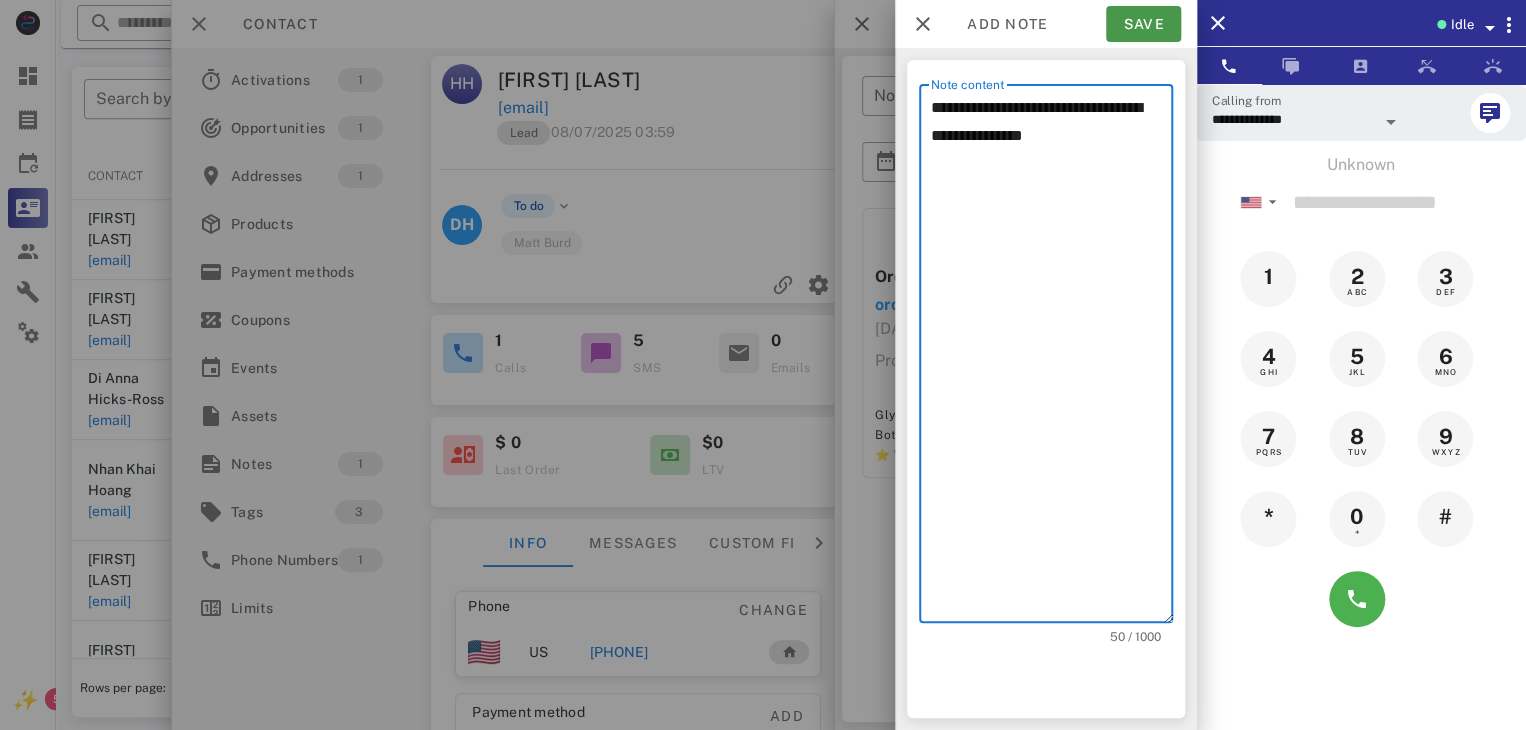 type on "**********" 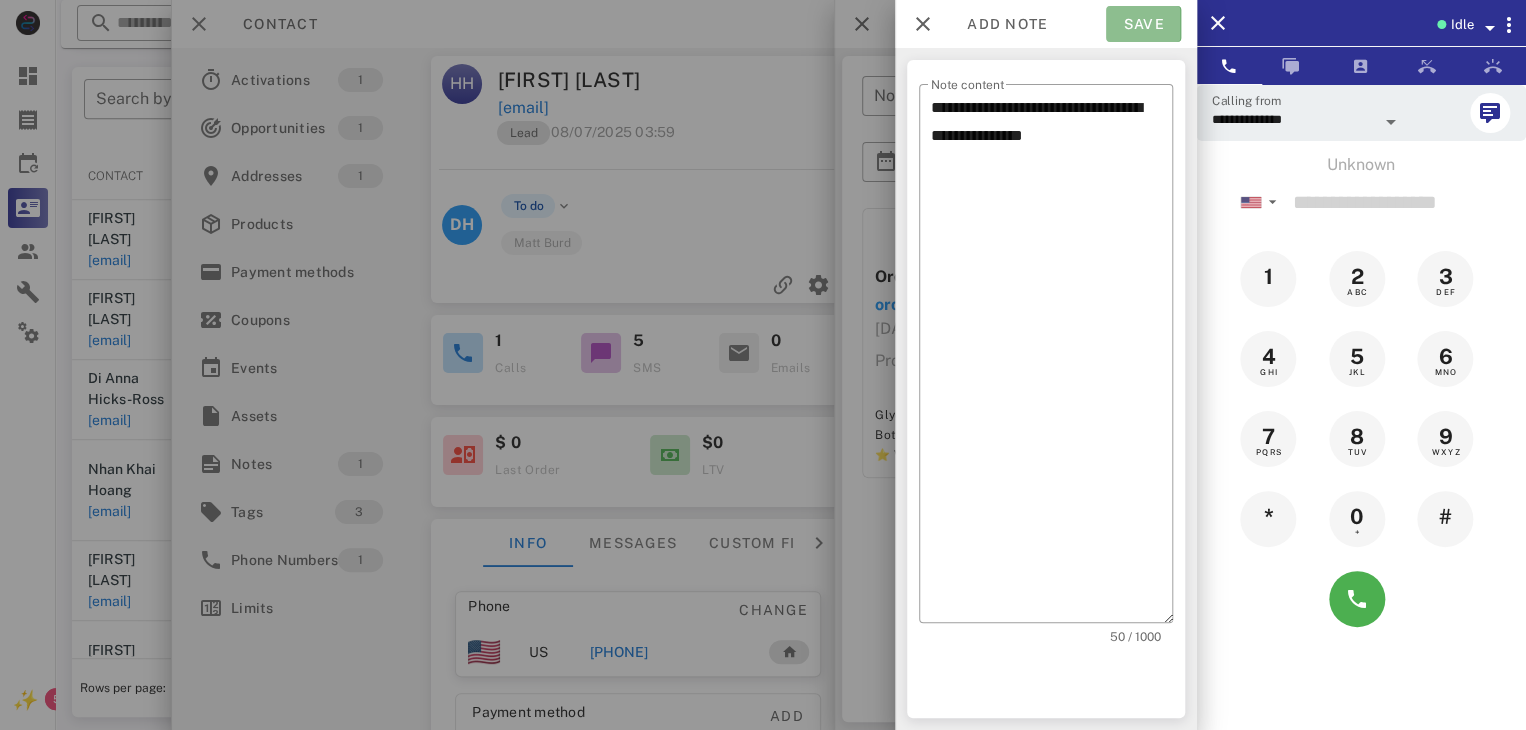 click on "Save" at bounding box center [1143, 24] 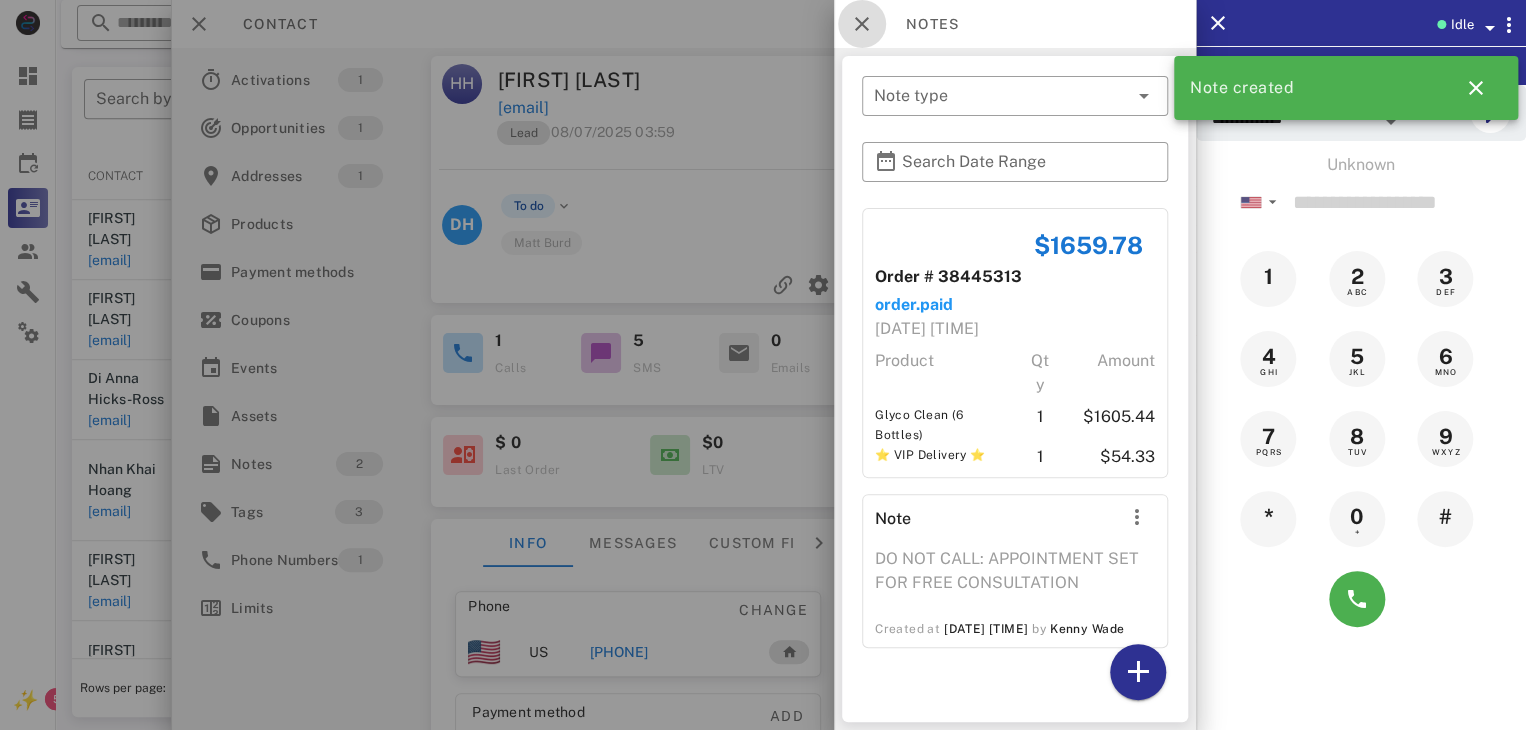 click at bounding box center [862, 24] 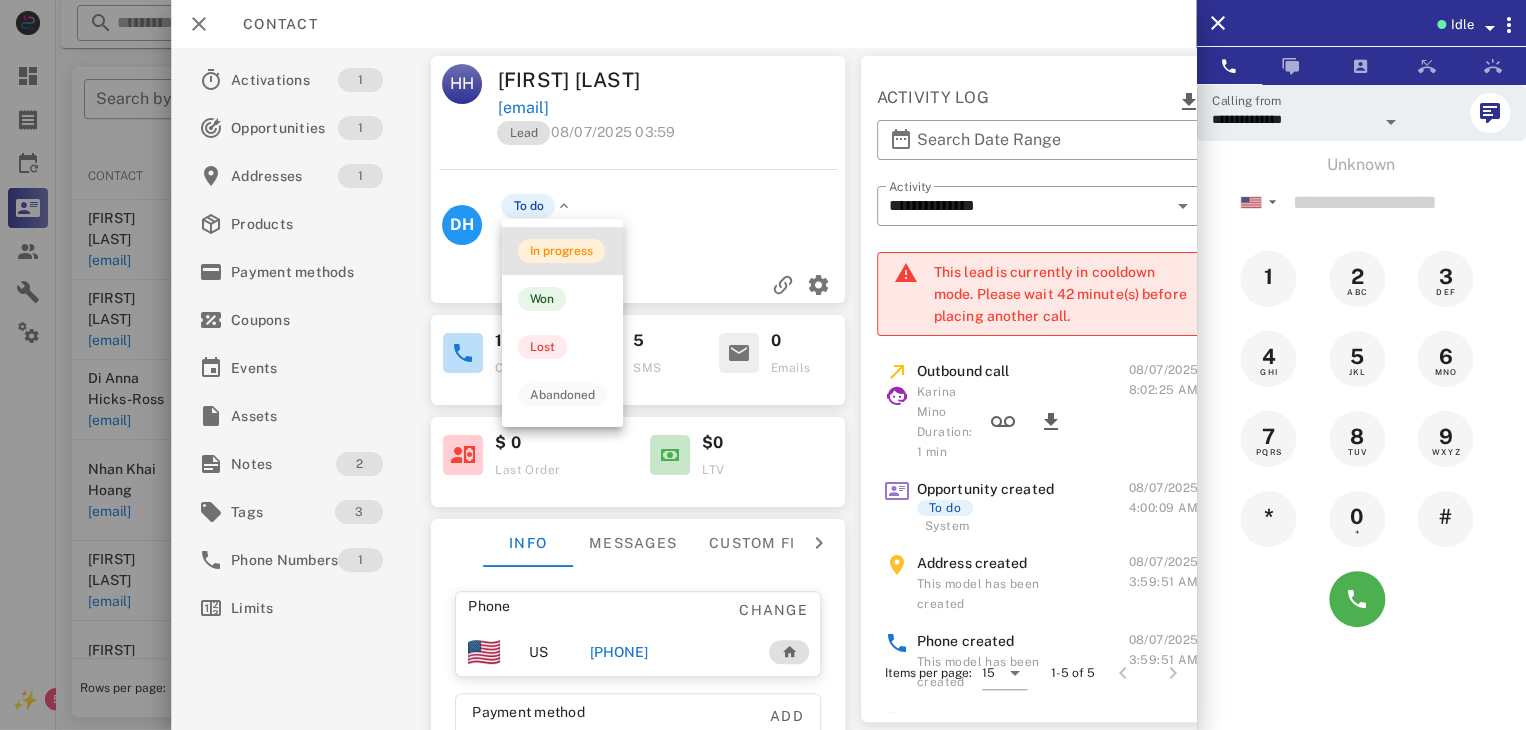 click on "In progress" at bounding box center [561, 251] 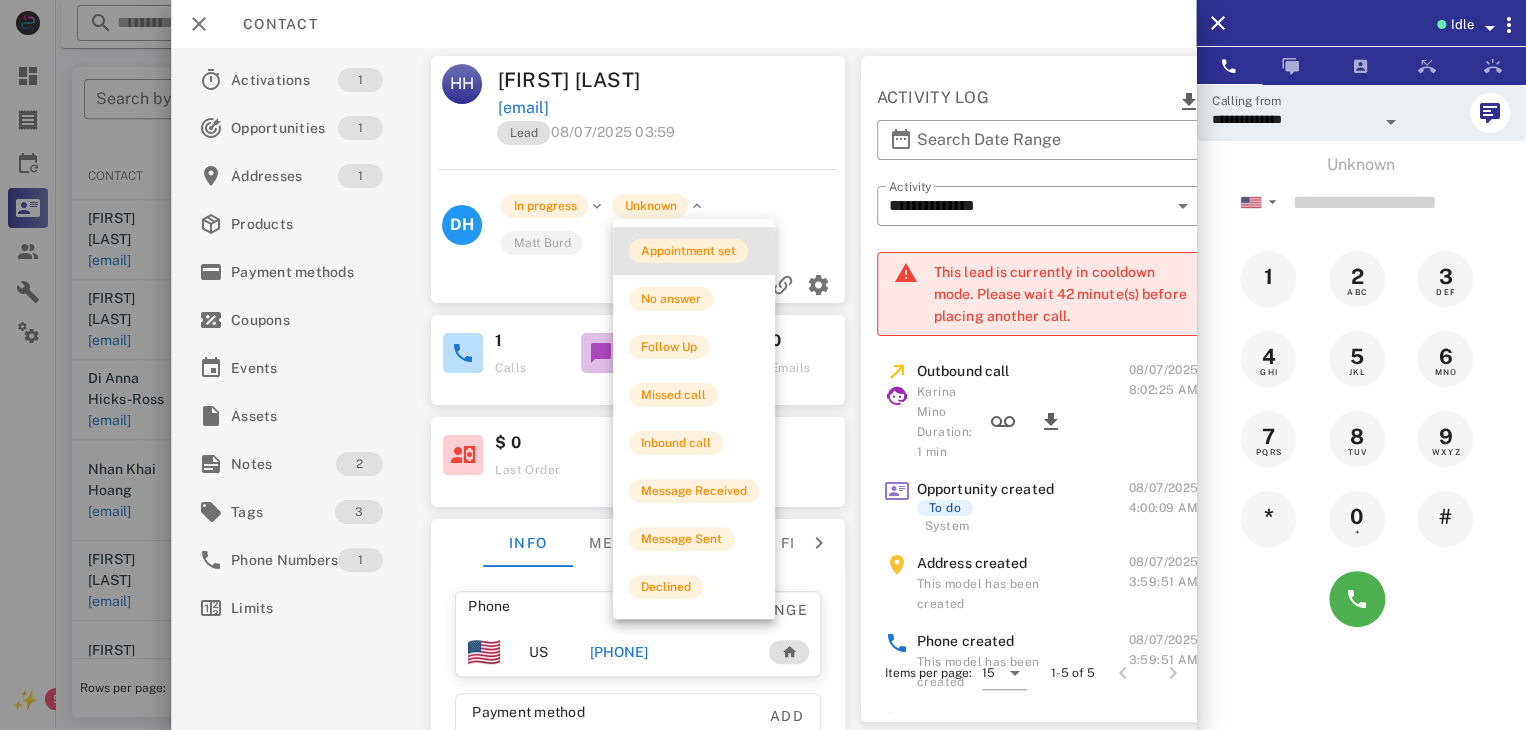 click on "Appointment set" at bounding box center [688, 251] 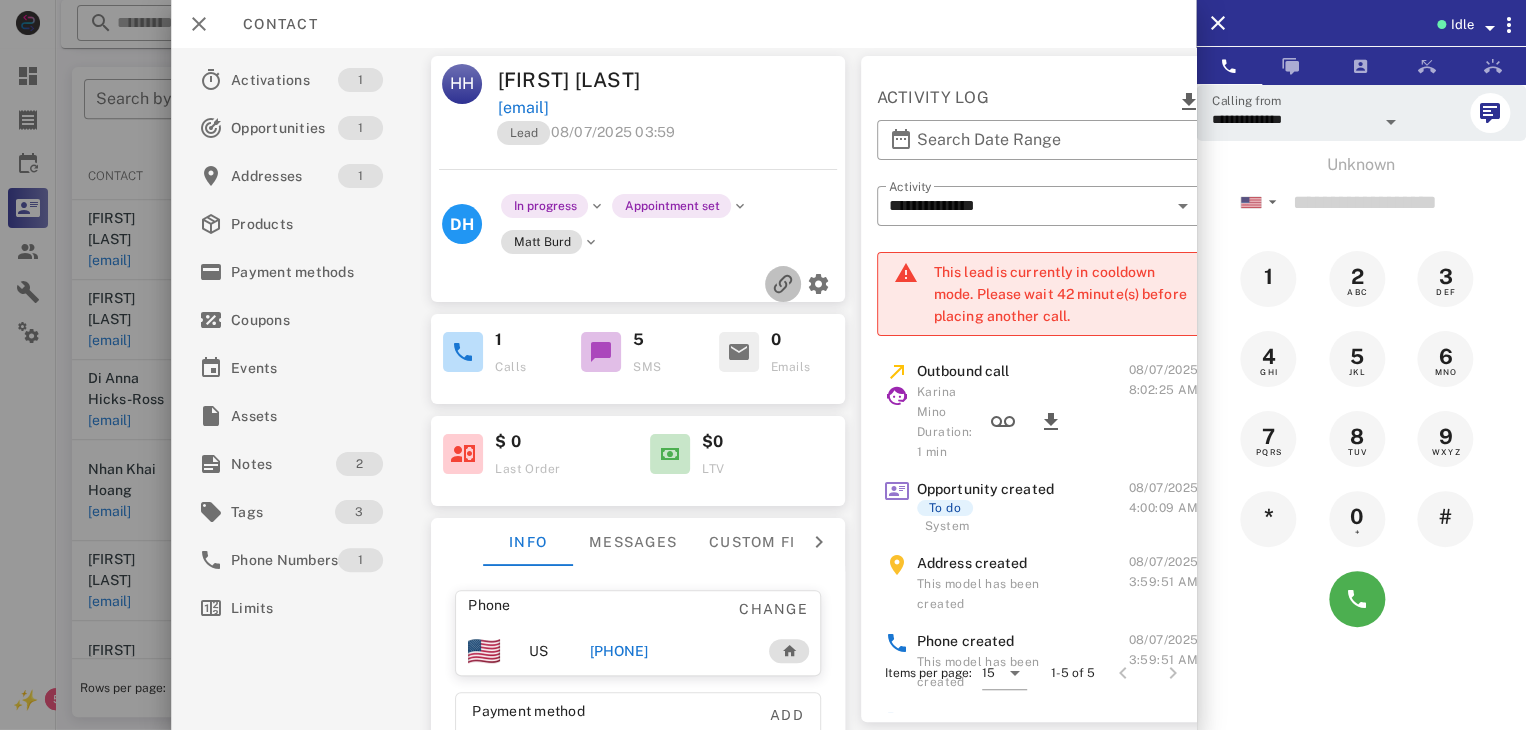 click at bounding box center (783, 284) 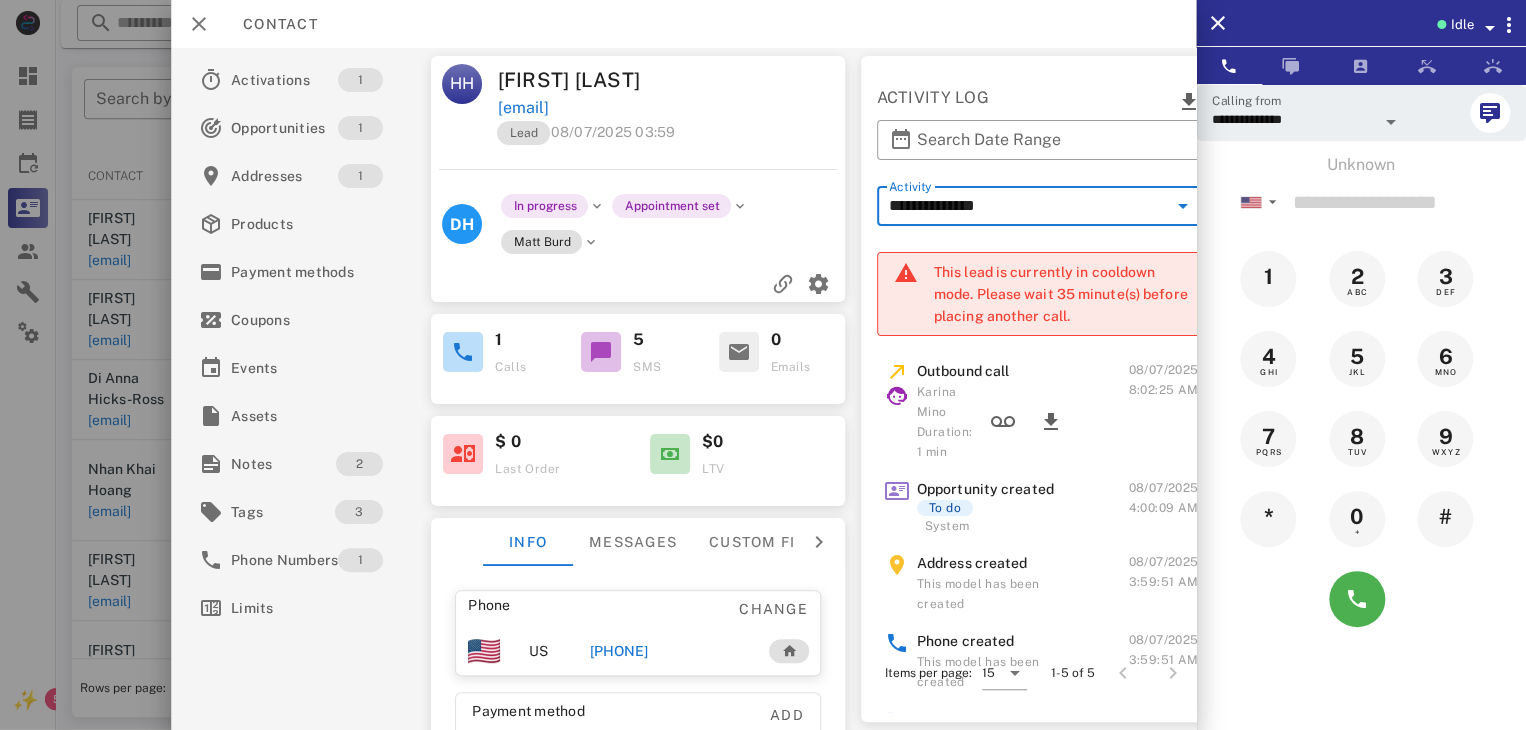 click on "**********" at bounding box center (1028, 206) 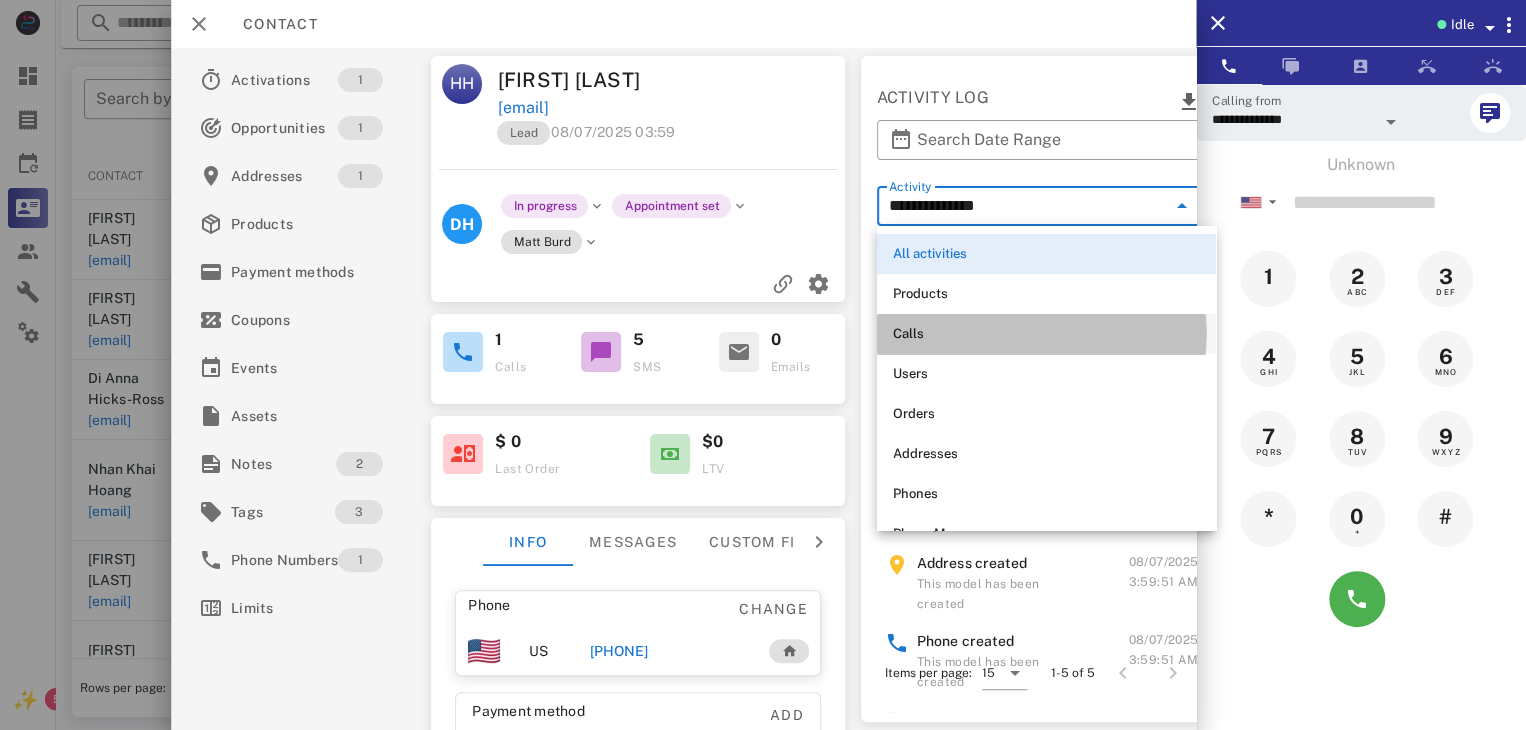 click on "Calls" at bounding box center [1046, 334] 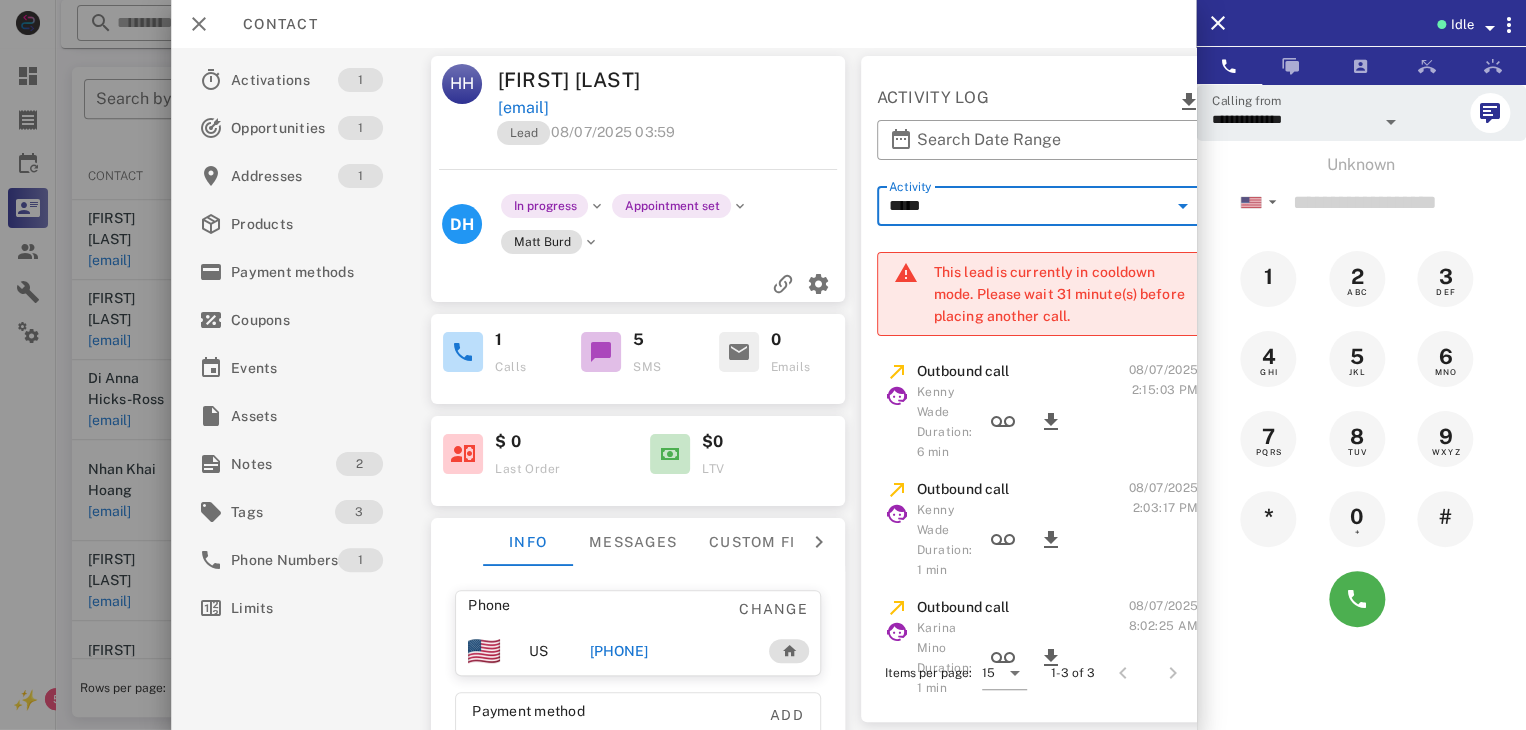 click at bounding box center [763, 365] 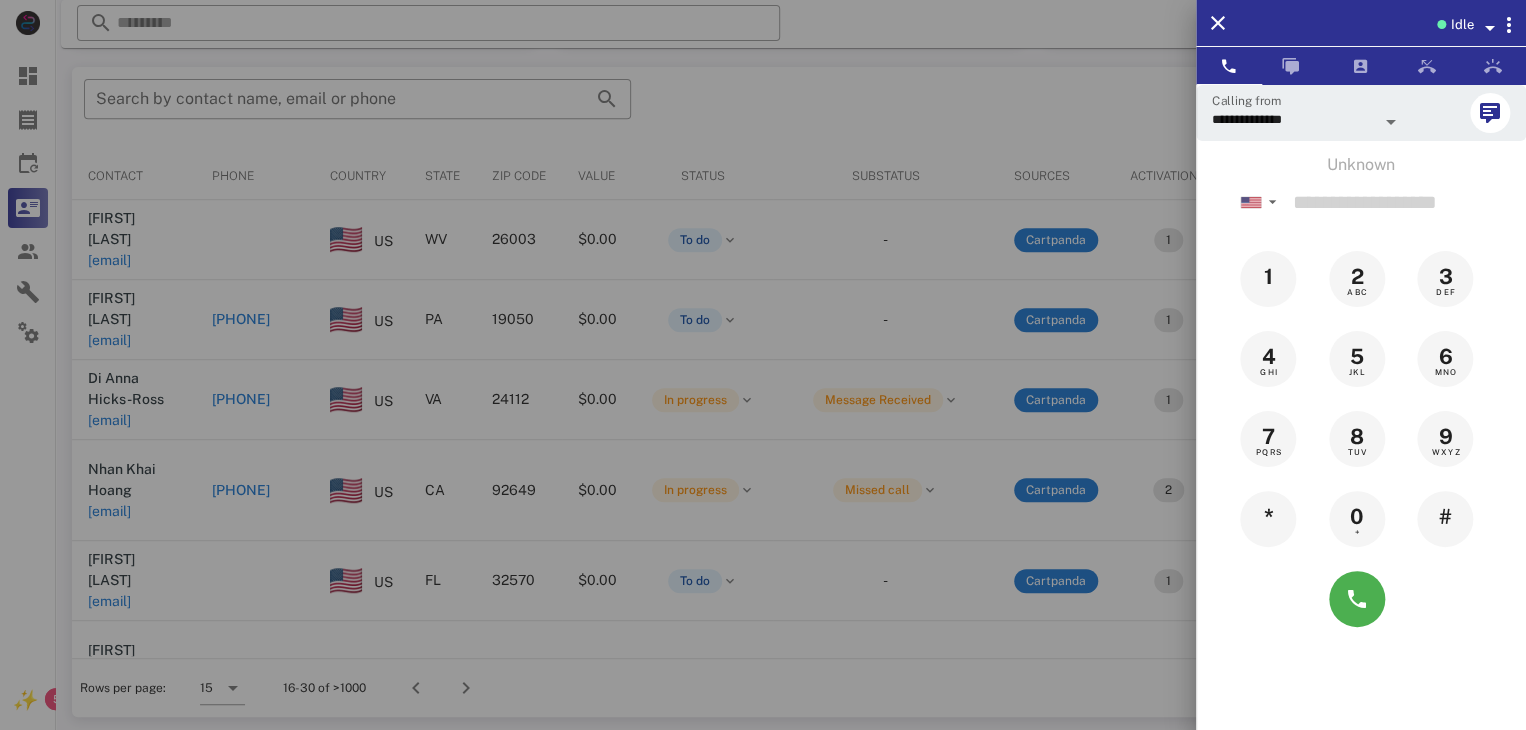 click at bounding box center [763, 365] 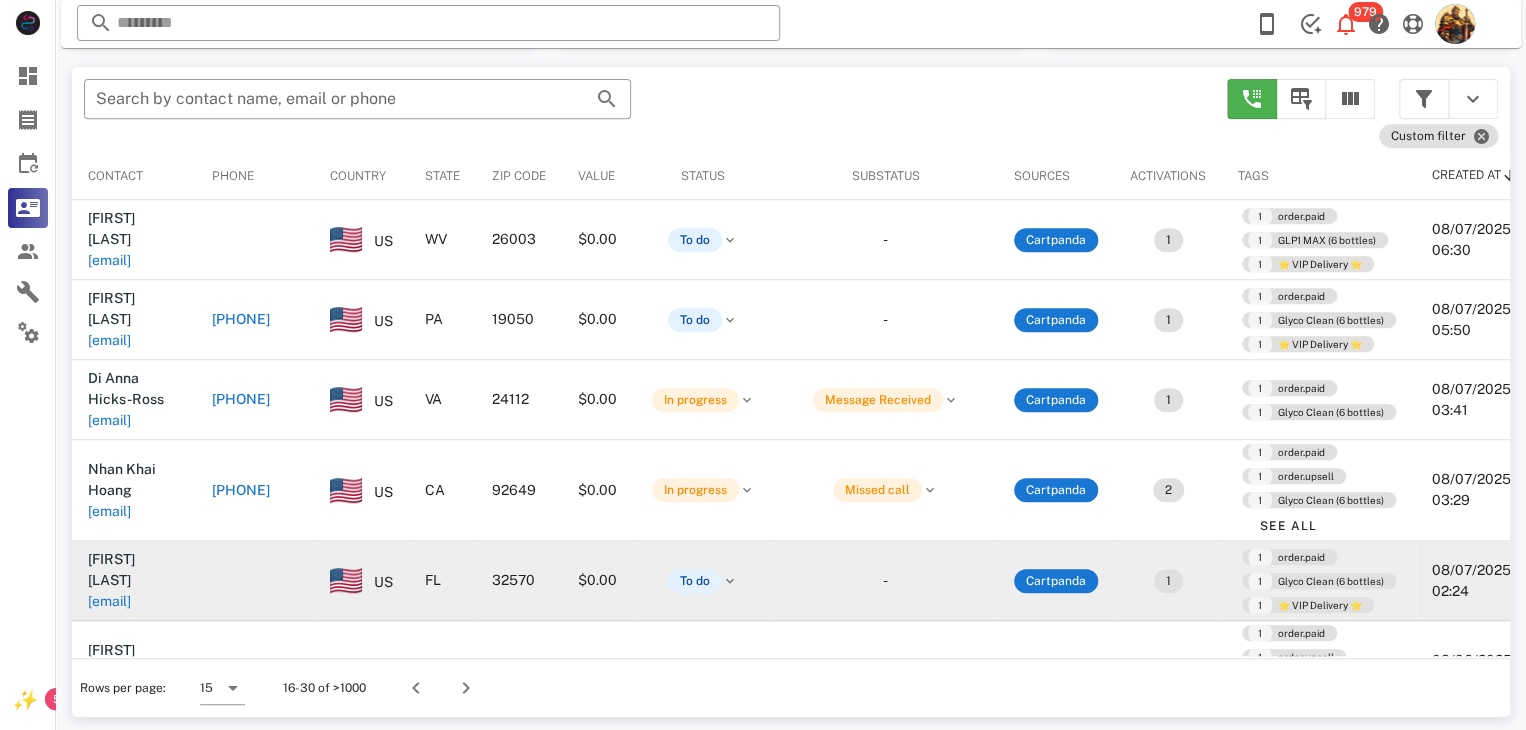 click on "[EMAIL]" at bounding box center [109, 601] 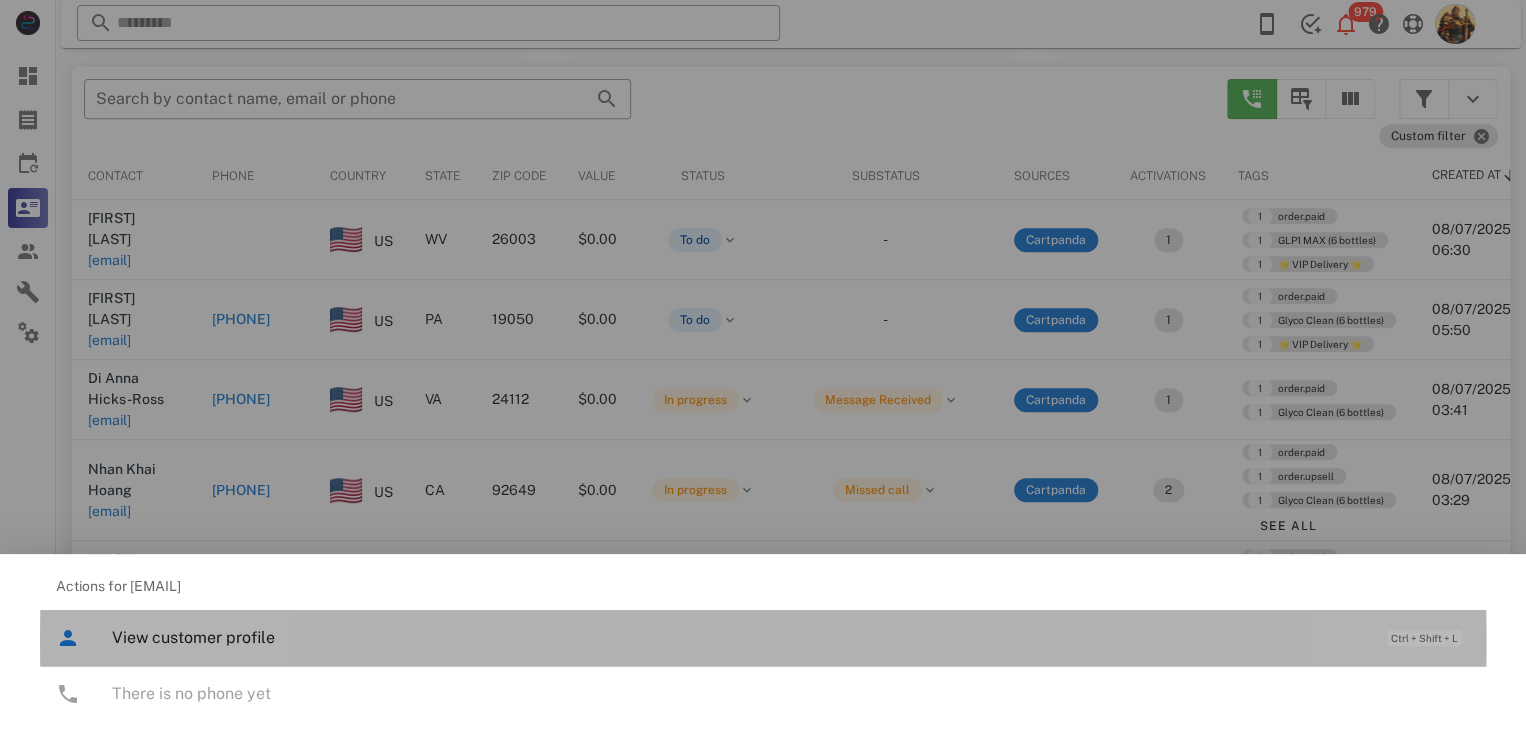 click on "View customer profile" at bounding box center (739, 637) 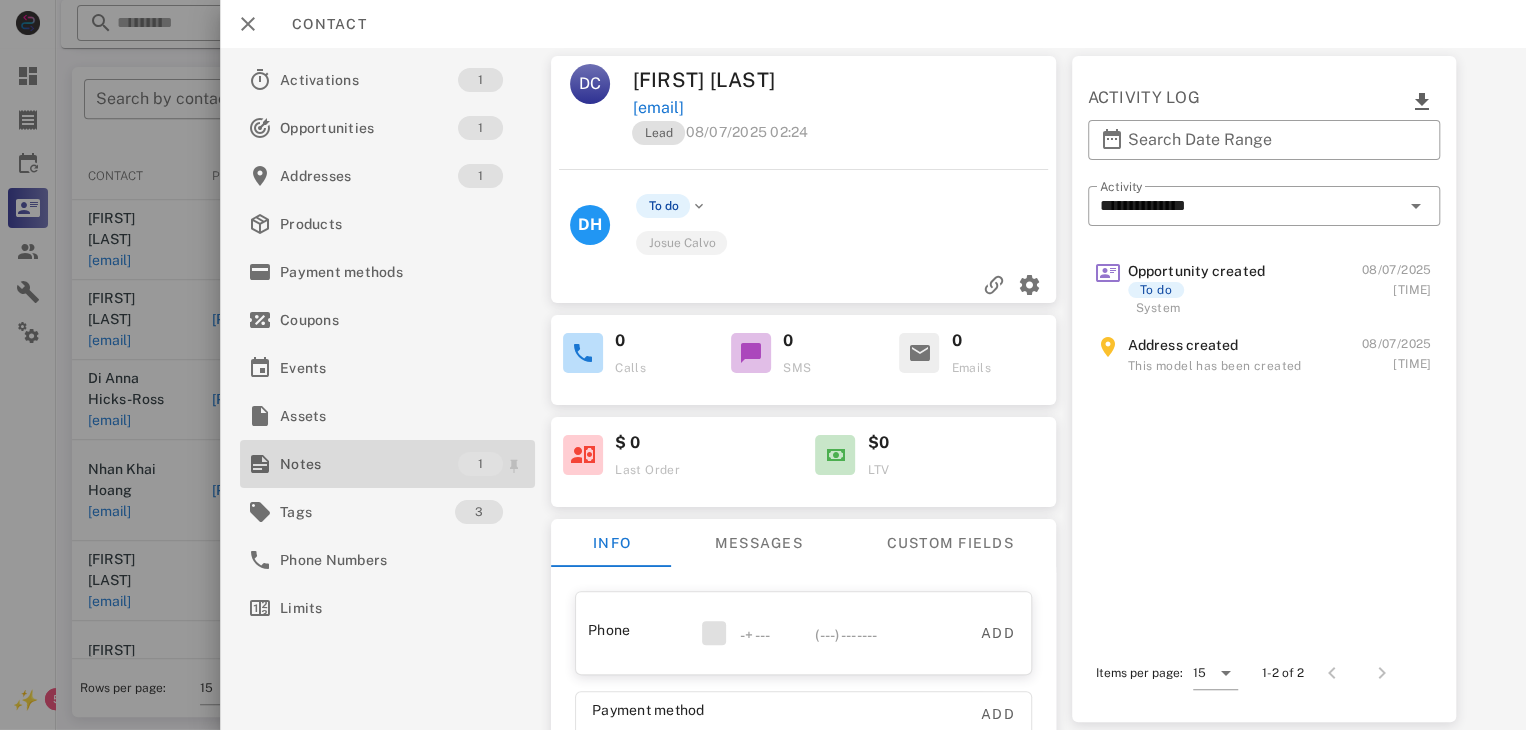 click on "Notes" at bounding box center [369, 464] 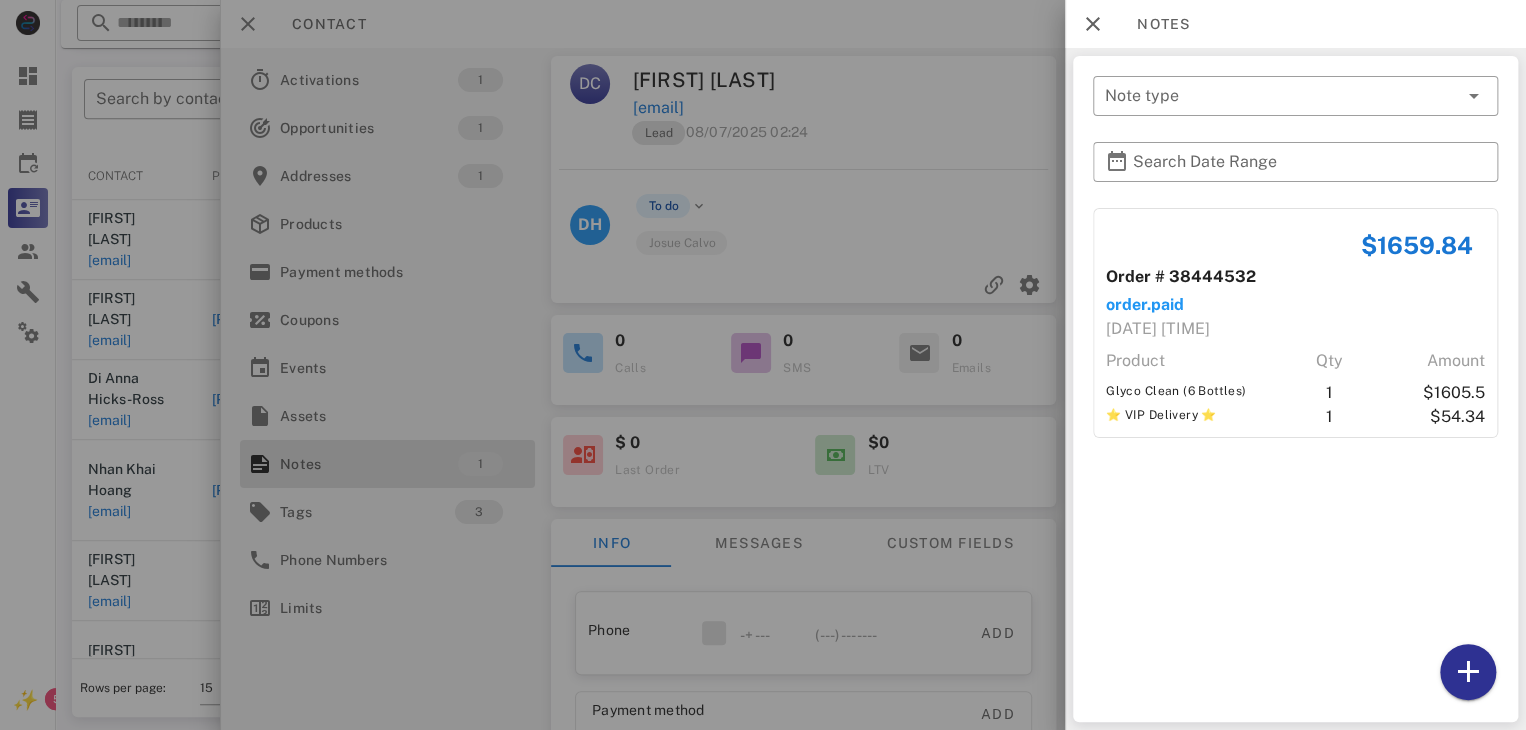 click at bounding box center (763, 365) 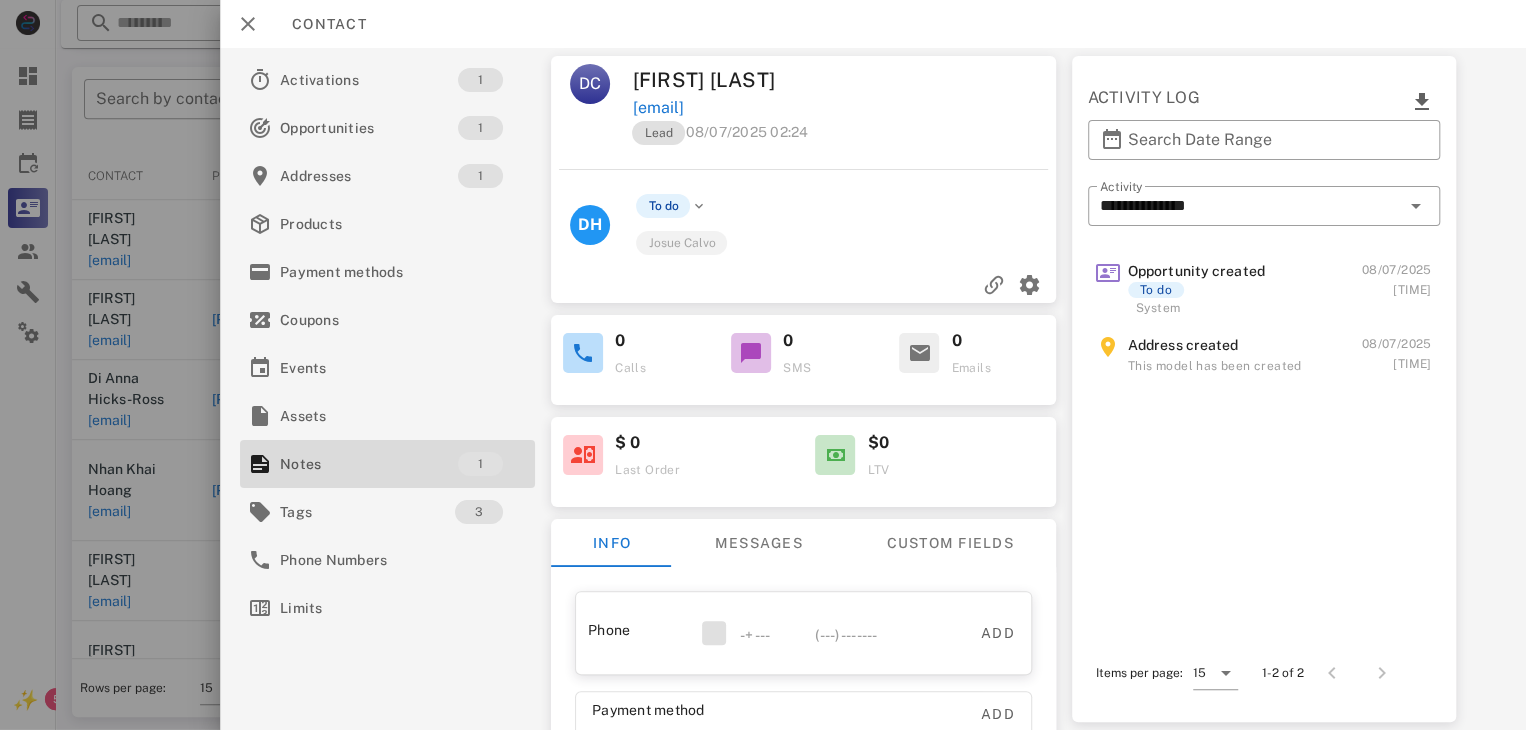 click at bounding box center [763, 365] 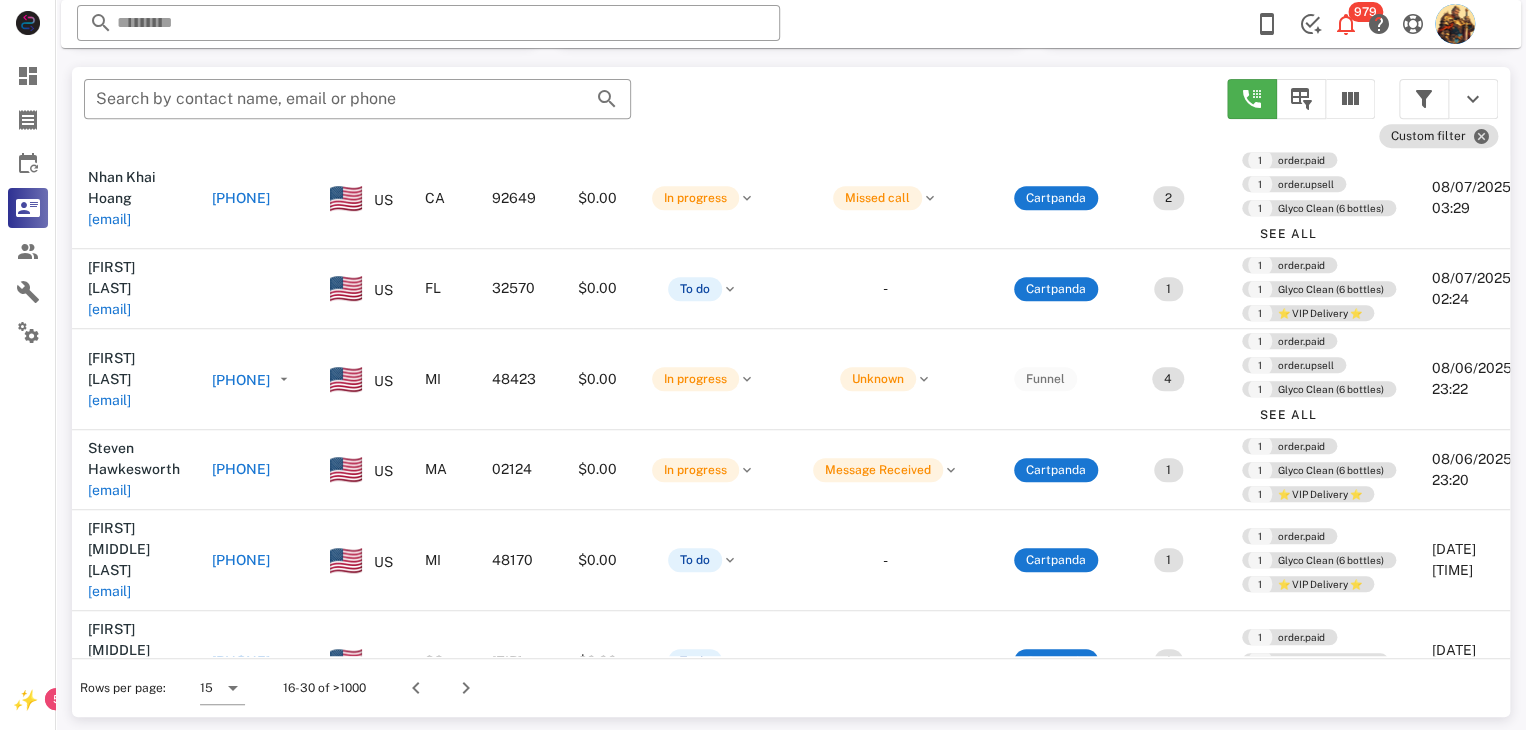 scroll, scrollTop: 296, scrollLeft: 0, axis: vertical 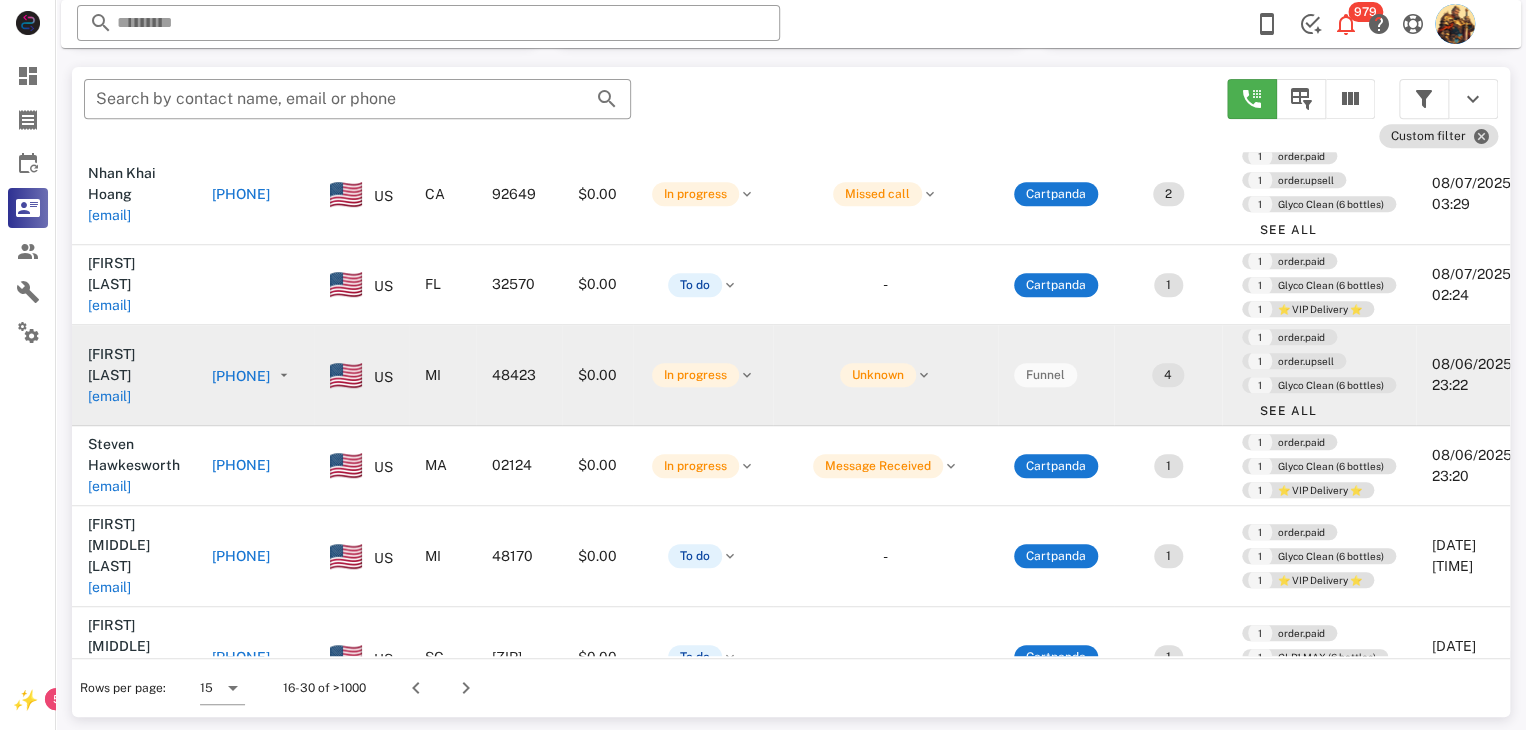click on "[EMAIL]" at bounding box center (109, 396) 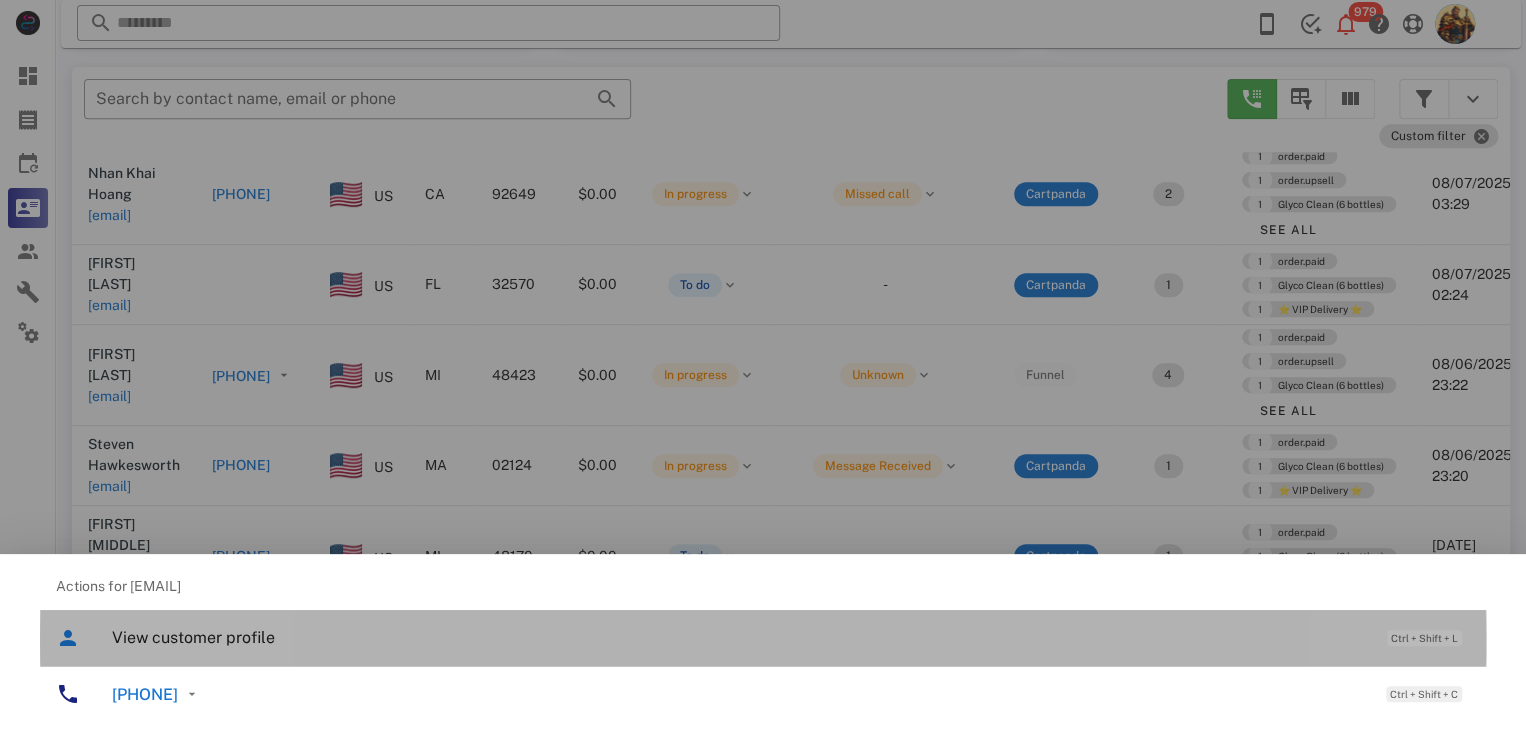 click on "View customer profile" at bounding box center (739, 637) 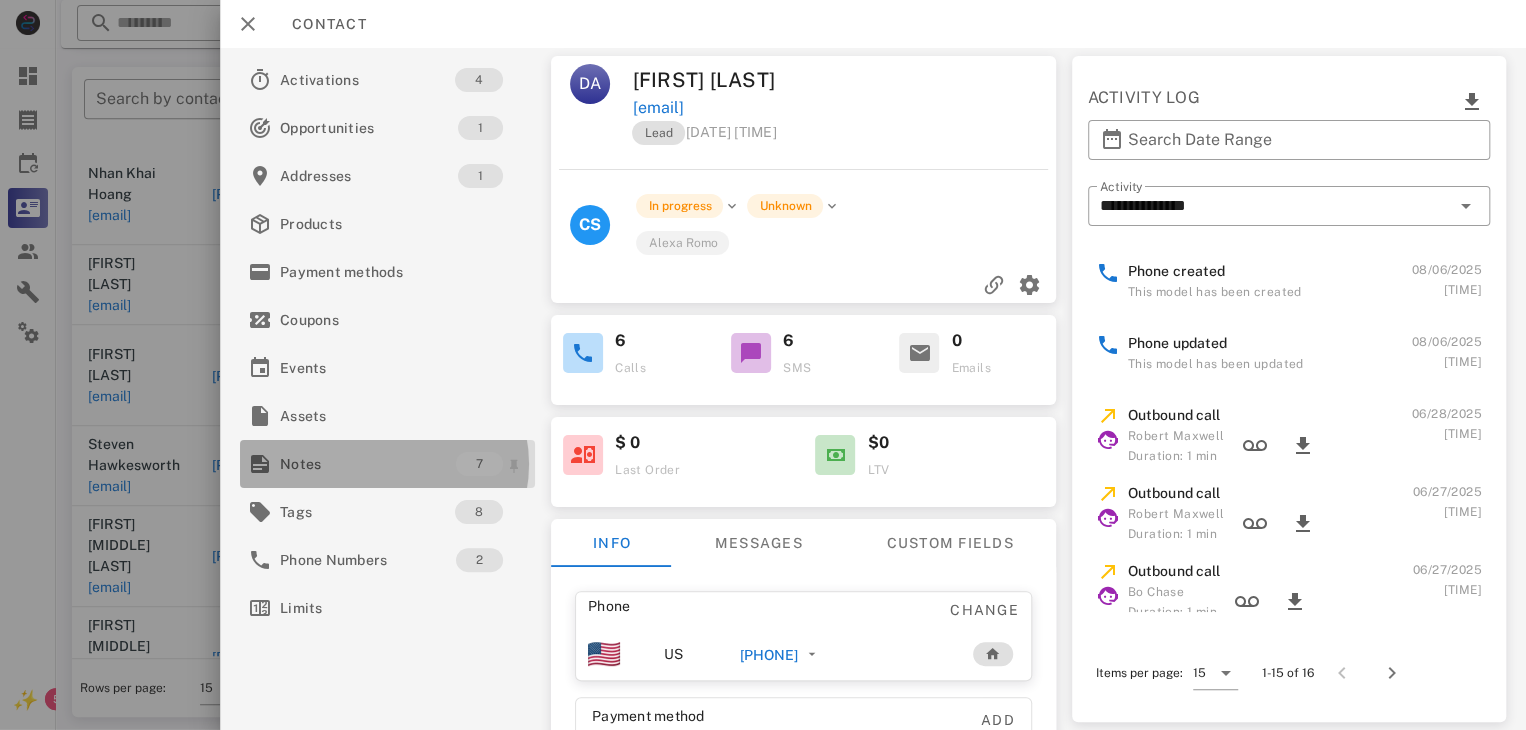 click on "Notes" at bounding box center [368, 464] 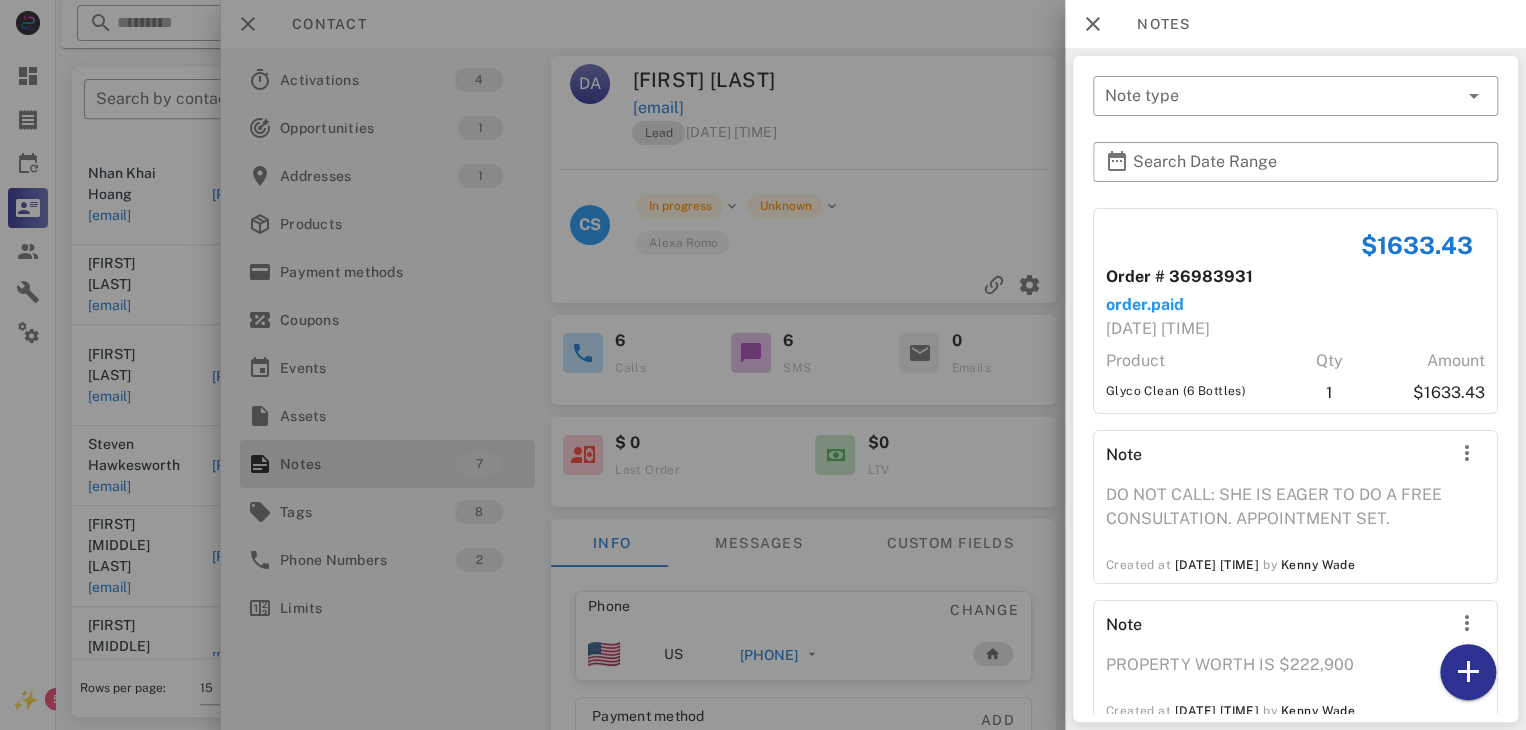 click at bounding box center (763, 365) 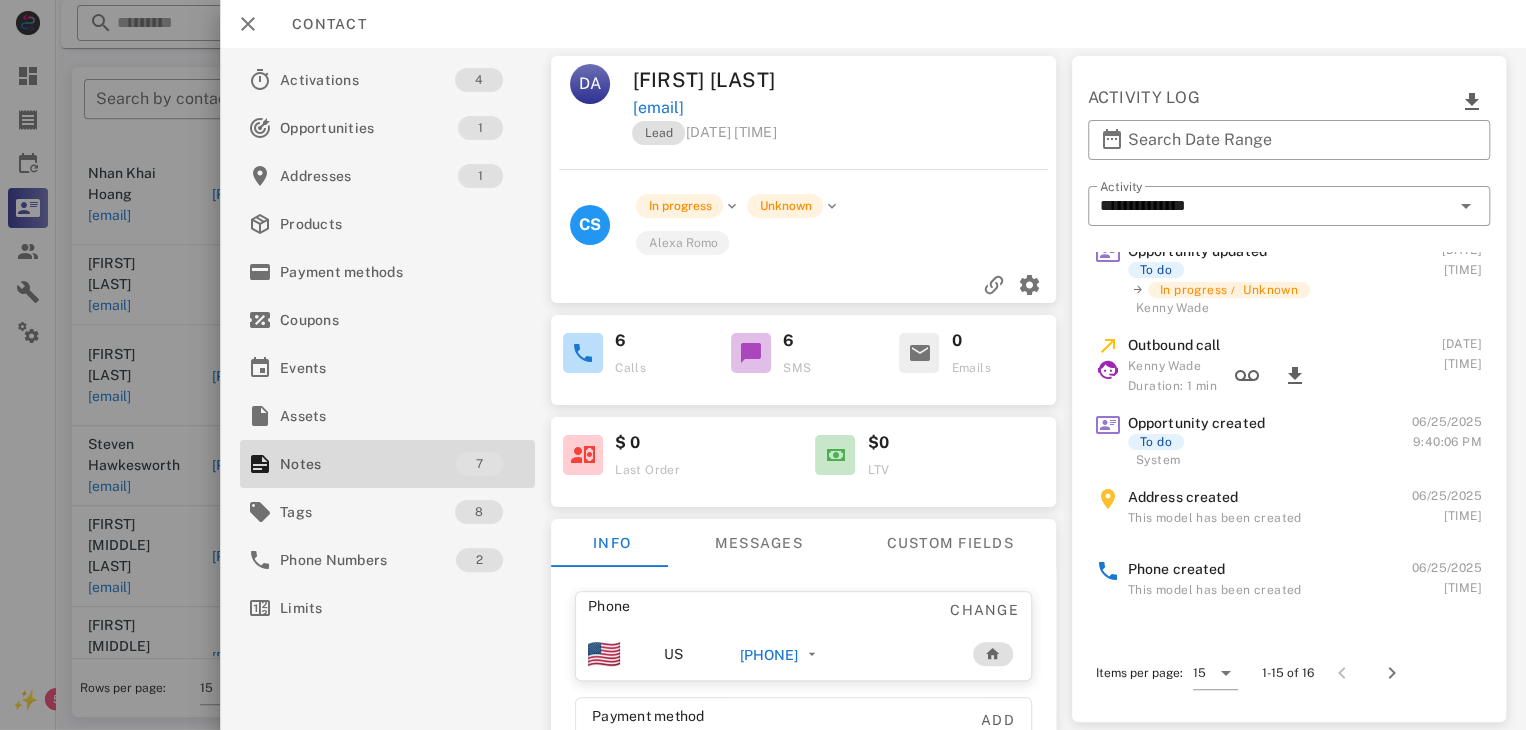 scroll, scrollTop: 857, scrollLeft: 0, axis: vertical 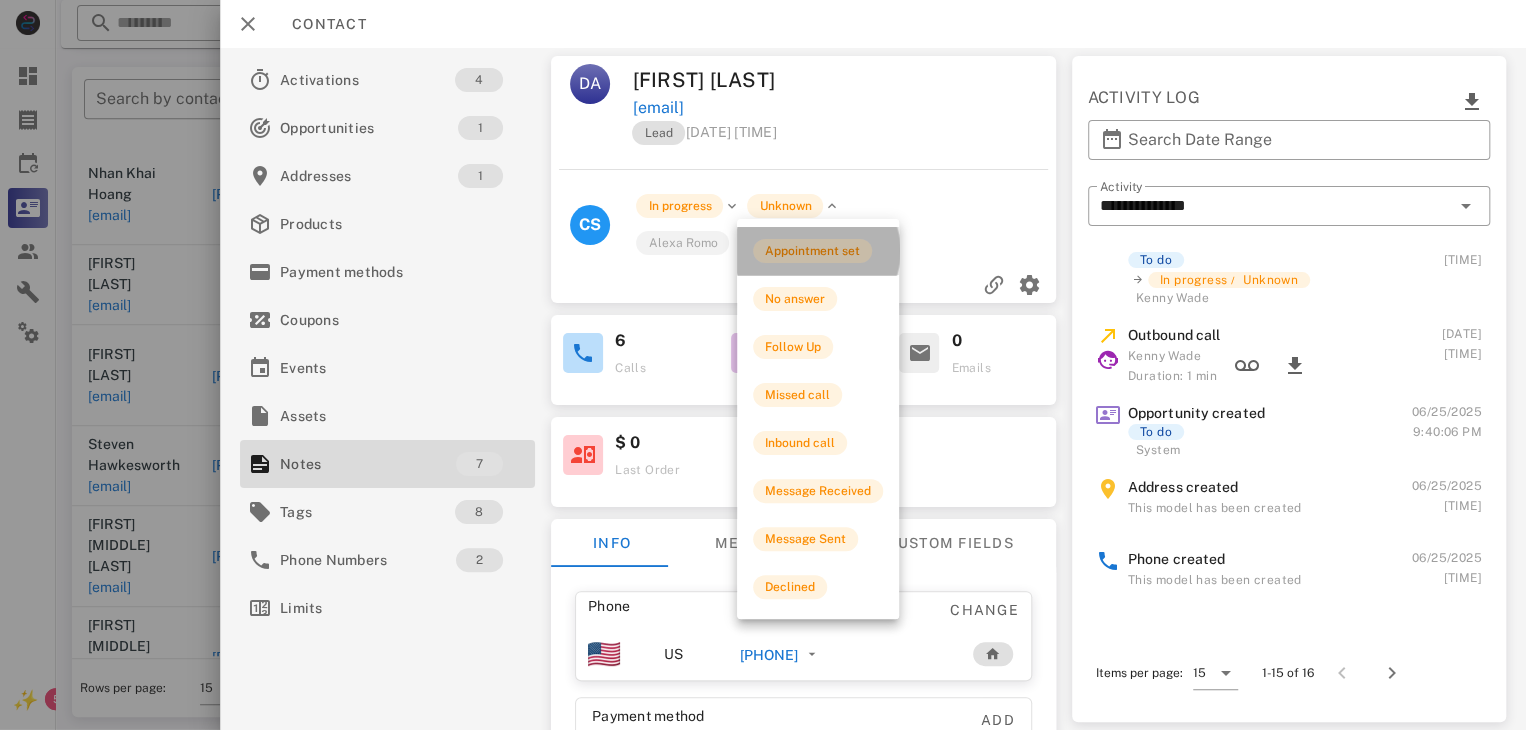 click on "Appointment set" at bounding box center (812, 251) 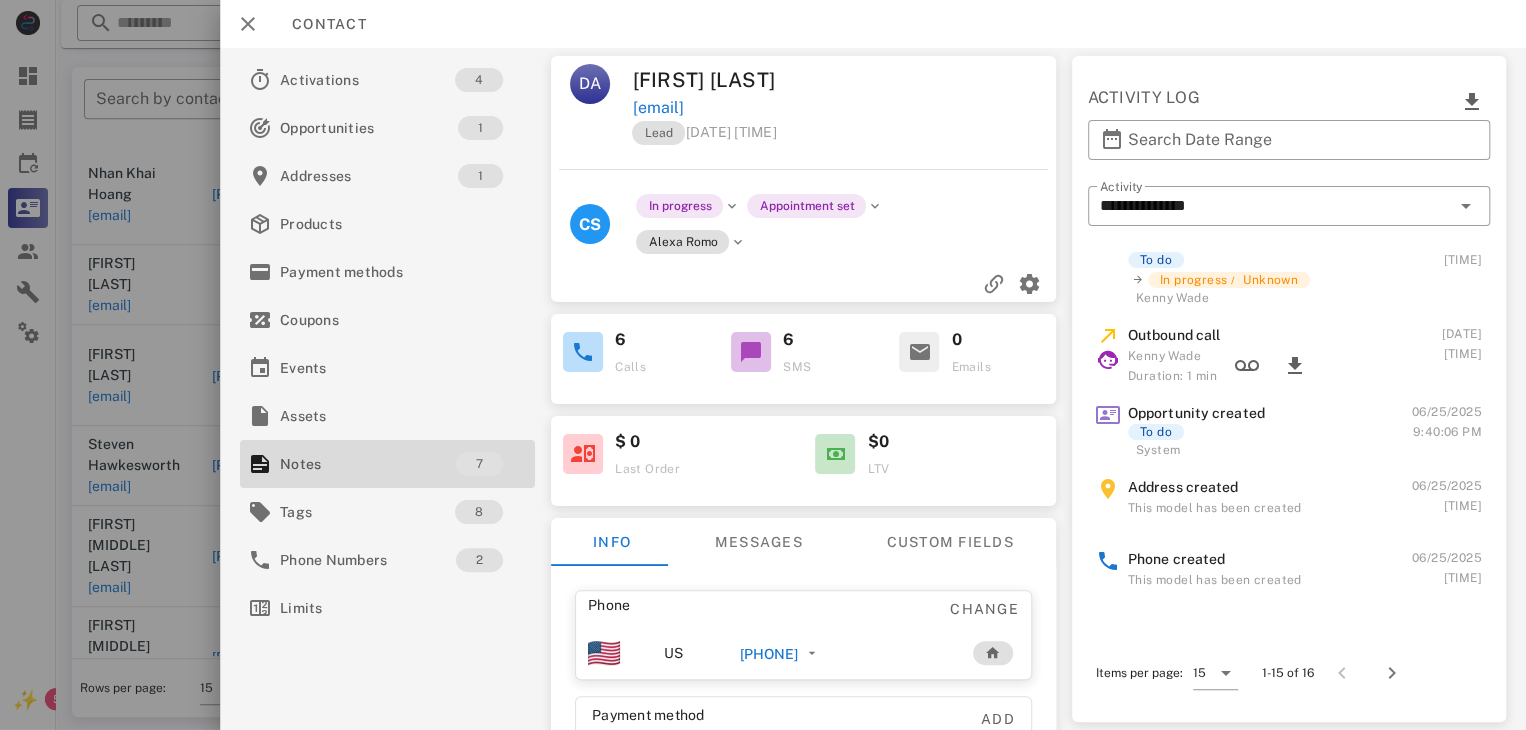 click at bounding box center (763, 365) 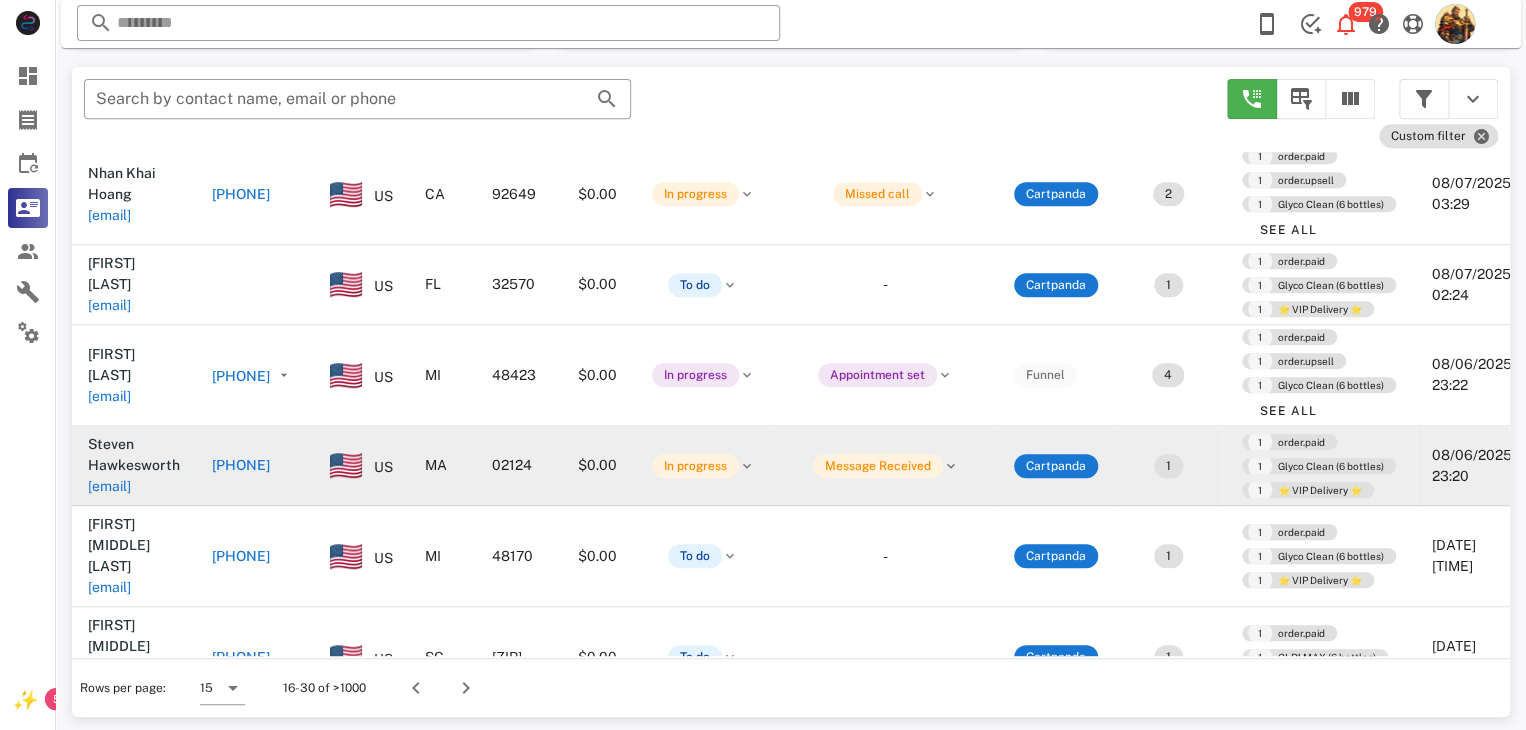click on "[EMAIL]" at bounding box center (109, 486) 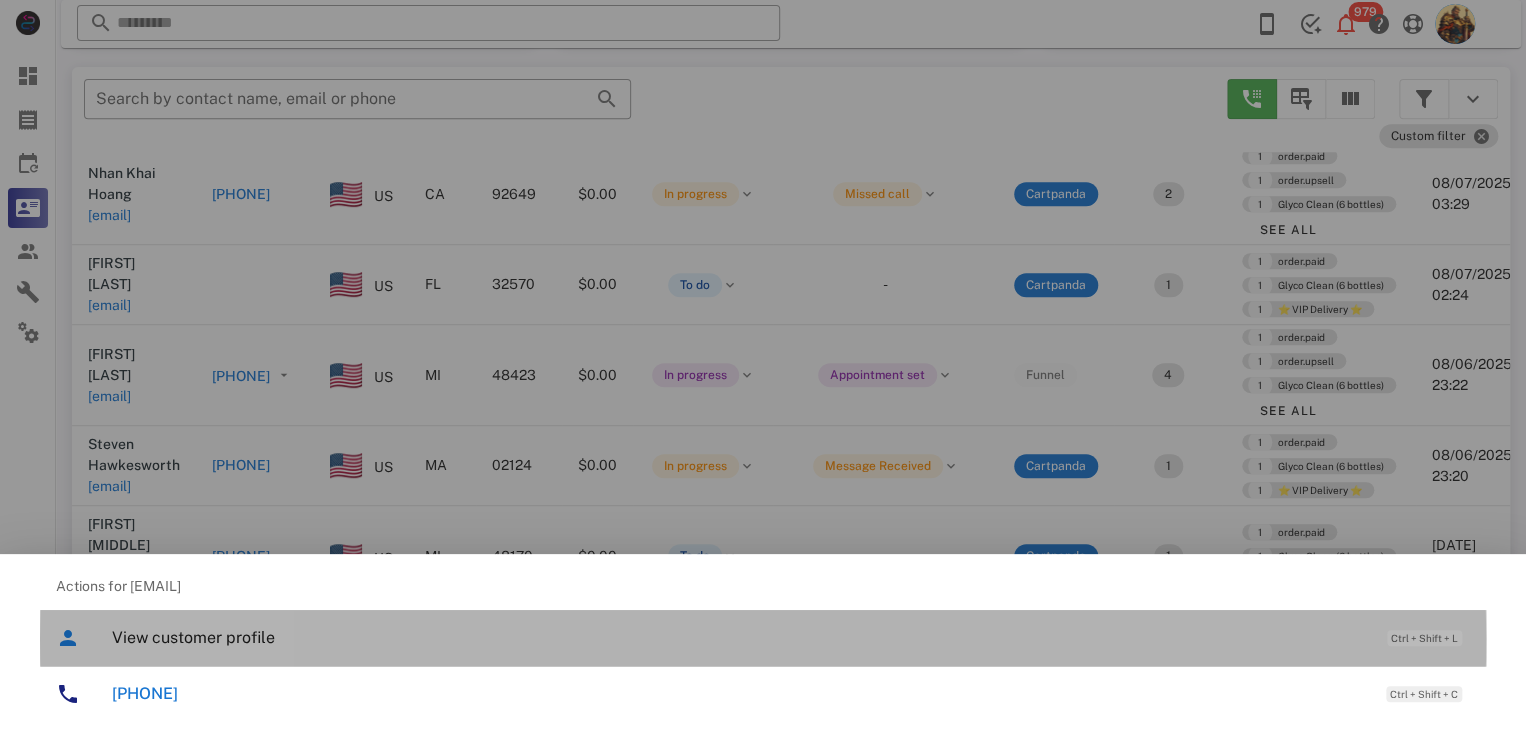 click on "View customer profile" at bounding box center (739, 637) 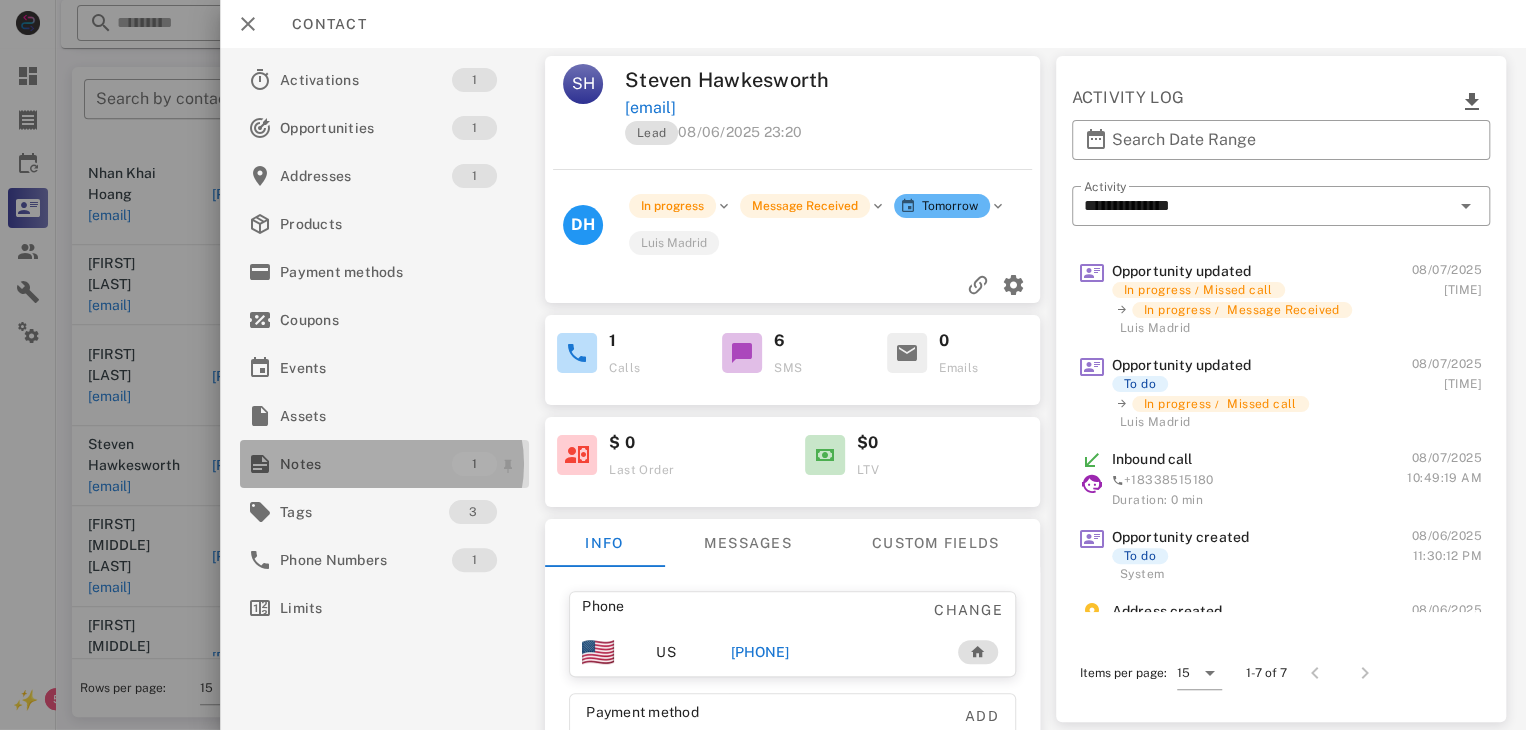 click on "Notes" at bounding box center [366, 464] 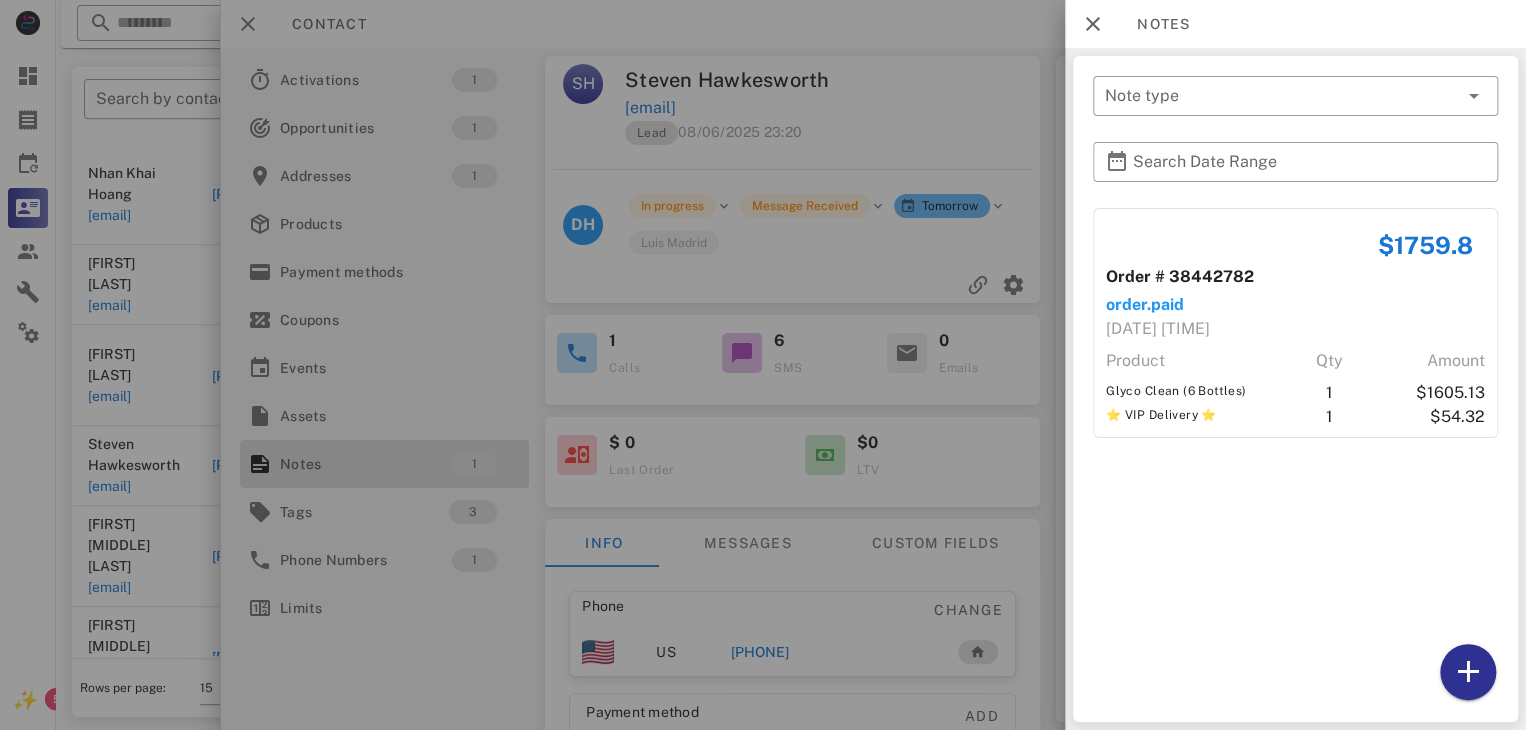 click at bounding box center [763, 365] 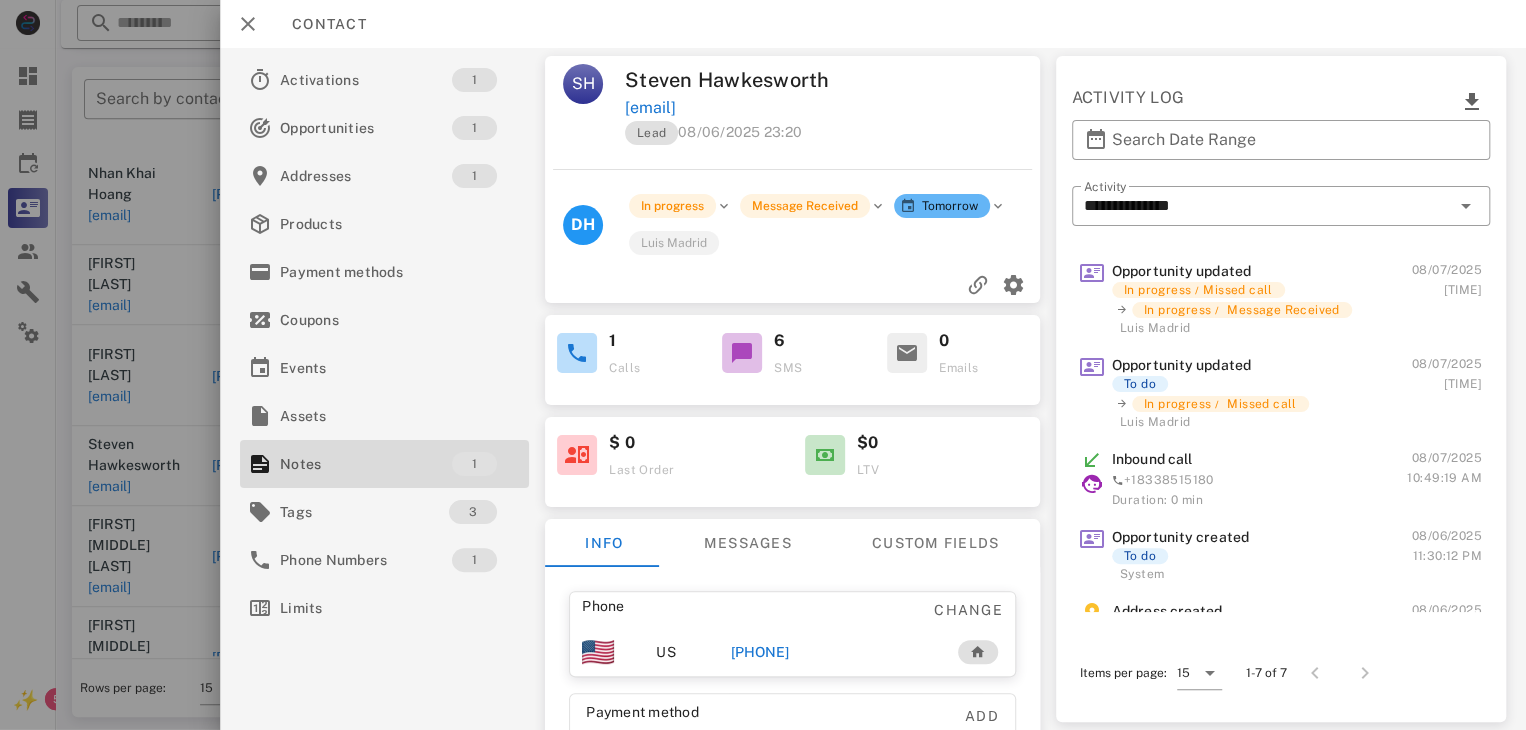 click on "[PHONE]" at bounding box center [760, 652] 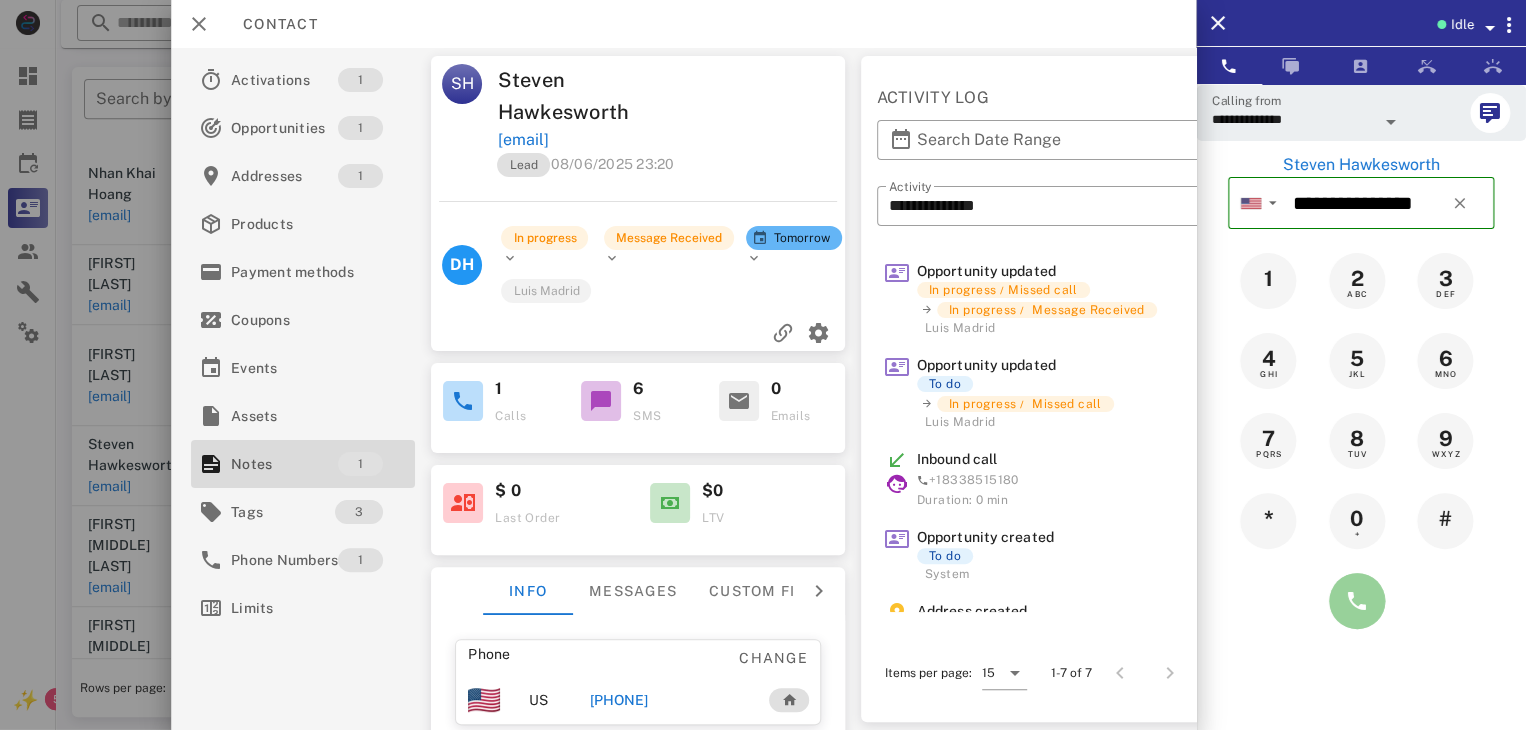 click at bounding box center (1357, 601) 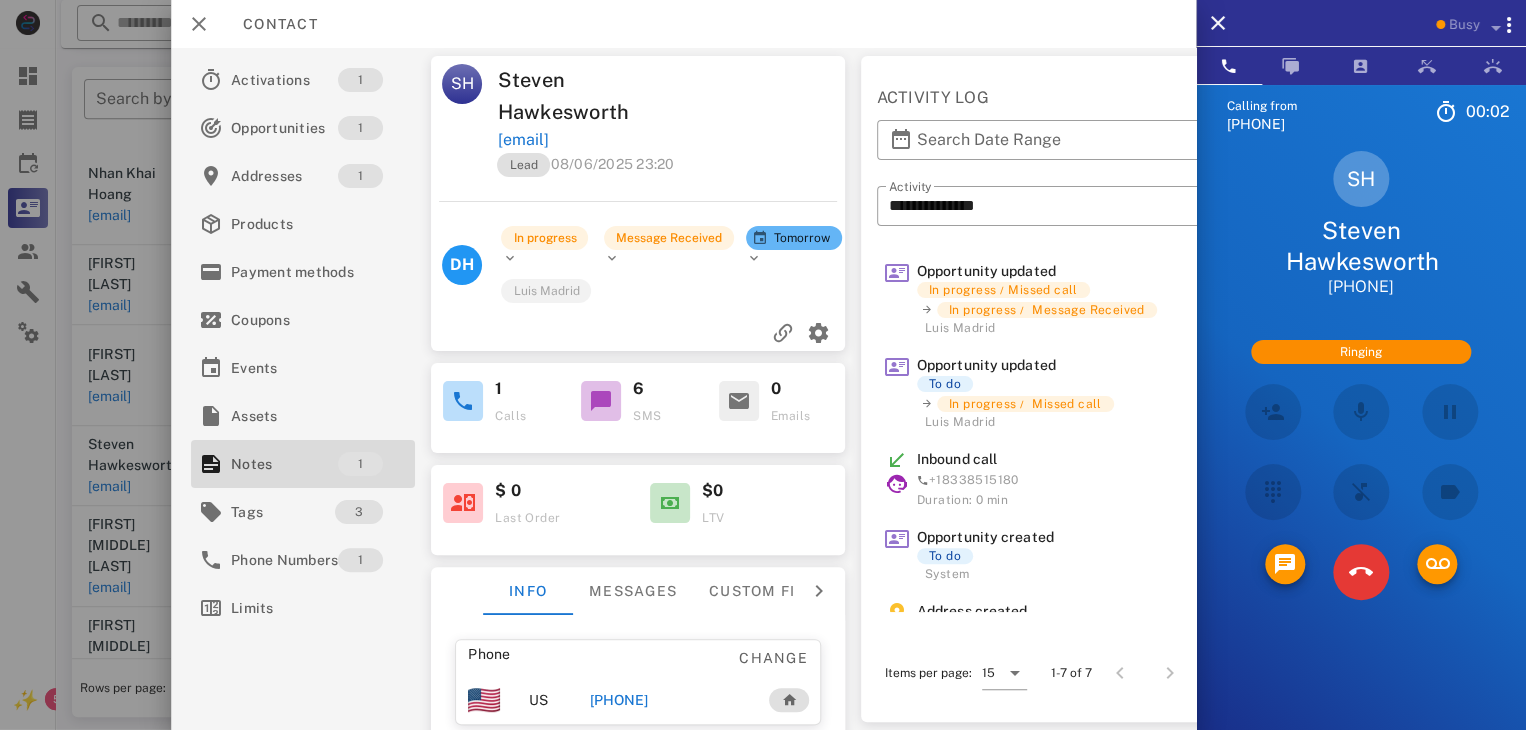 scroll, scrollTop: 279, scrollLeft: 0, axis: vertical 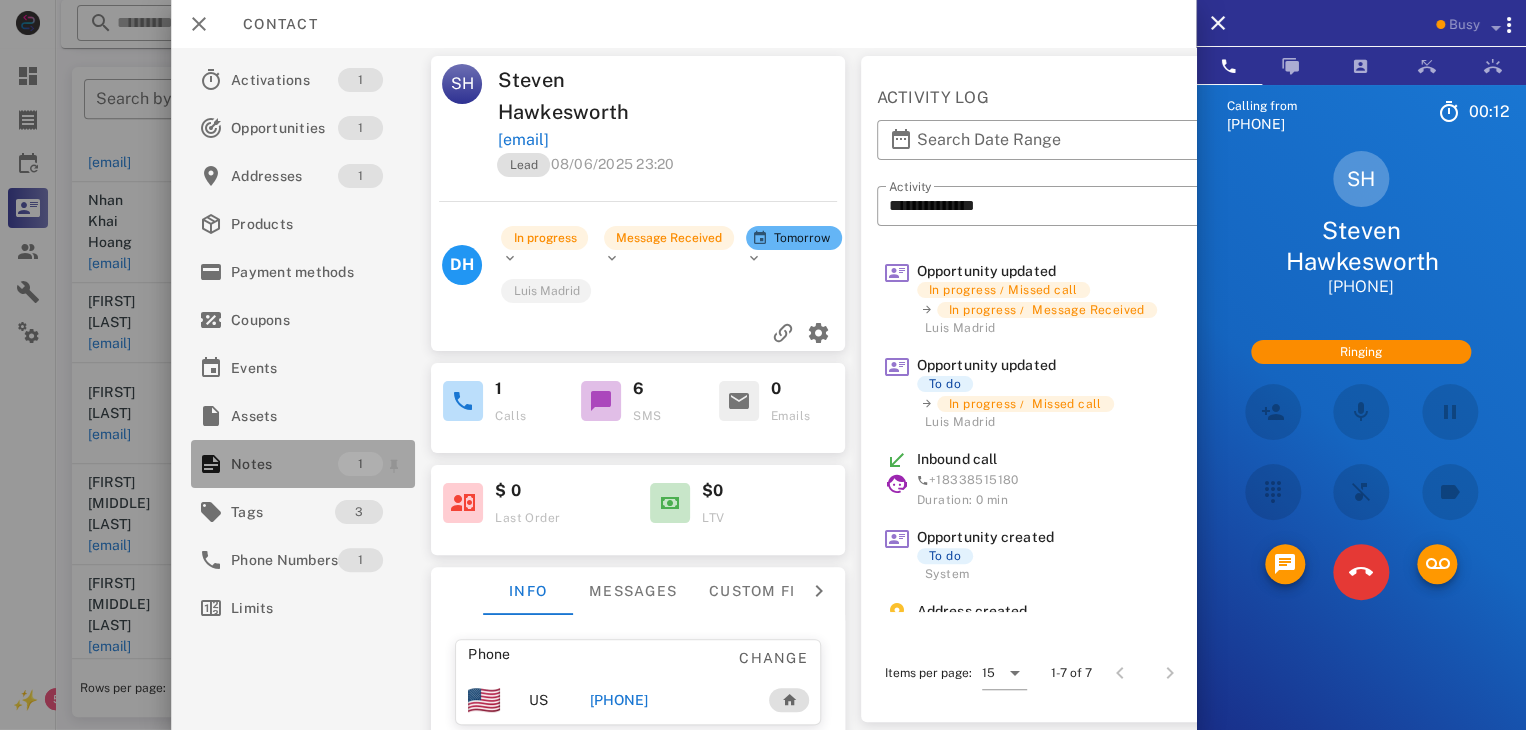 click on "Notes" at bounding box center (284, 464) 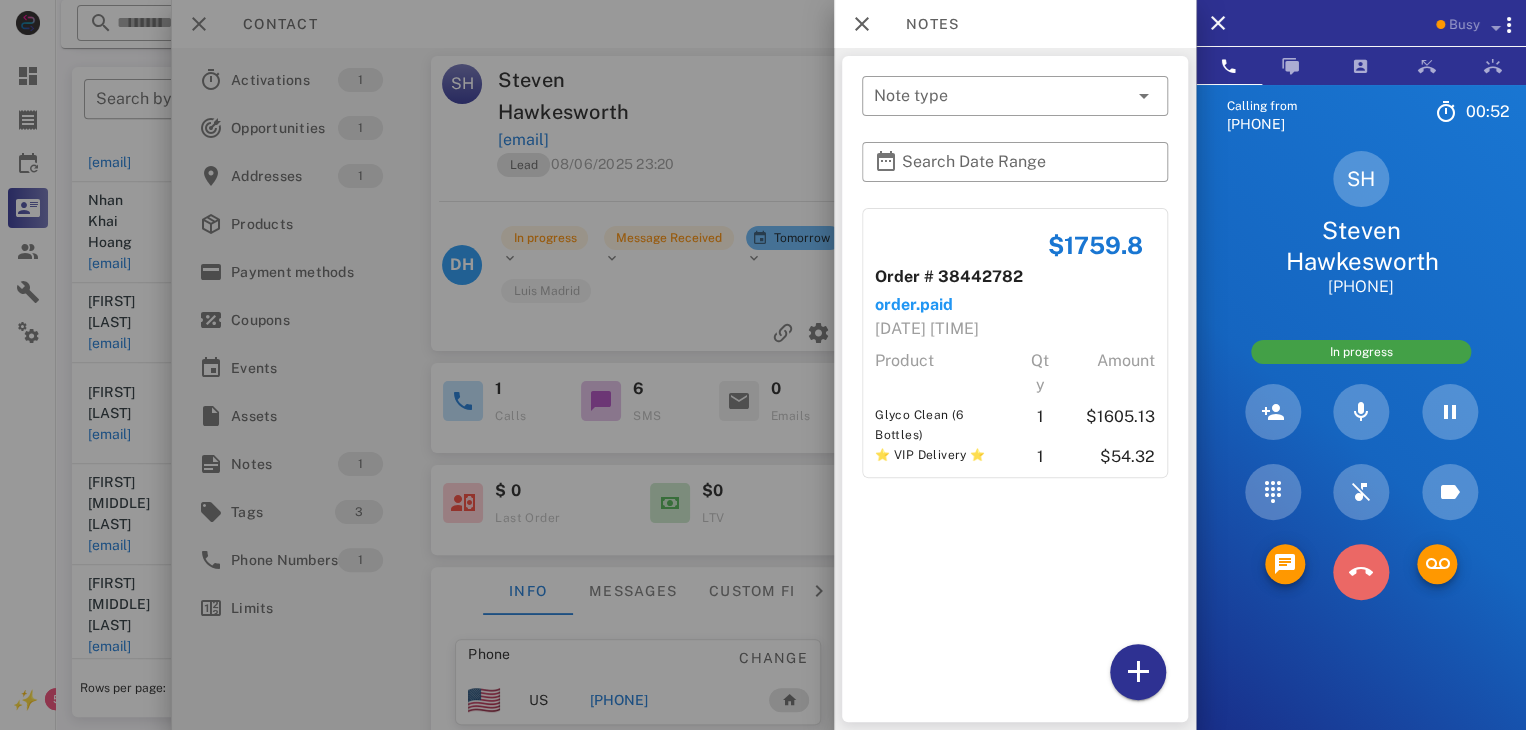 click at bounding box center (1361, 572) 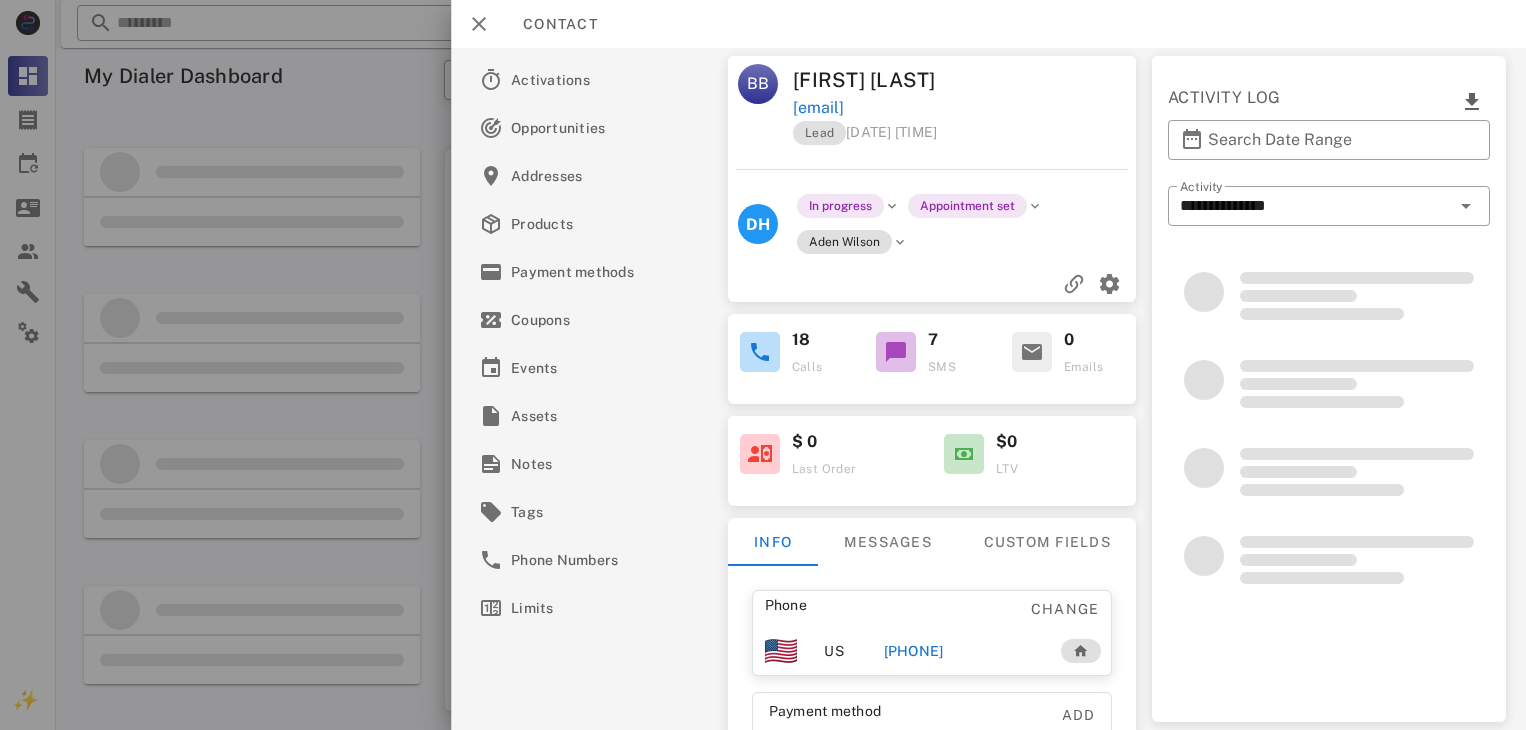 scroll, scrollTop: 0, scrollLeft: 0, axis: both 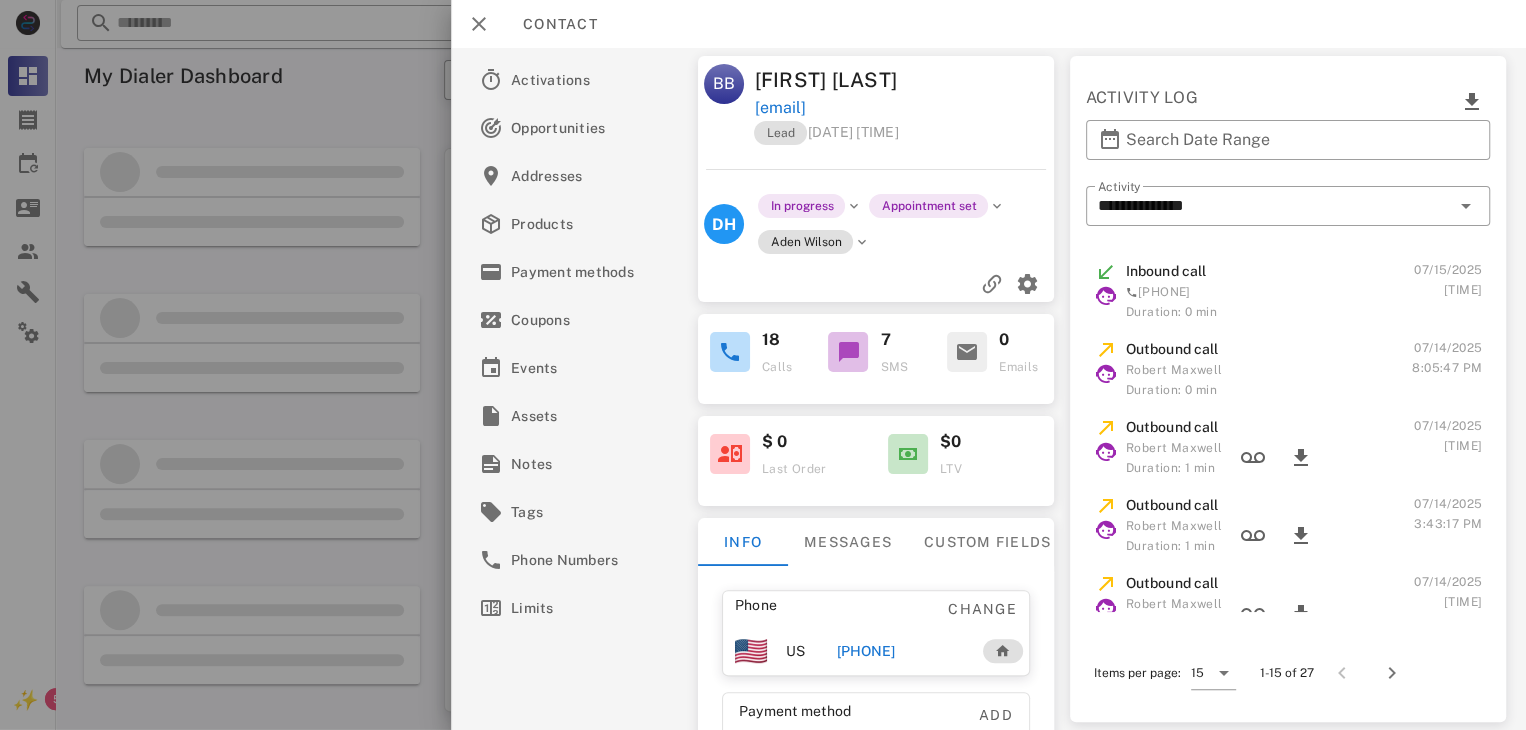 click on "+13606204744" at bounding box center [866, 651] 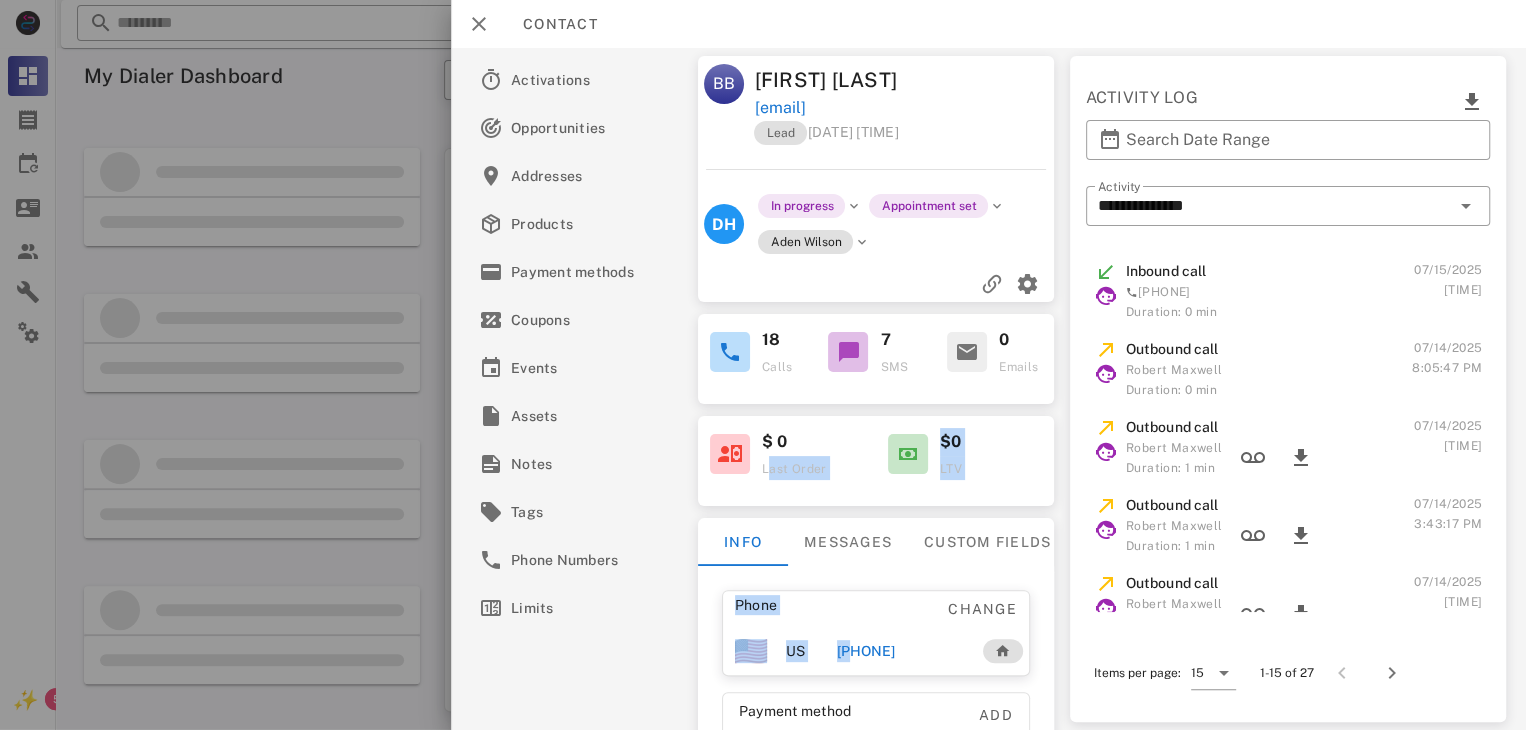 drag, startPoint x: 770, startPoint y: 512, endPoint x: 840, endPoint y: 633, distance: 139.78912 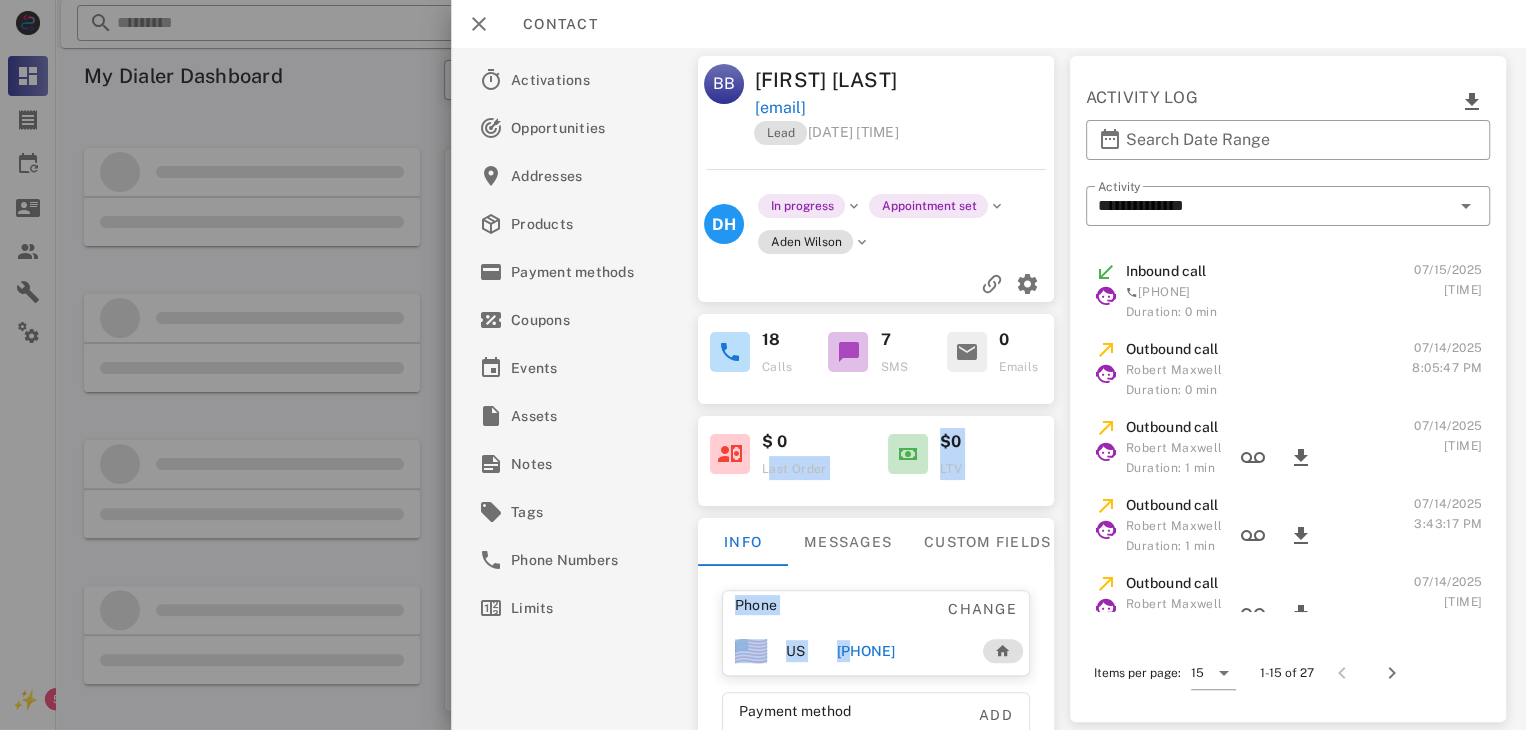 drag, startPoint x: 928, startPoint y: 648, endPoint x: 828, endPoint y: 649, distance: 100.005 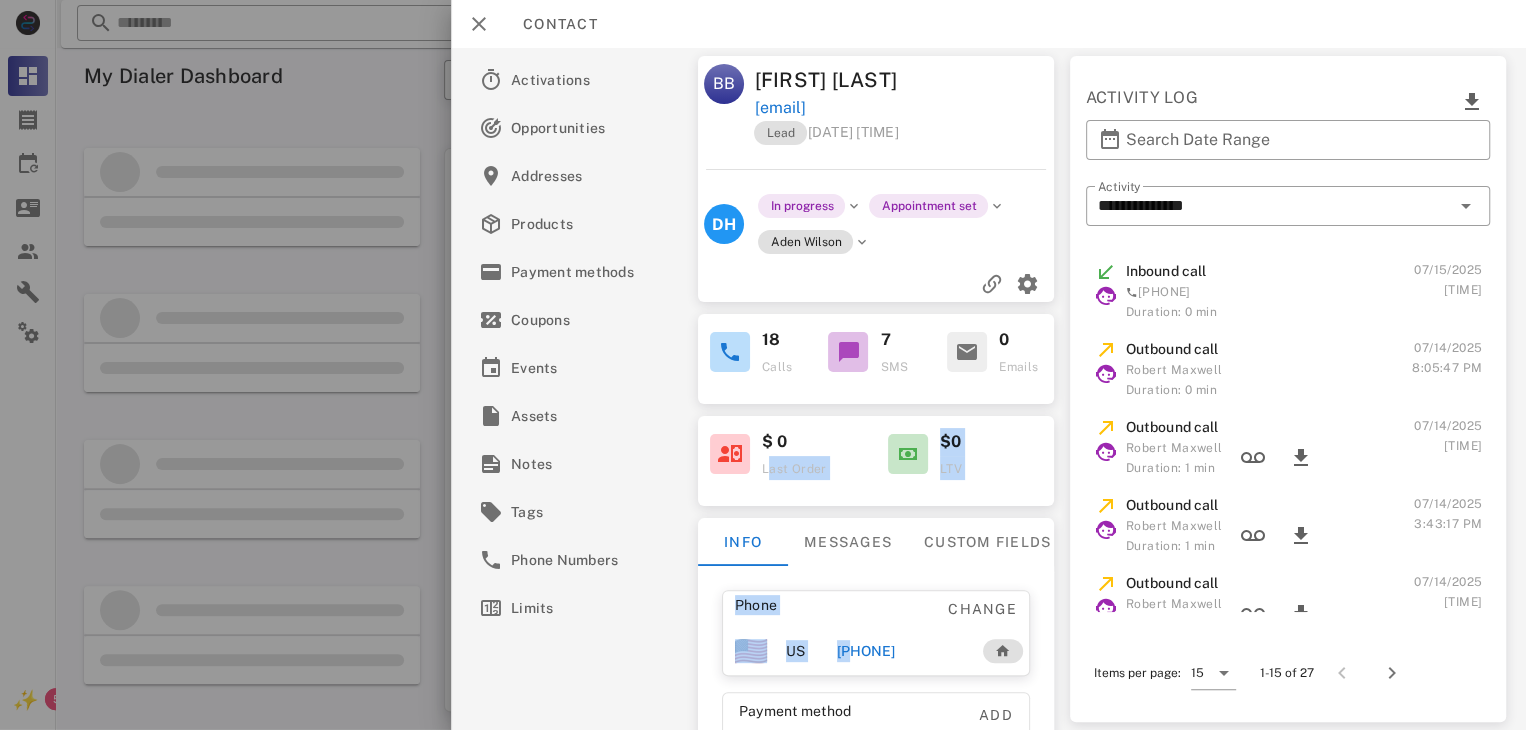 click on "[PHONE]" at bounding box center [866, 651] 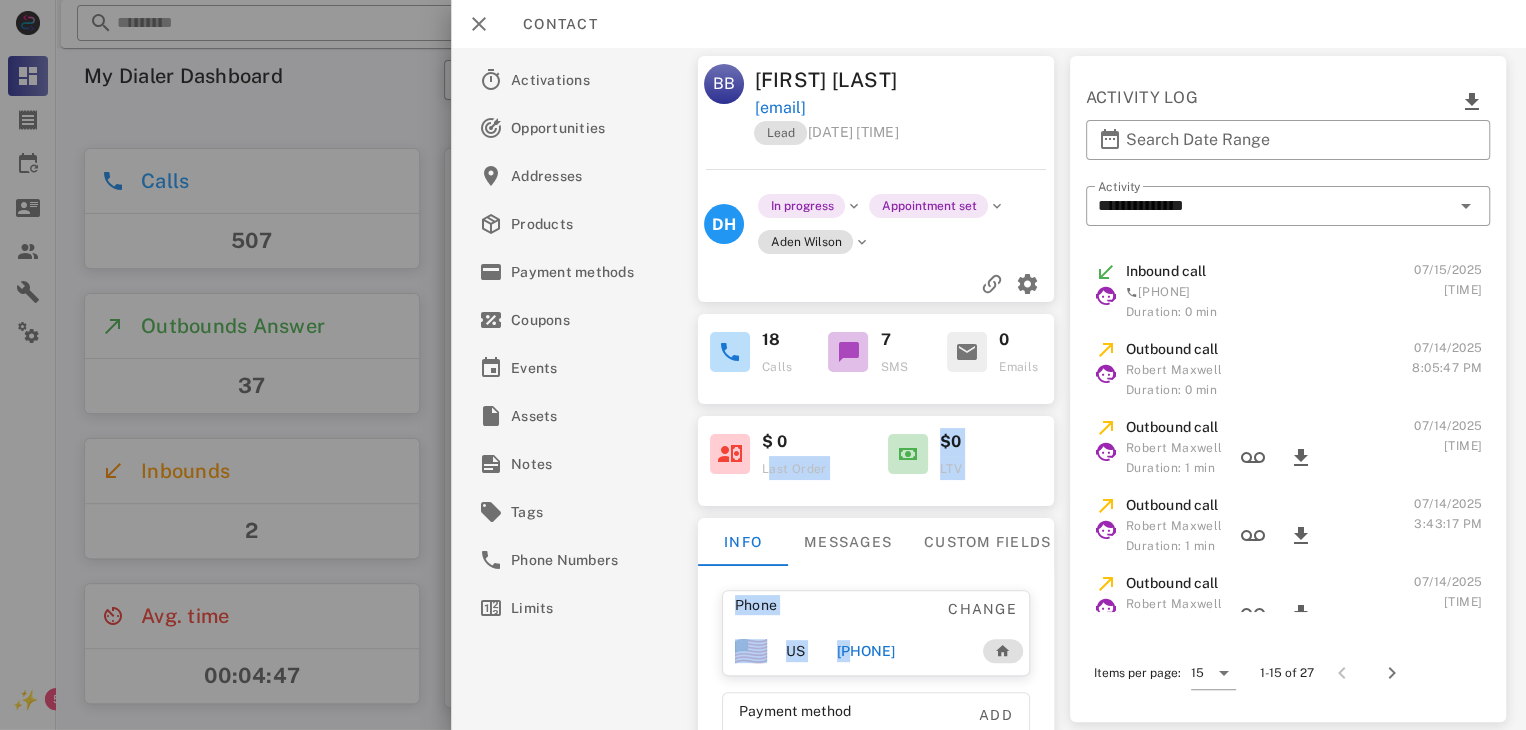 scroll, scrollTop: 999444, scrollLeft: 998947, axis: both 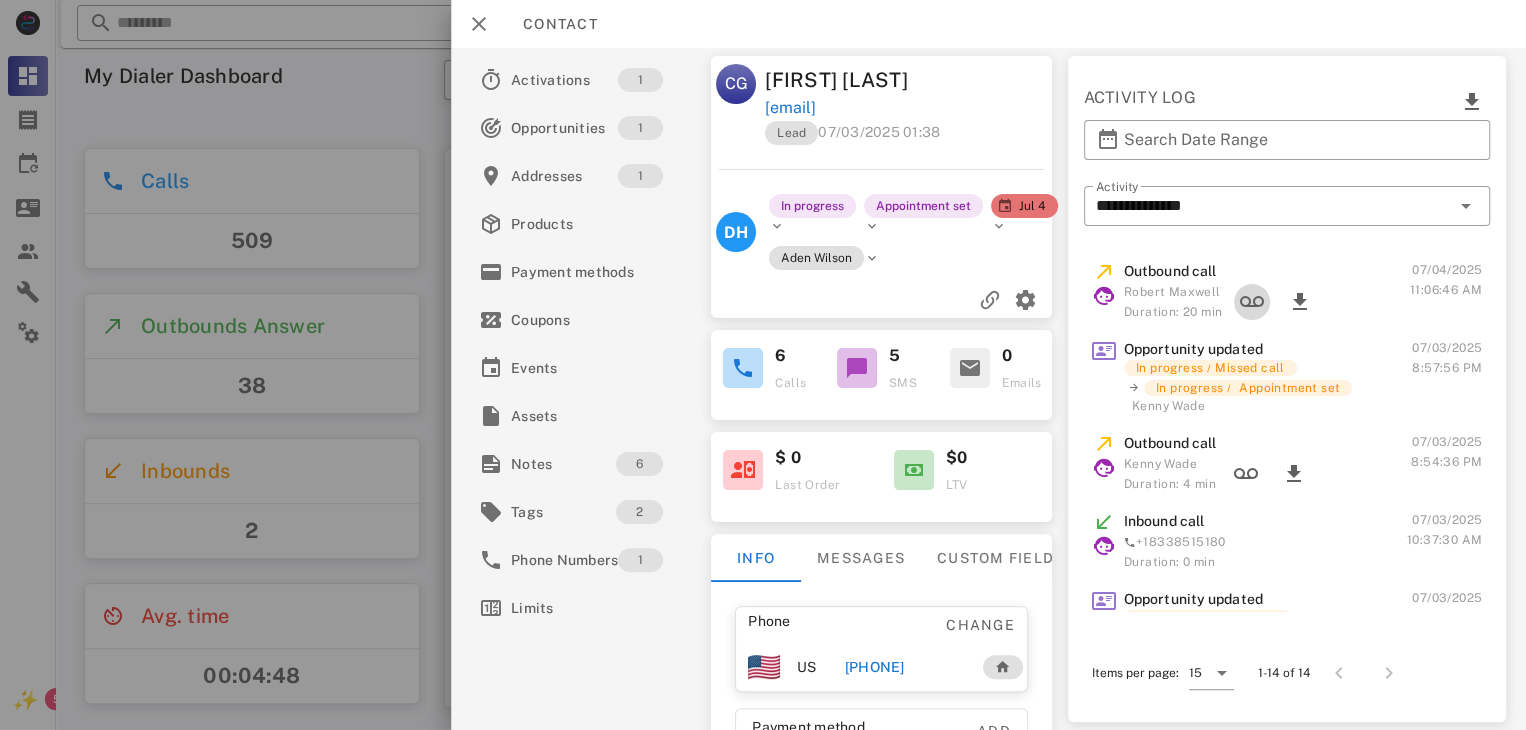 click at bounding box center [1252, 302] 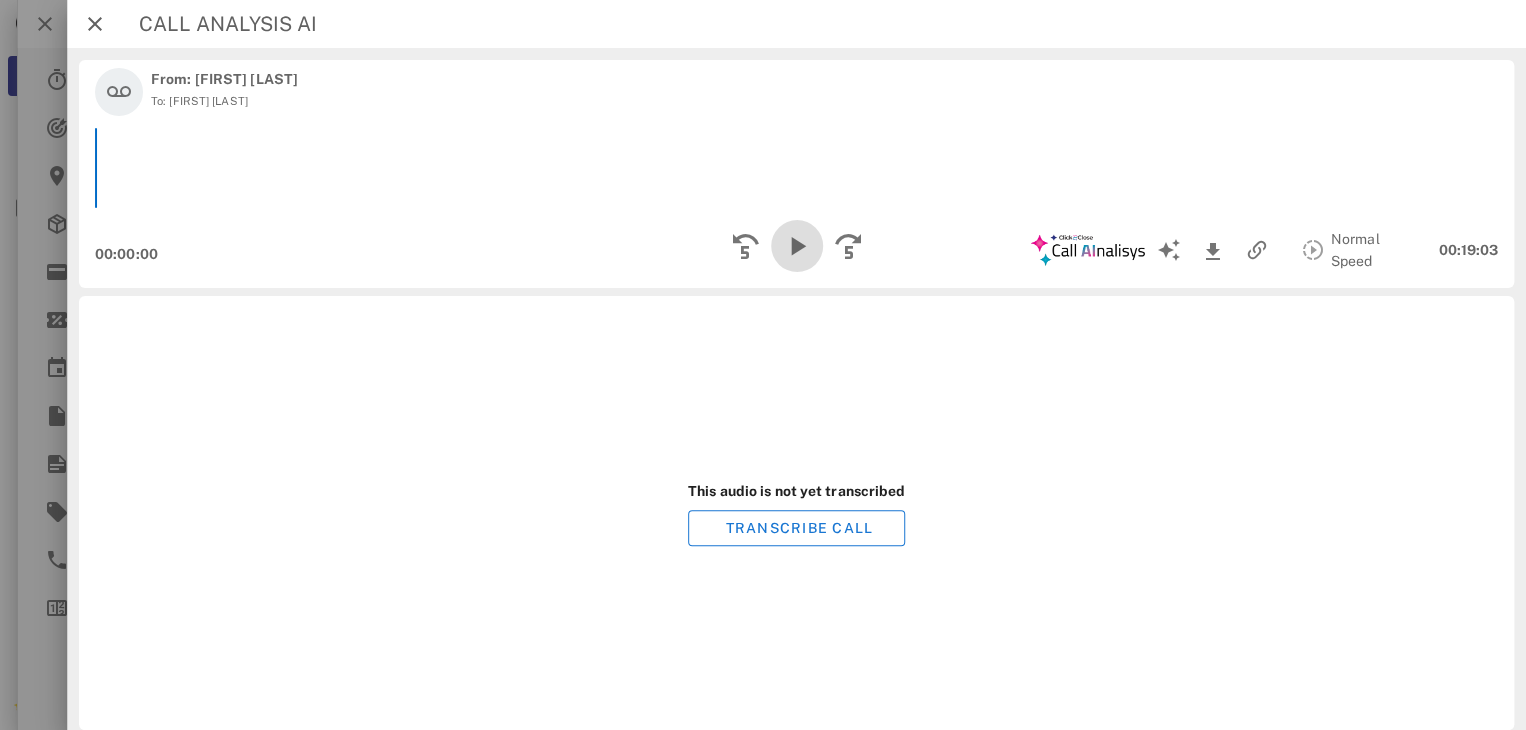 click at bounding box center [796, 246] 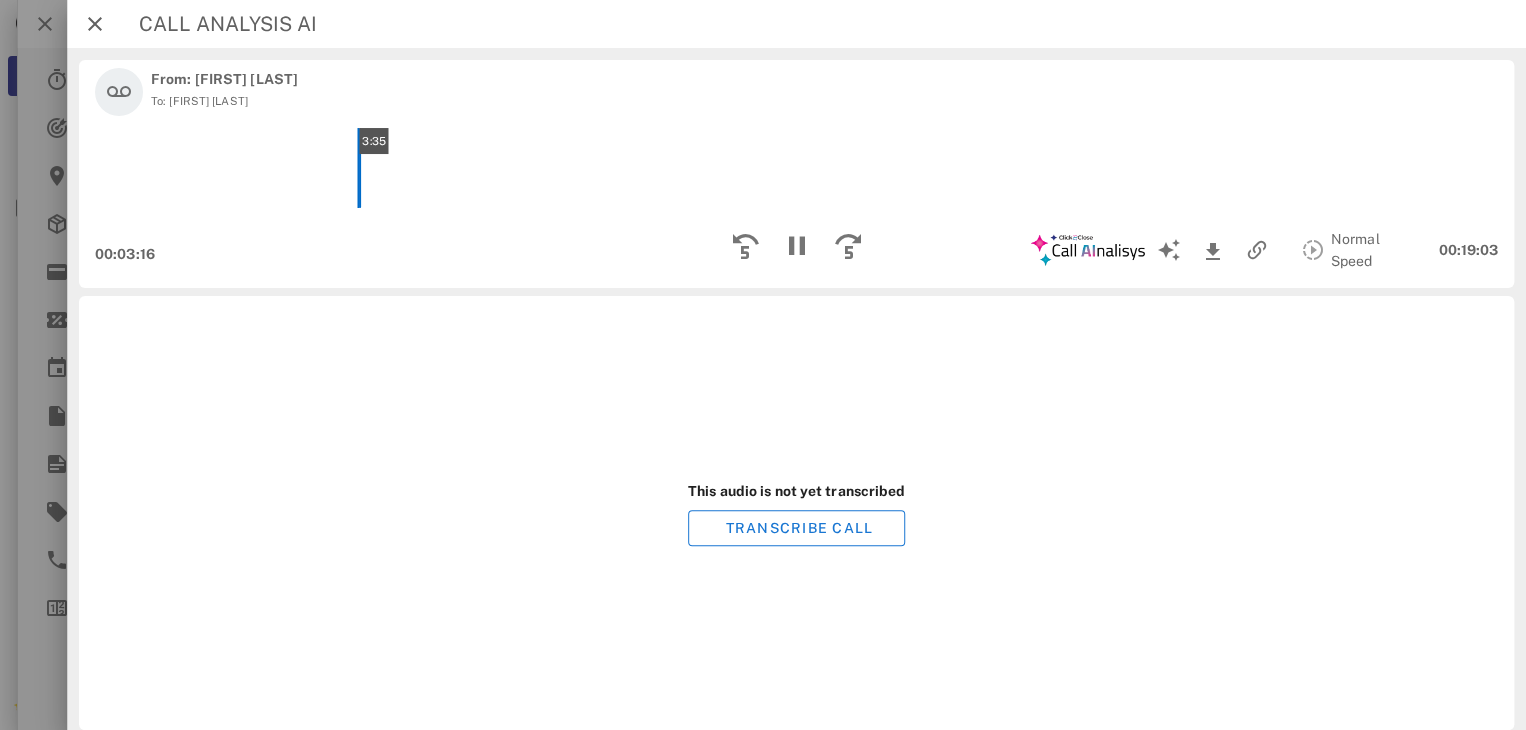 click on "3:35" at bounding box center (796, 168) 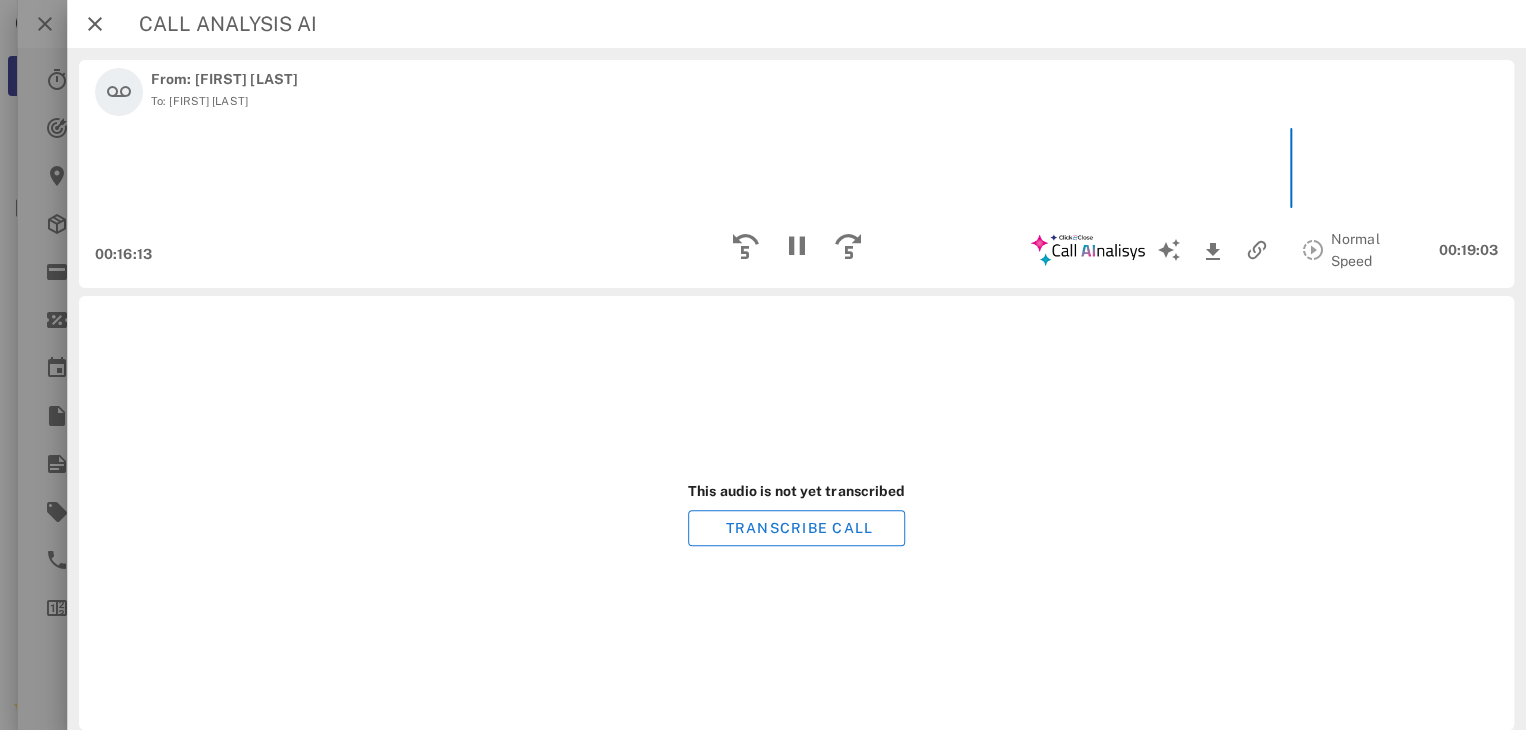click on "This audio is not yet transcribed  TRANSCRIBE CALL" at bounding box center (796, 513) 